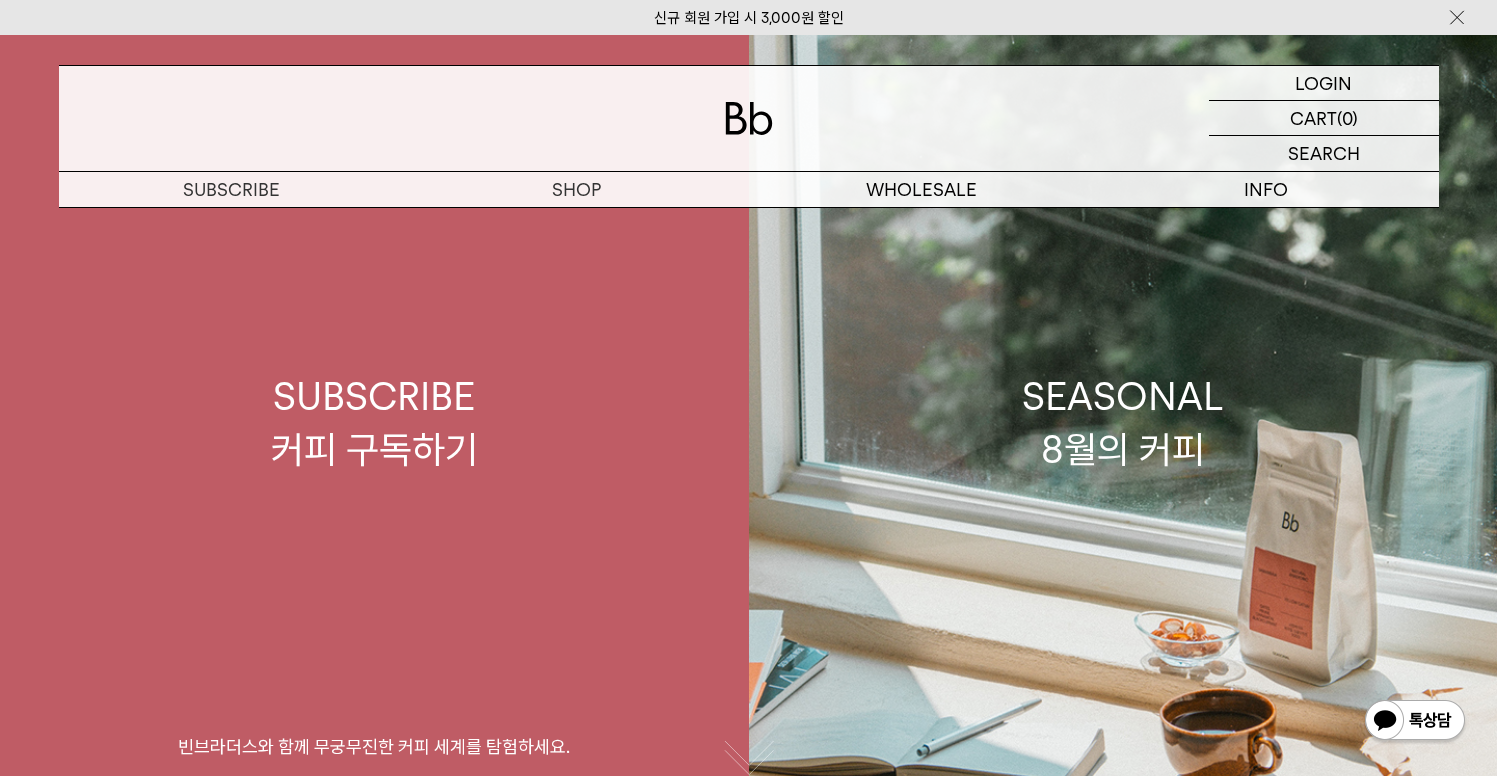 scroll, scrollTop: 0, scrollLeft: 0, axis: both 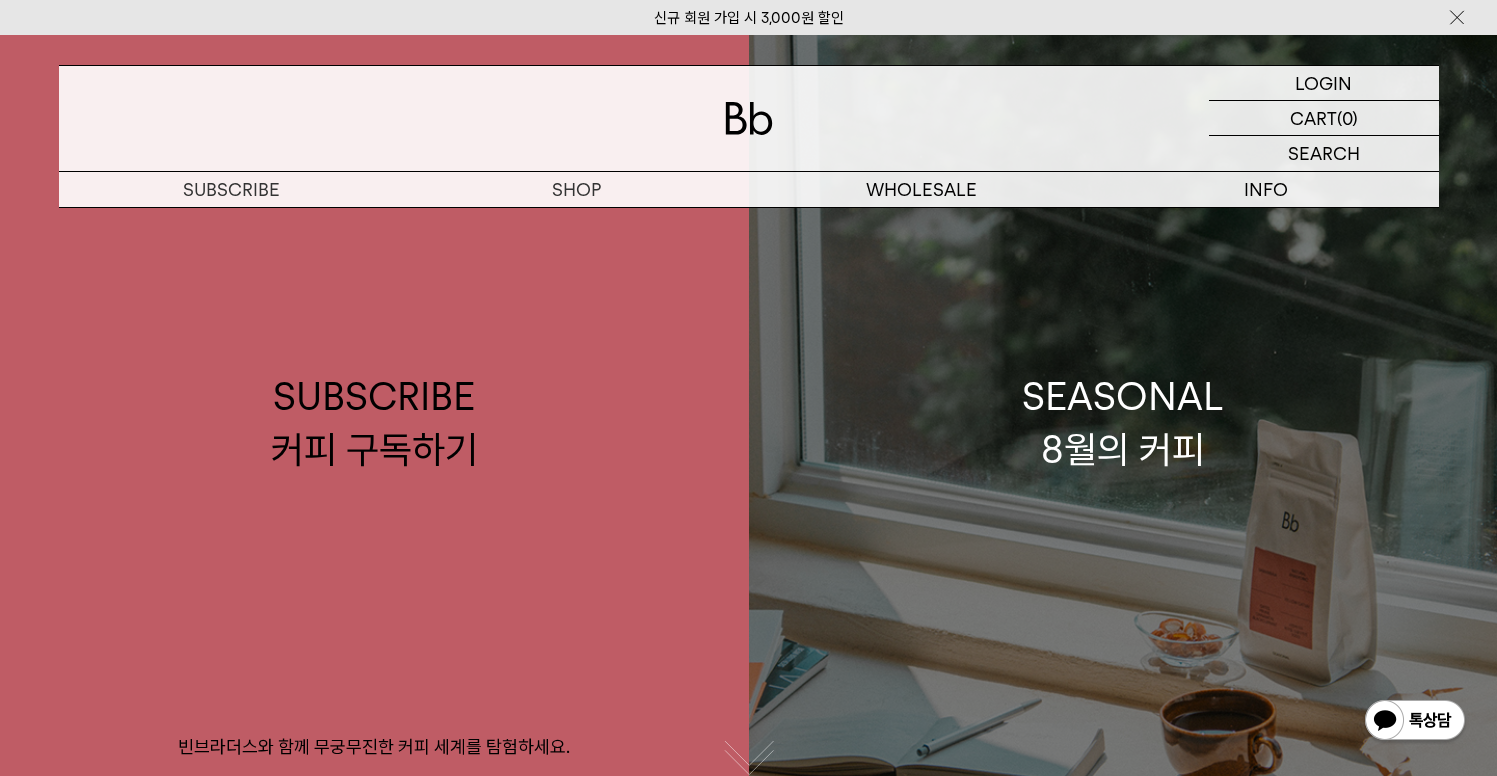 click on "SEASONAL  8월의 커피" at bounding box center (1123, 423) 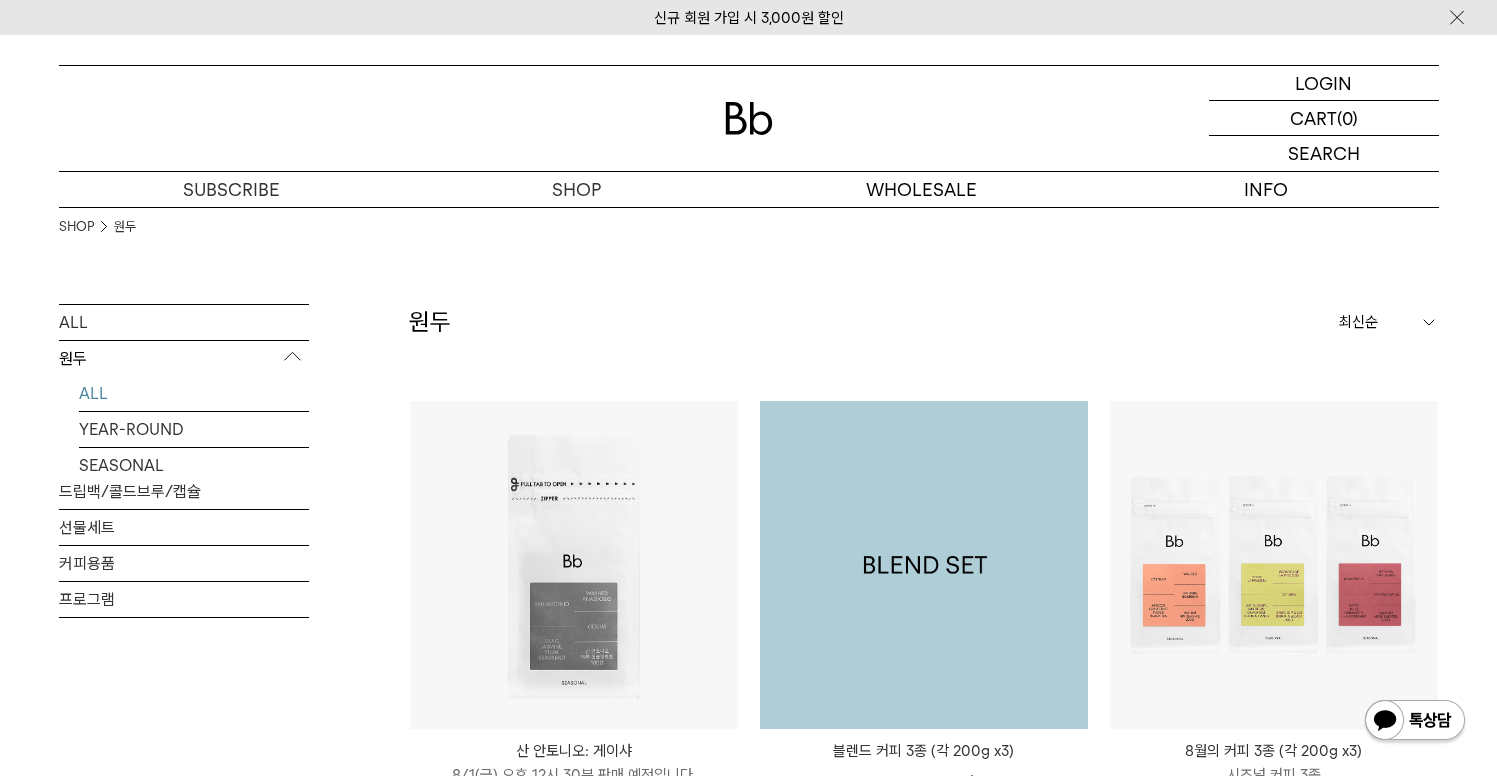 scroll, scrollTop: 0, scrollLeft: 0, axis: both 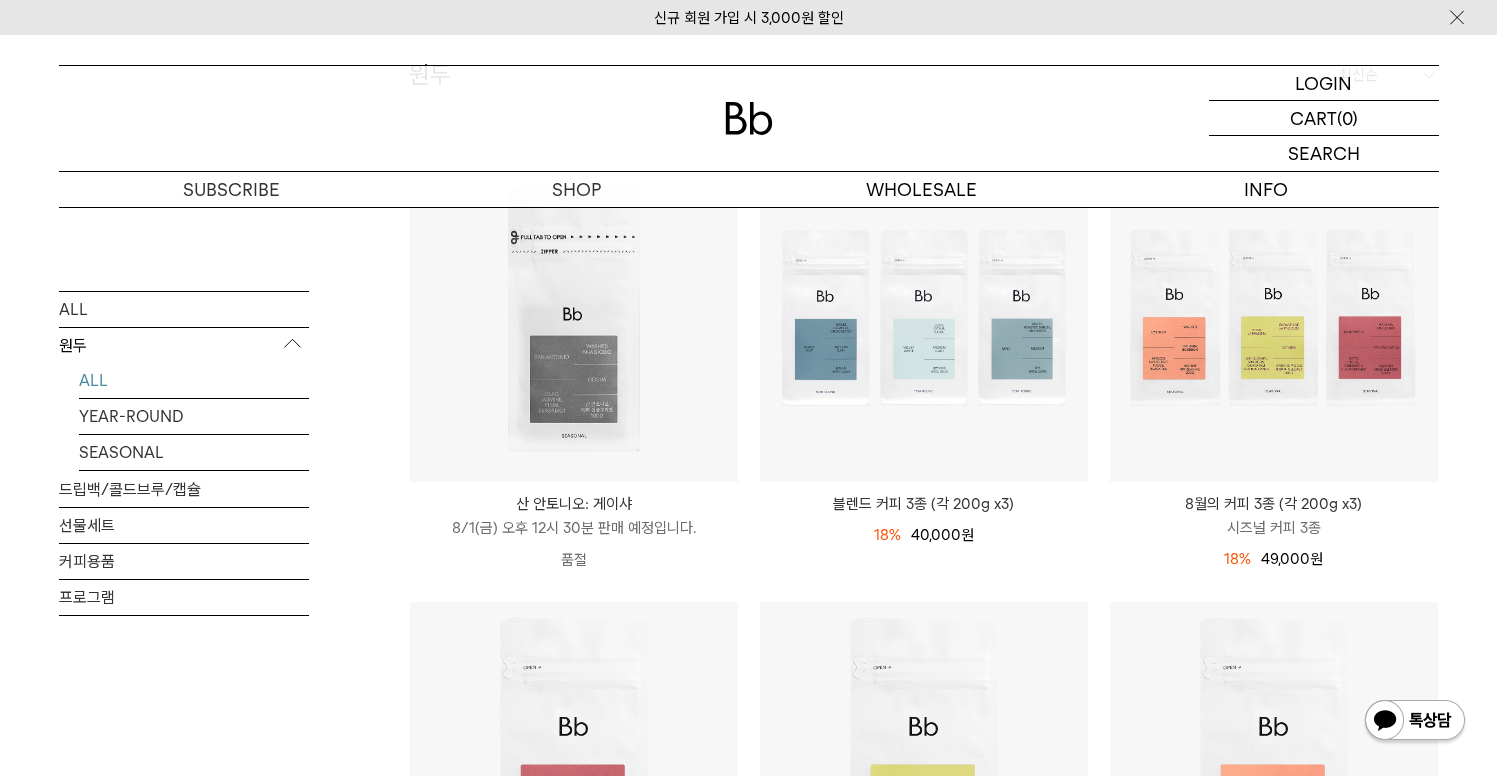 click on "산 안토니오: 게이샤" at bounding box center [574, 504] 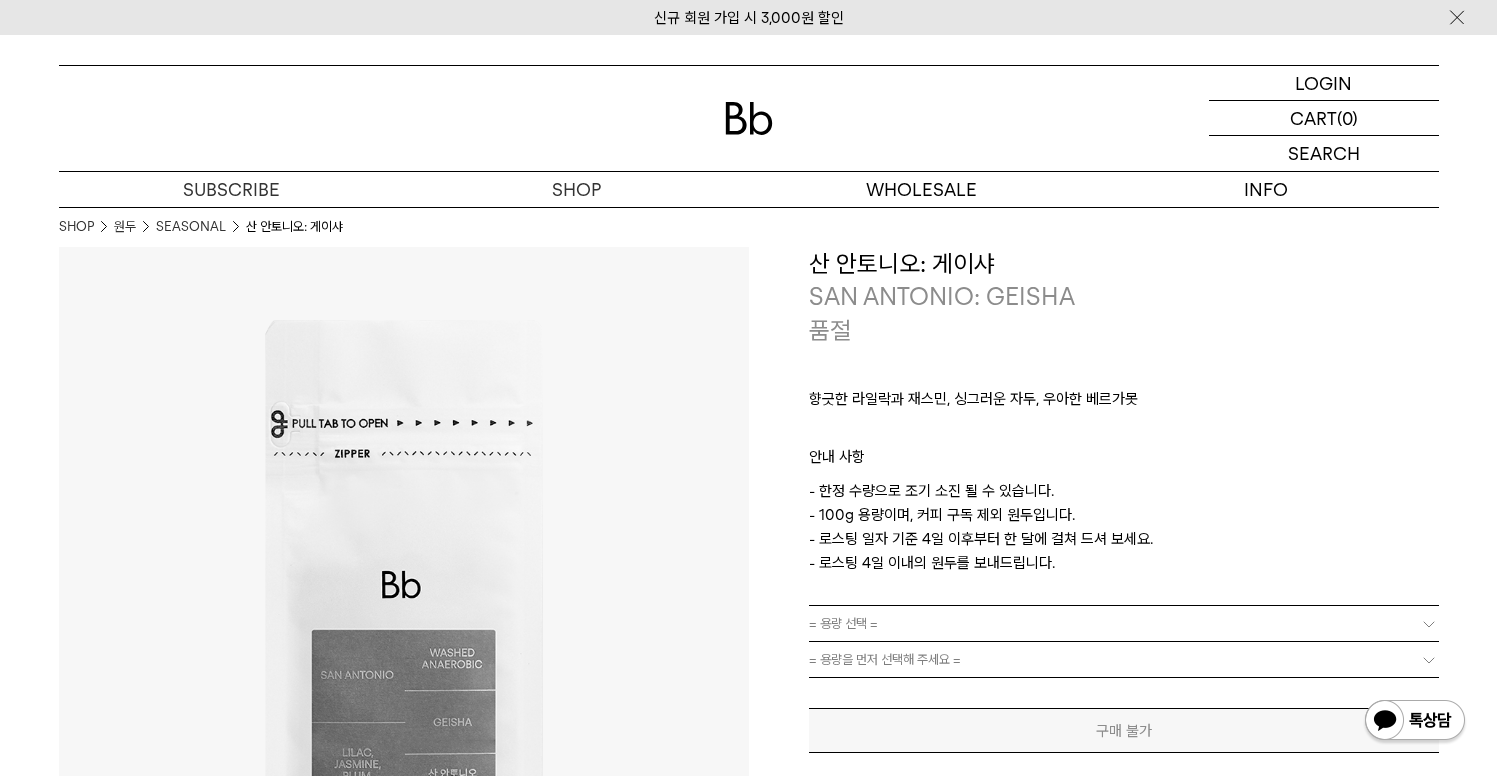 scroll, scrollTop: 0, scrollLeft: 0, axis: both 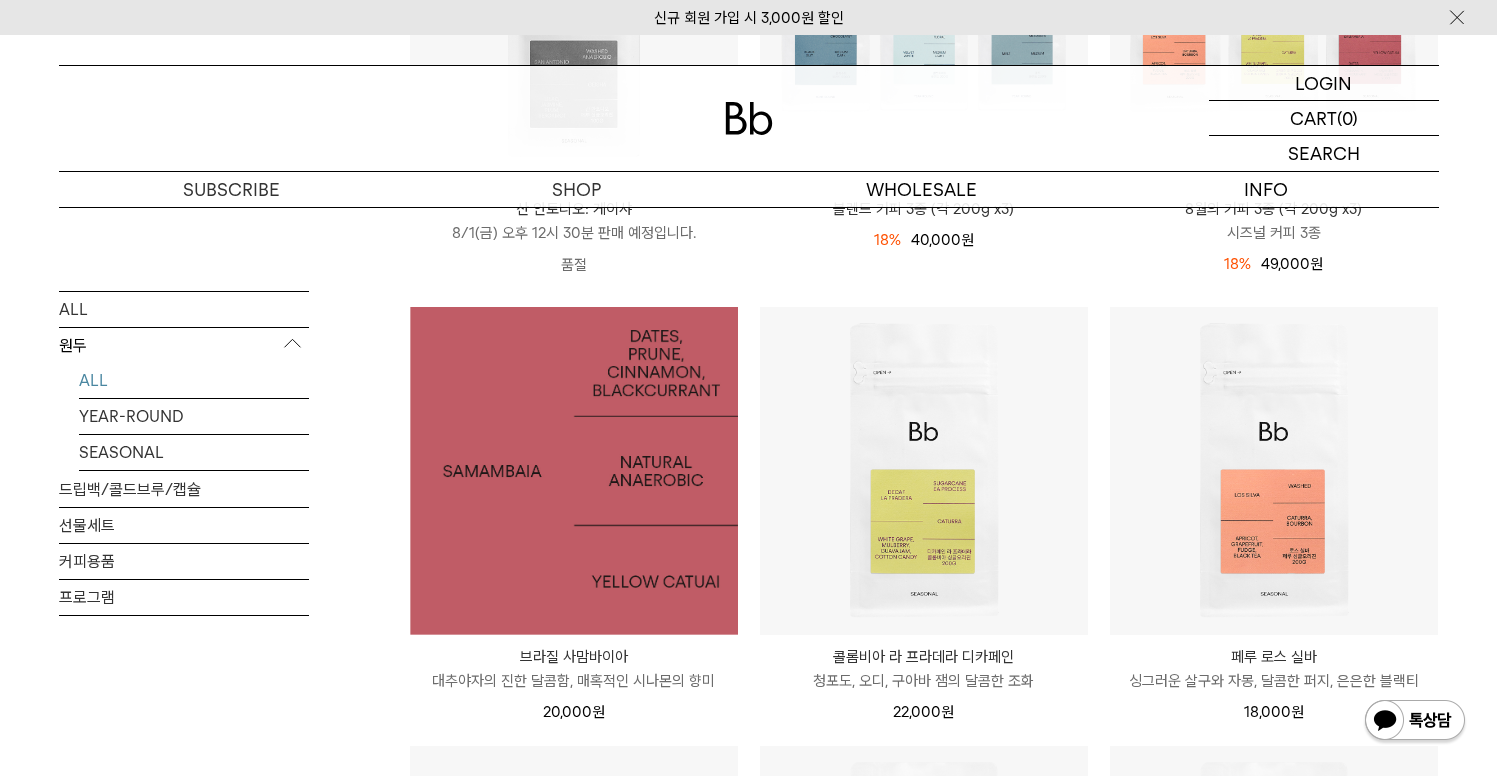 click at bounding box center (574, 471) 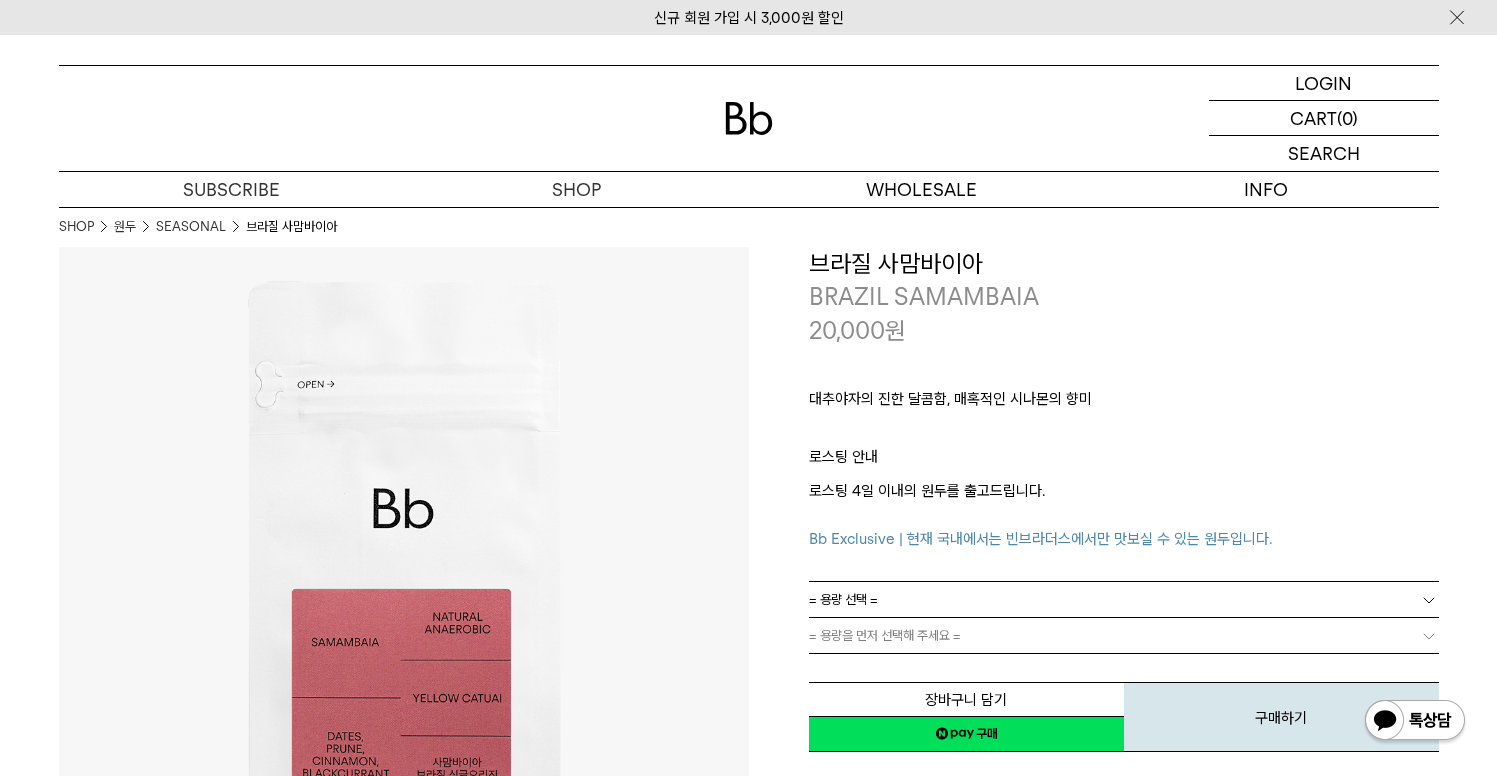 scroll, scrollTop: 0, scrollLeft: 0, axis: both 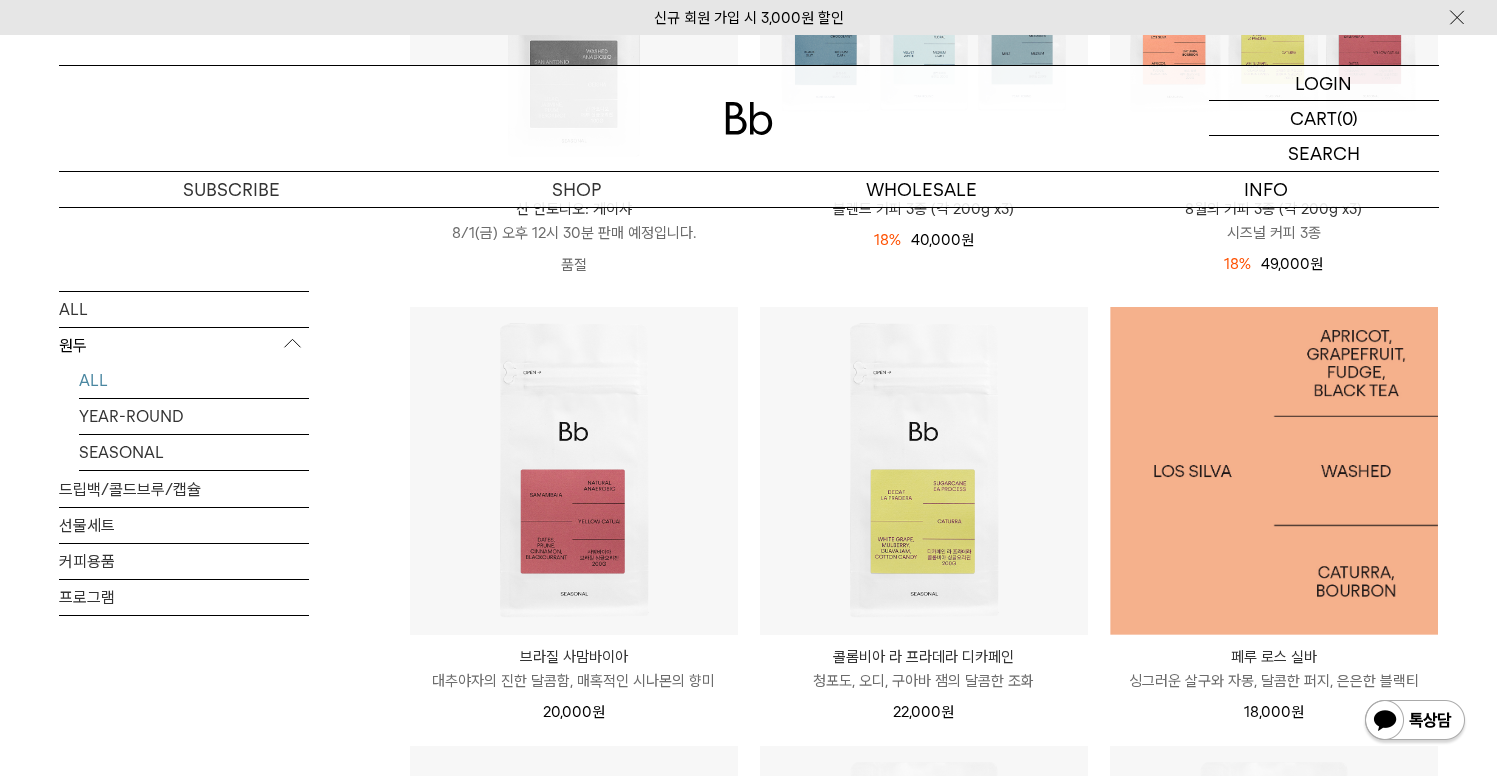 click at bounding box center (1274, 471) 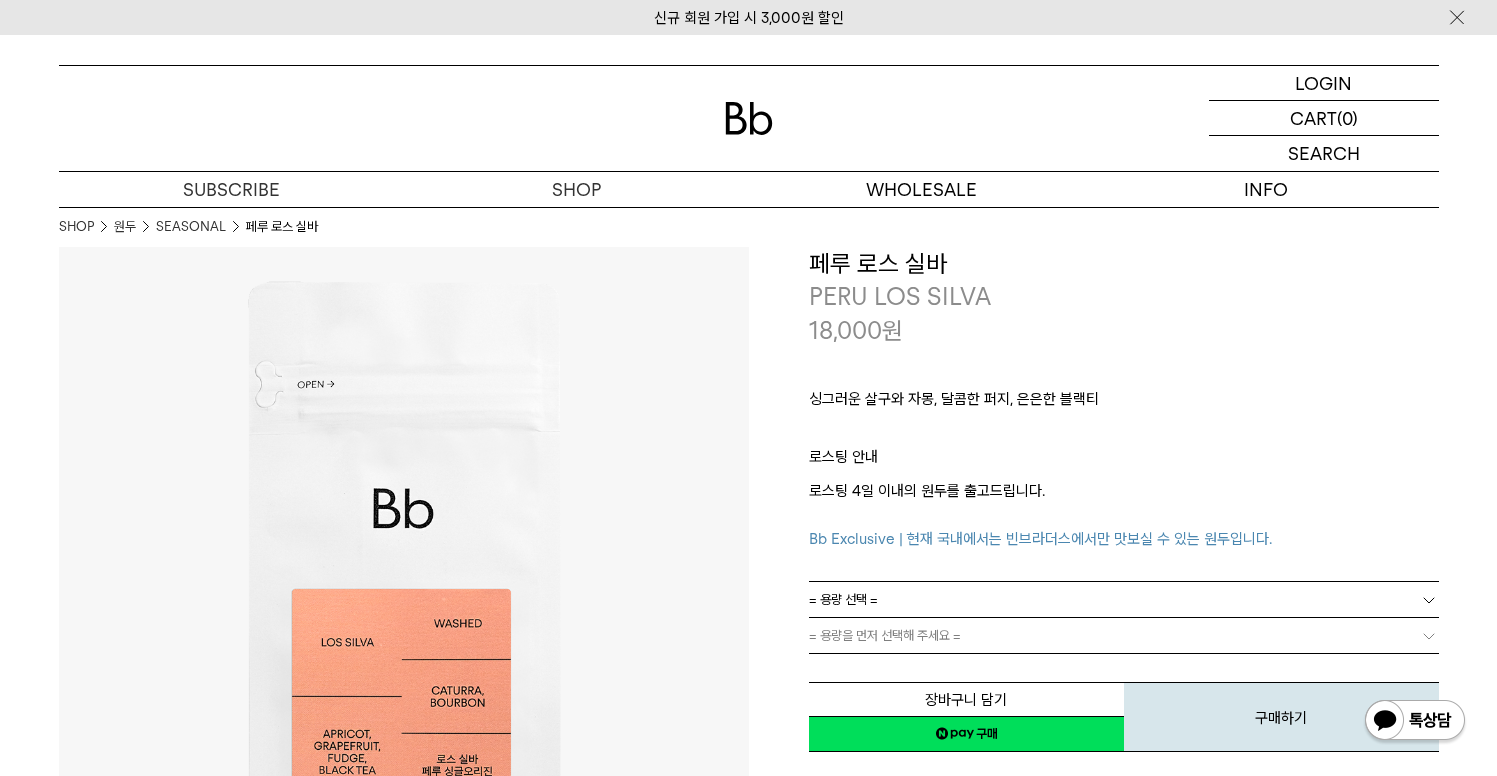 scroll, scrollTop: 0, scrollLeft: 0, axis: both 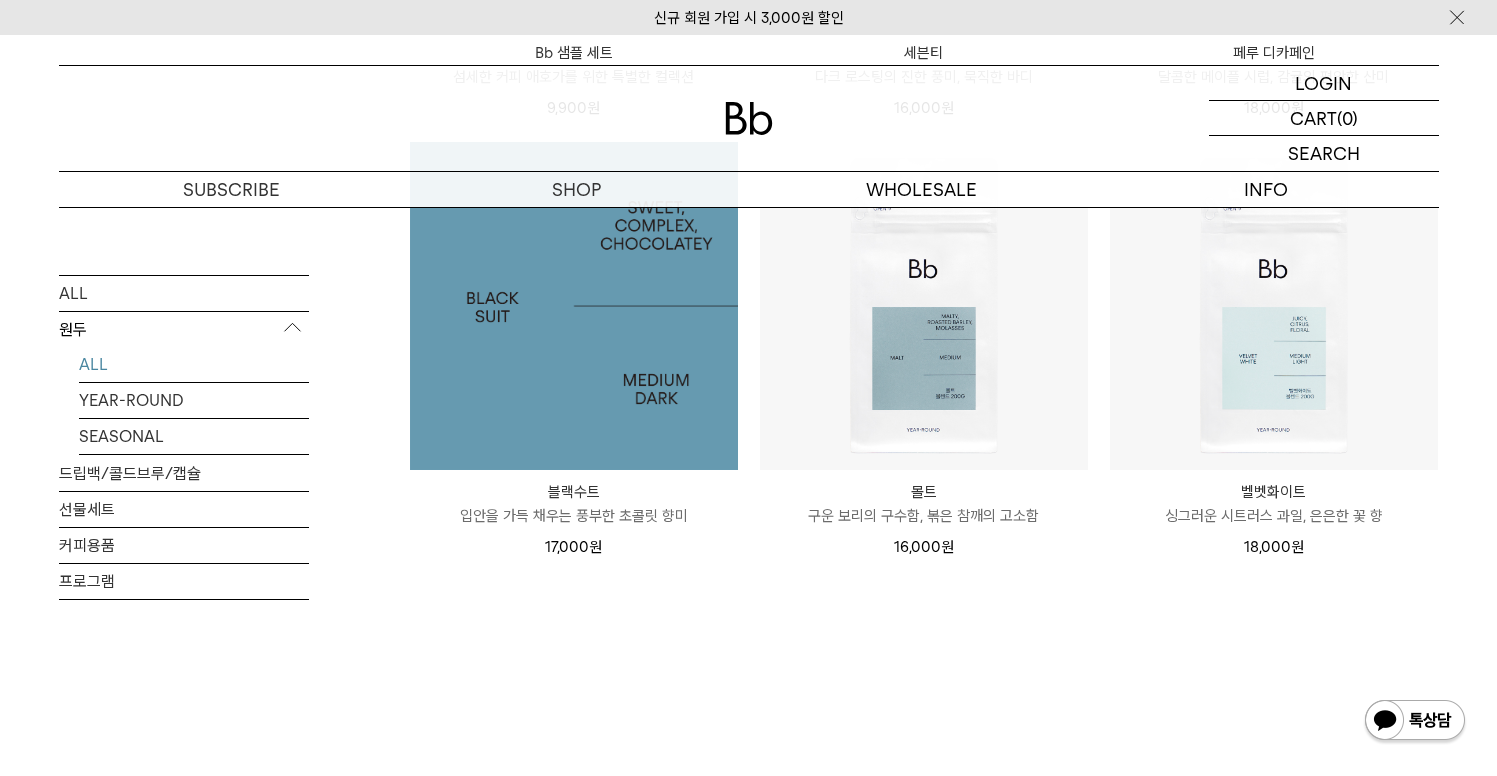 click at bounding box center (574, 306) 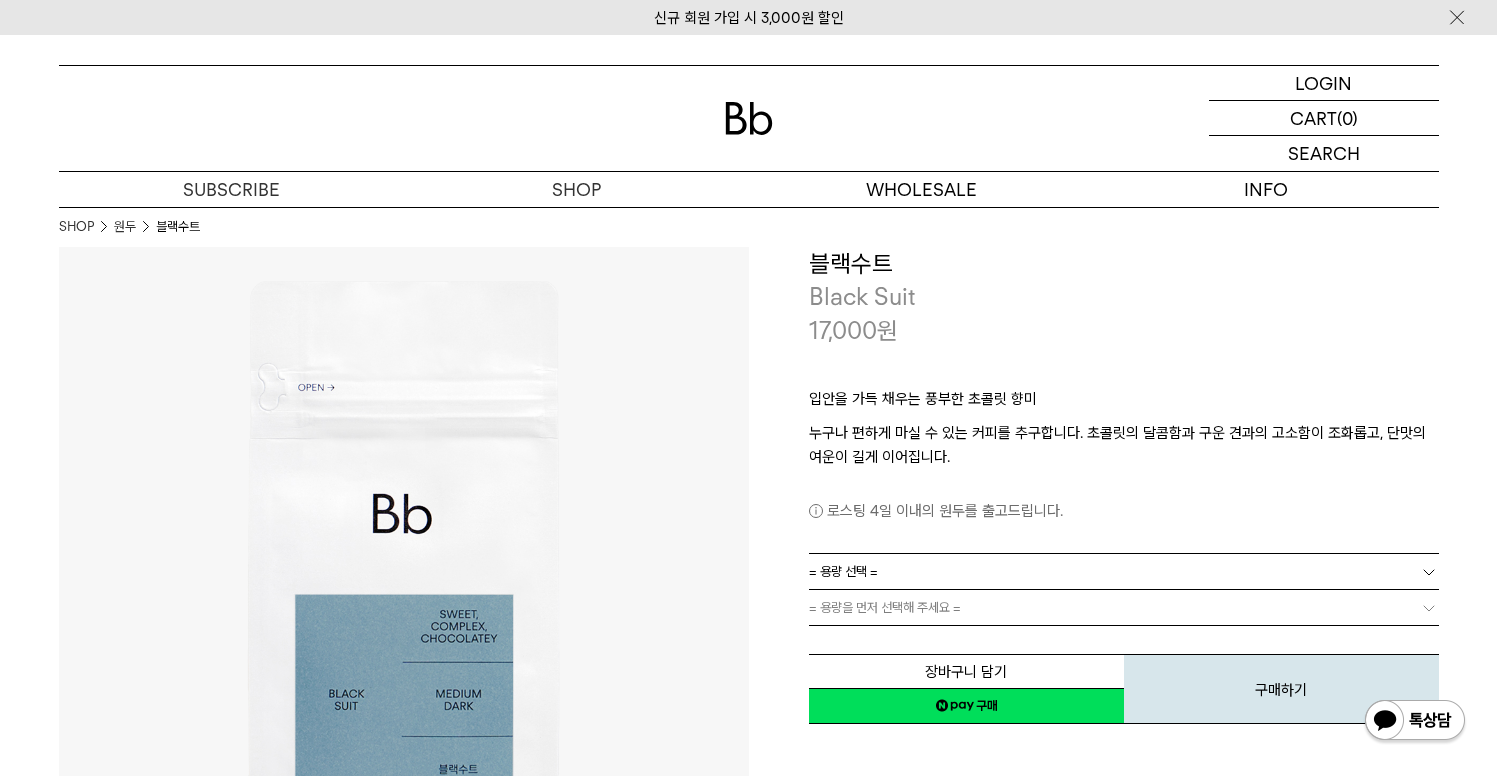 scroll, scrollTop: 0, scrollLeft: 0, axis: both 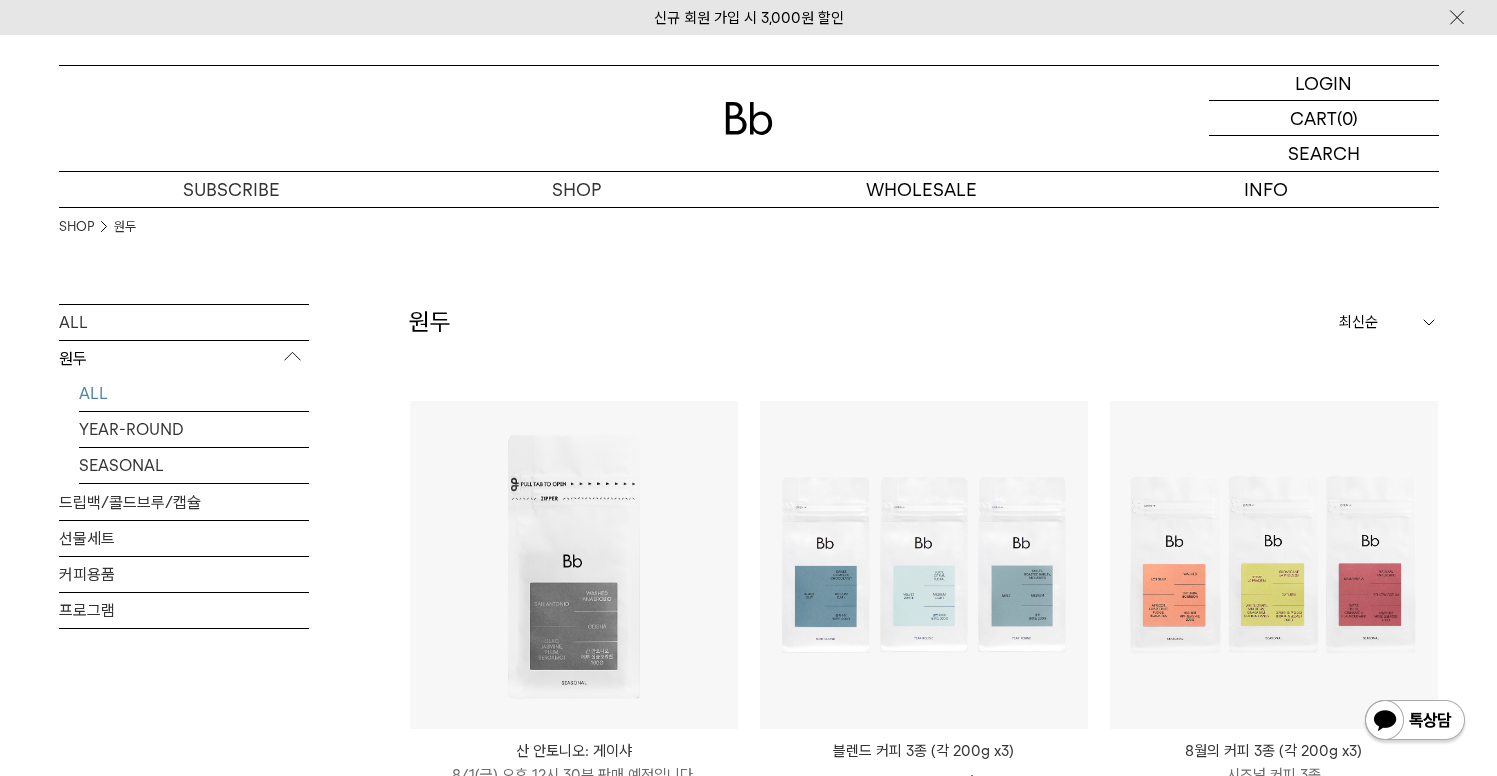 click on "LOGIN
로그인
LOGIN
로그인
CART
장바구니
(0)
SEARCH
검색
검색폼
**
추천상품" at bounding box center (748, 121) 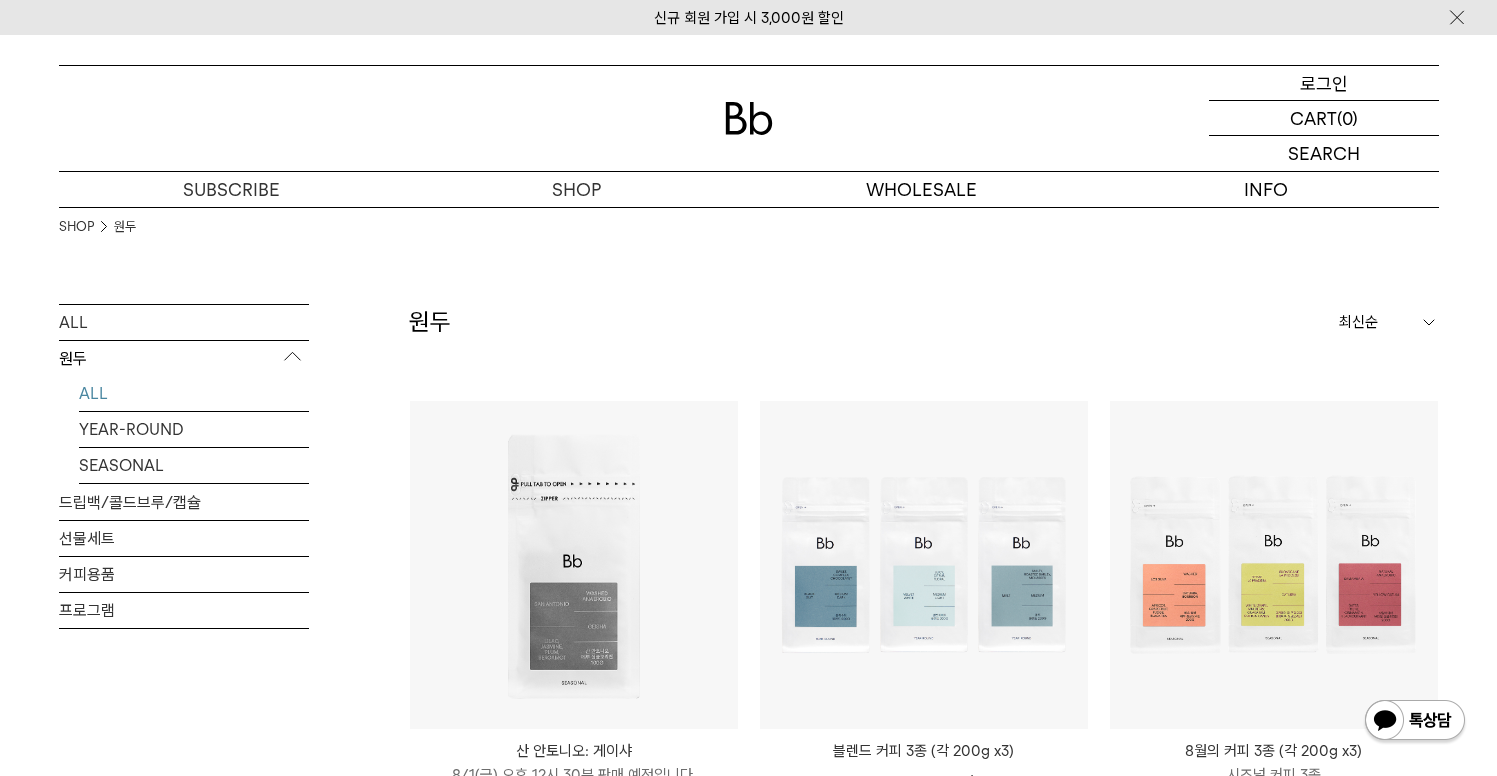 click on "LOGIN
로그인" at bounding box center [1324, 83] 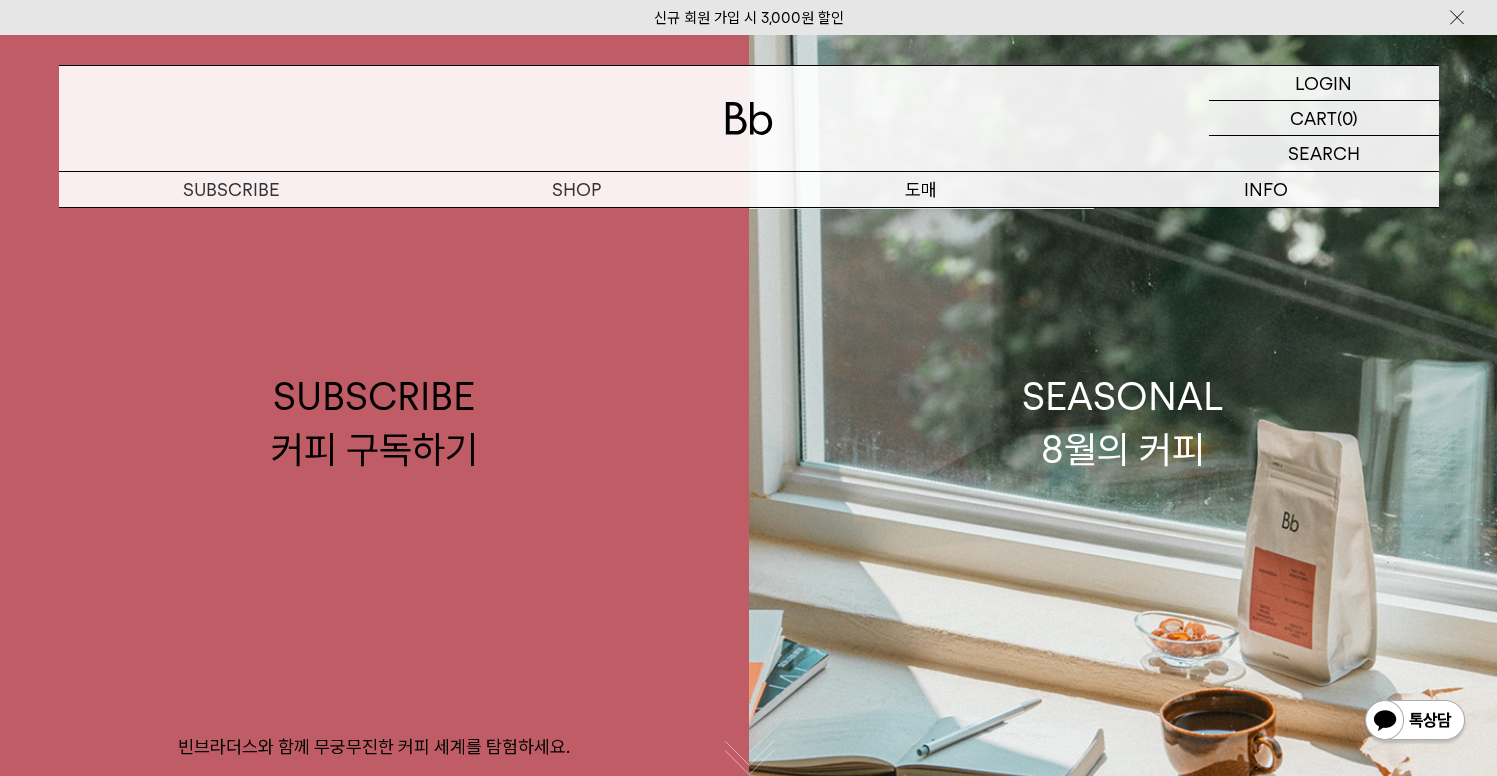 scroll, scrollTop: 0, scrollLeft: 0, axis: both 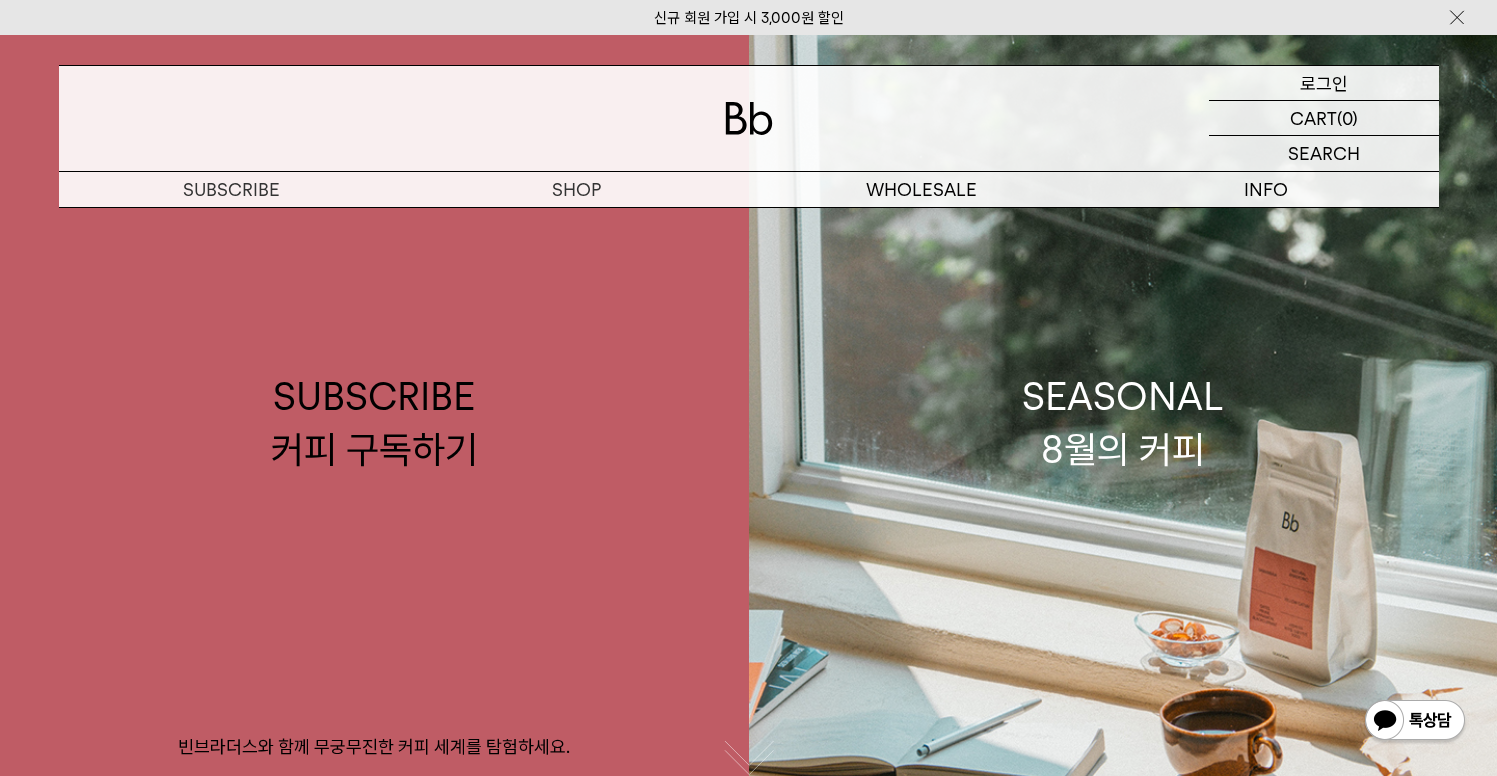 click on "LOGIN
로그인" at bounding box center [1324, 83] 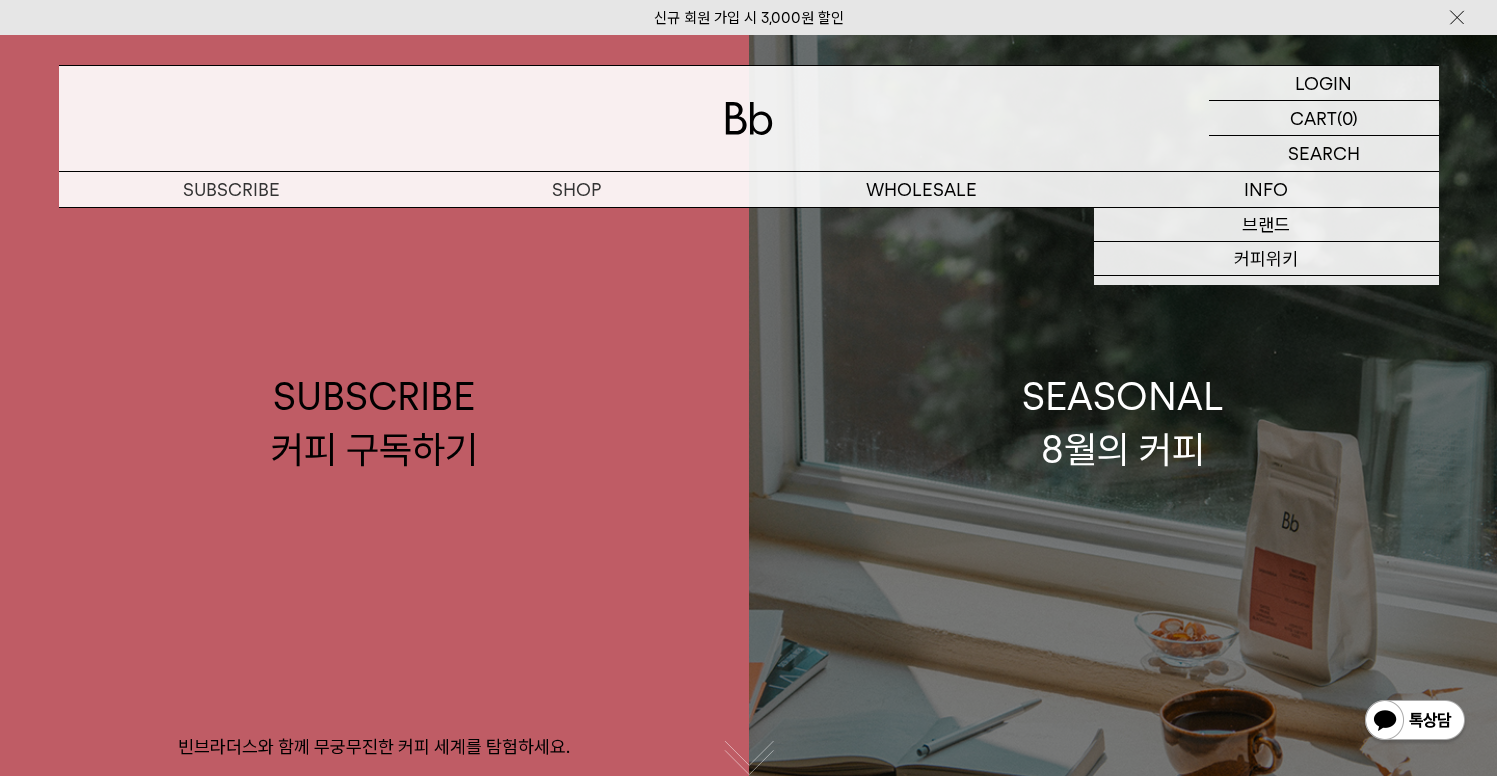 scroll, scrollTop: 0, scrollLeft: 0, axis: both 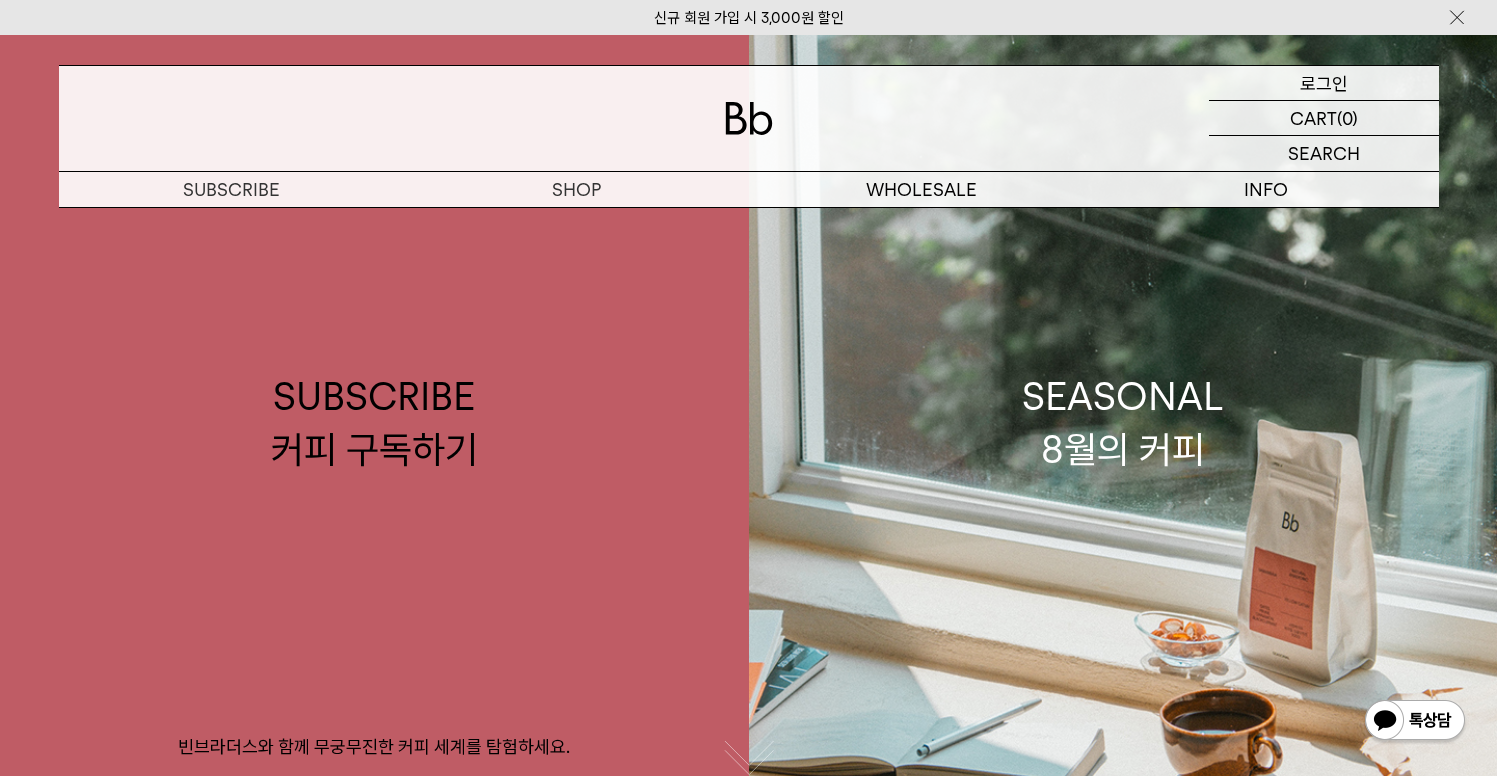 click on "LOGIN
로그인" at bounding box center [1324, 83] 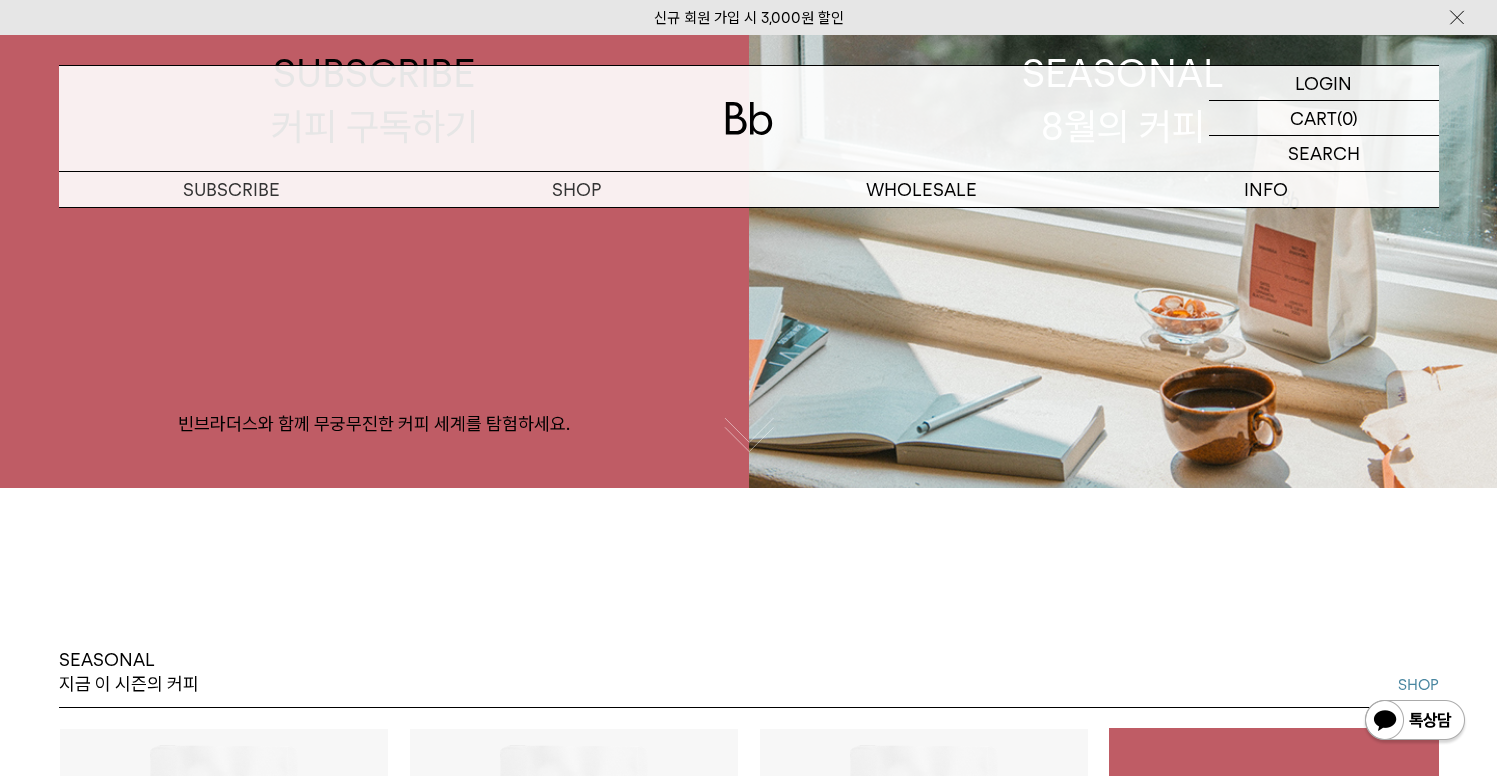 scroll, scrollTop: 529, scrollLeft: 0, axis: vertical 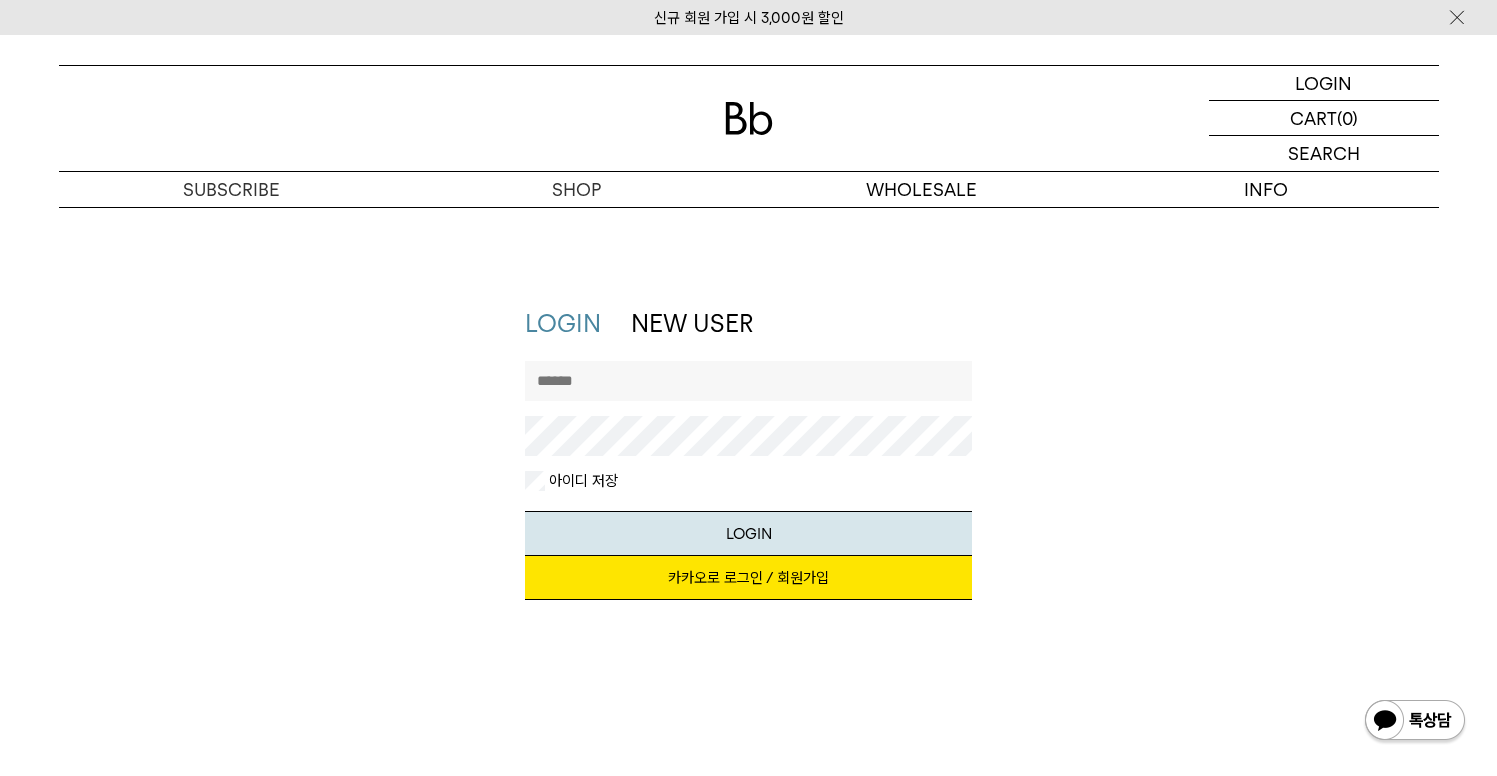 click on "카카오로 로그인 / 회원가입" at bounding box center [748, 578] 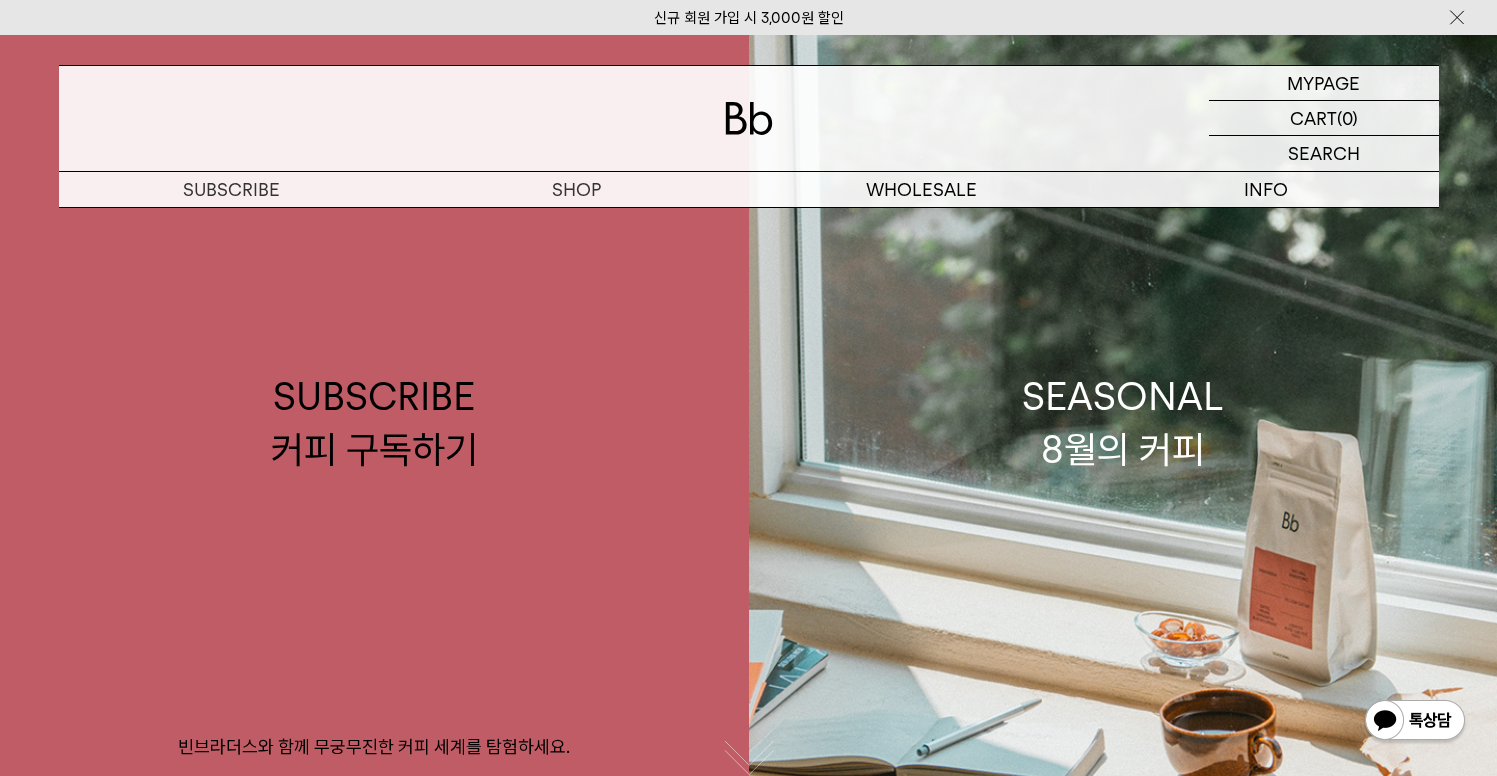 scroll, scrollTop: 0, scrollLeft: 0, axis: both 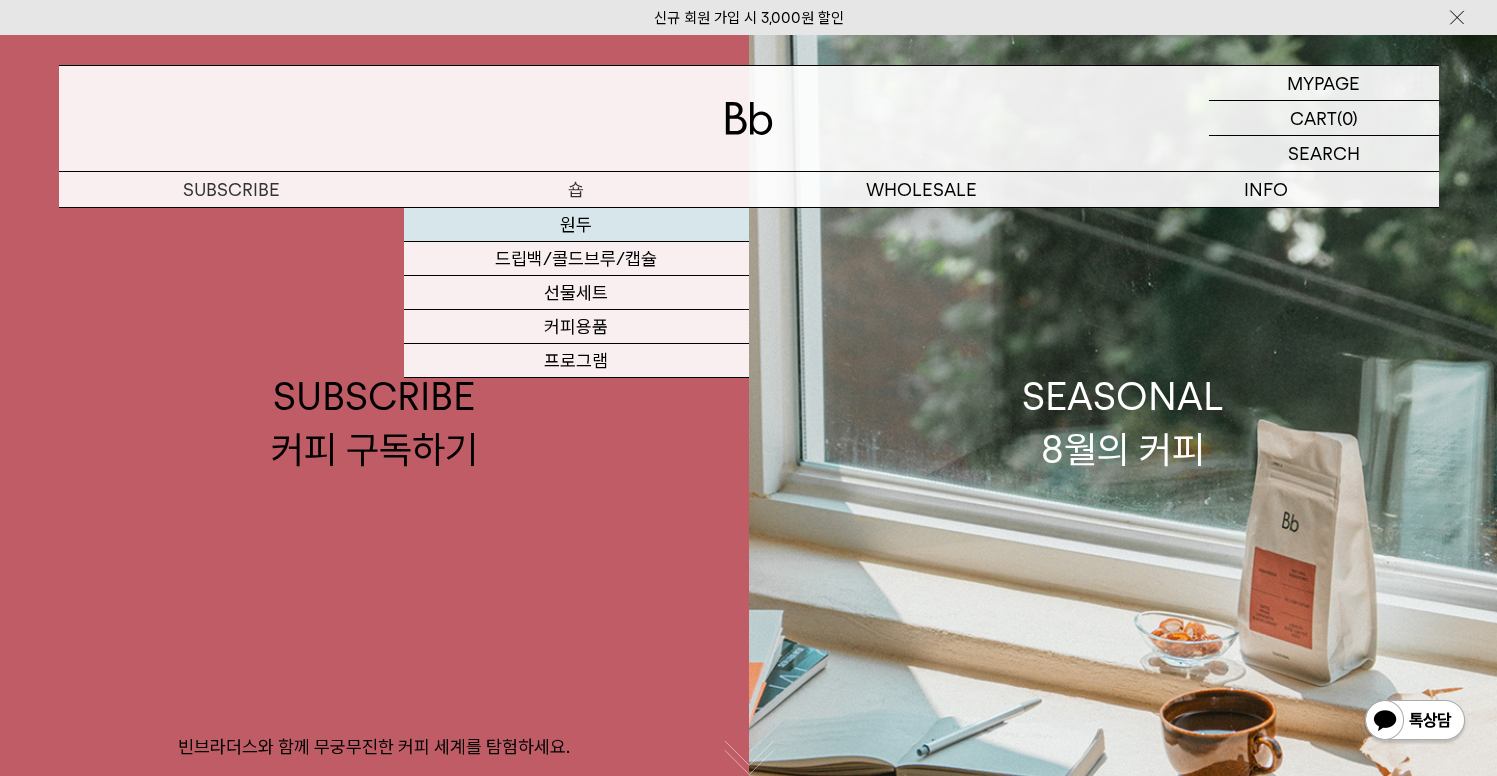 click on "원두" at bounding box center (576, 225) 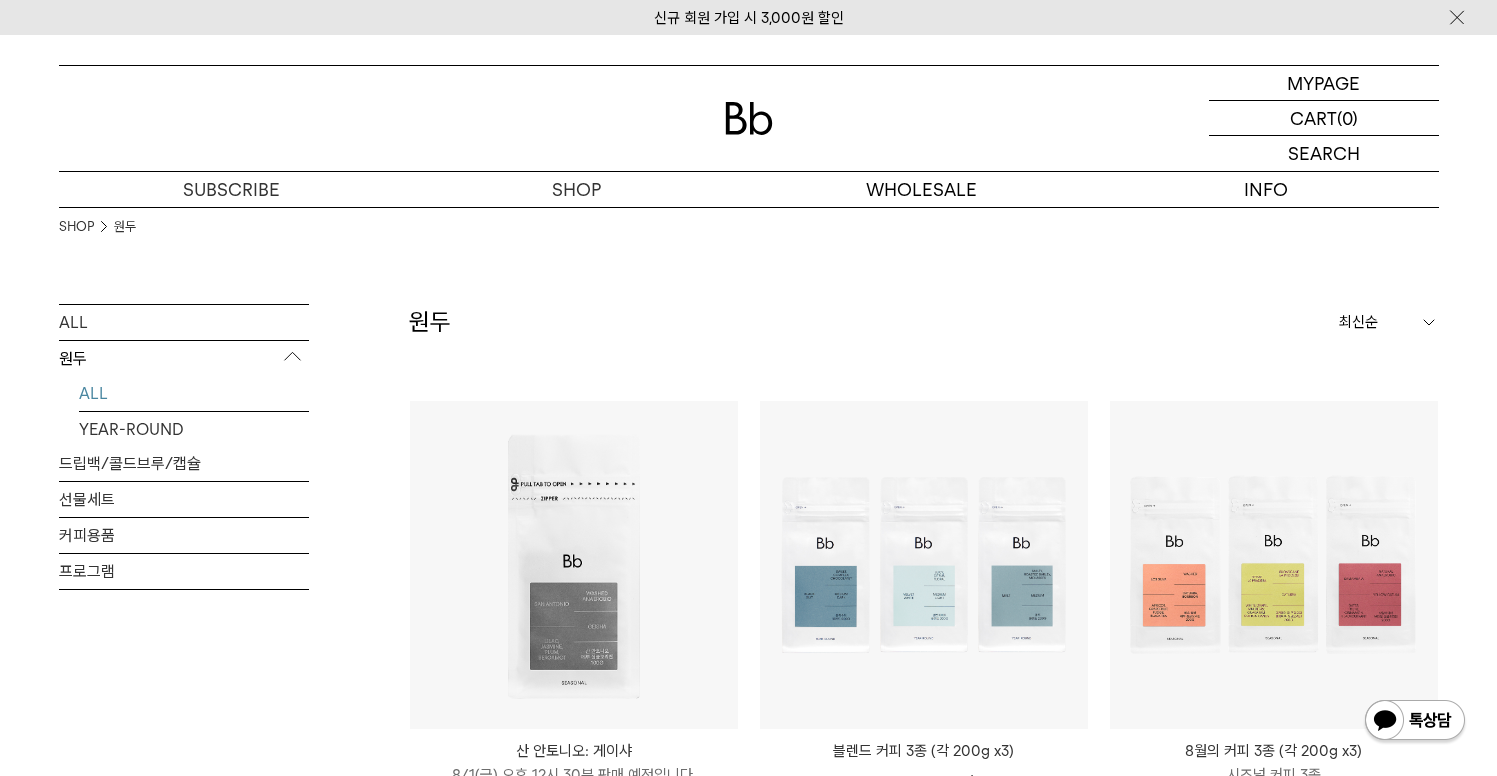 scroll, scrollTop: 0, scrollLeft: 0, axis: both 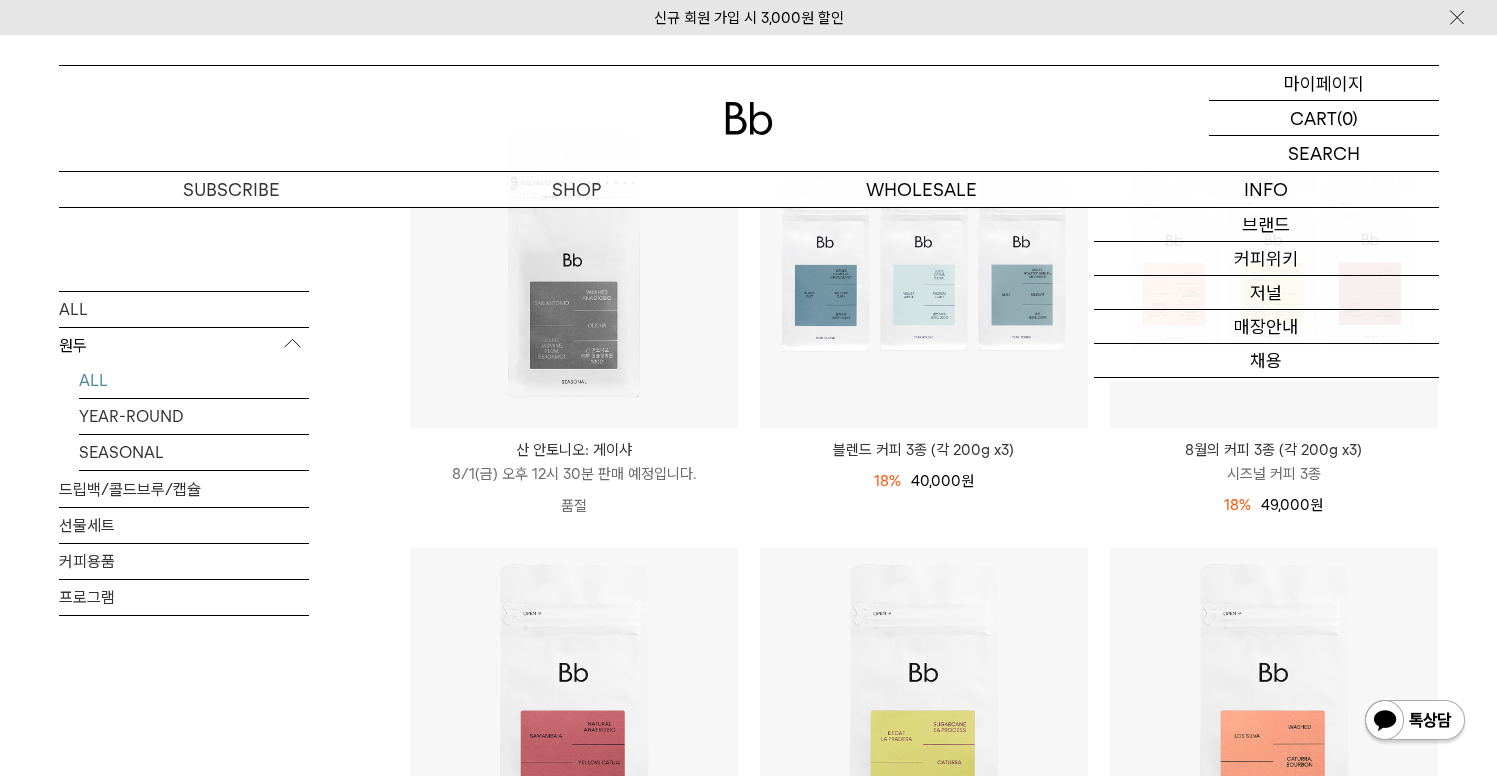 click on "MYPAGE
마이페이지" at bounding box center (1324, 83) 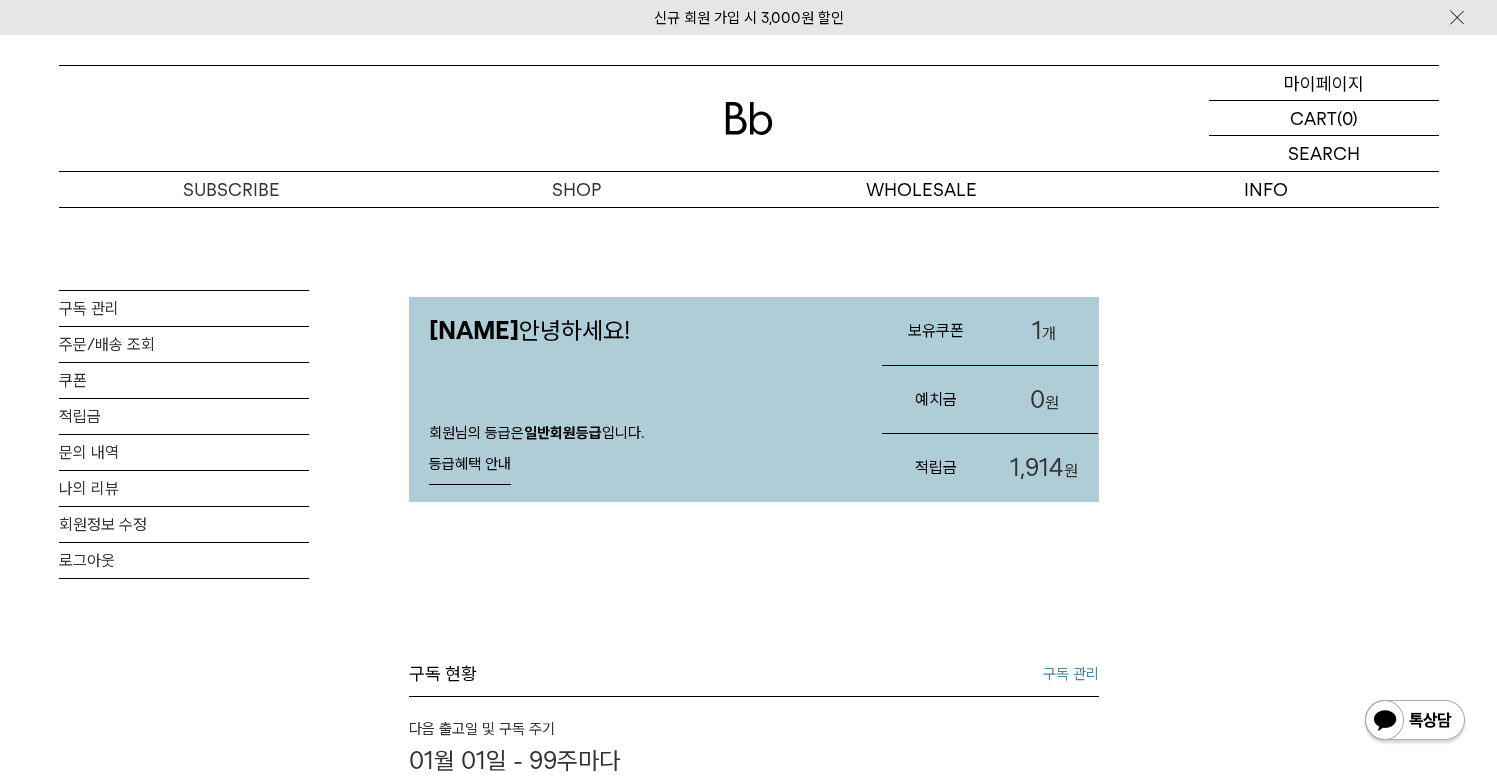 scroll, scrollTop: 0, scrollLeft: 0, axis: both 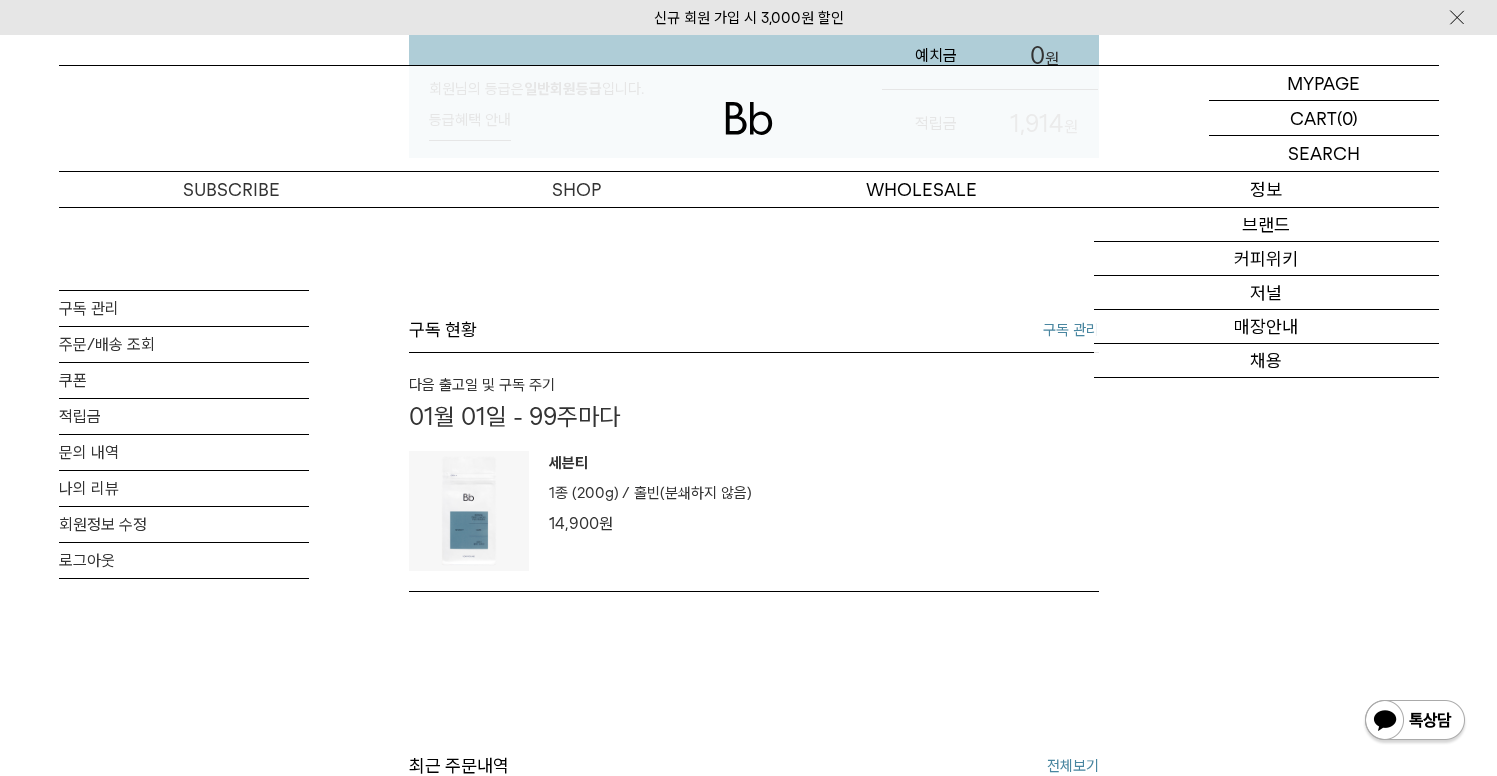 click on "정보" at bounding box center [1266, 189] 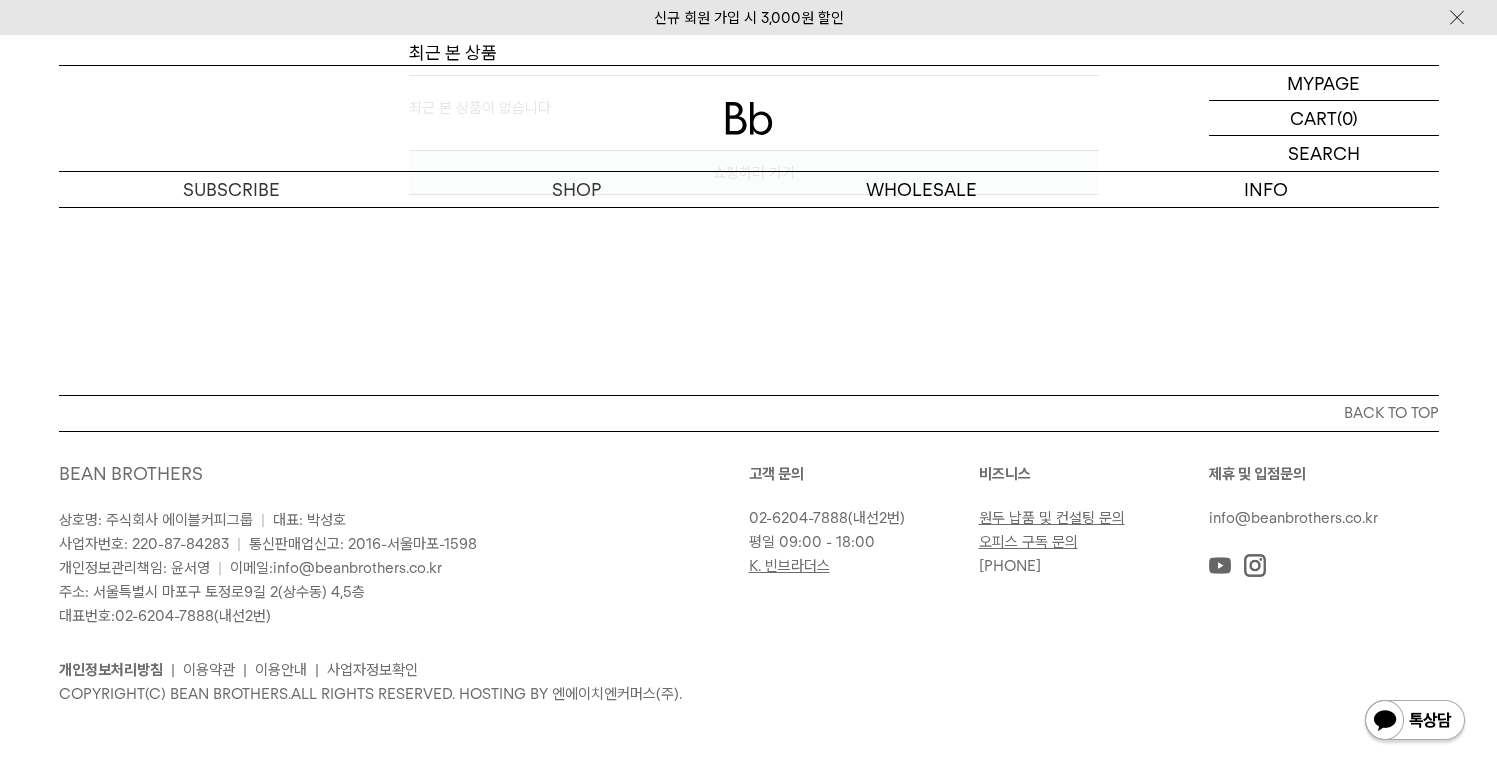 scroll, scrollTop: 0, scrollLeft: 0, axis: both 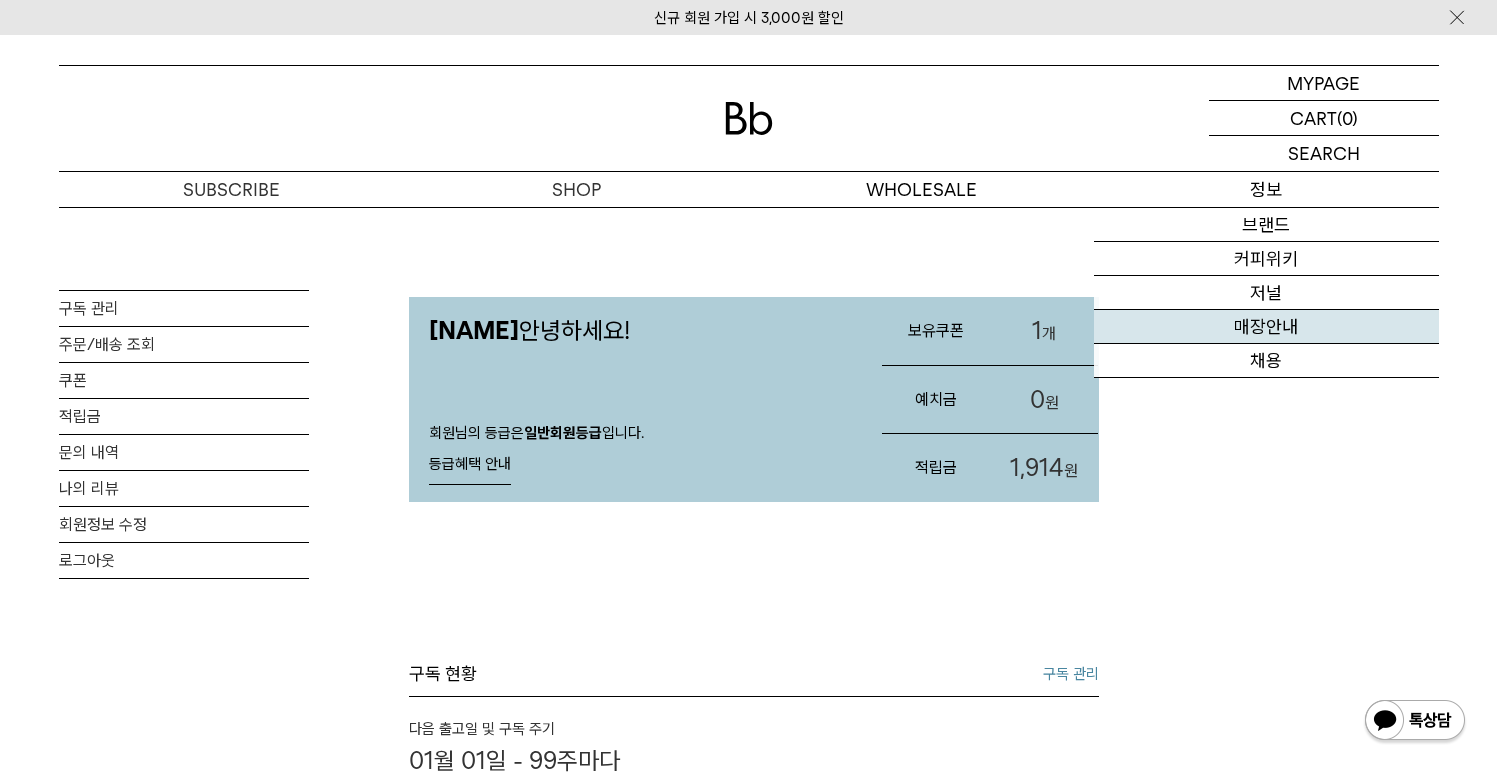 click on "매장안내" at bounding box center [1266, 327] 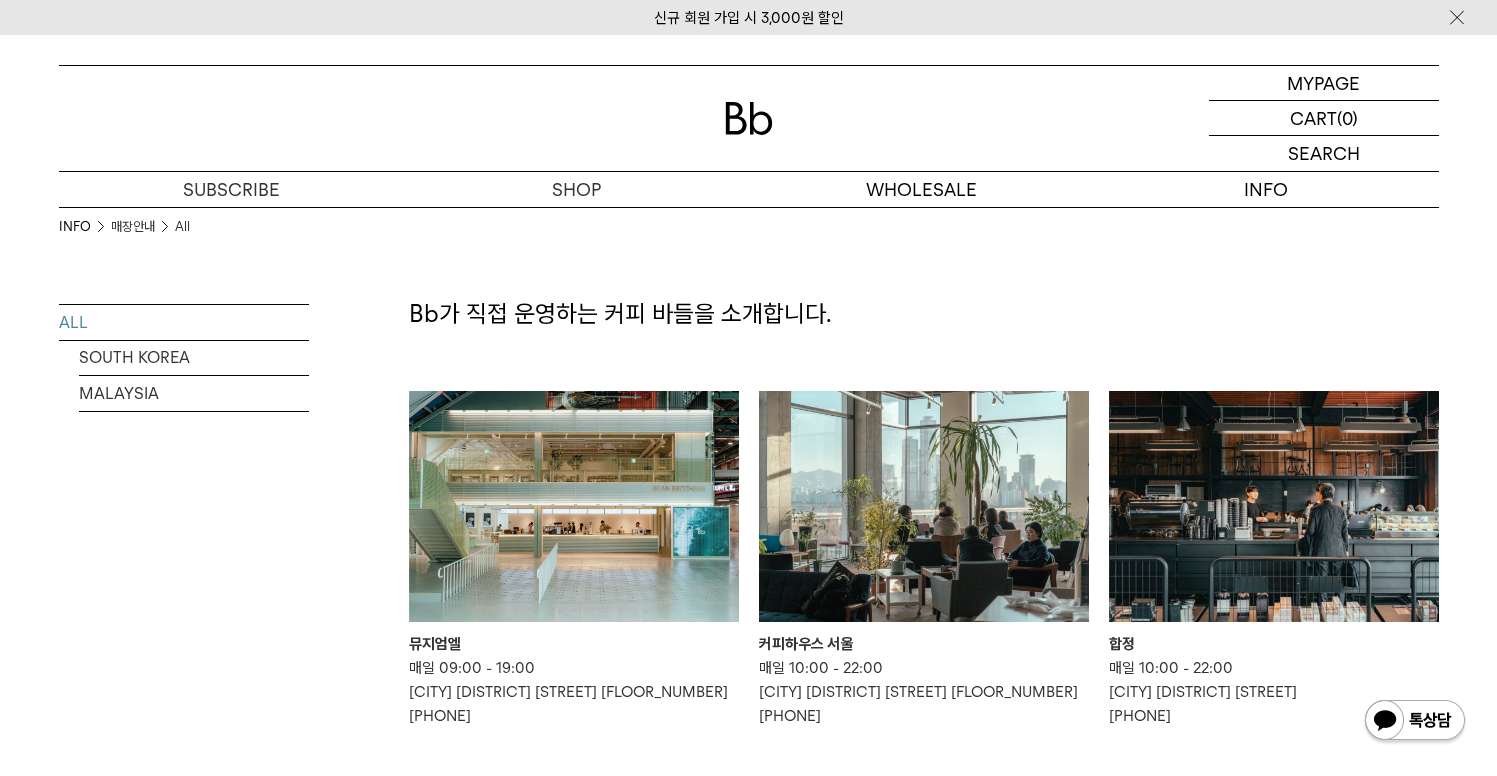 scroll, scrollTop: 0, scrollLeft: 0, axis: both 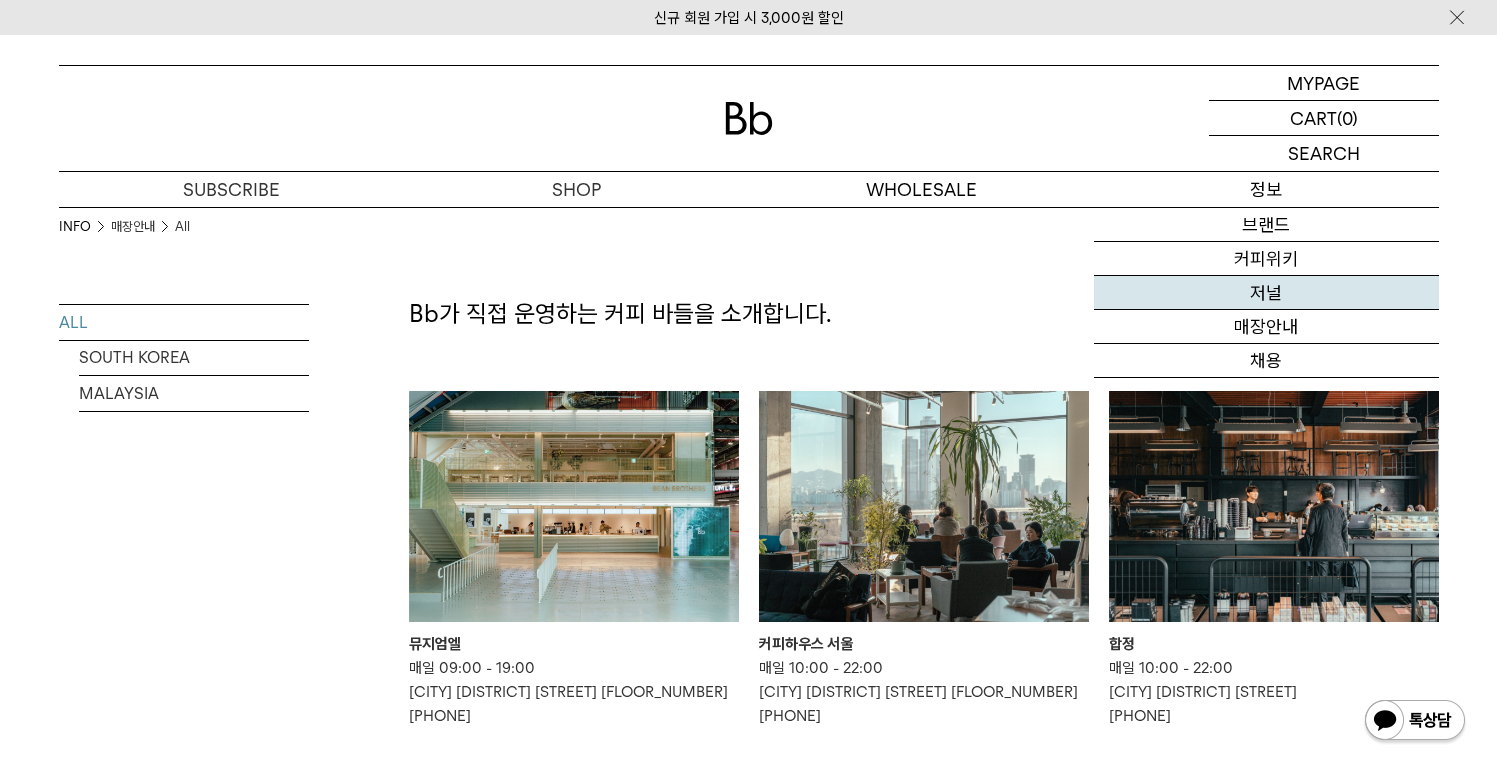 click on "저널" at bounding box center (1266, 293) 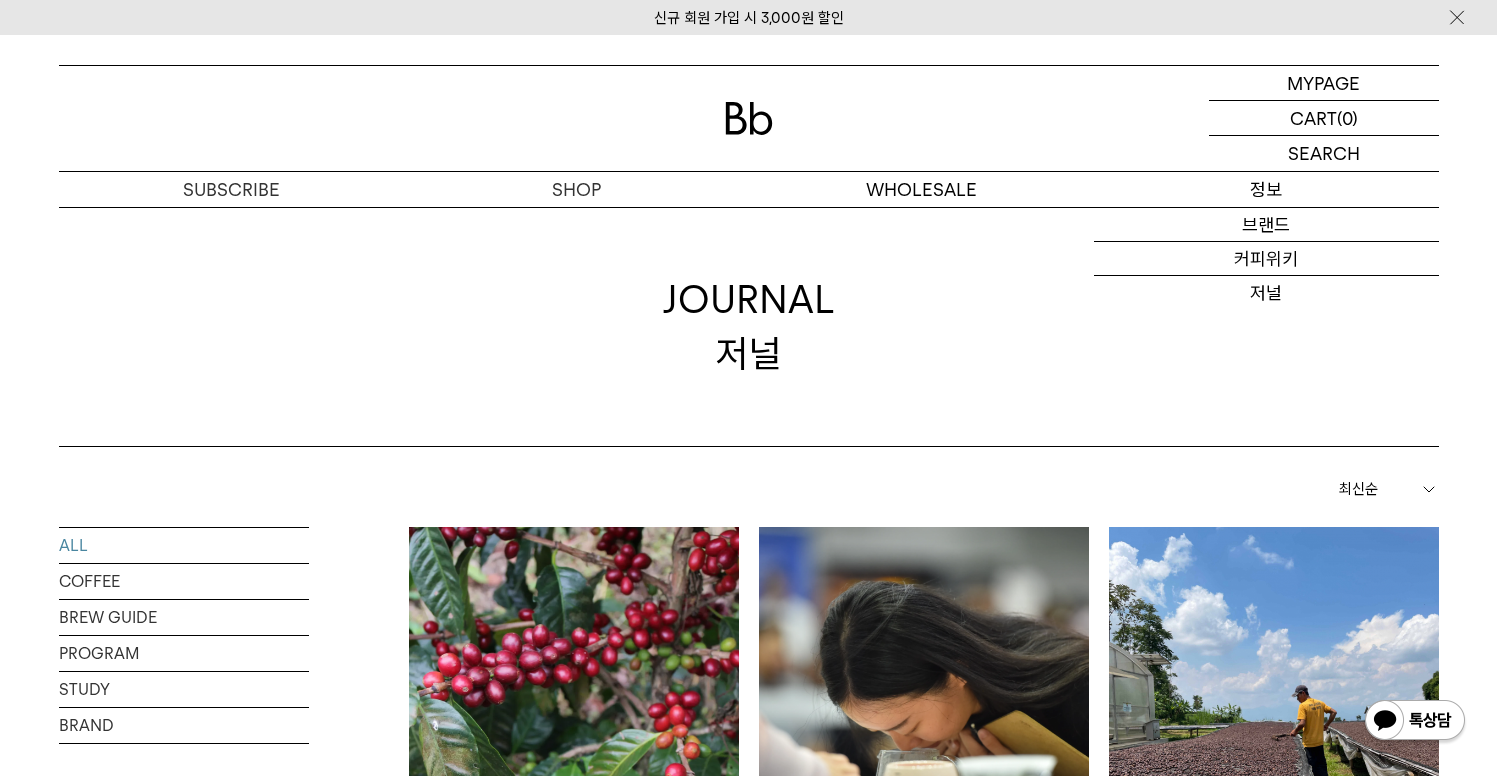 scroll, scrollTop: 0, scrollLeft: 0, axis: both 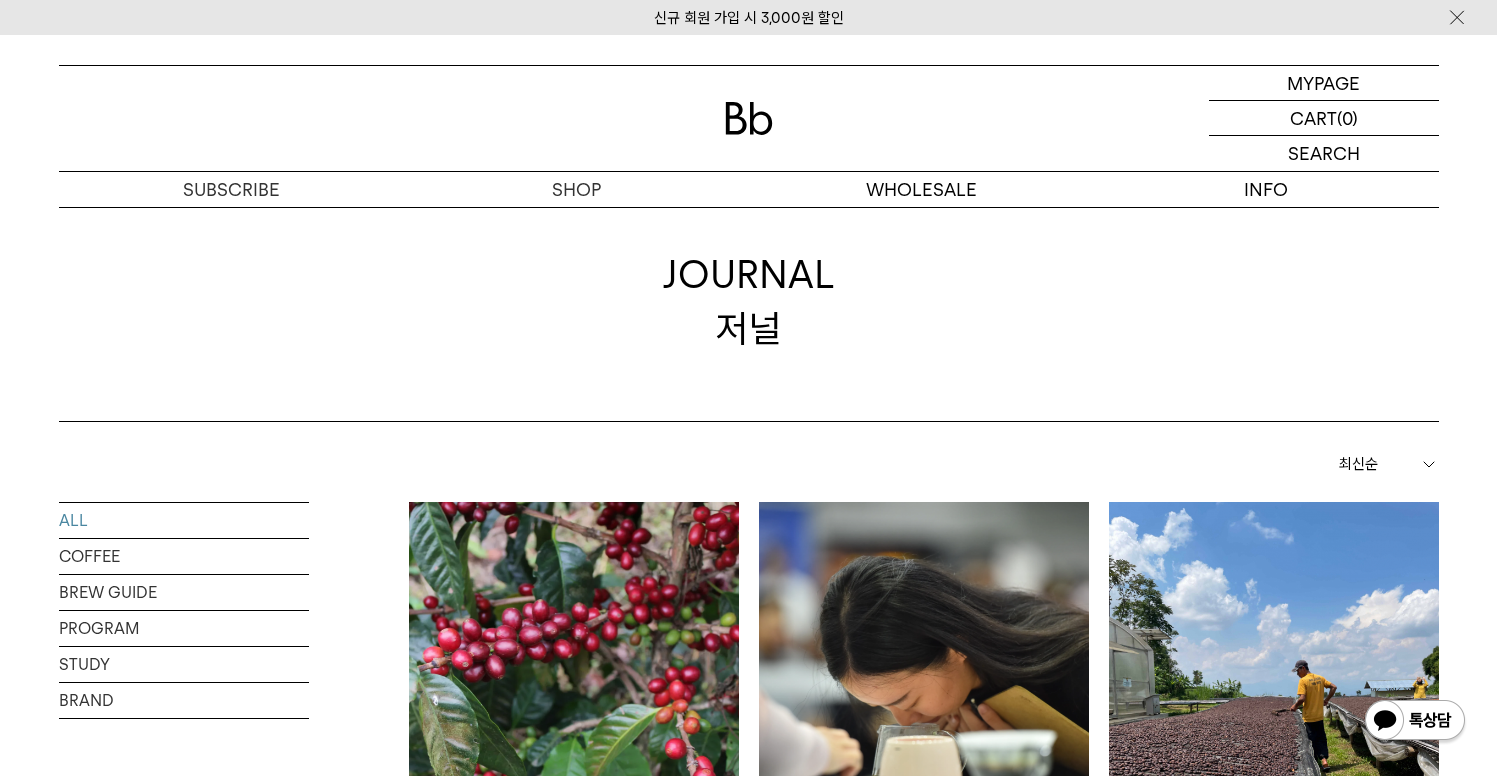 click on "ALL" at bounding box center (184, 520) 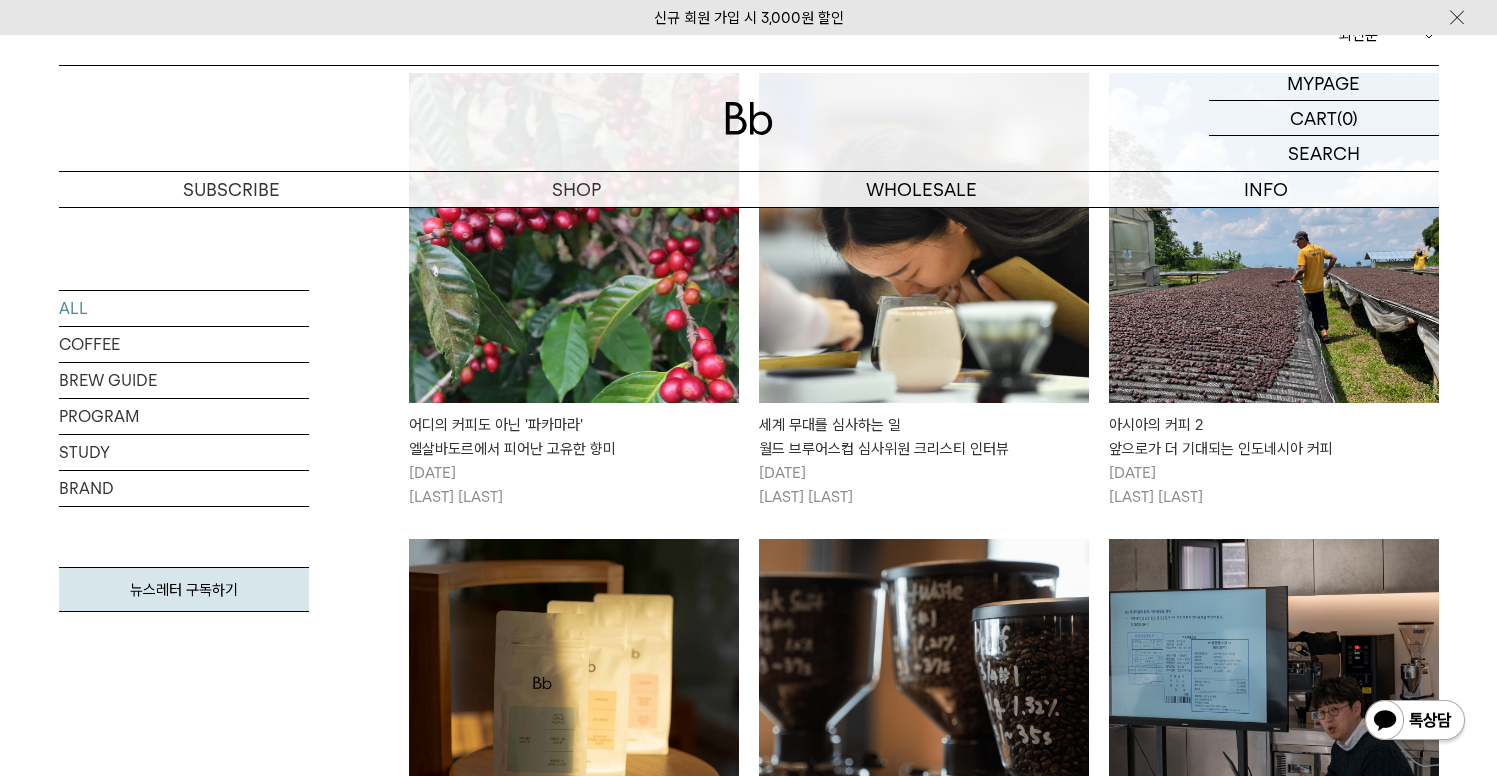 scroll, scrollTop: 0, scrollLeft: 0, axis: both 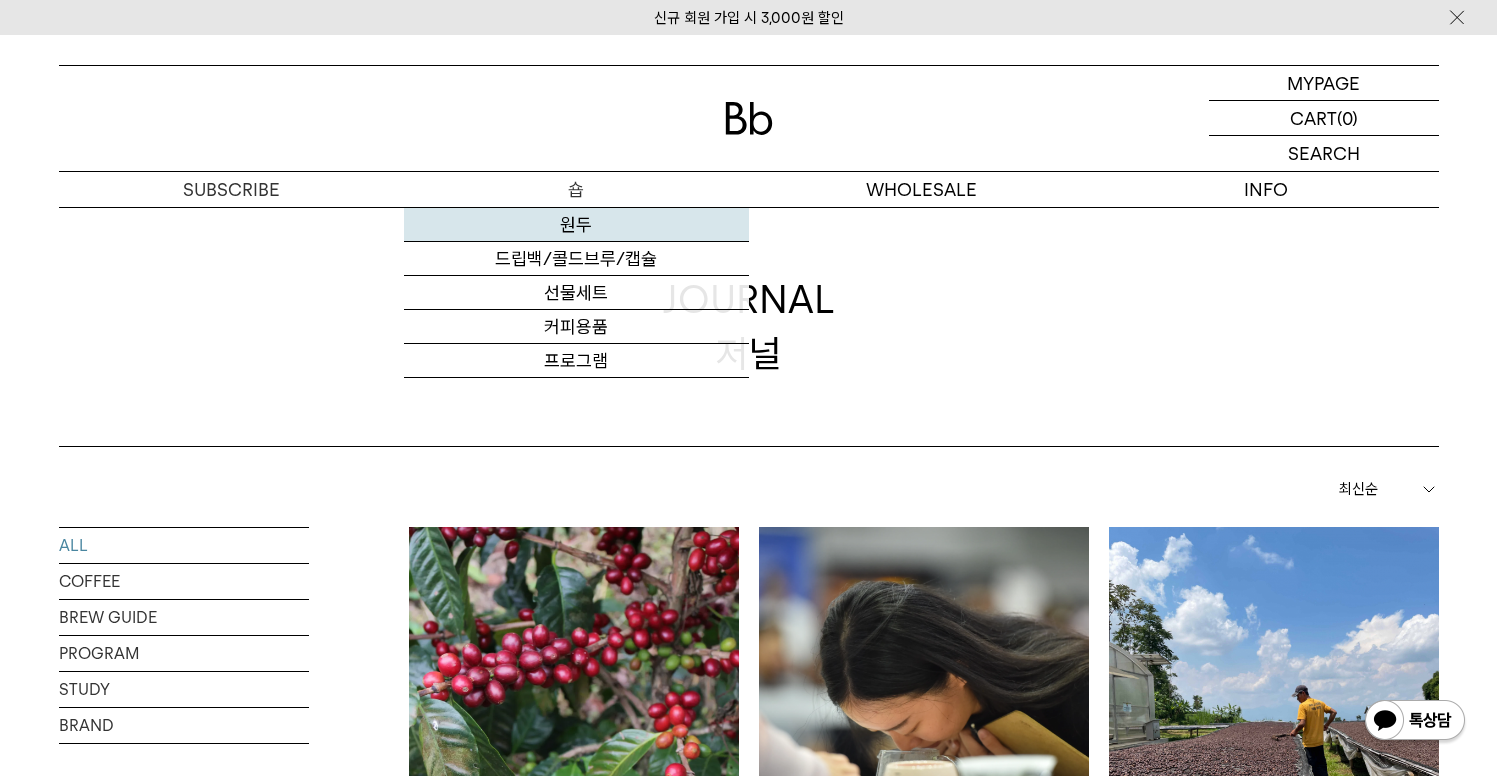 click on "원두" at bounding box center (576, 225) 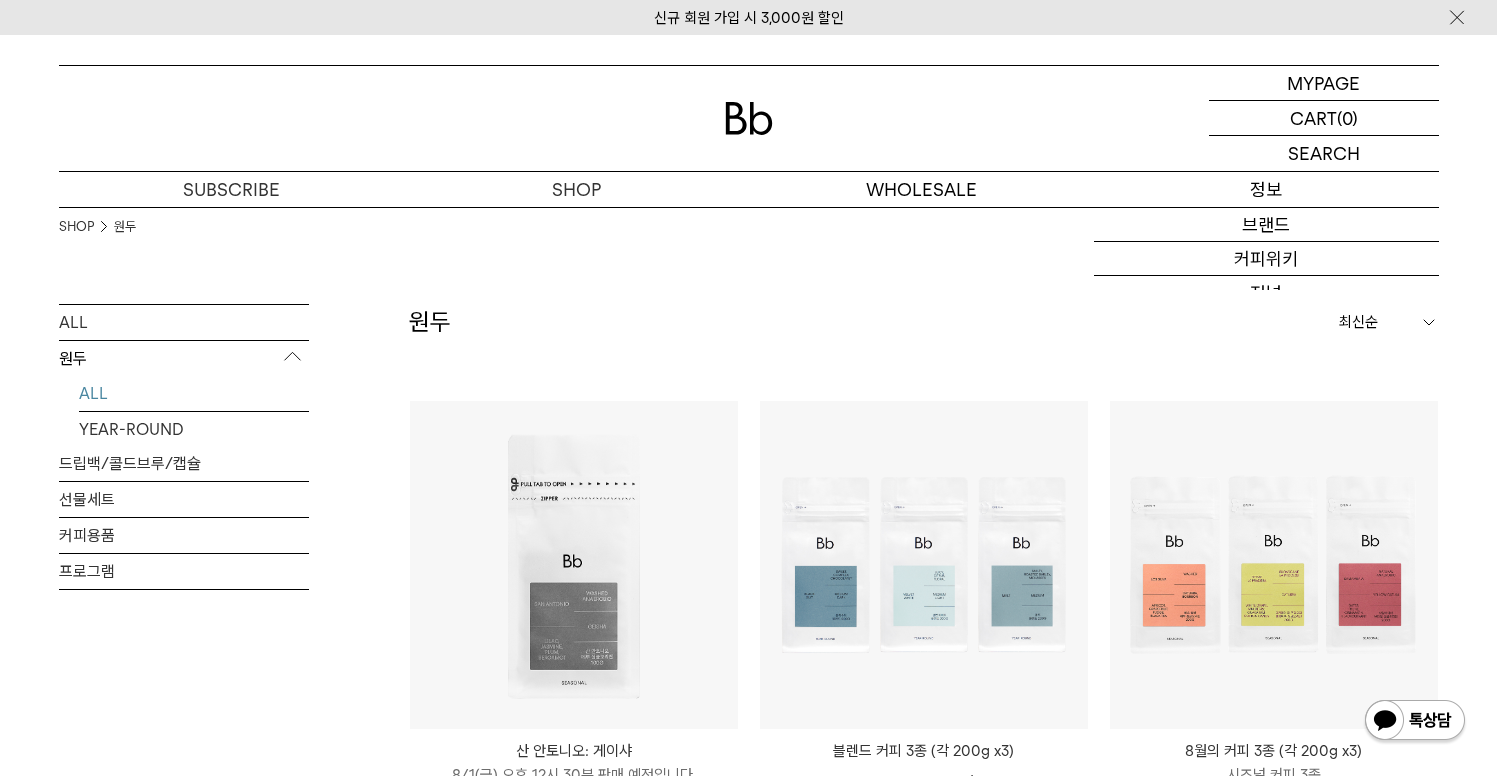 scroll, scrollTop: 449, scrollLeft: 0, axis: vertical 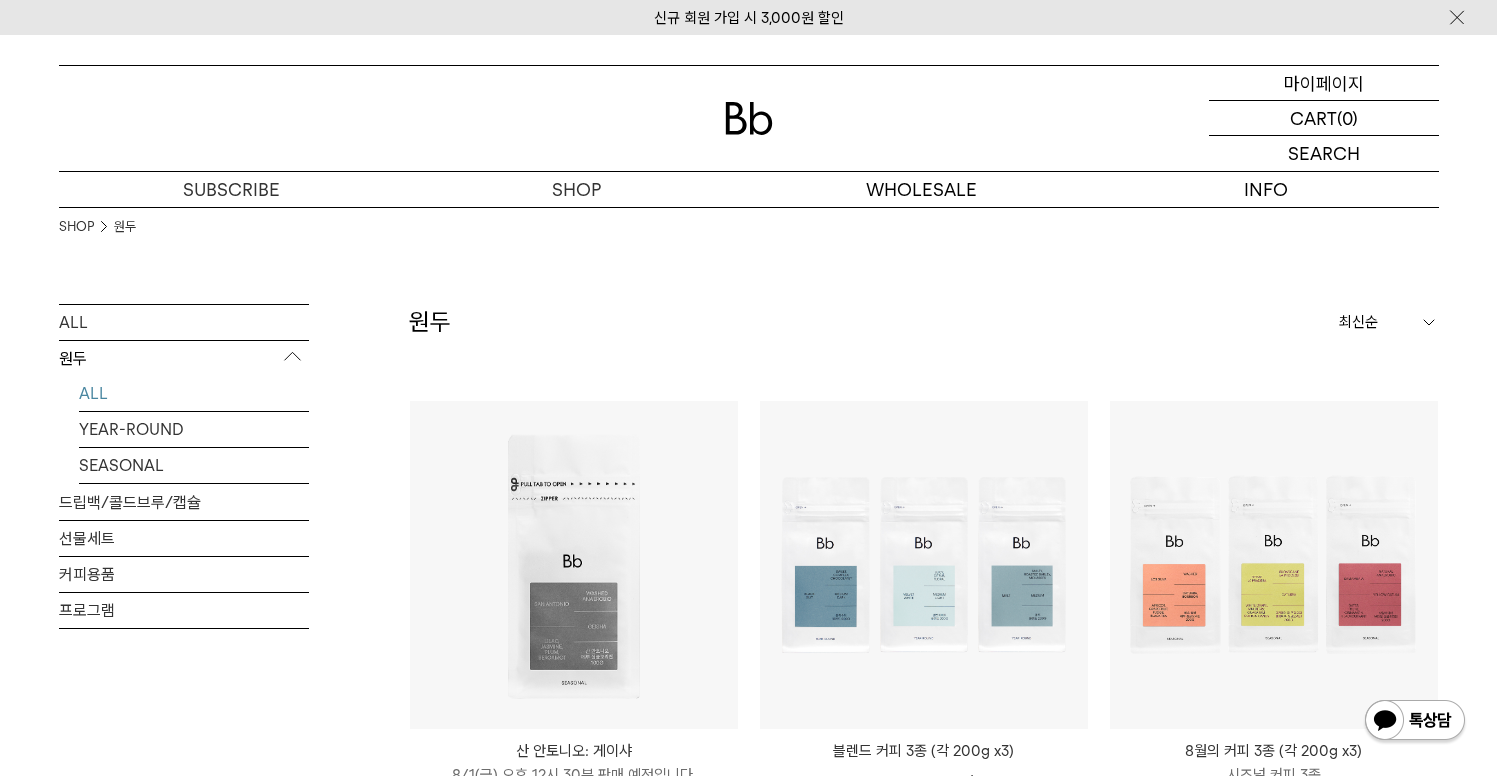 click on "마이페이지" at bounding box center (1324, 83) 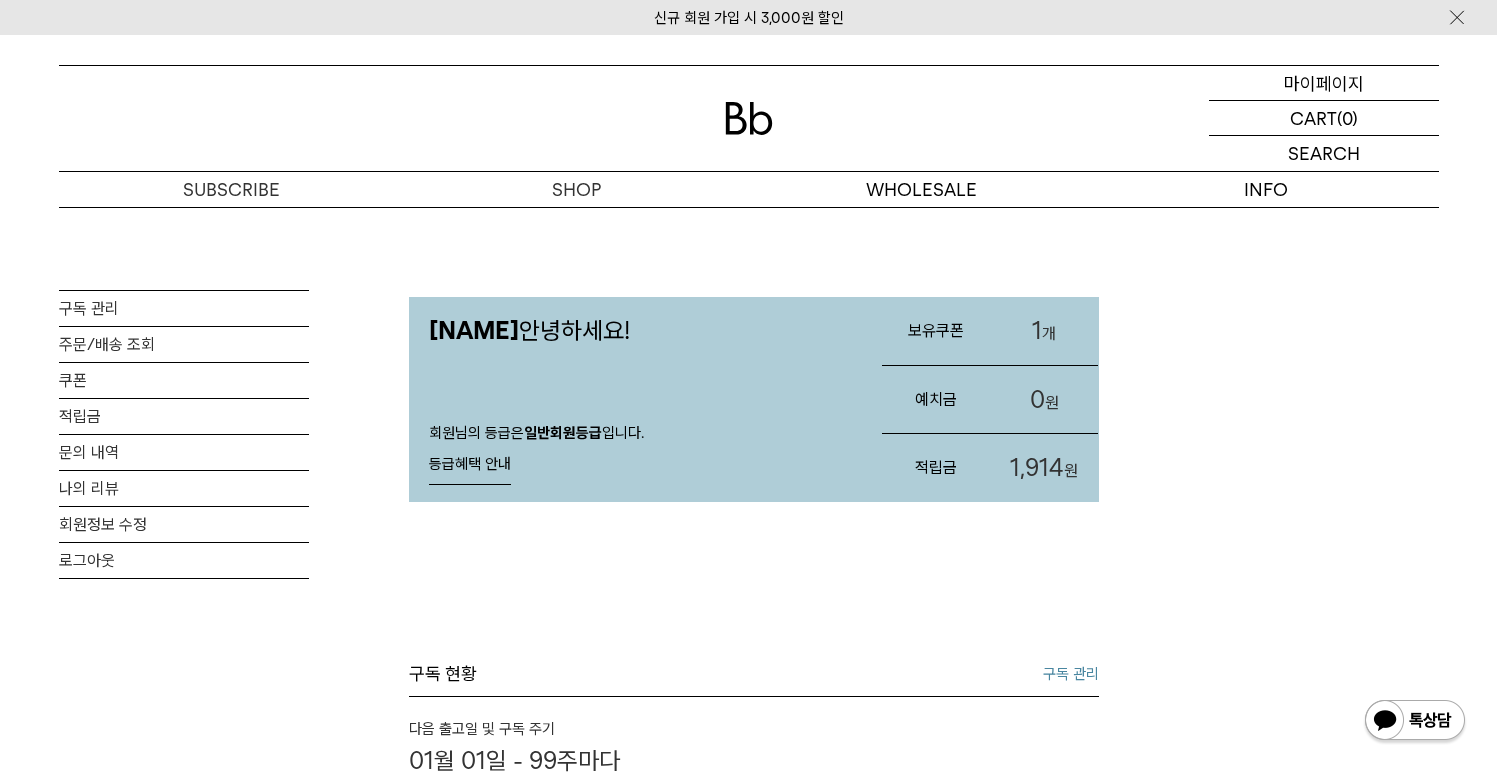 scroll, scrollTop: 0, scrollLeft: 0, axis: both 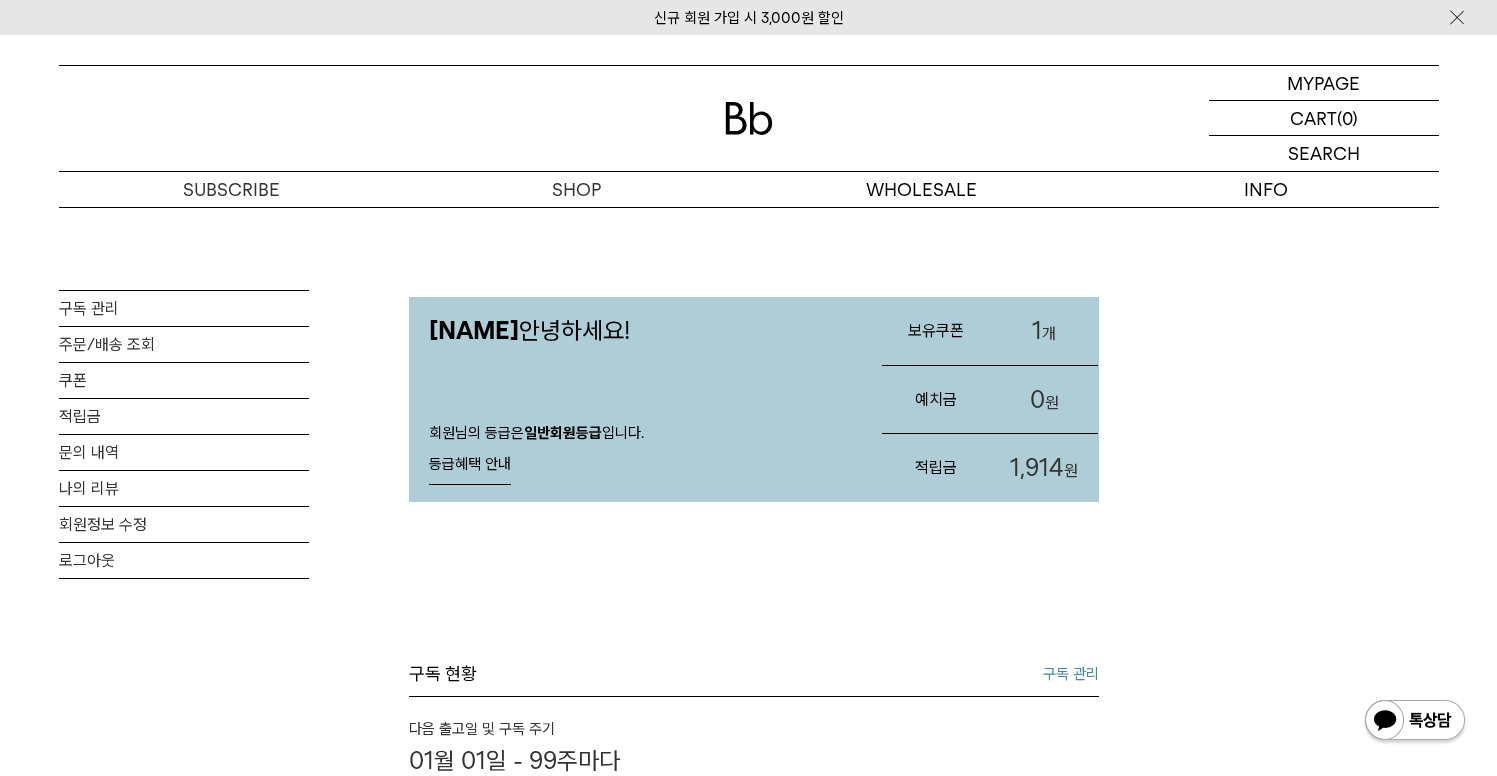 click on "1  개" at bounding box center (1044, 331) 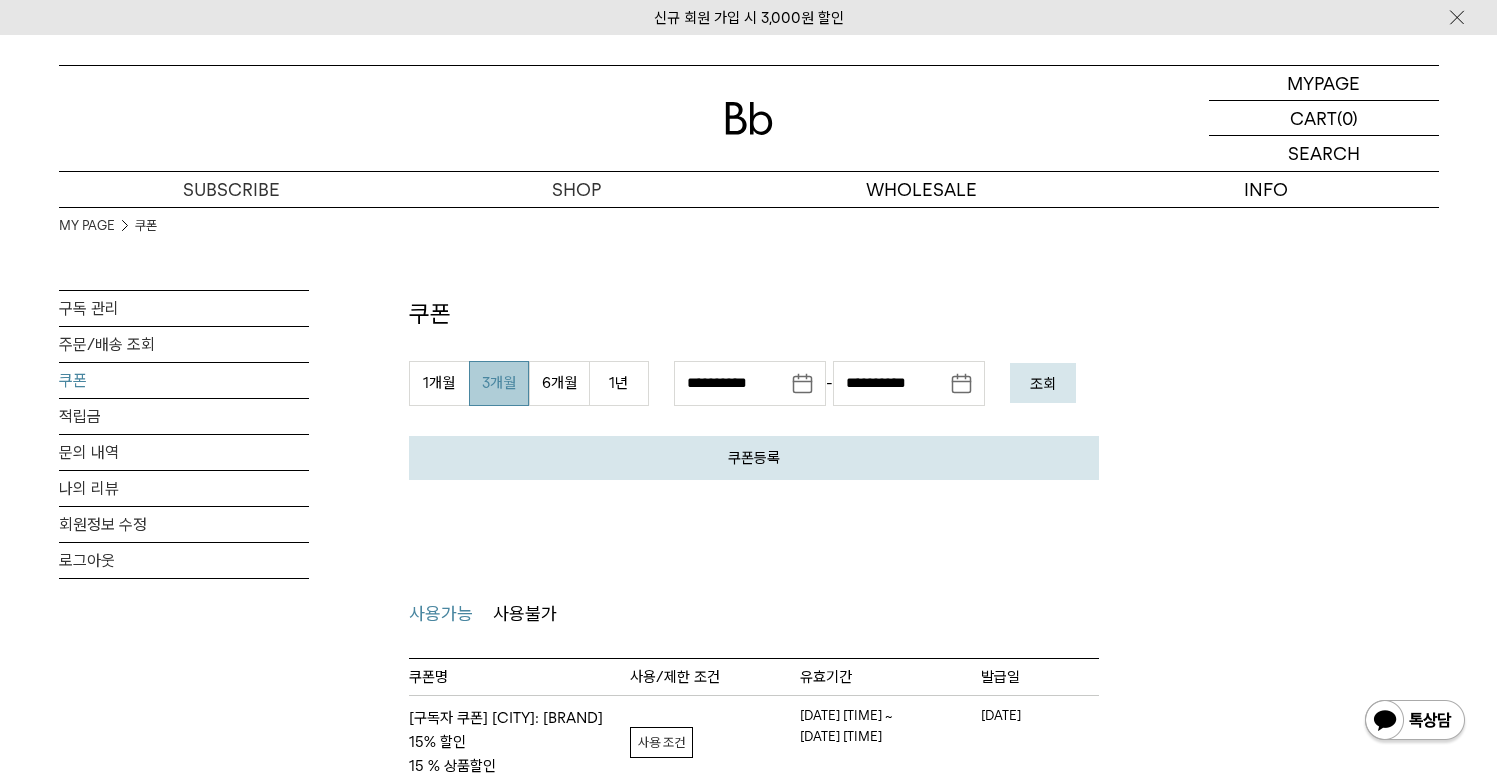 scroll, scrollTop: 0, scrollLeft: 0, axis: both 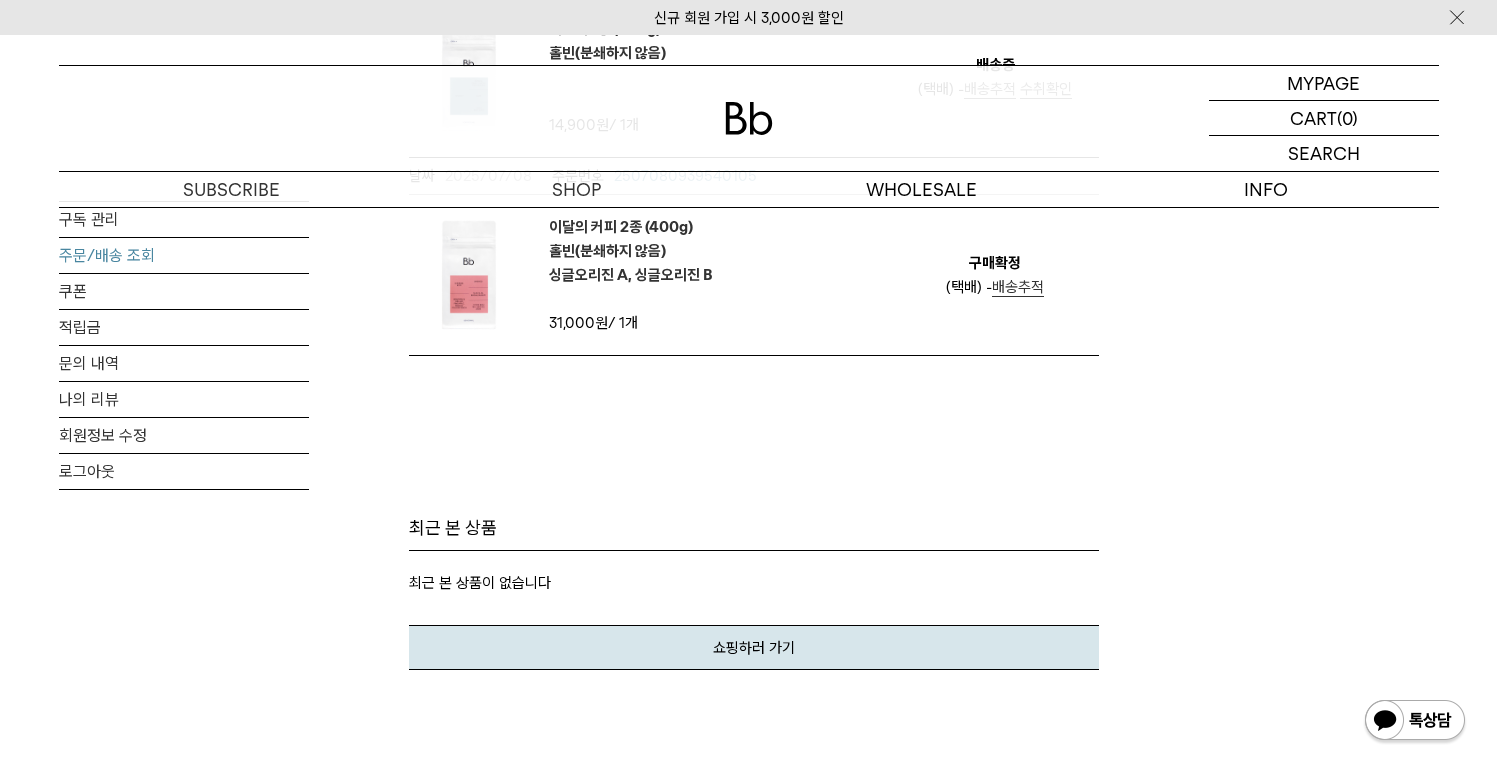 click on "주문/배송 조회" at bounding box center [184, 255] 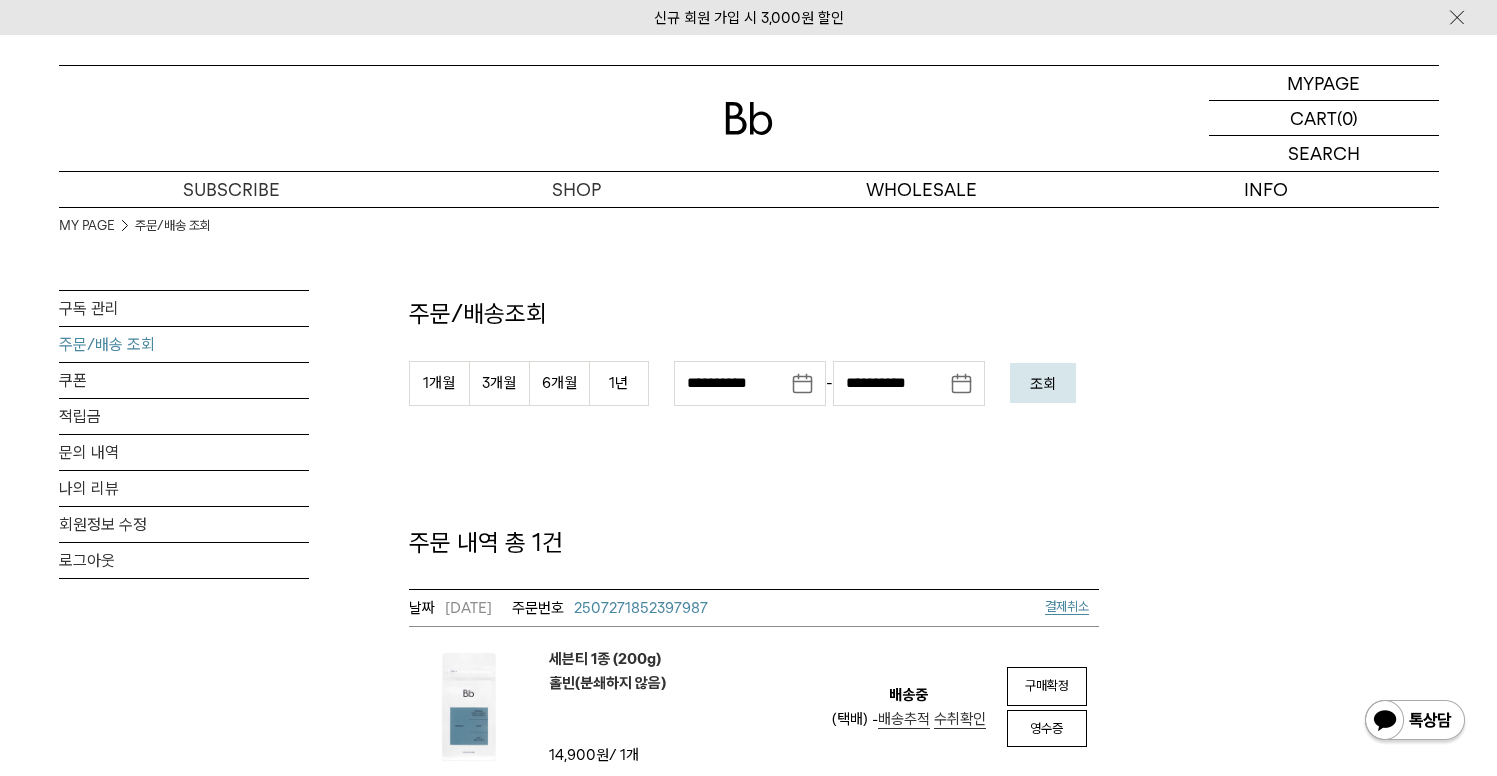 scroll, scrollTop: 0, scrollLeft: 0, axis: both 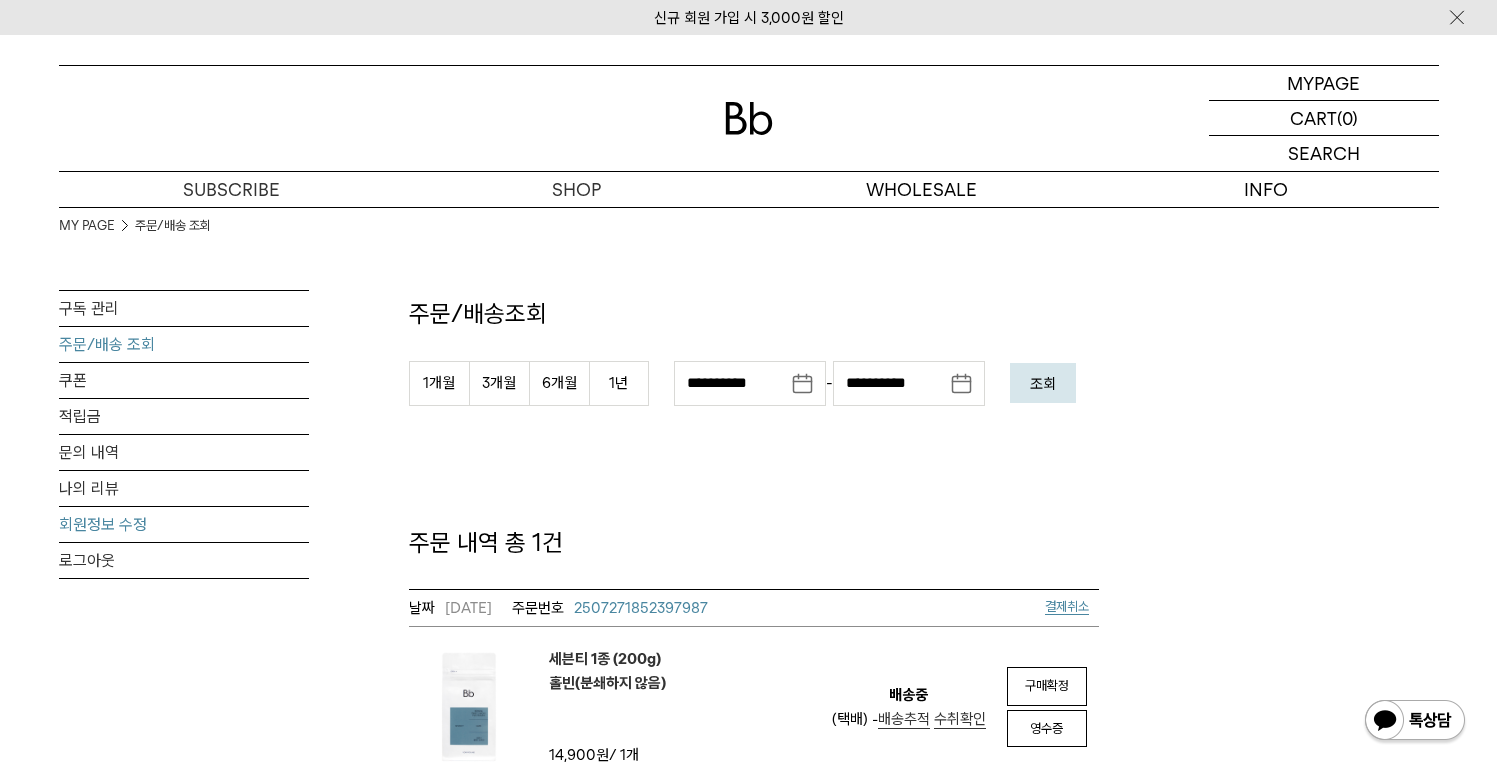 click on "회원정보 수정" at bounding box center (184, 524) 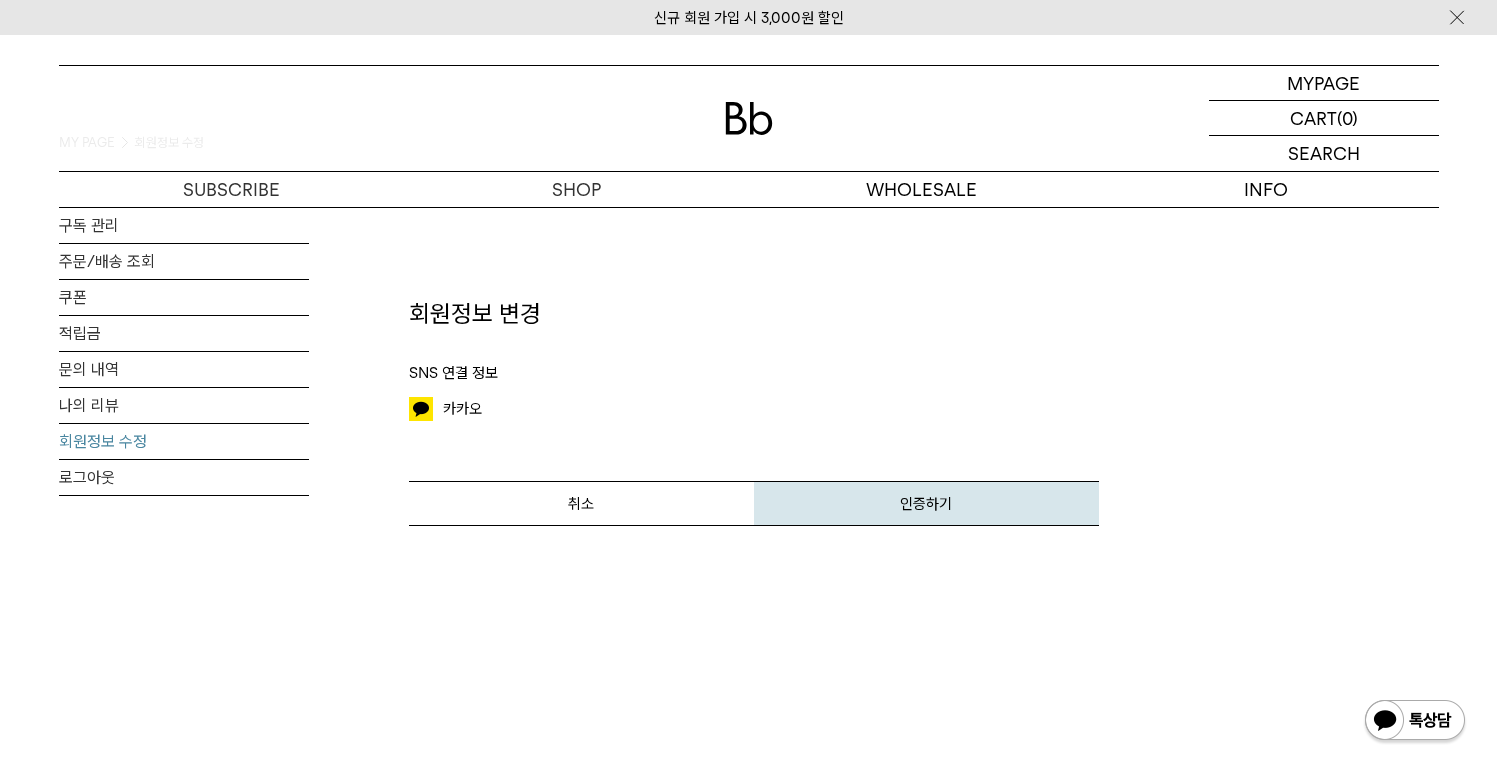 scroll, scrollTop: 0, scrollLeft: 0, axis: both 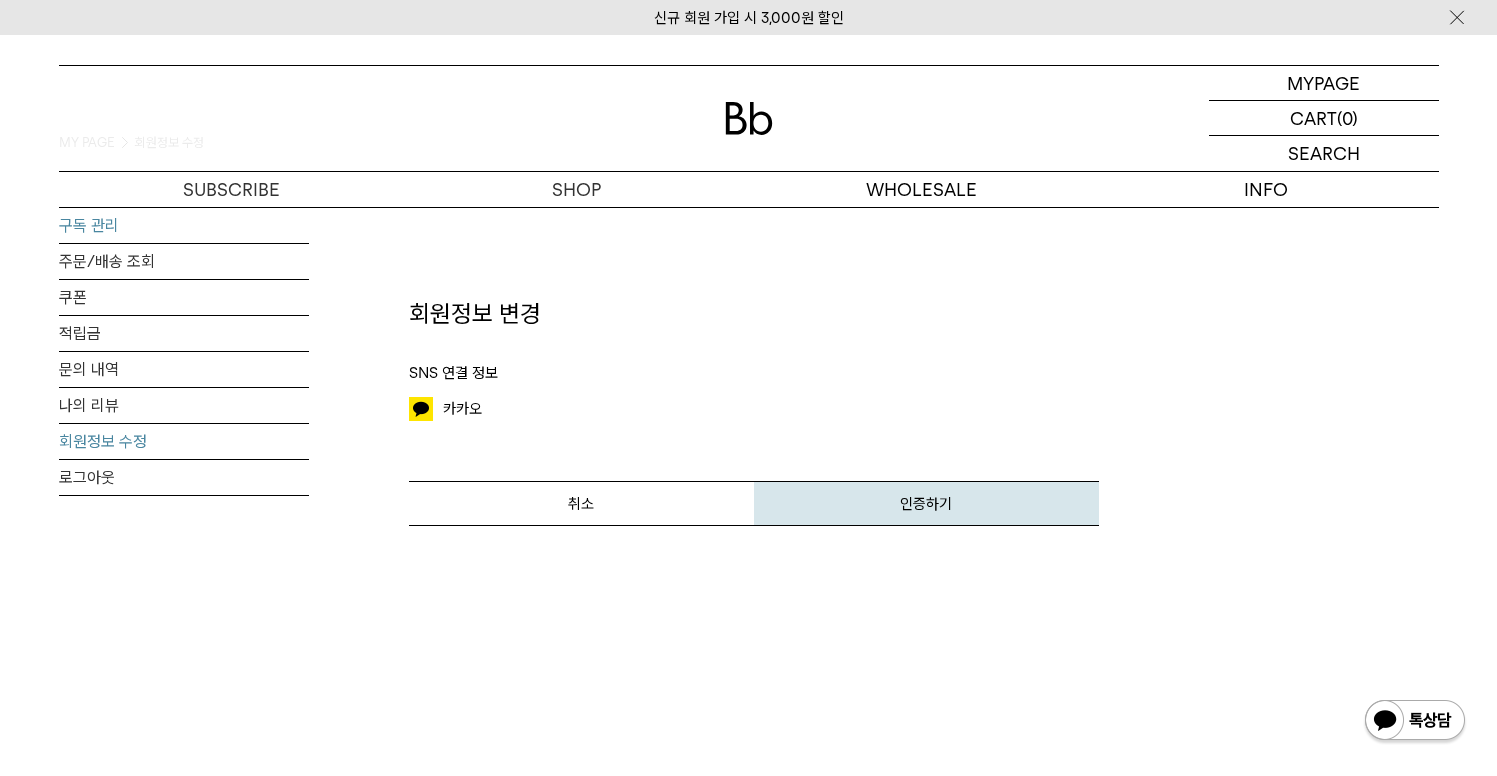 click on "구독 관리" at bounding box center [184, 225] 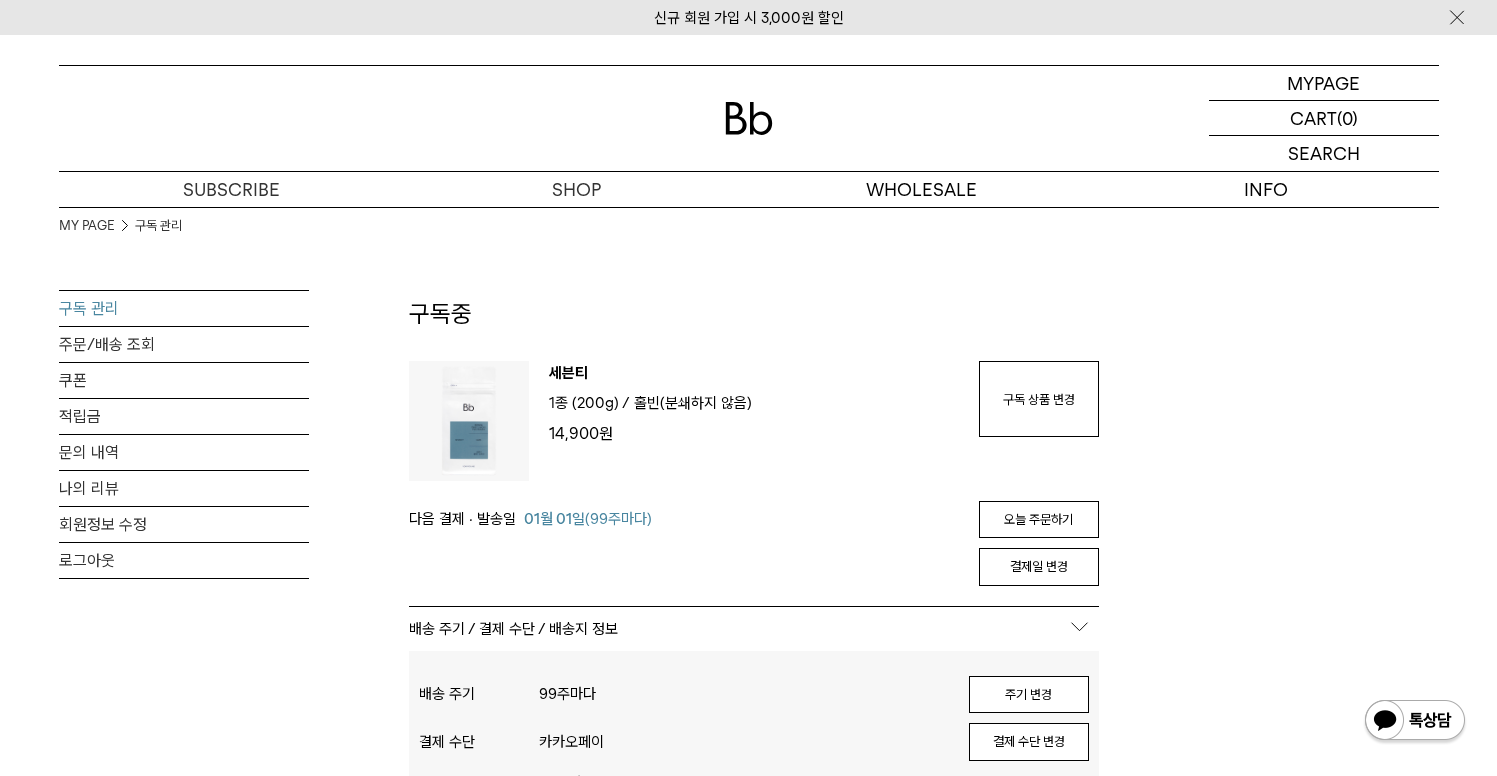 scroll, scrollTop: 0, scrollLeft: 0, axis: both 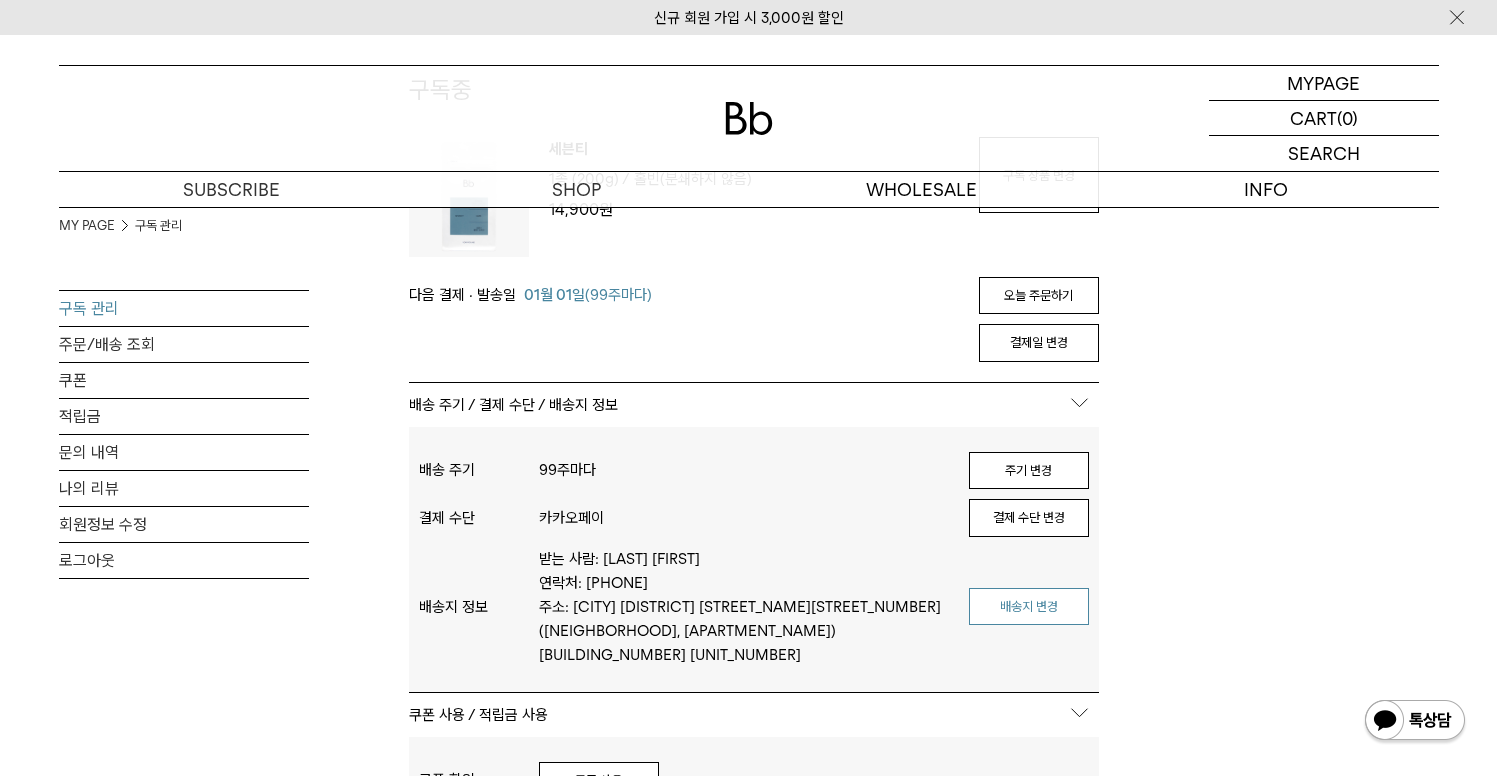 click on "배송지 변경" at bounding box center [1029, 607] 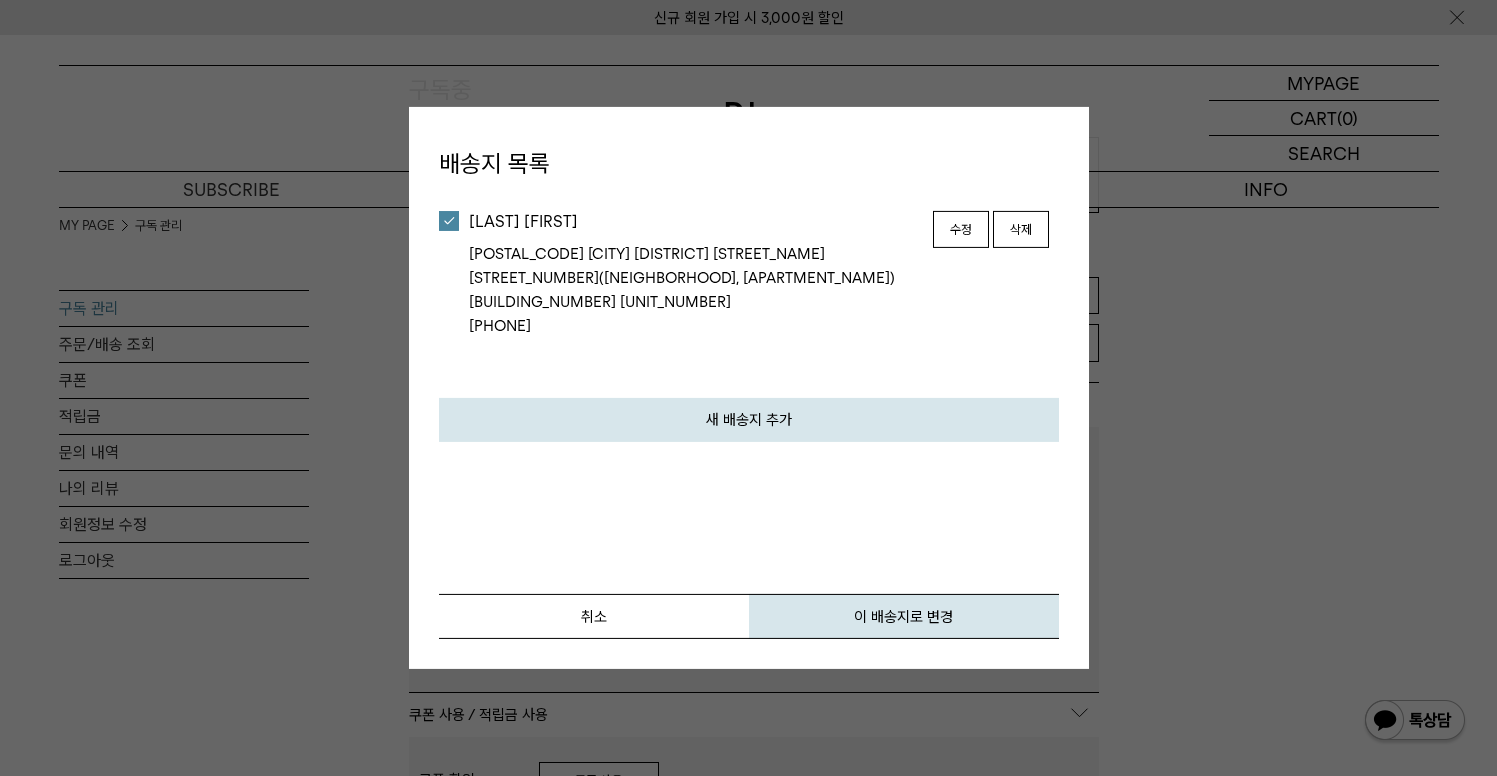 click on "수정" at bounding box center [961, 230] 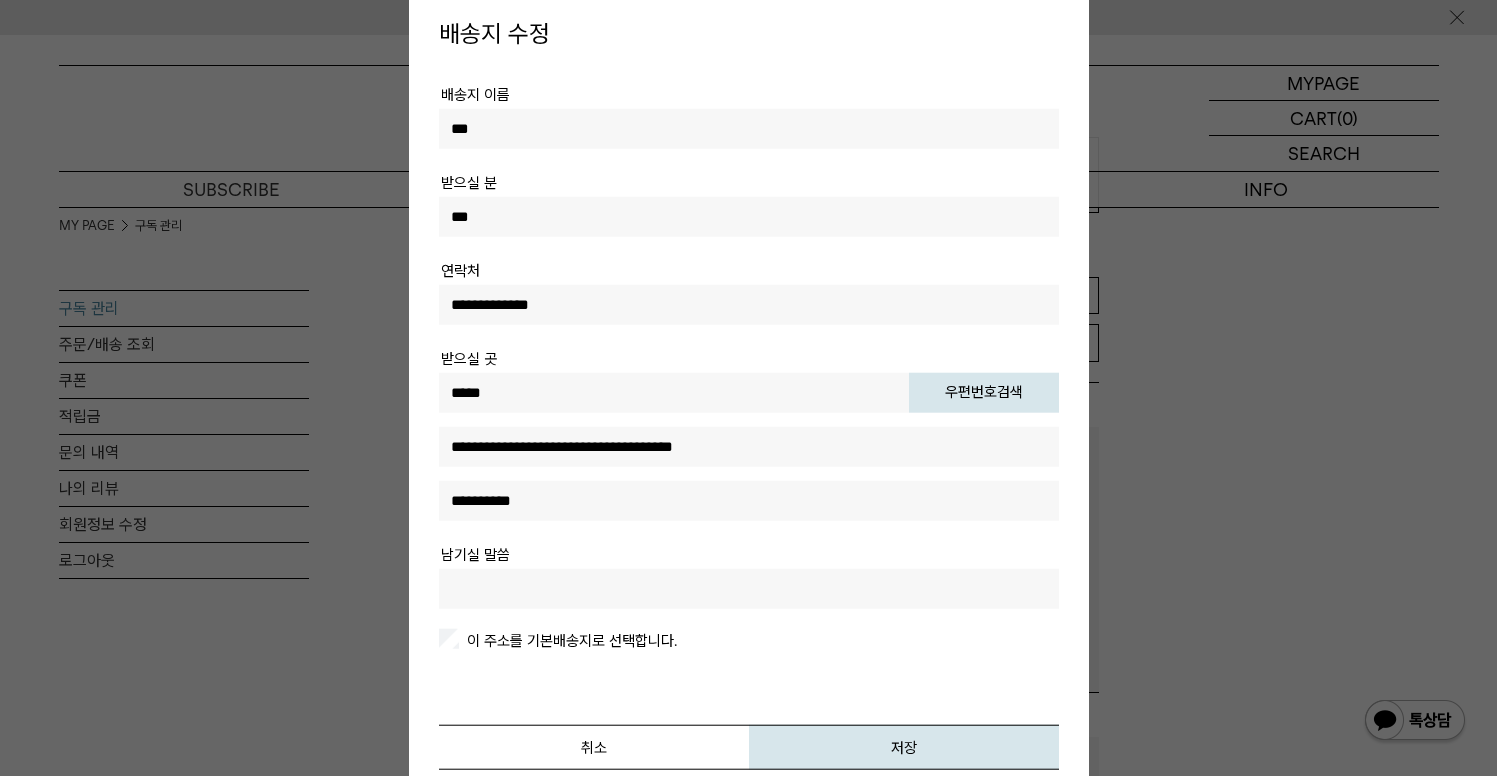 click on "우편번호검색" at bounding box center [984, 392] 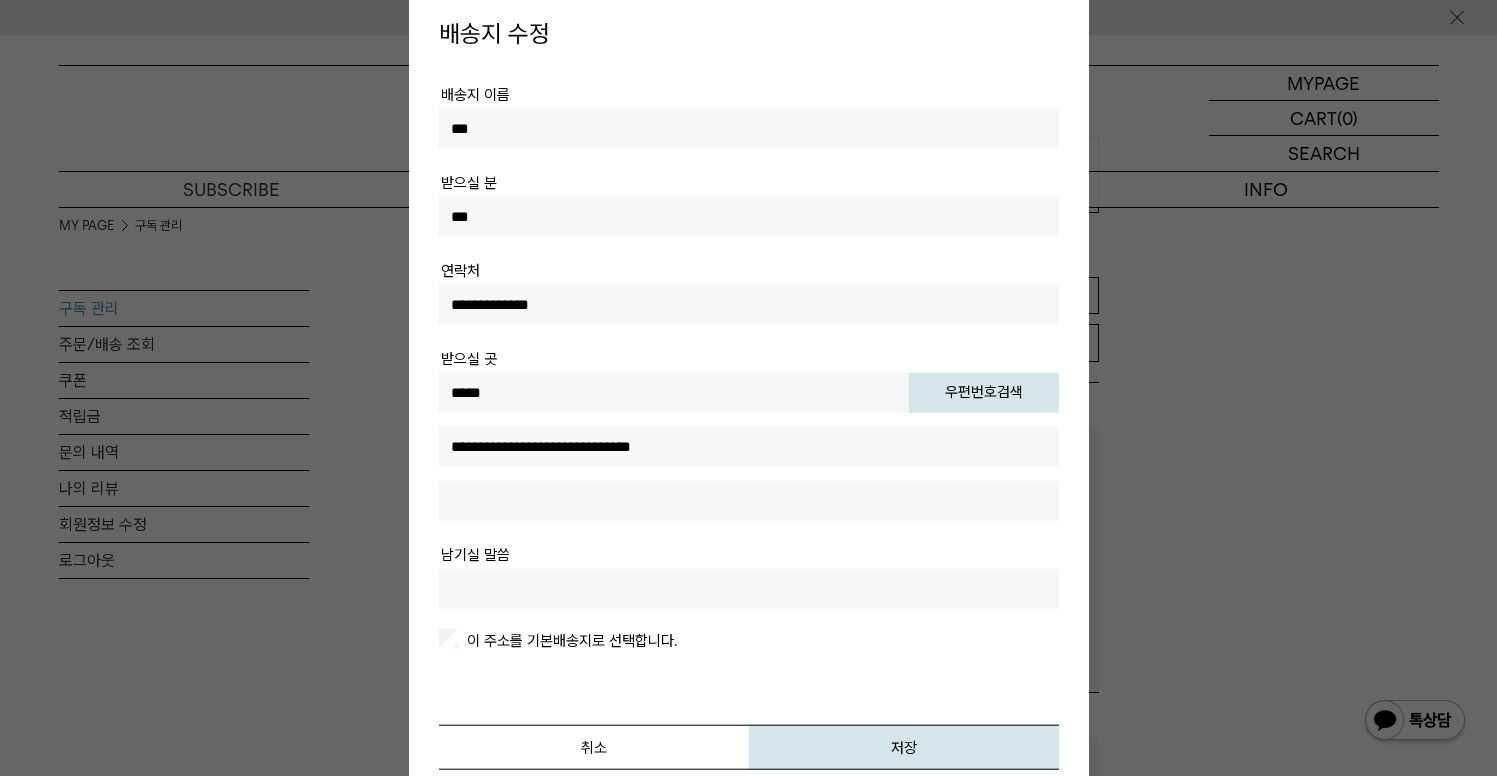 click at bounding box center [749, 500] 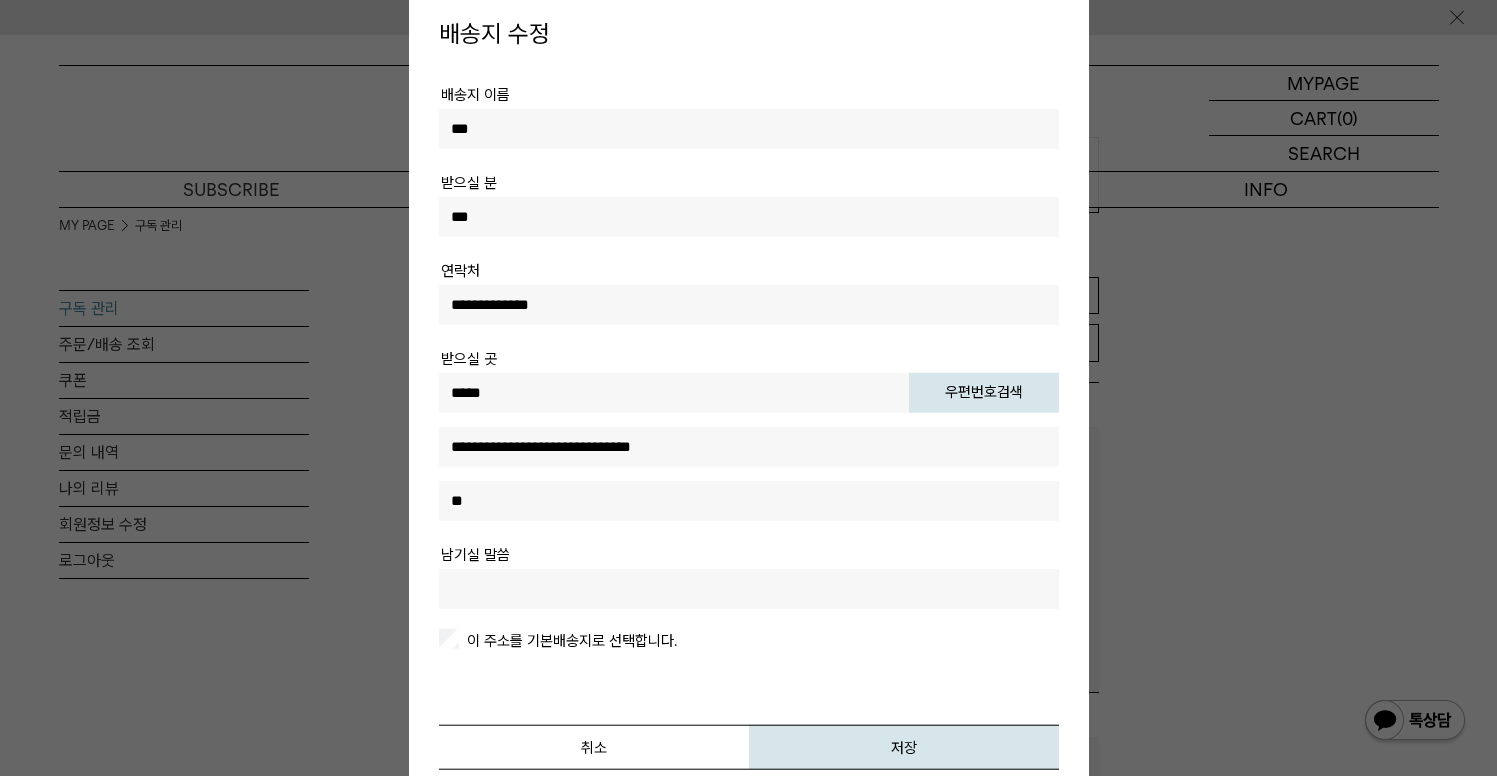 type on "**********" 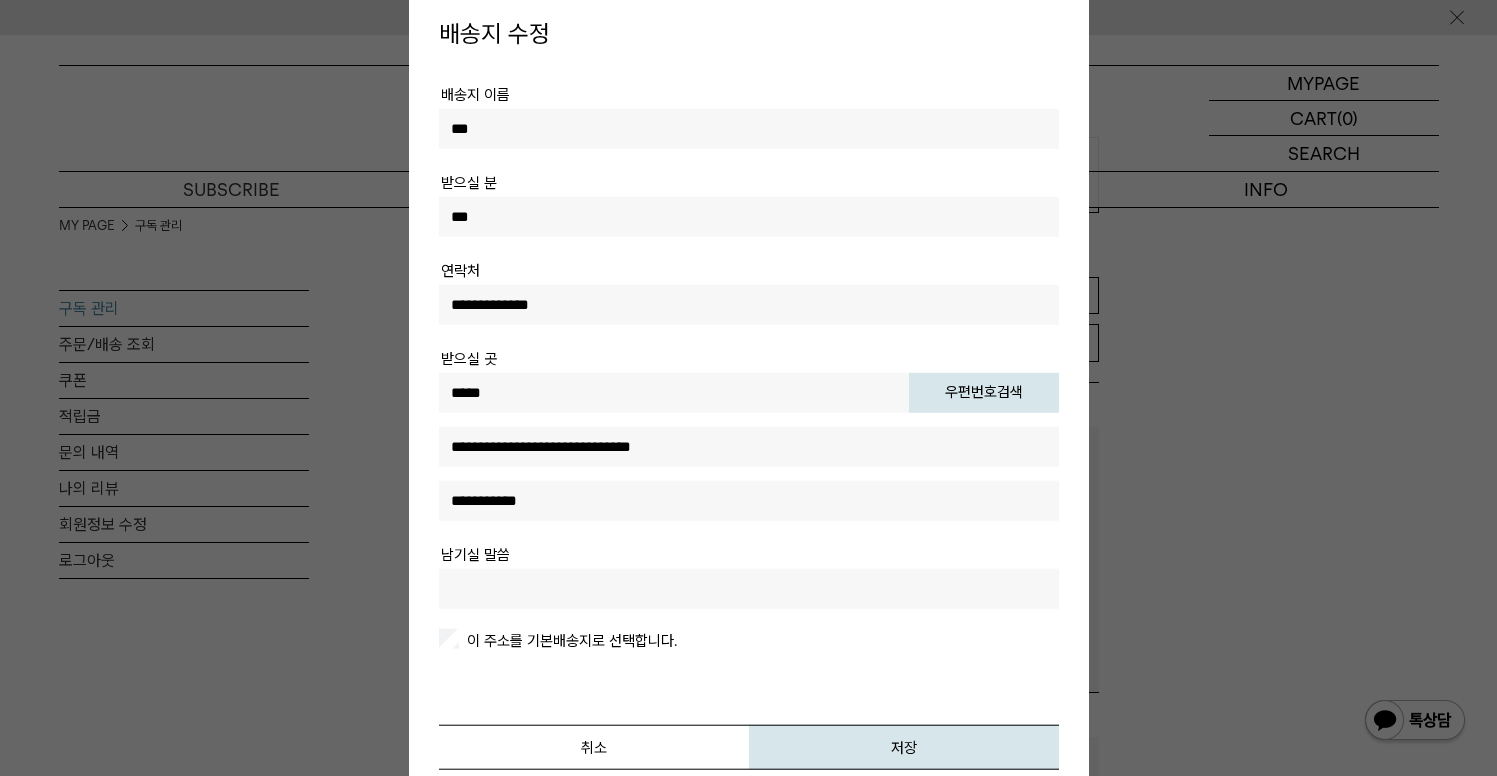 click on "이 주소를 기본배송지로 선택합니다." at bounding box center (570, 640) 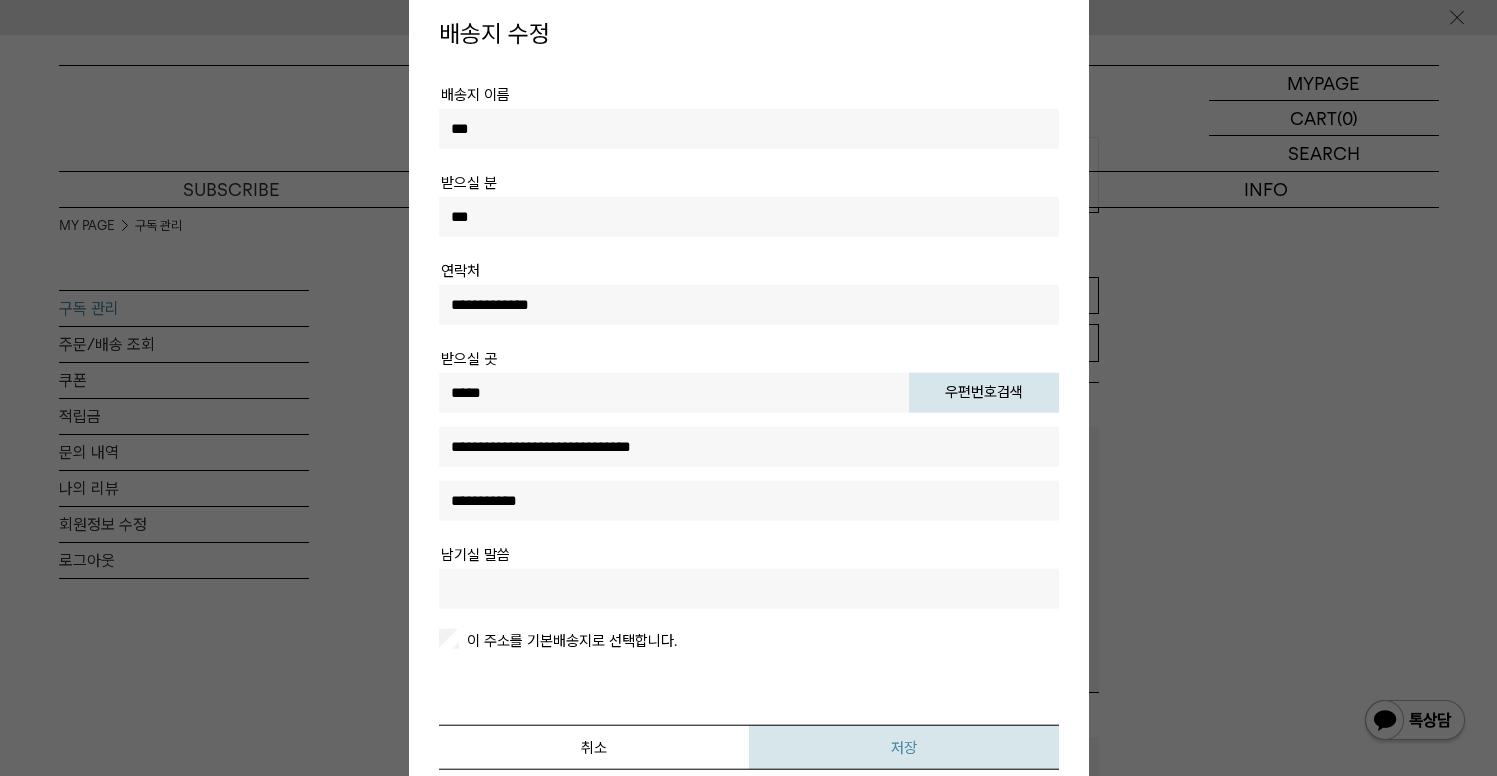 click on "저장" at bounding box center (904, 746) 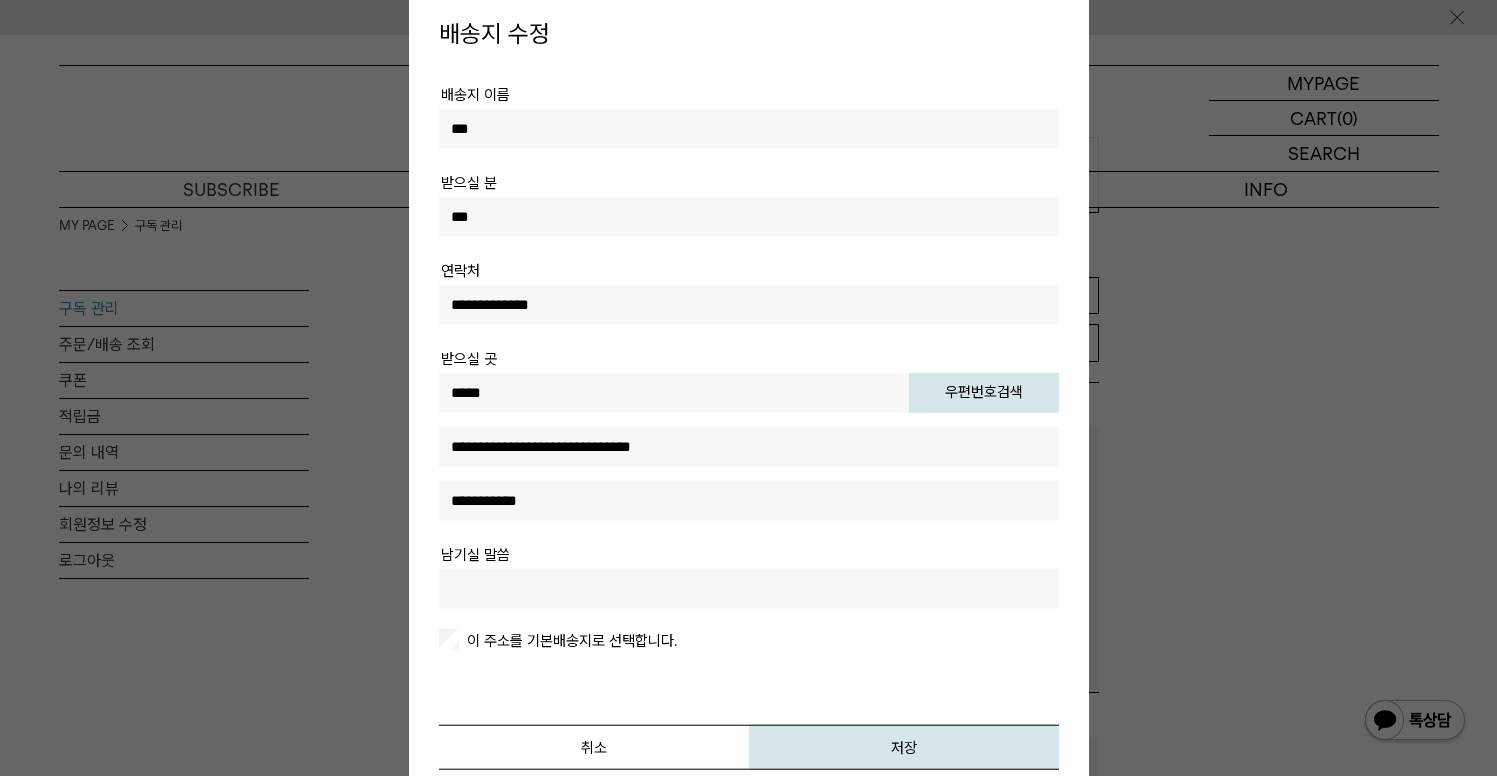 click on "***" at bounding box center [749, 216] 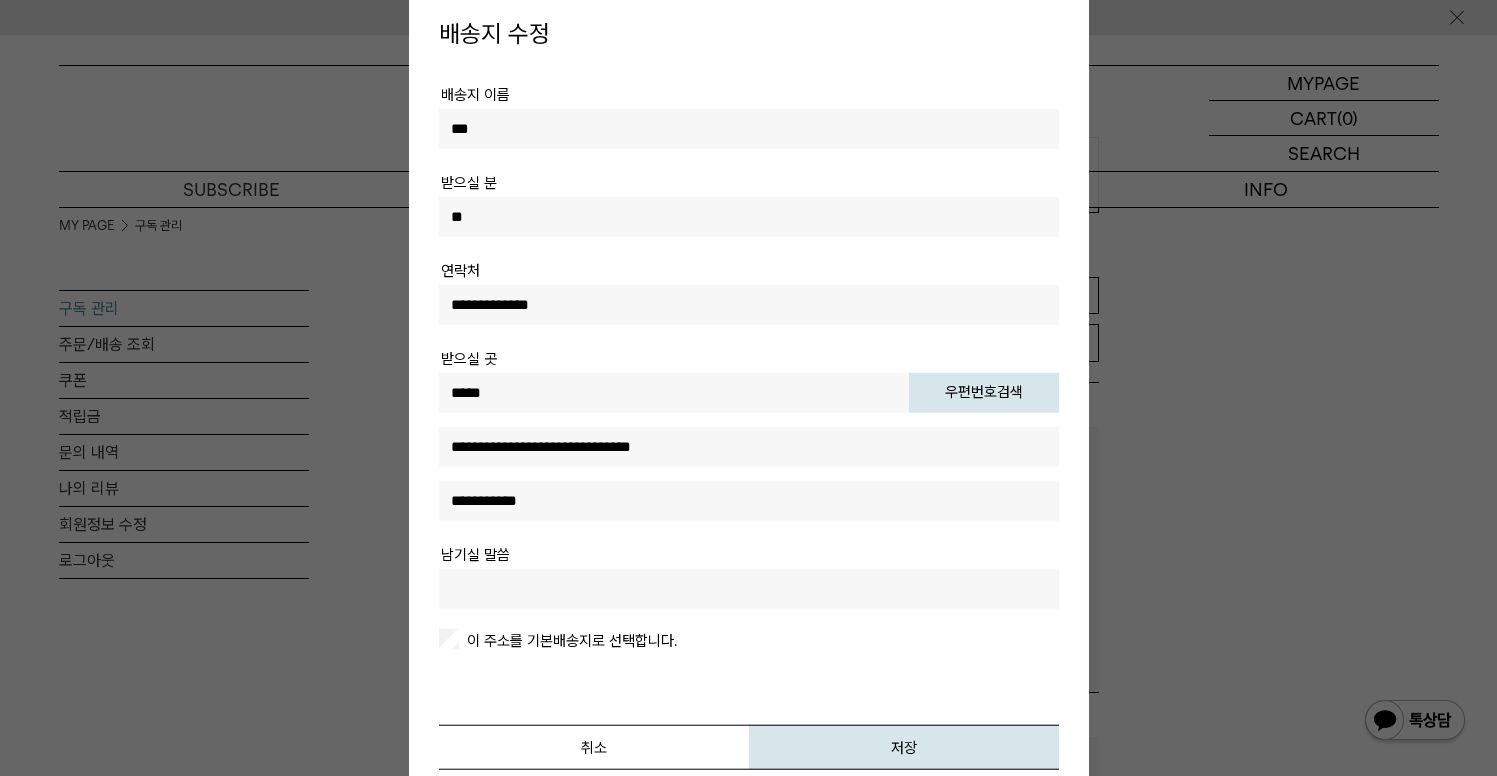 type on "*" 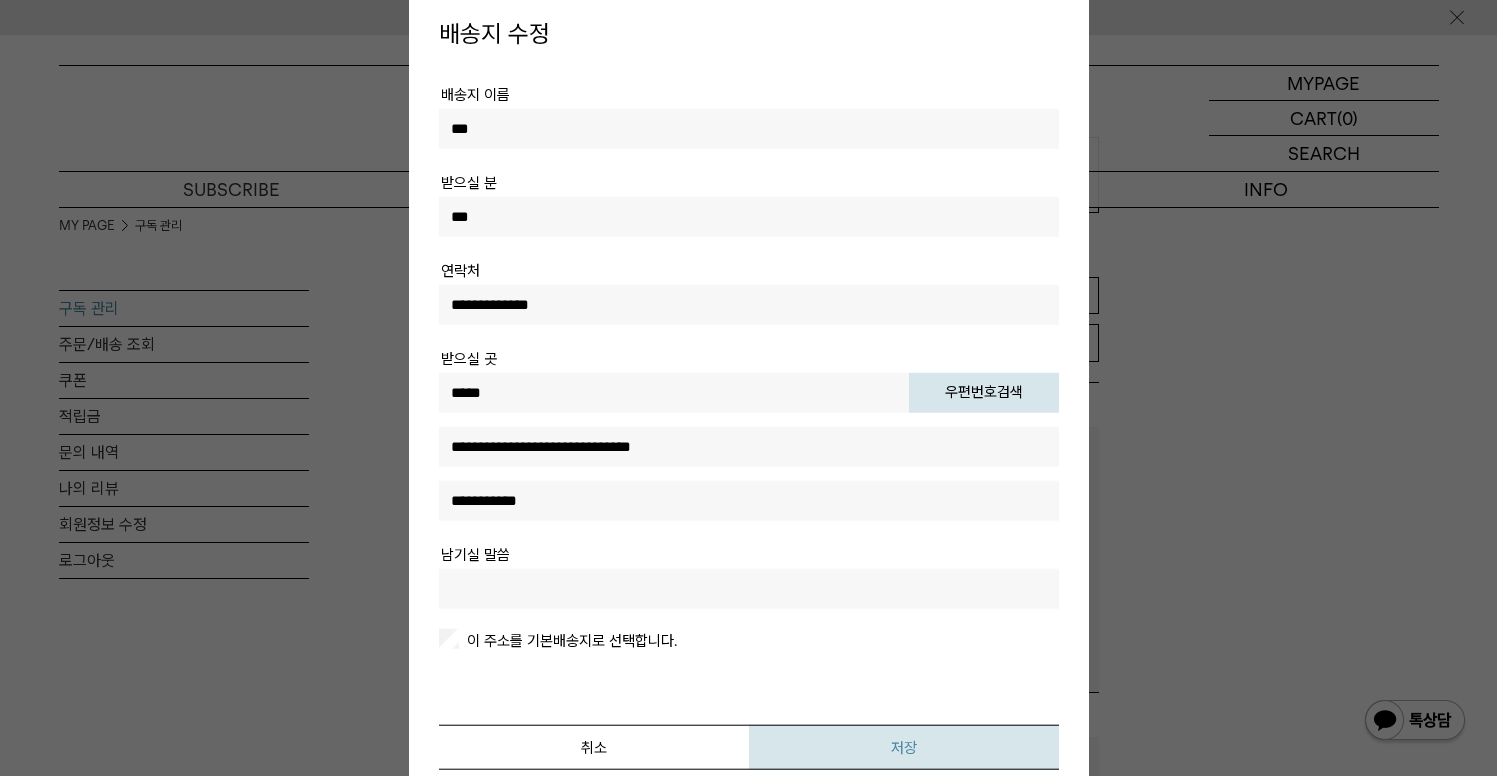 type on "***" 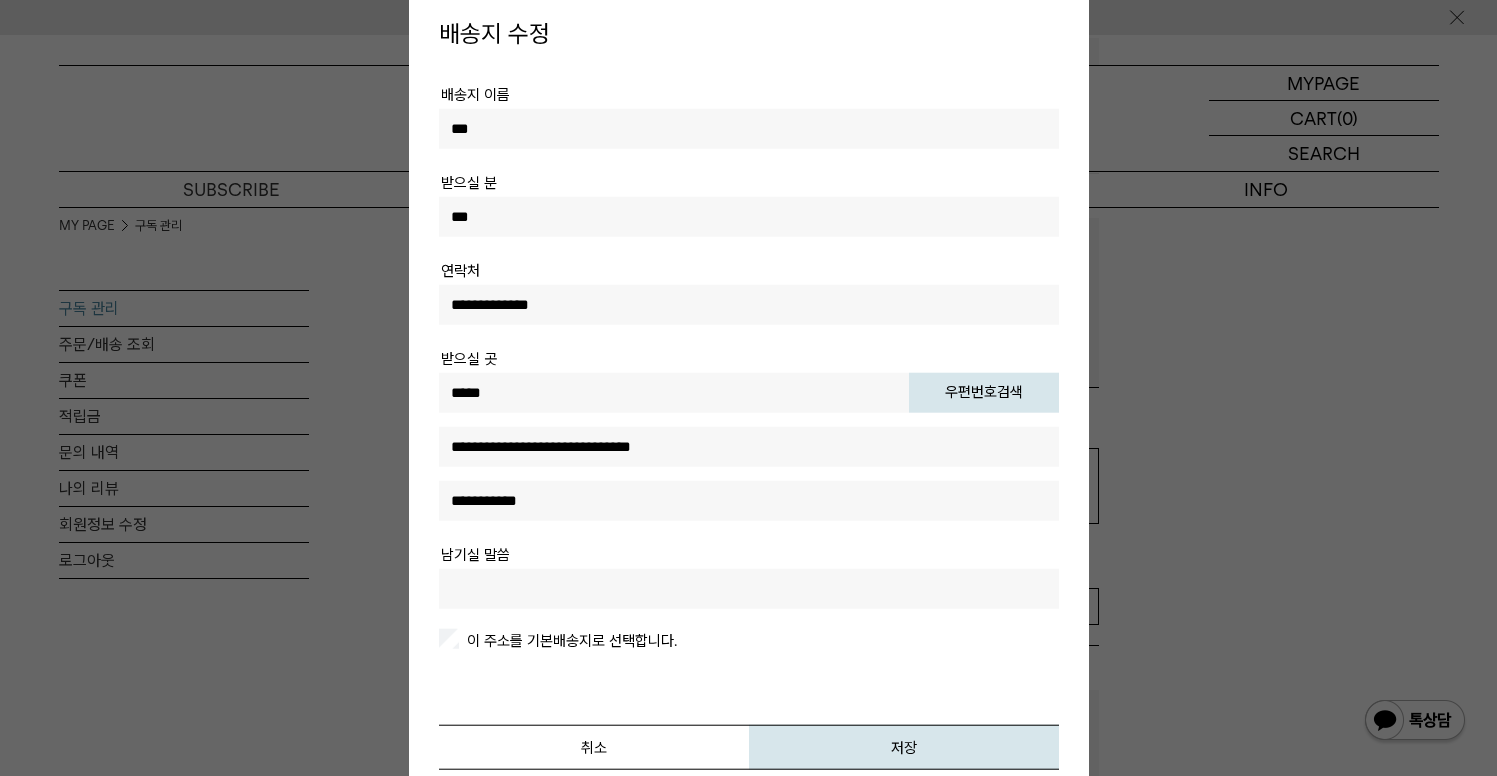 scroll, scrollTop: 1025, scrollLeft: 0, axis: vertical 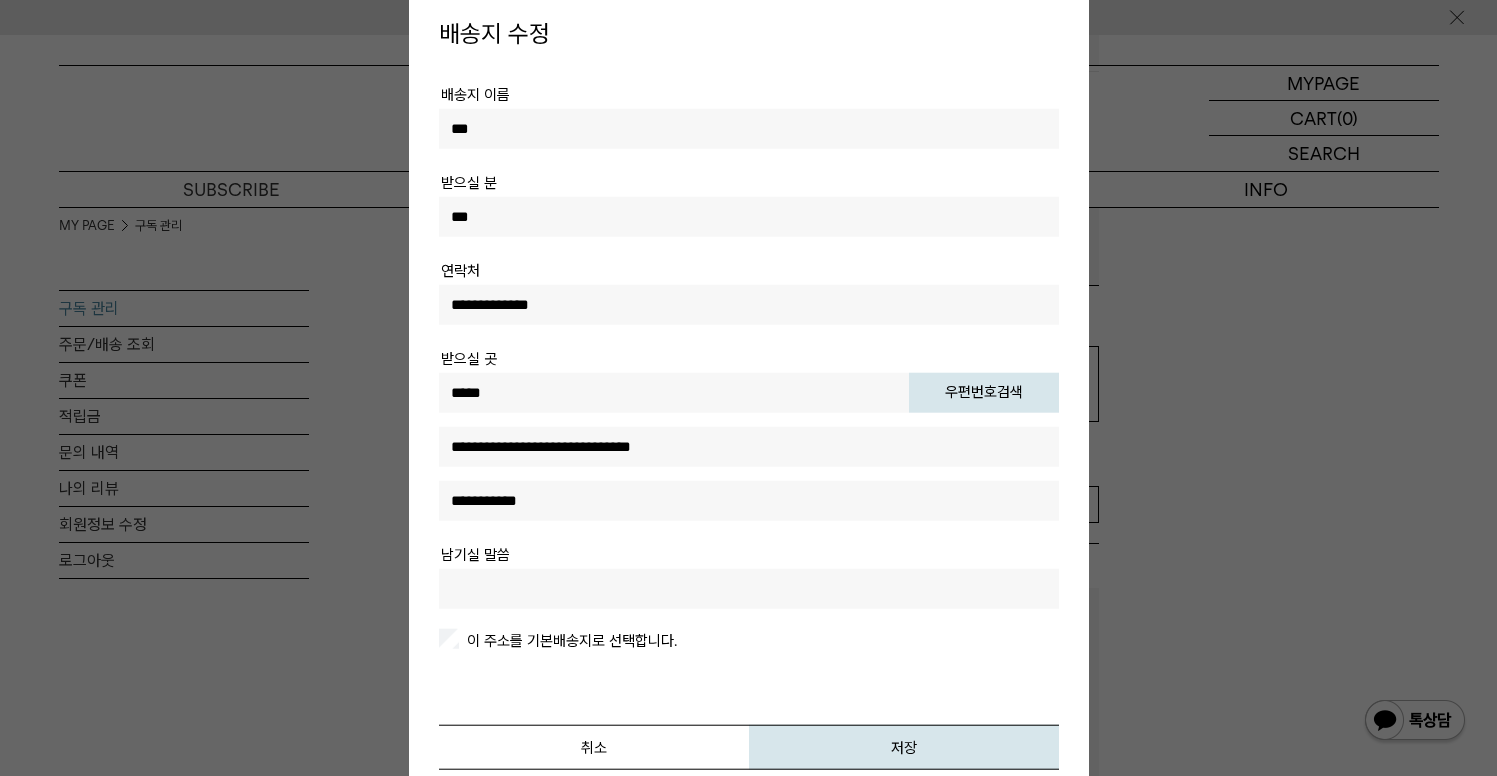 click at bounding box center (748, 388) 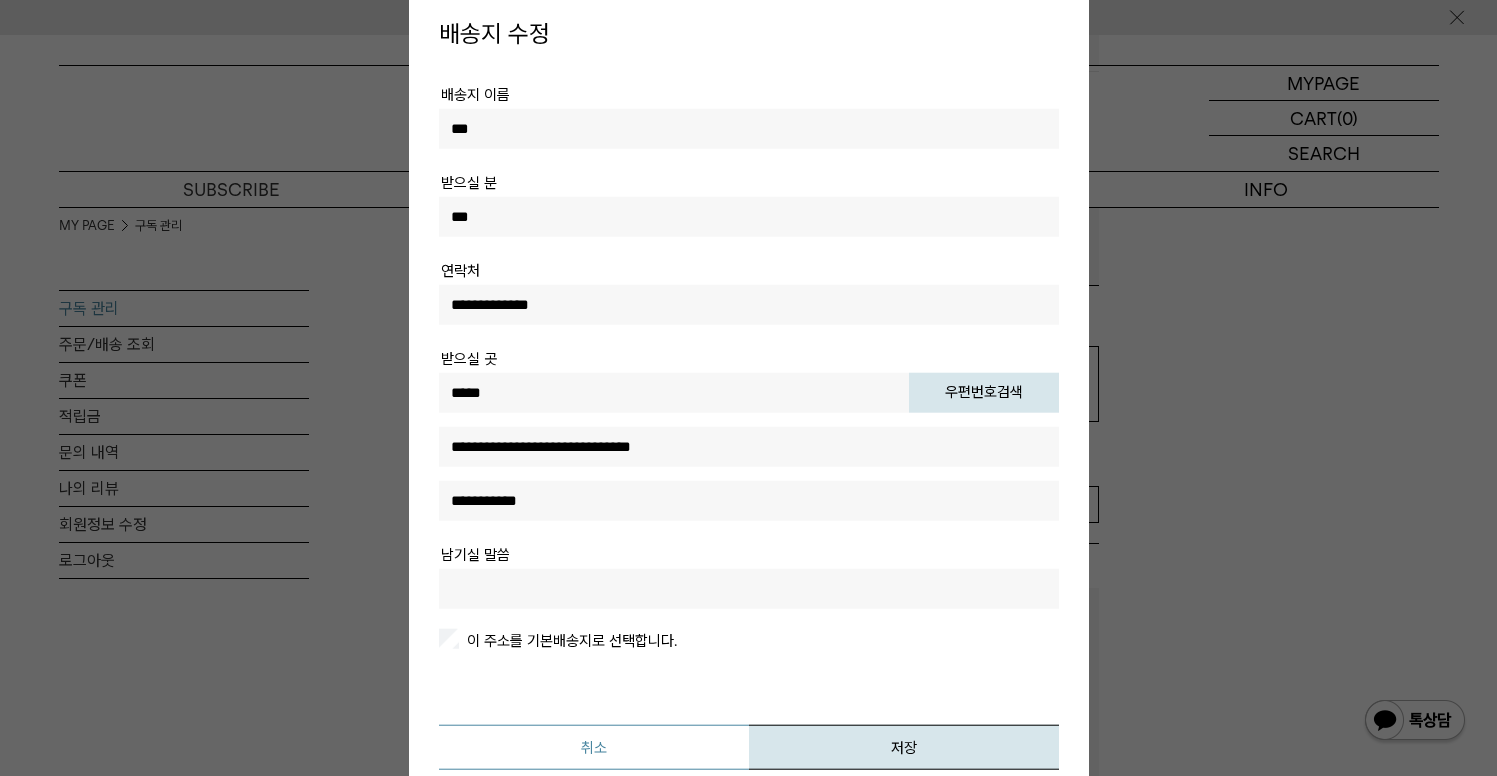 click on "취소" at bounding box center [594, 746] 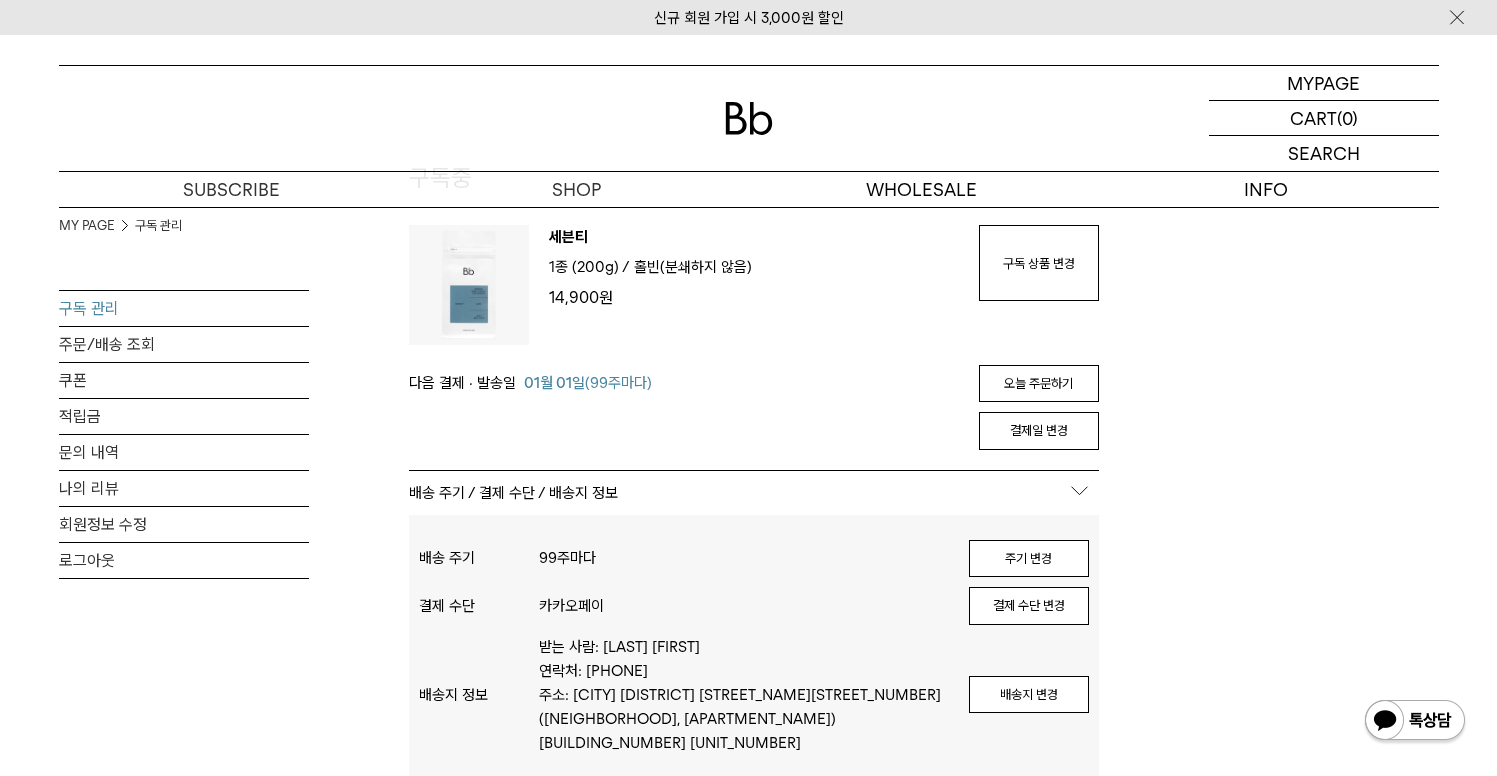 scroll, scrollTop: 149, scrollLeft: 0, axis: vertical 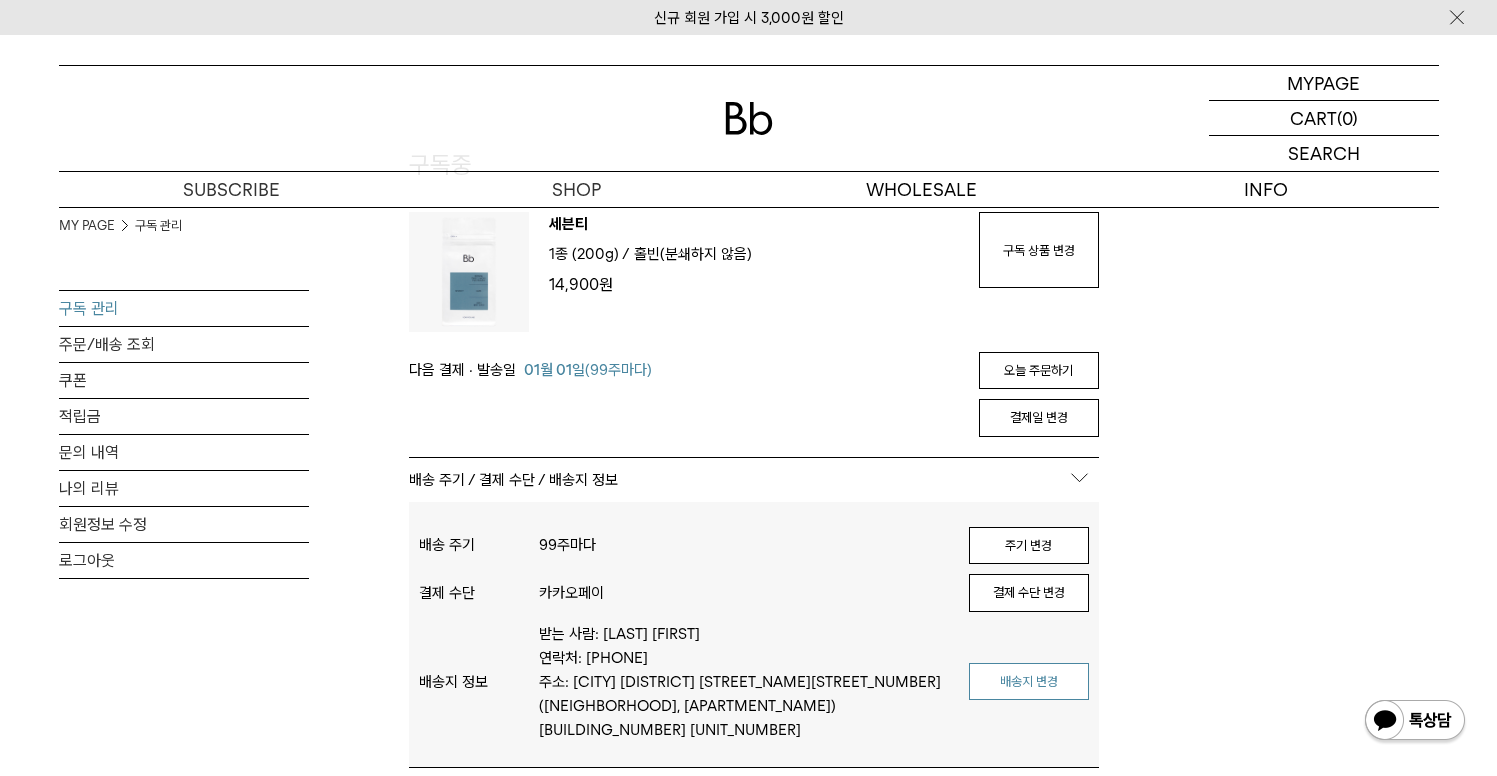 click on "배송지 변경" at bounding box center (1029, 682) 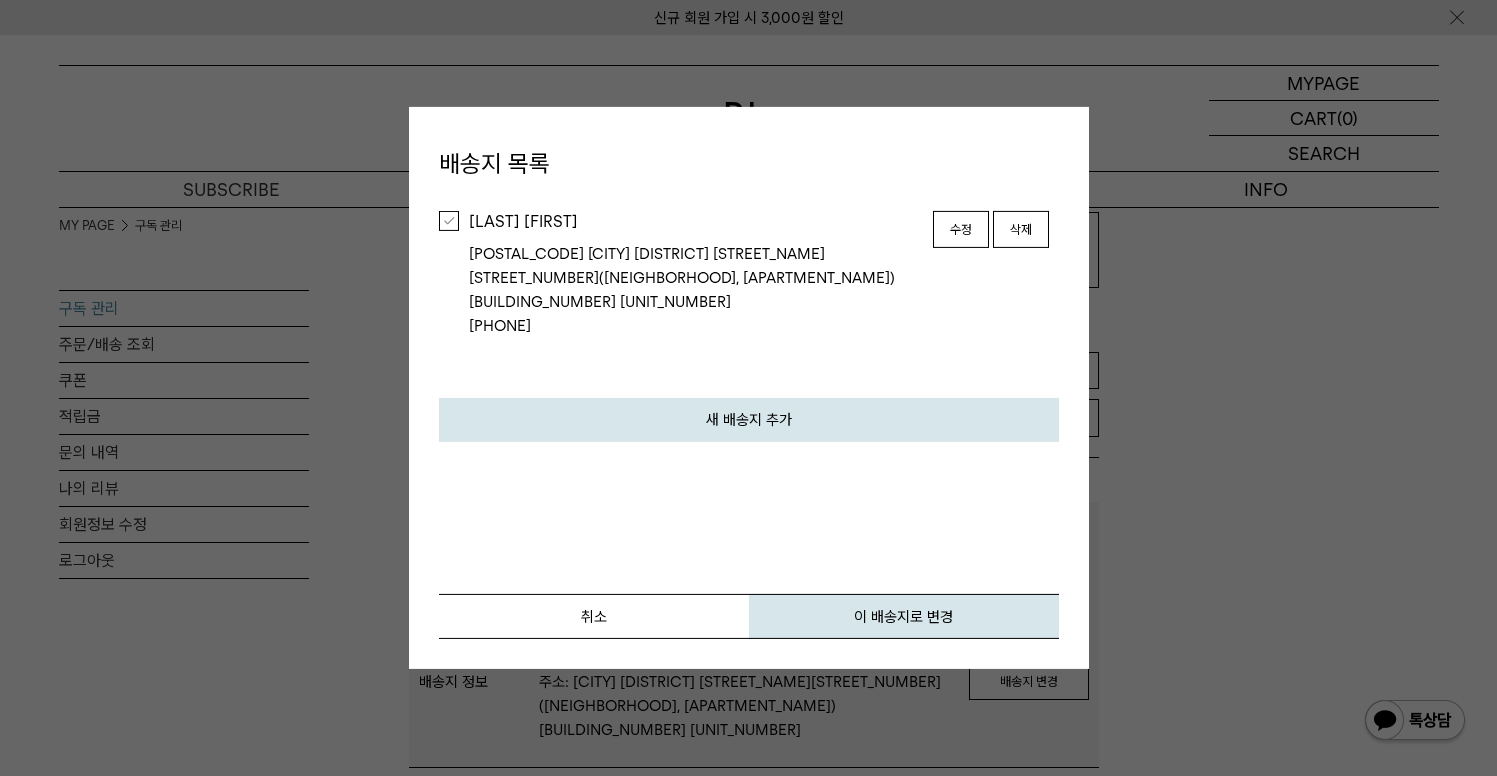 click at bounding box center (449, 221) 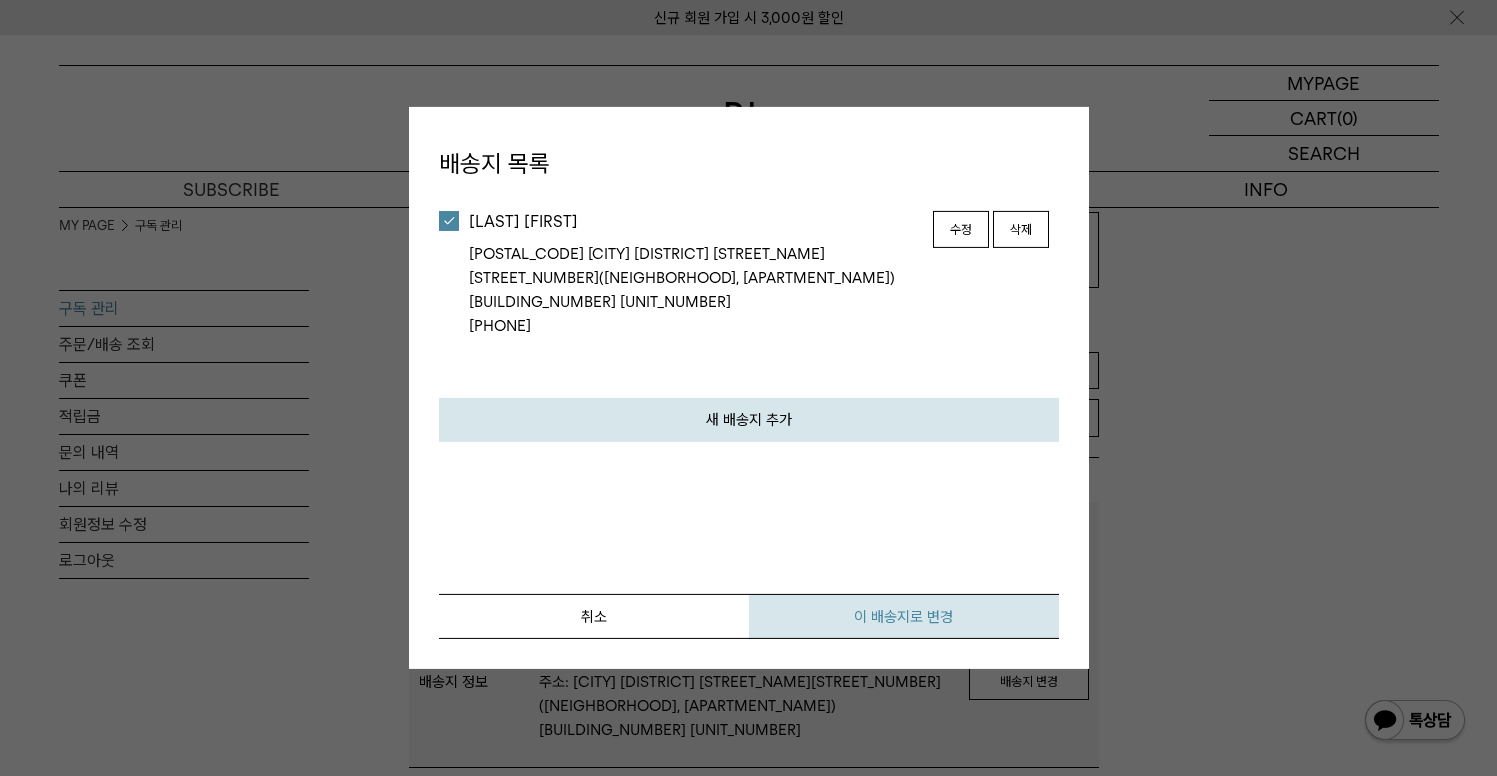 click on "이 배송지로 변경" at bounding box center [904, 616] 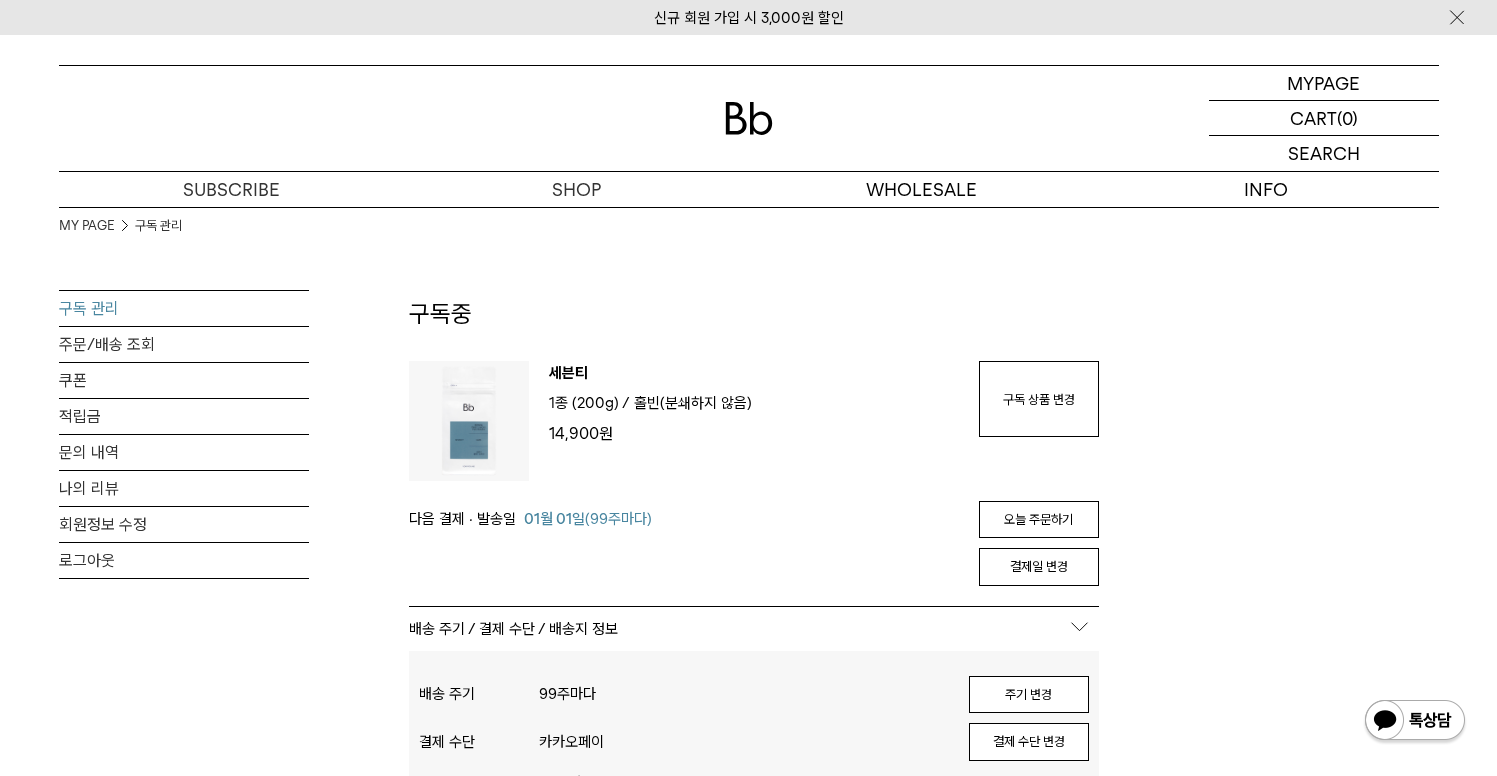 scroll, scrollTop: 149, scrollLeft: 0, axis: vertical 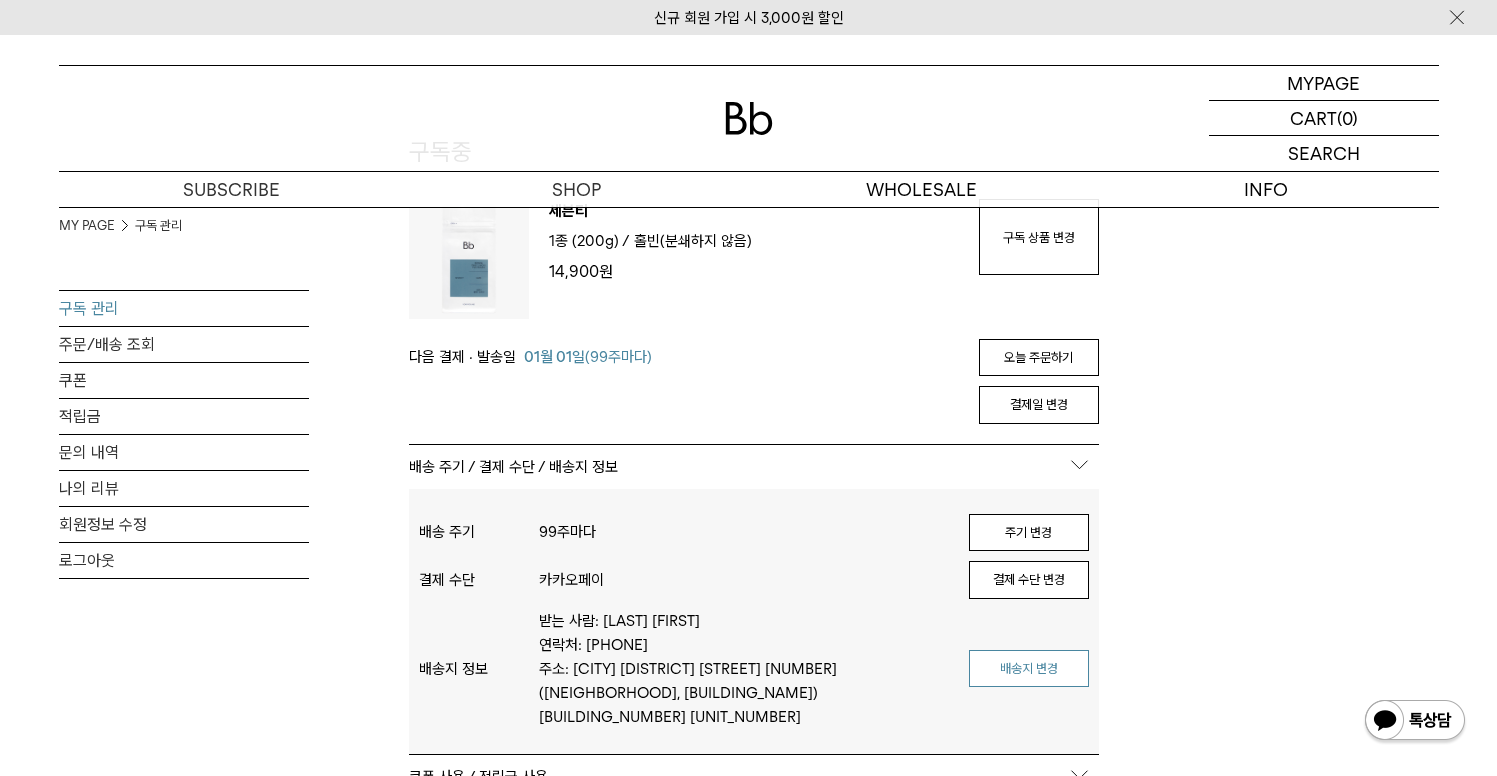 click on "배송지 변경" at bounding box center (1029, 669) 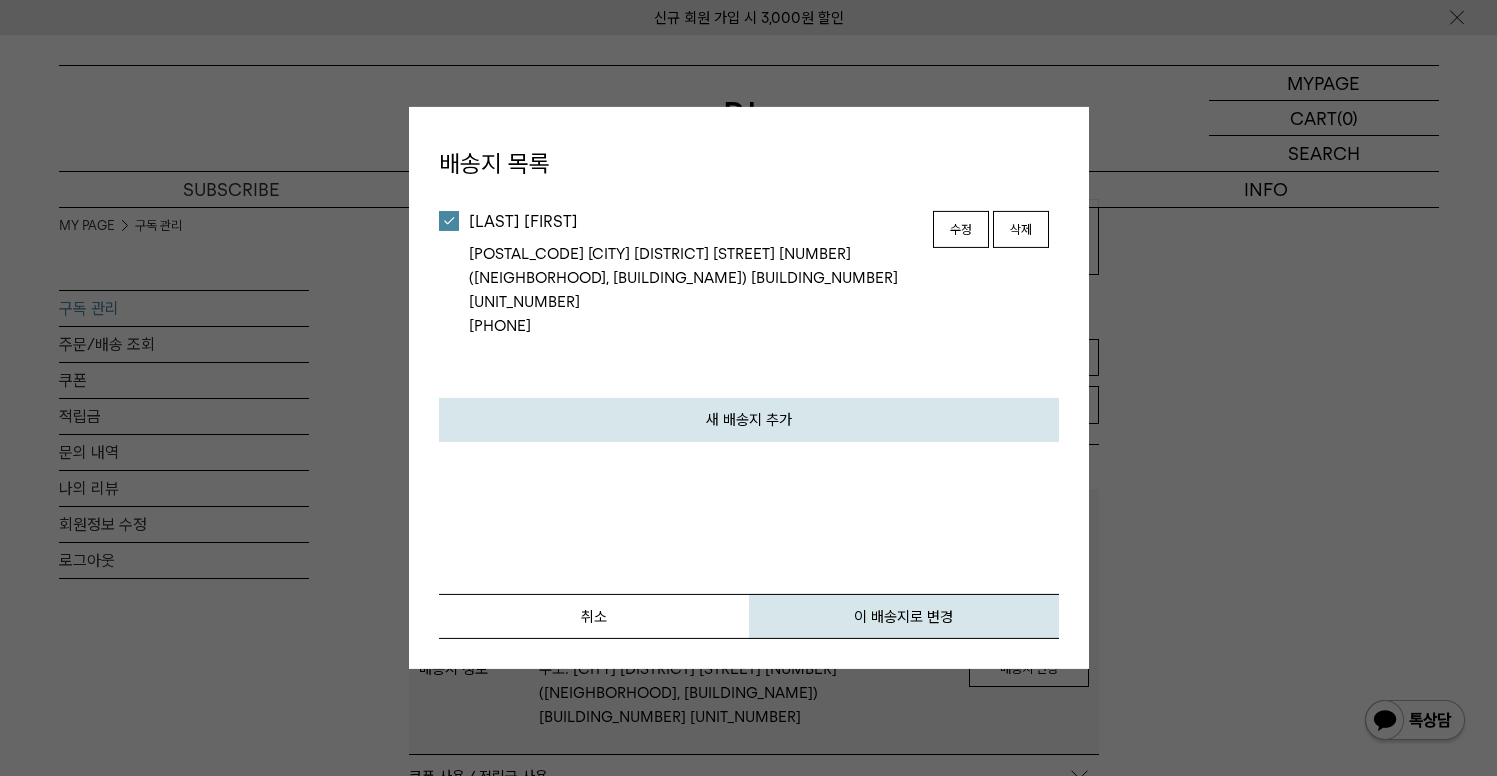 click on "수정" at bounding box center [961, 230] 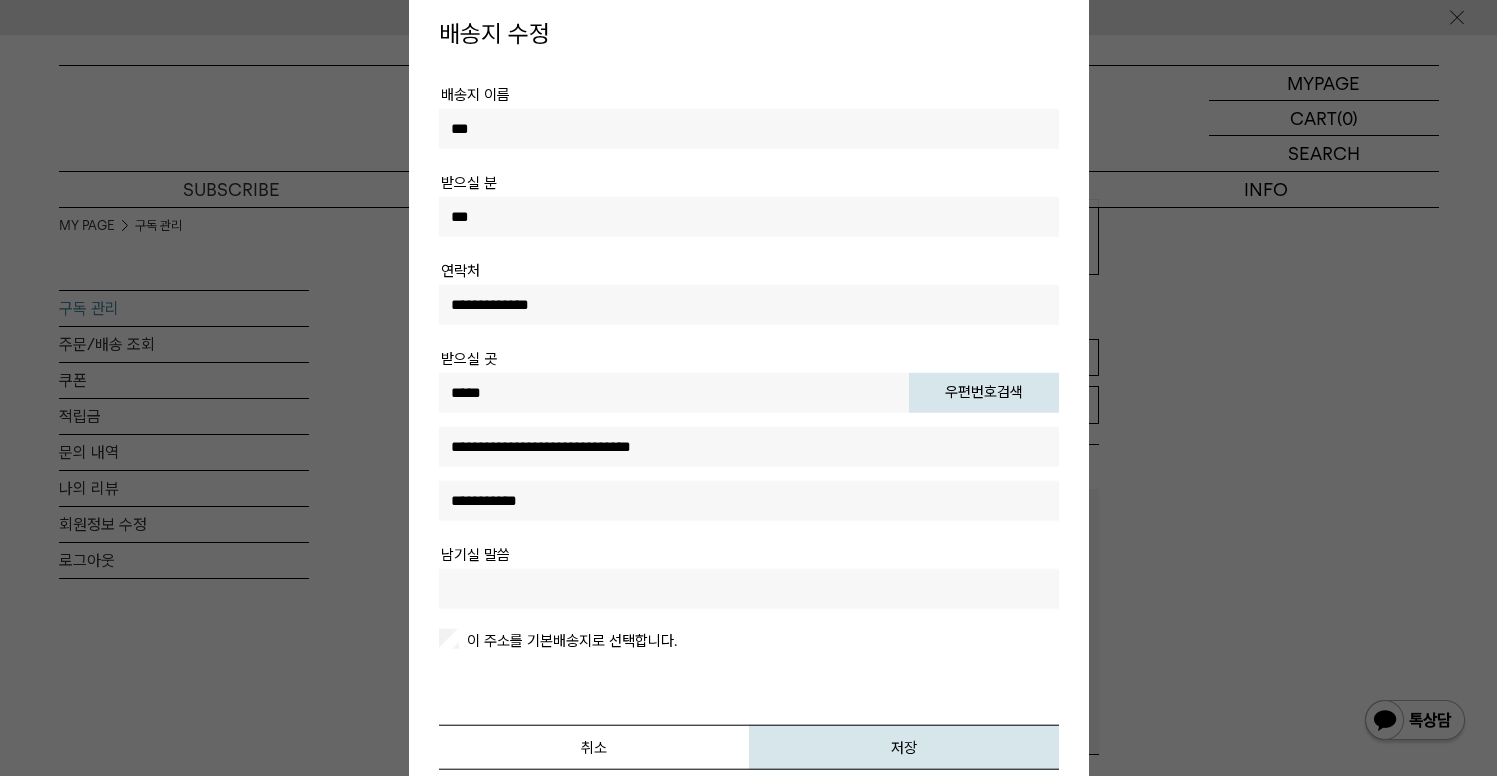 drag, startPoint x: 606, startPoint y: 309, endPoint x: 413, endPoint y: 292, distance: 193.74725 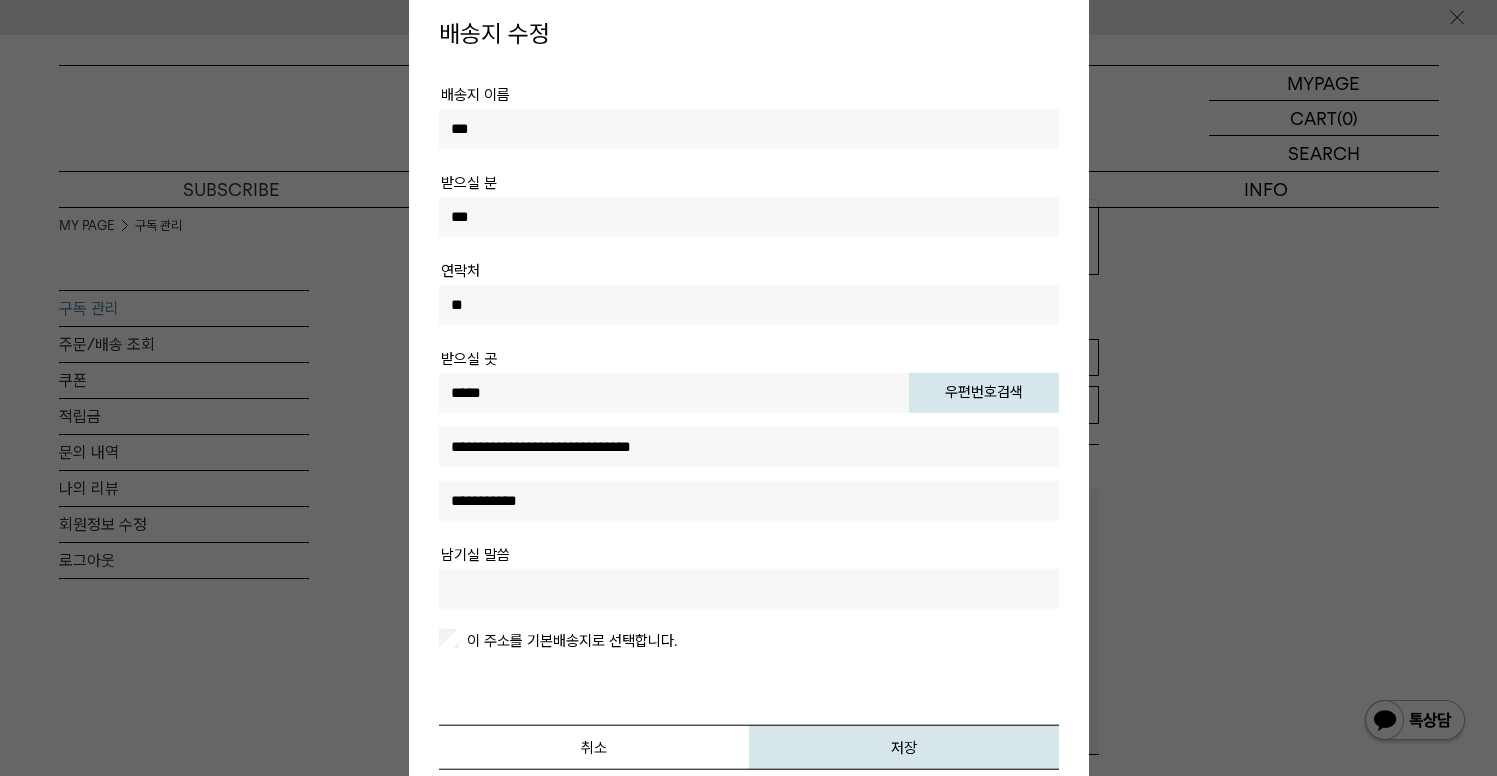 type on "*" 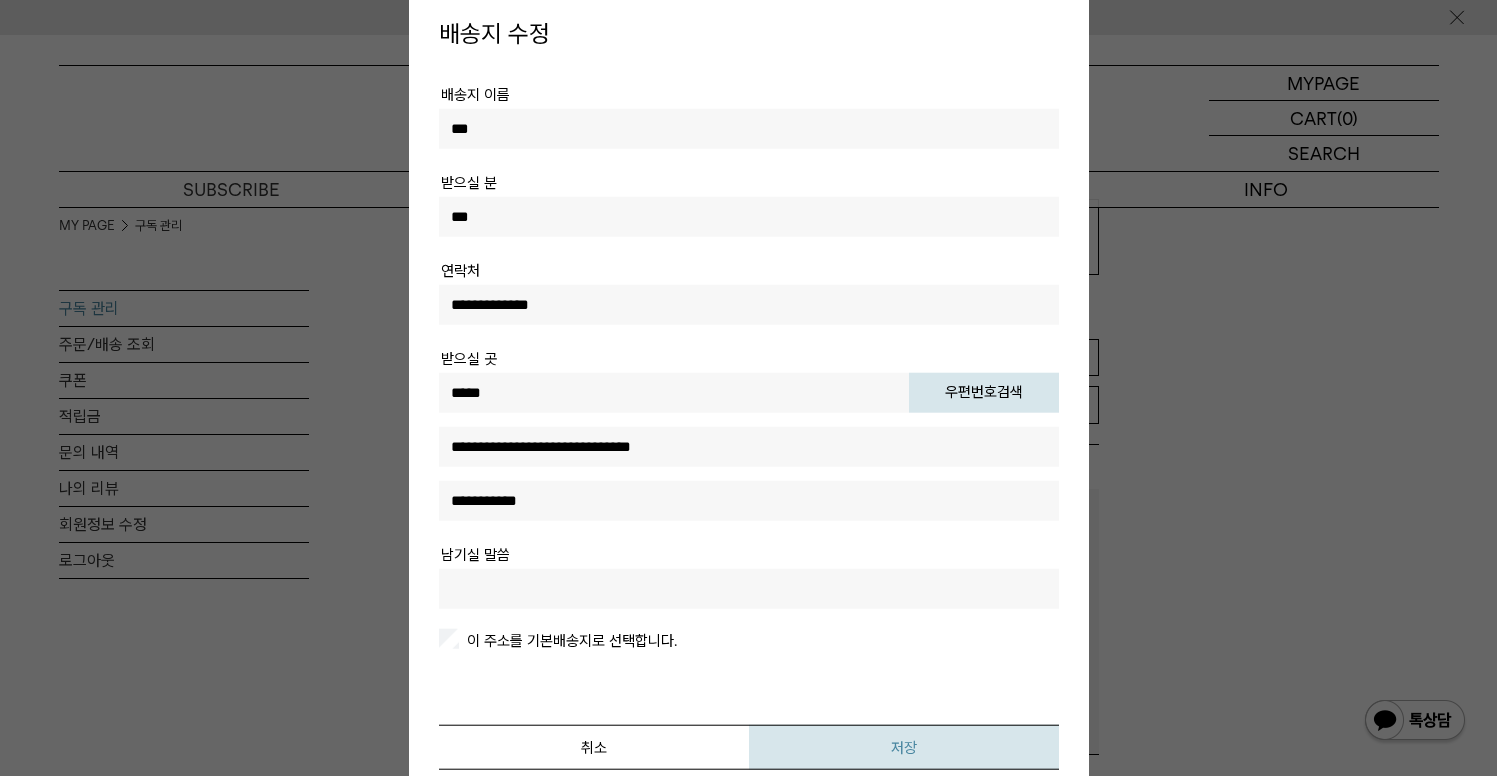 type on "**********" 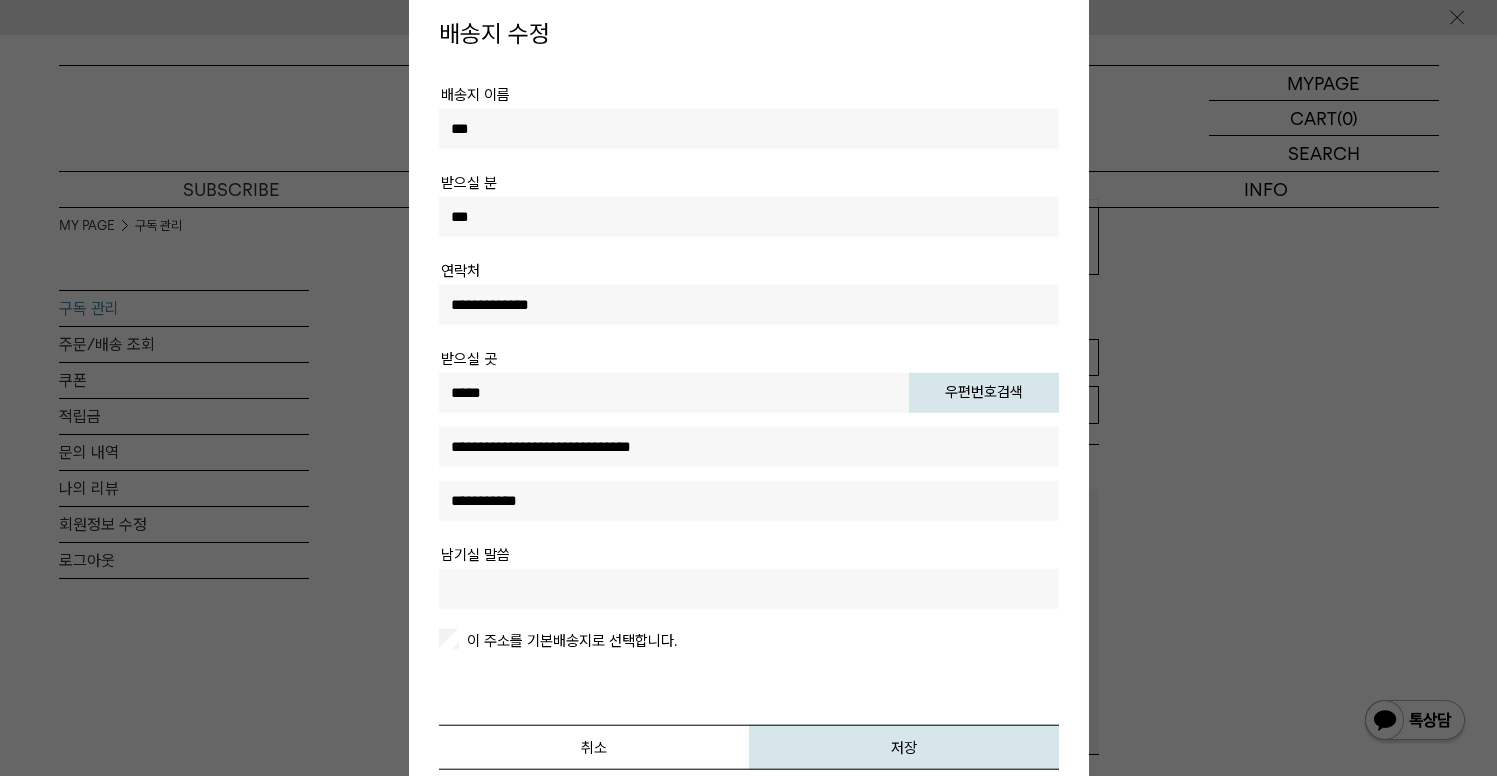 click on "이 주소를 기본배송지로 선택합니다." at bounding box center (570, 640) 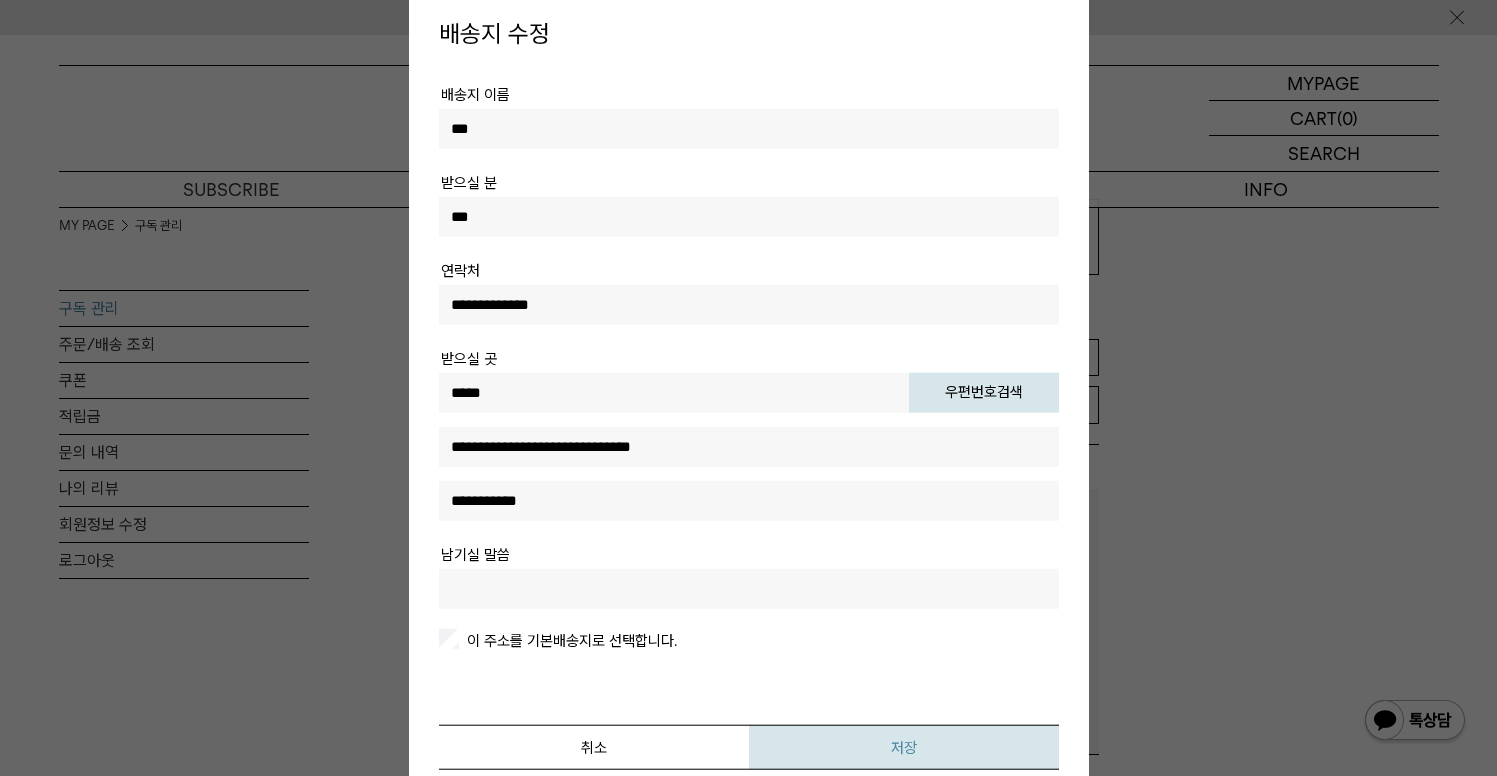 click on "저장" at bounding box center [904, 746] 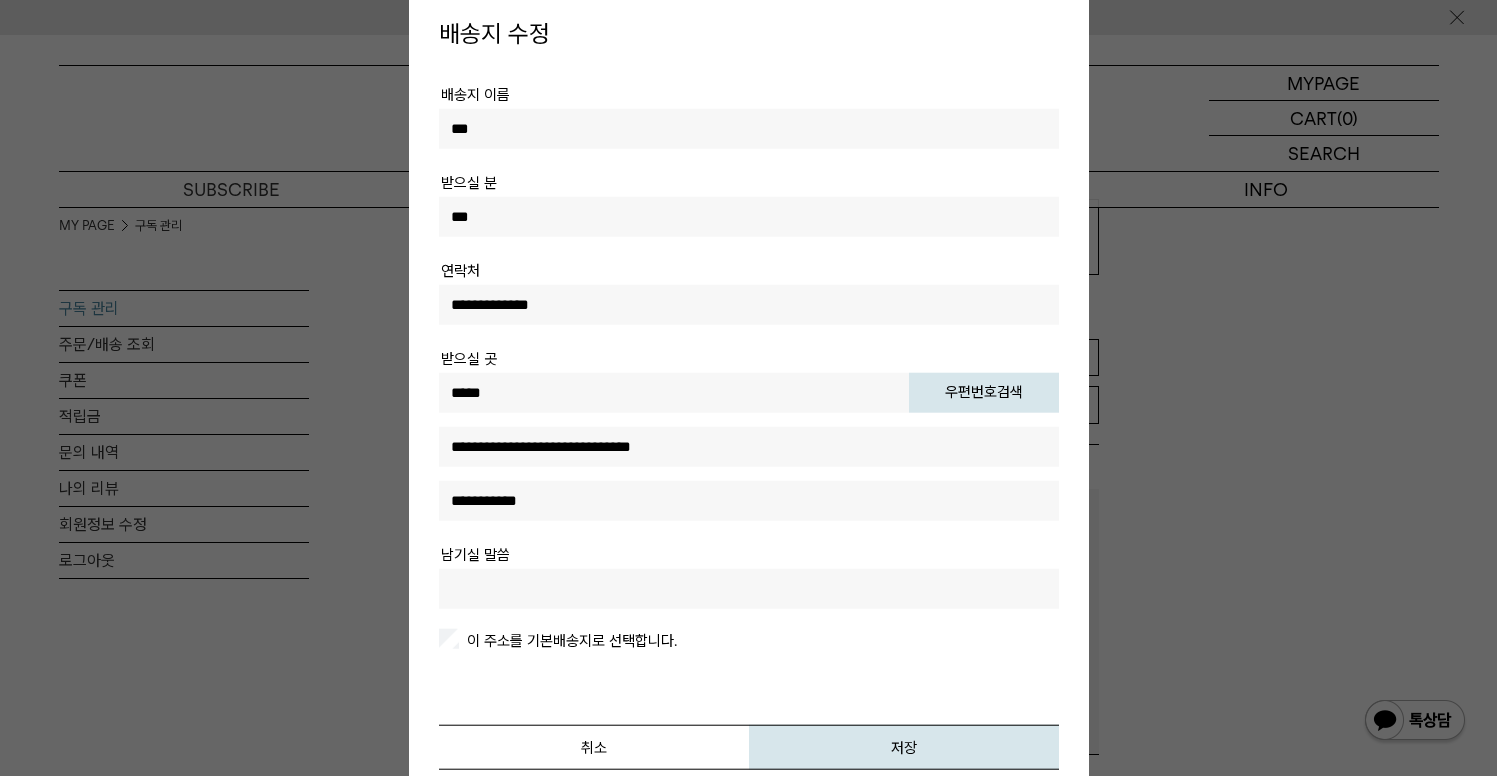 click at bounding box center (748, 388) 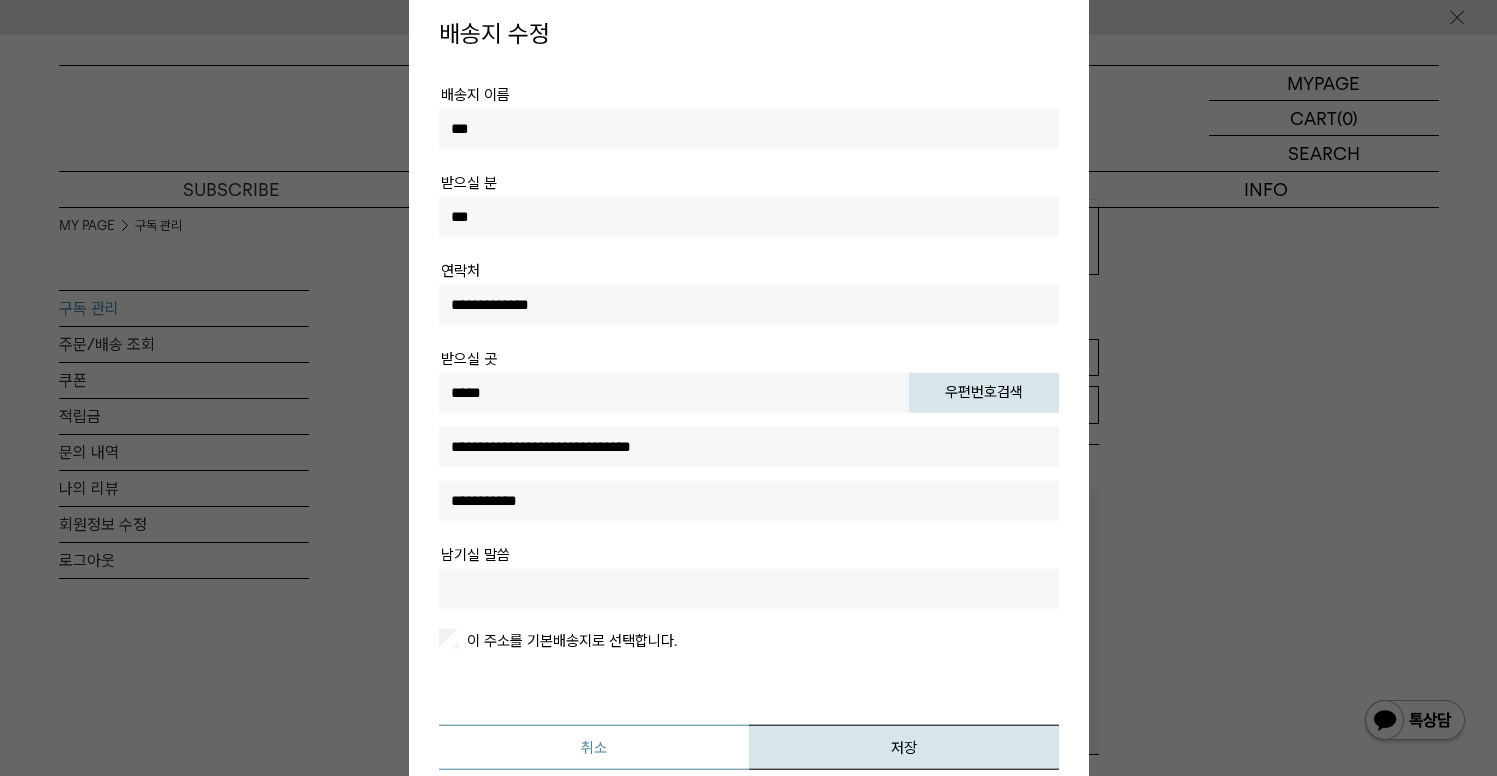 click on "취소" at bounding box center [594, 746] 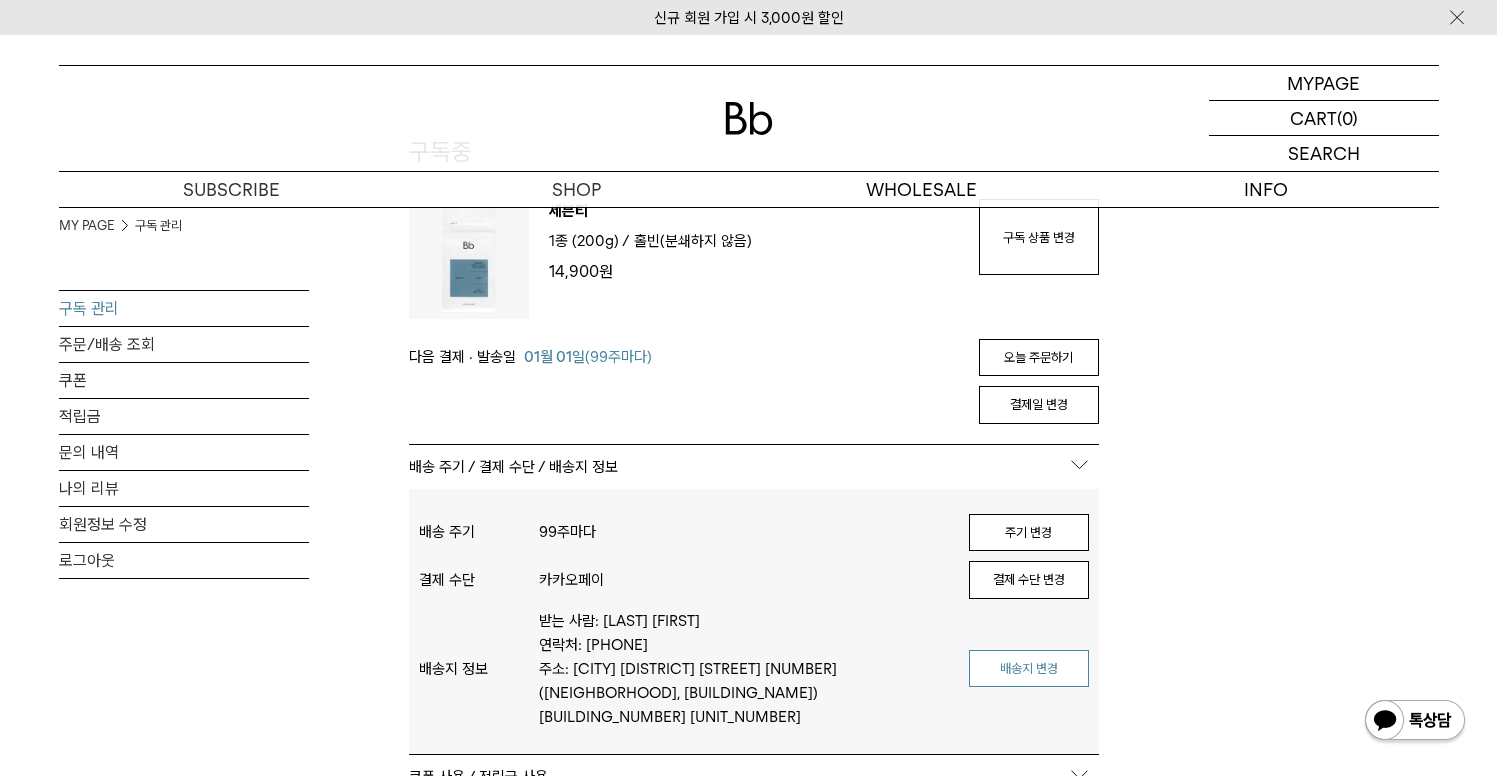 click on "배송지 변경" at bounding box center [1029, 669] 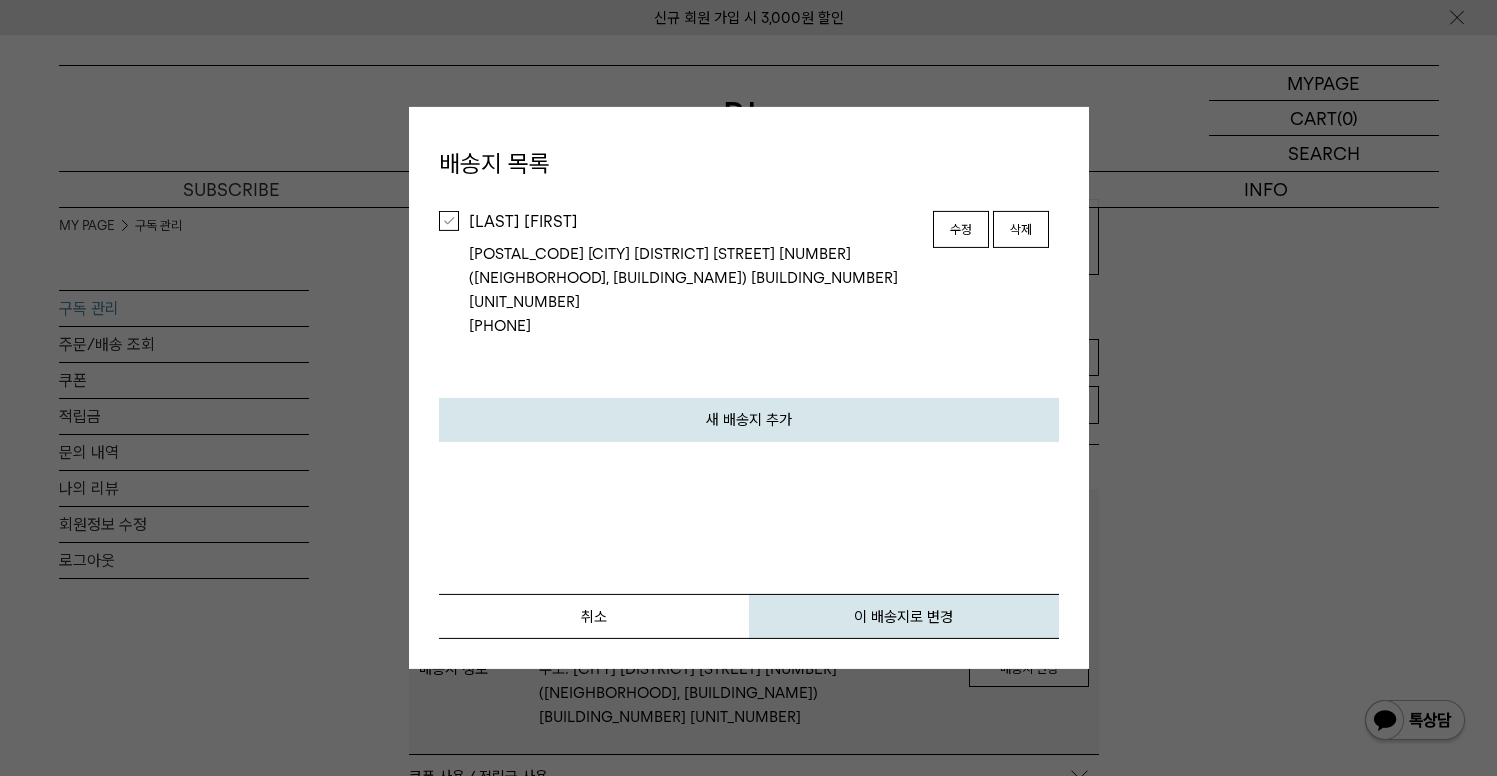 click on "구민영
[05837] 서울특별시 송파구 송파대로 111(문정동, 파크하비오) 205동 C1636호
010-3298-3495
수정
삭제" at bounding box center (749, 275) 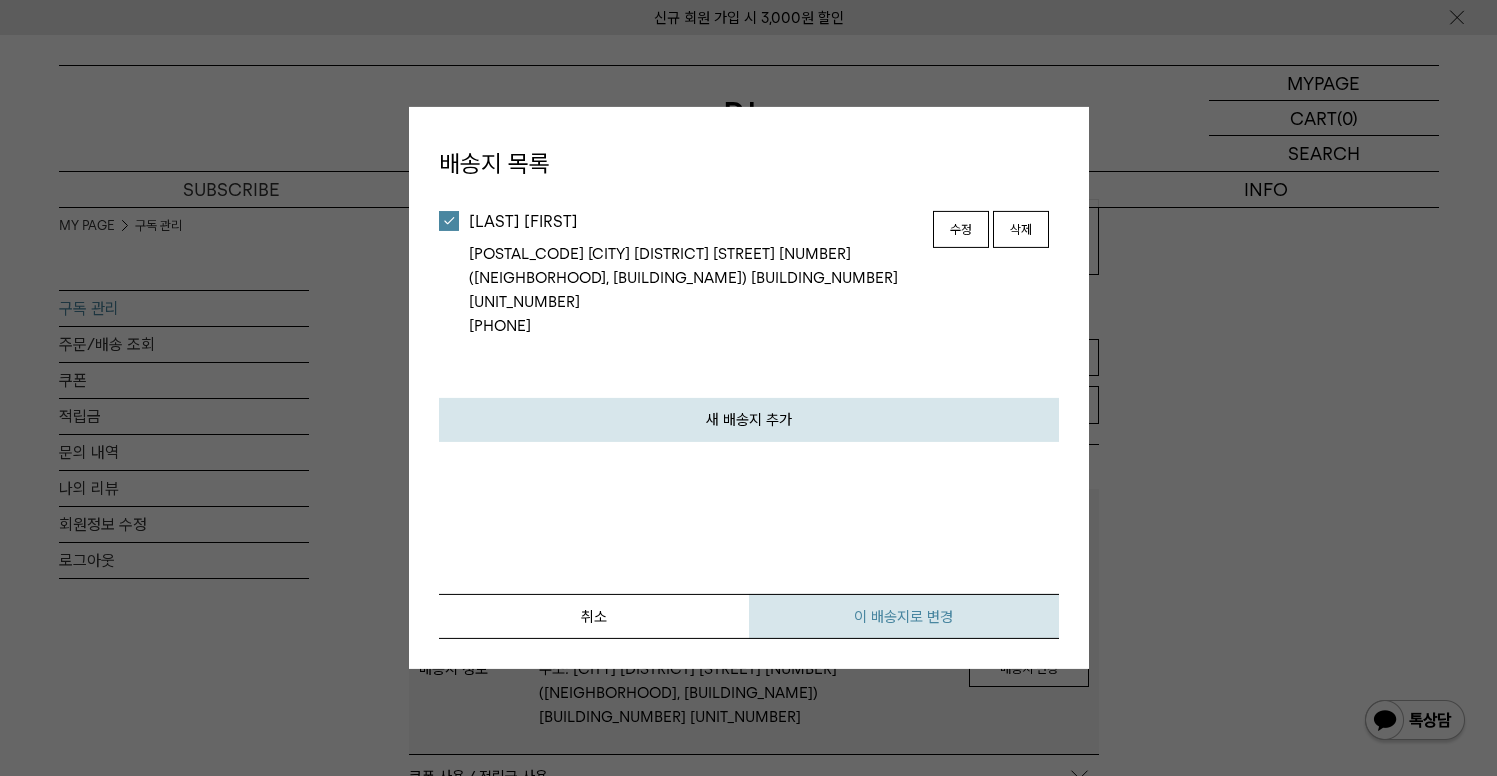 click on "이 배송지로 변경" at bounding box center [904, 616] 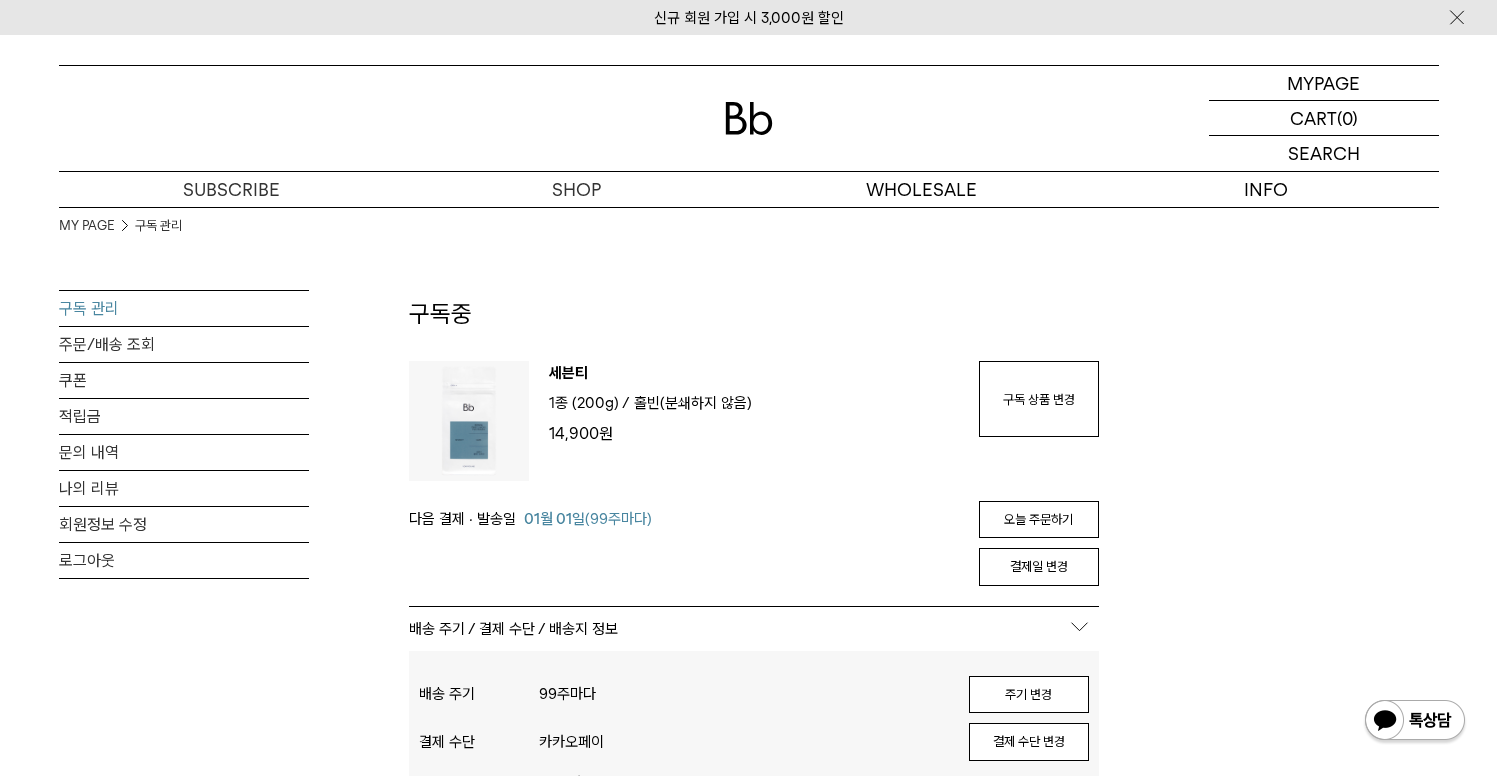 scroll, scrollTop: 162, scrollLeft: 0, axis: vertical 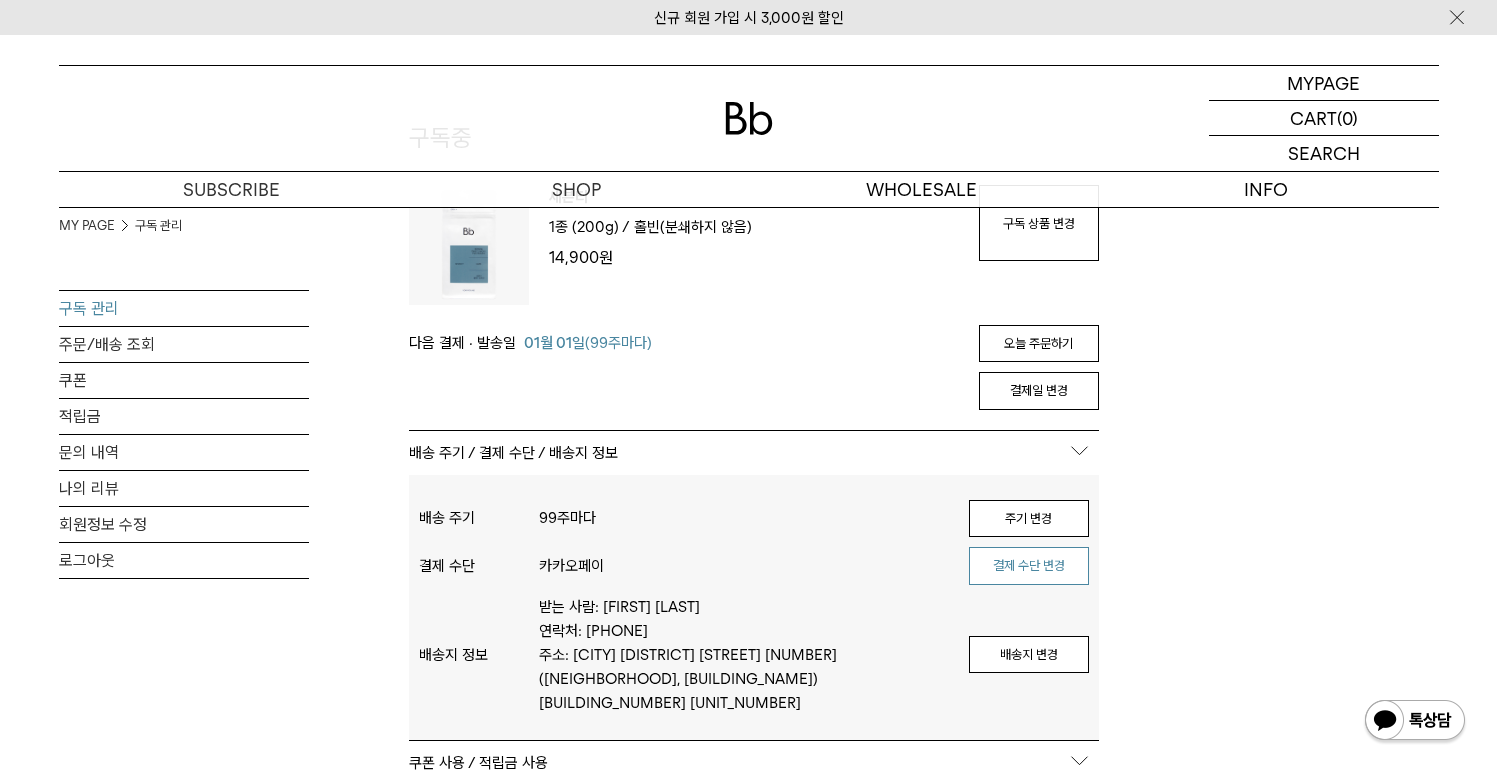click on "결제 수단 변경" at bounding box center (1029, 566) 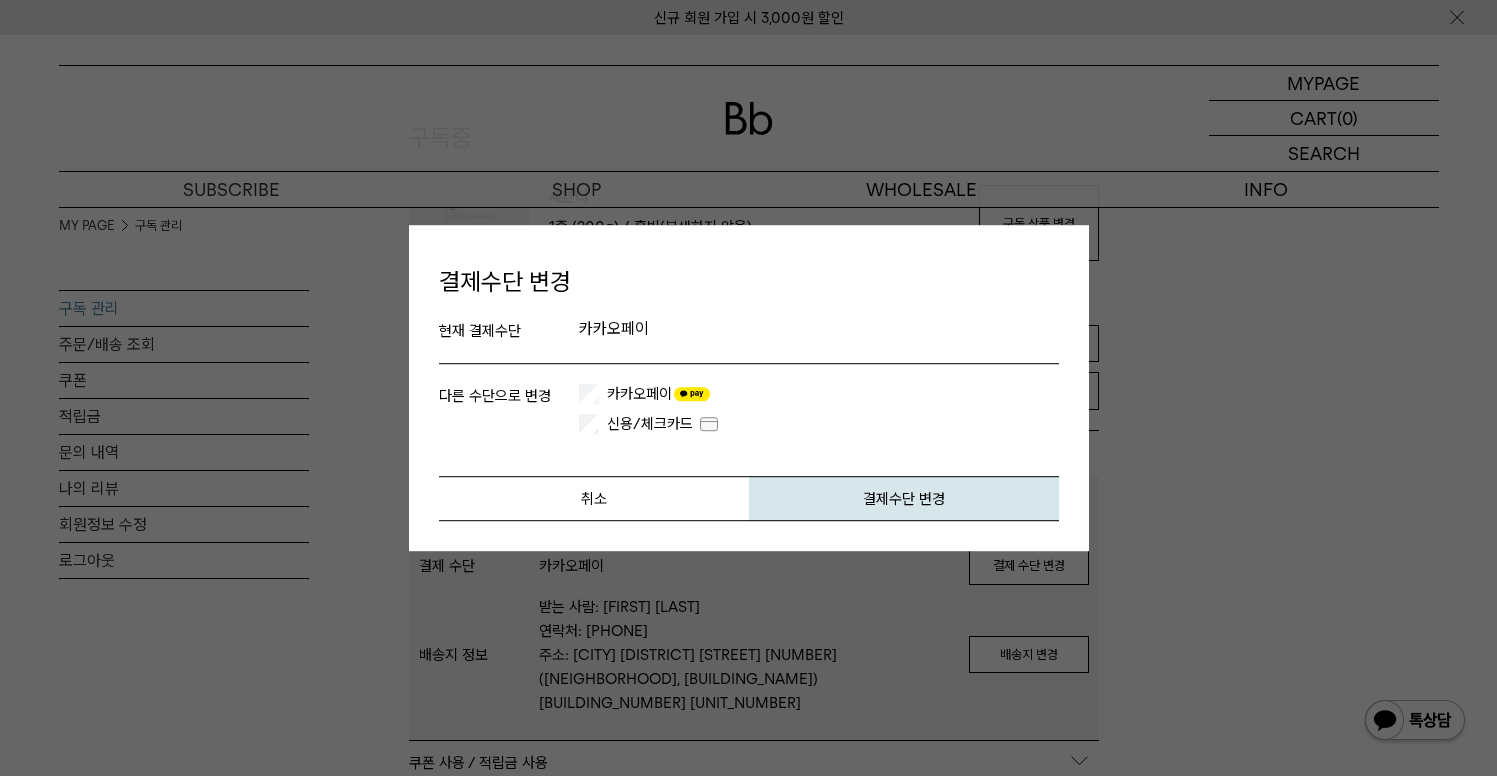click on "카카오페이" at bounding box center [819, 394] 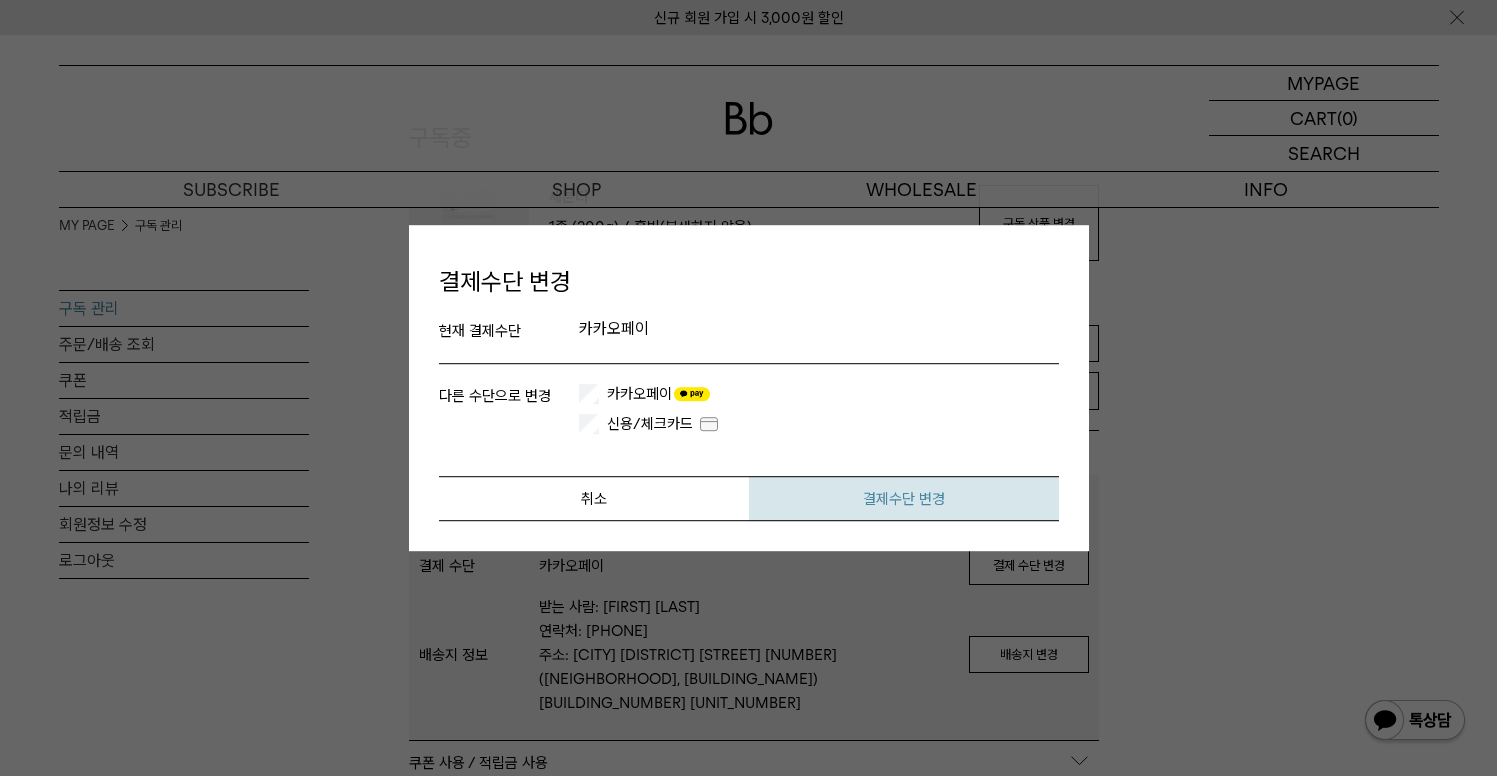 click on "결제수단 변경" at bounding box center (904, 498) 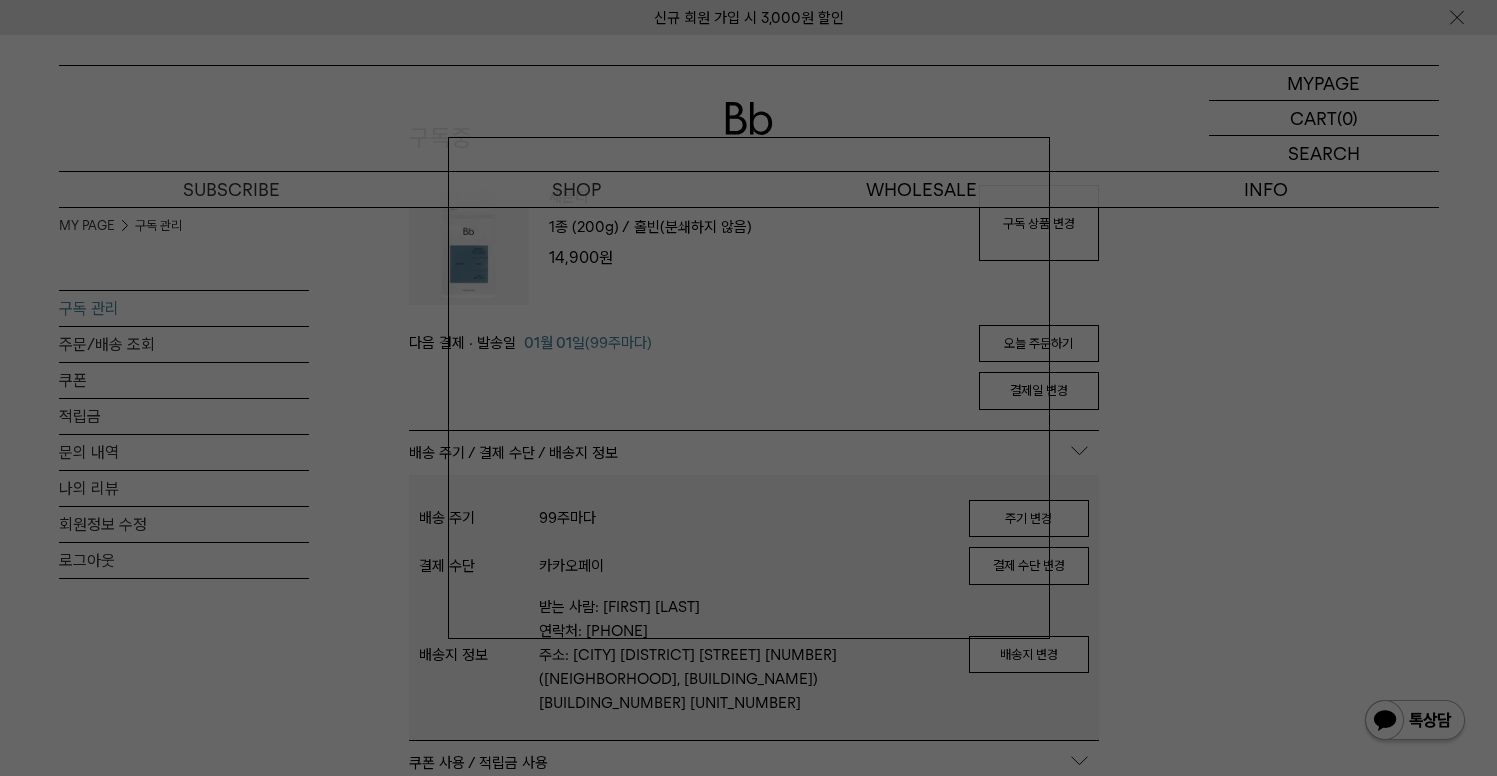click at bounding box center [748, 388] 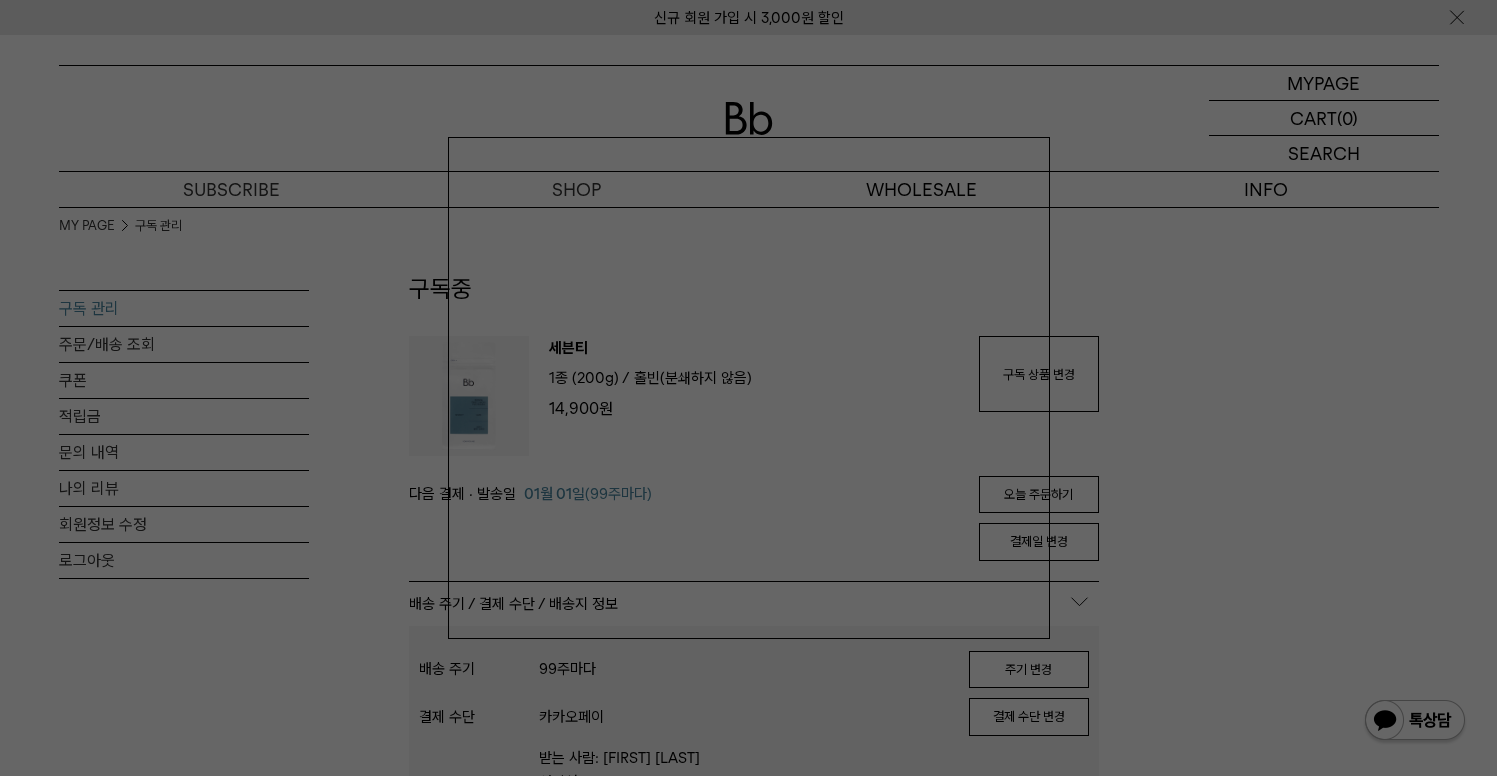 scroll, scrollTop: 38, scrollLeft: 0, axis: vertical 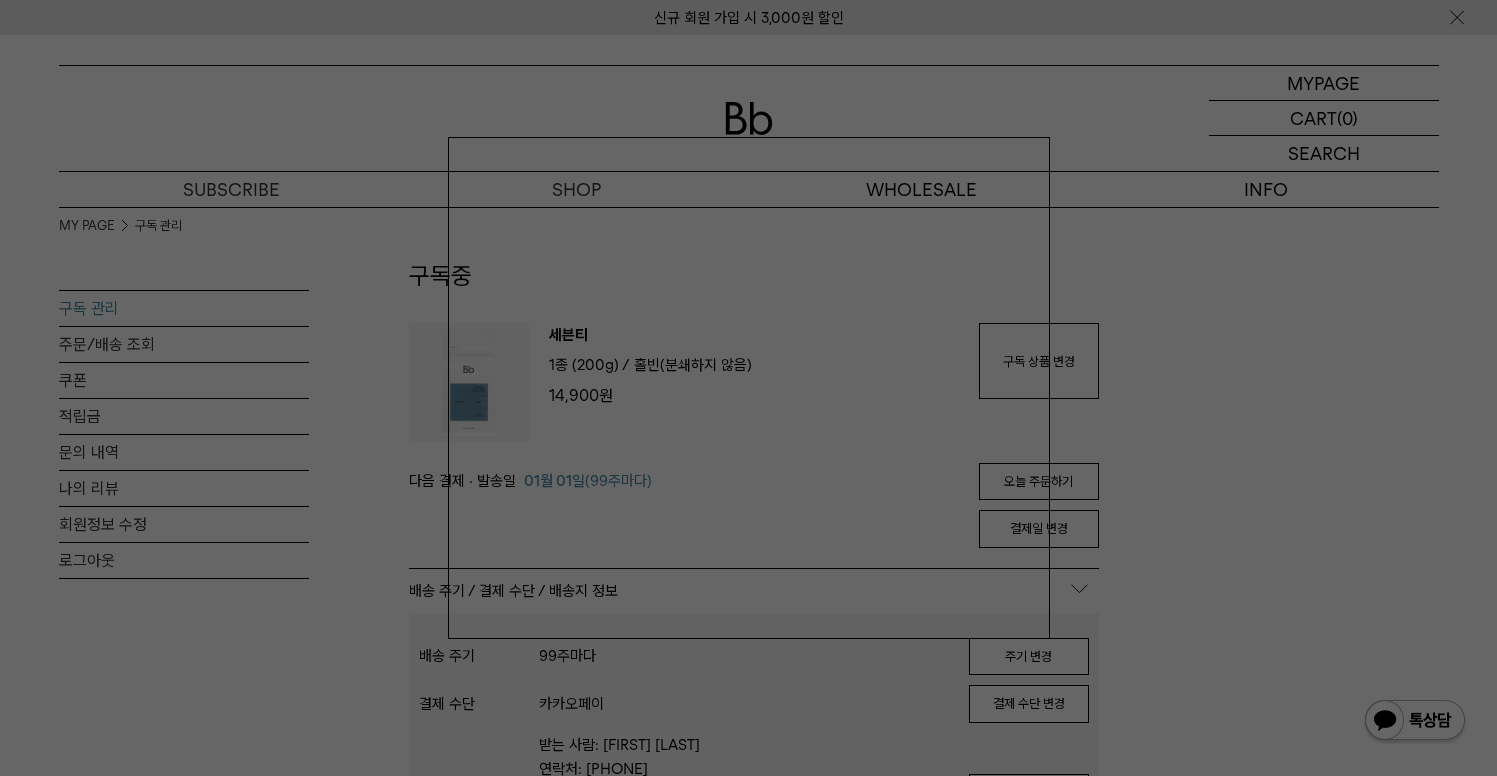 click at bounding box center [748, 388] 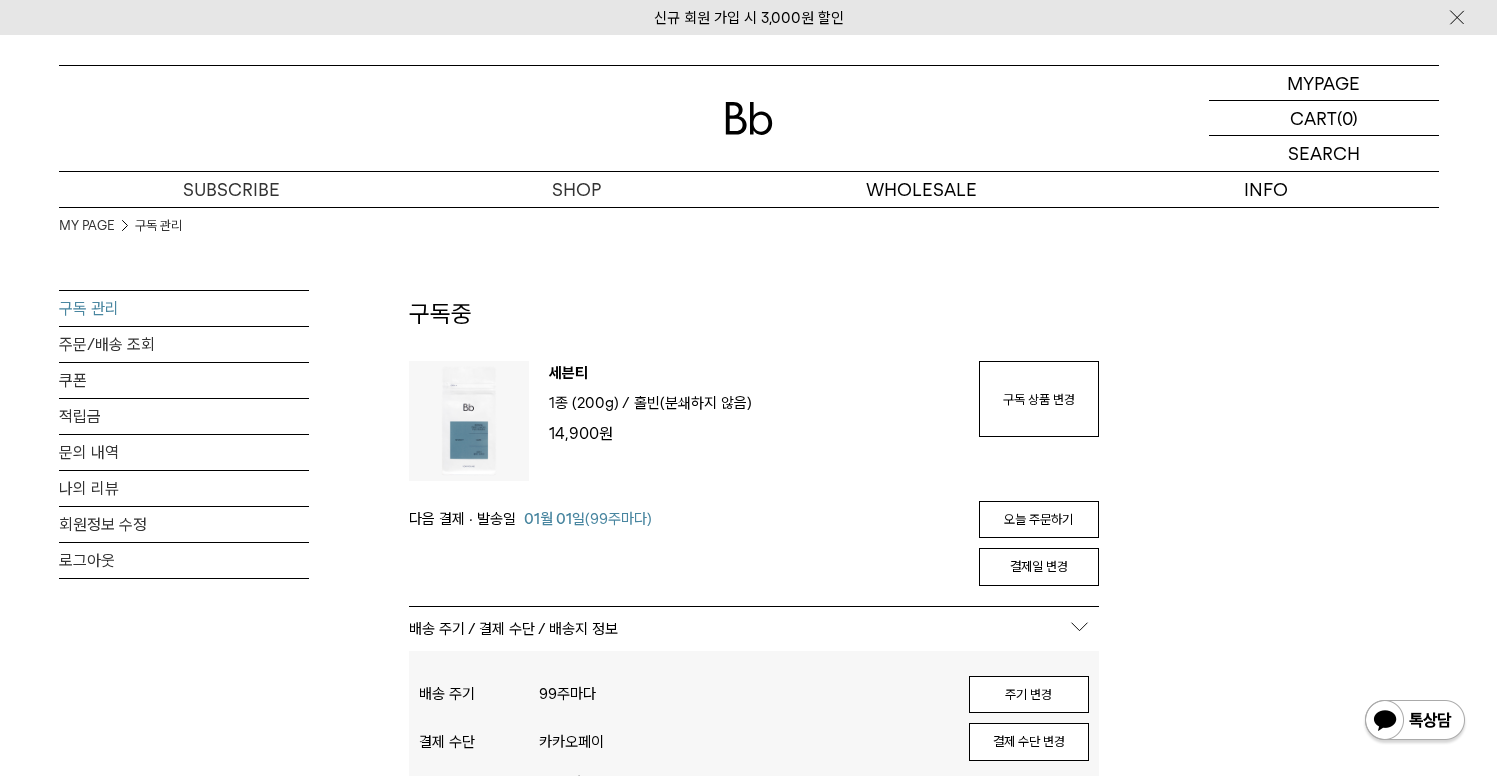 scroll, scrollTop: 38, scrollLeft: 0, axis: vertical 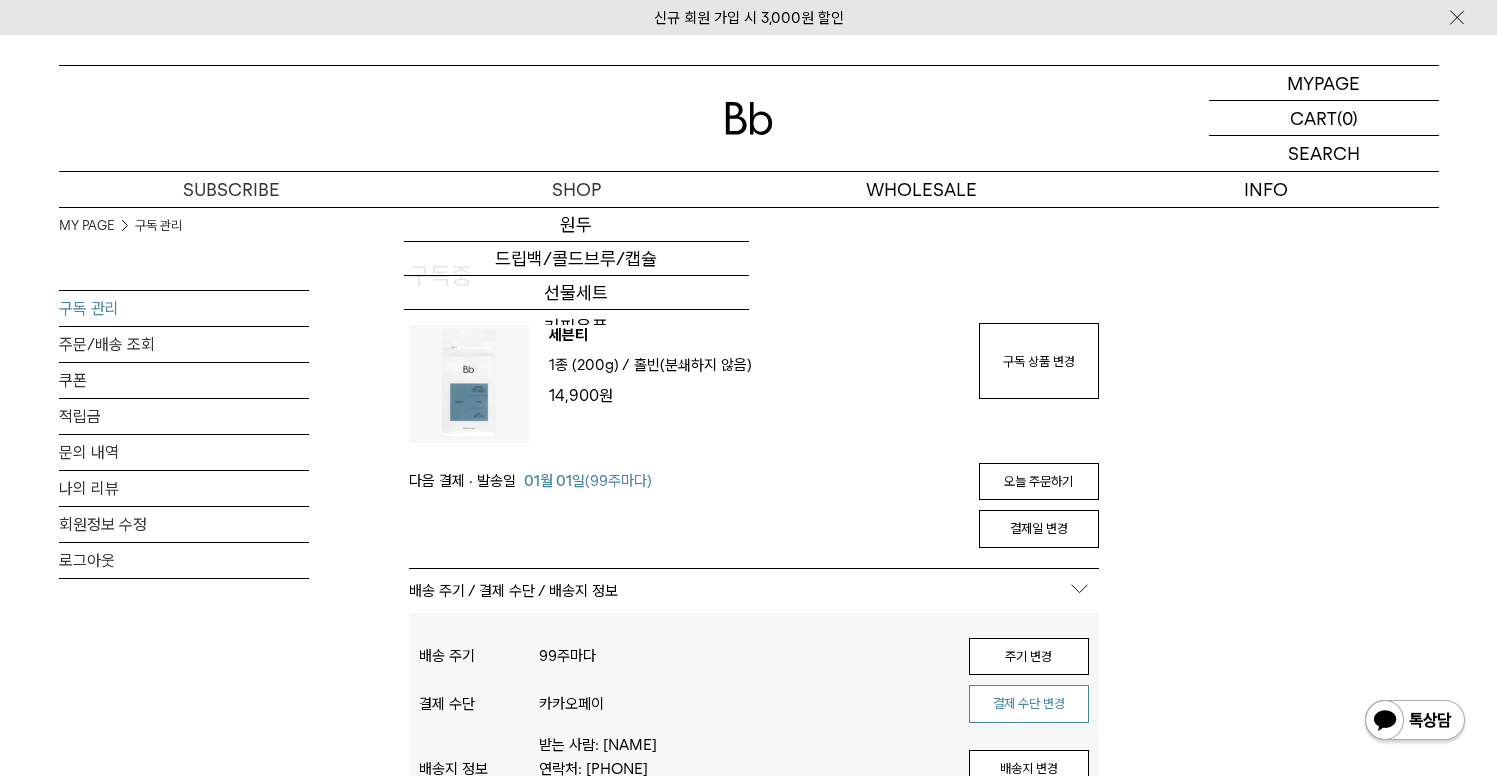 click on "결제 수단 변경" at bounding box center [1029, 704] 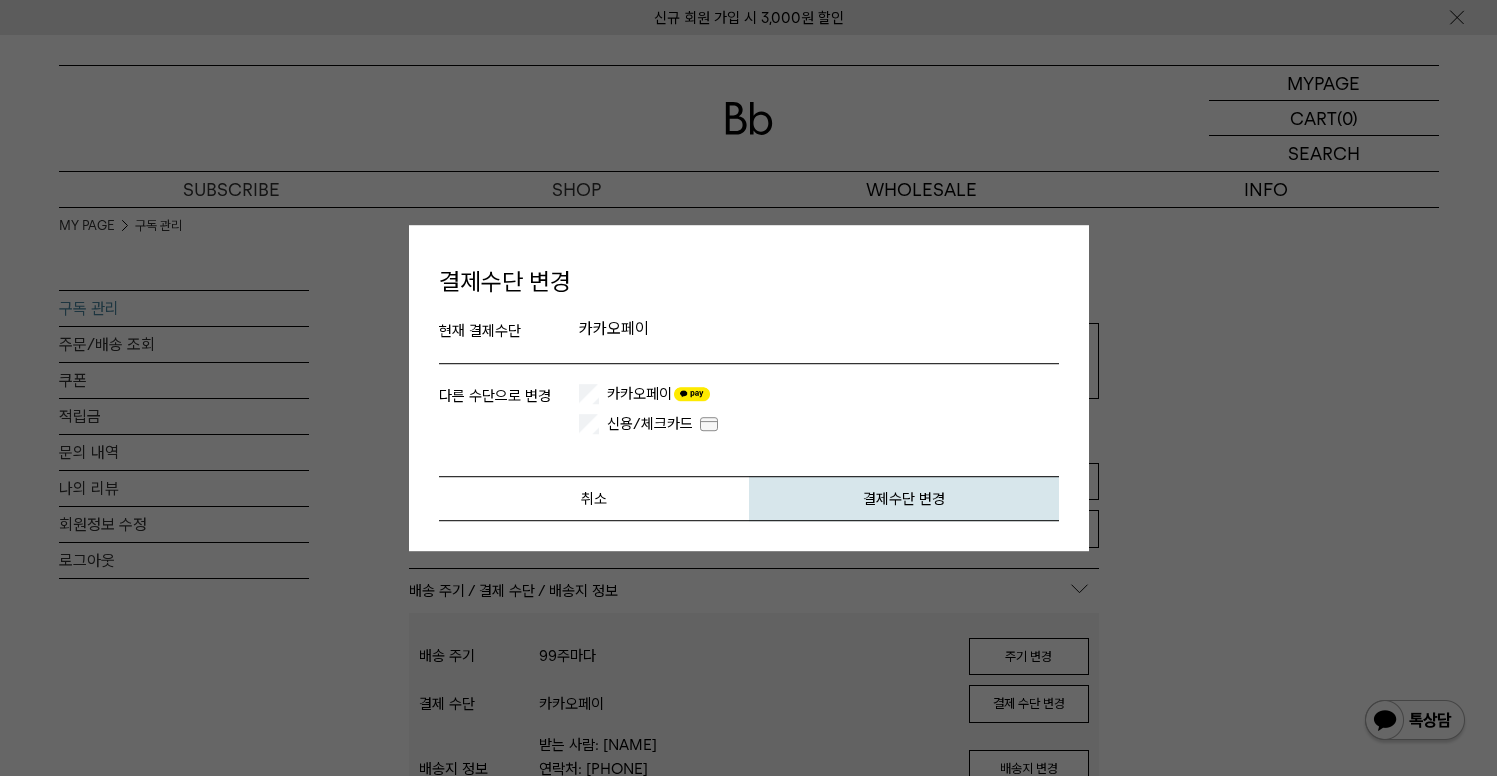 click on "카카오페이" at bounding box center (665, 394) 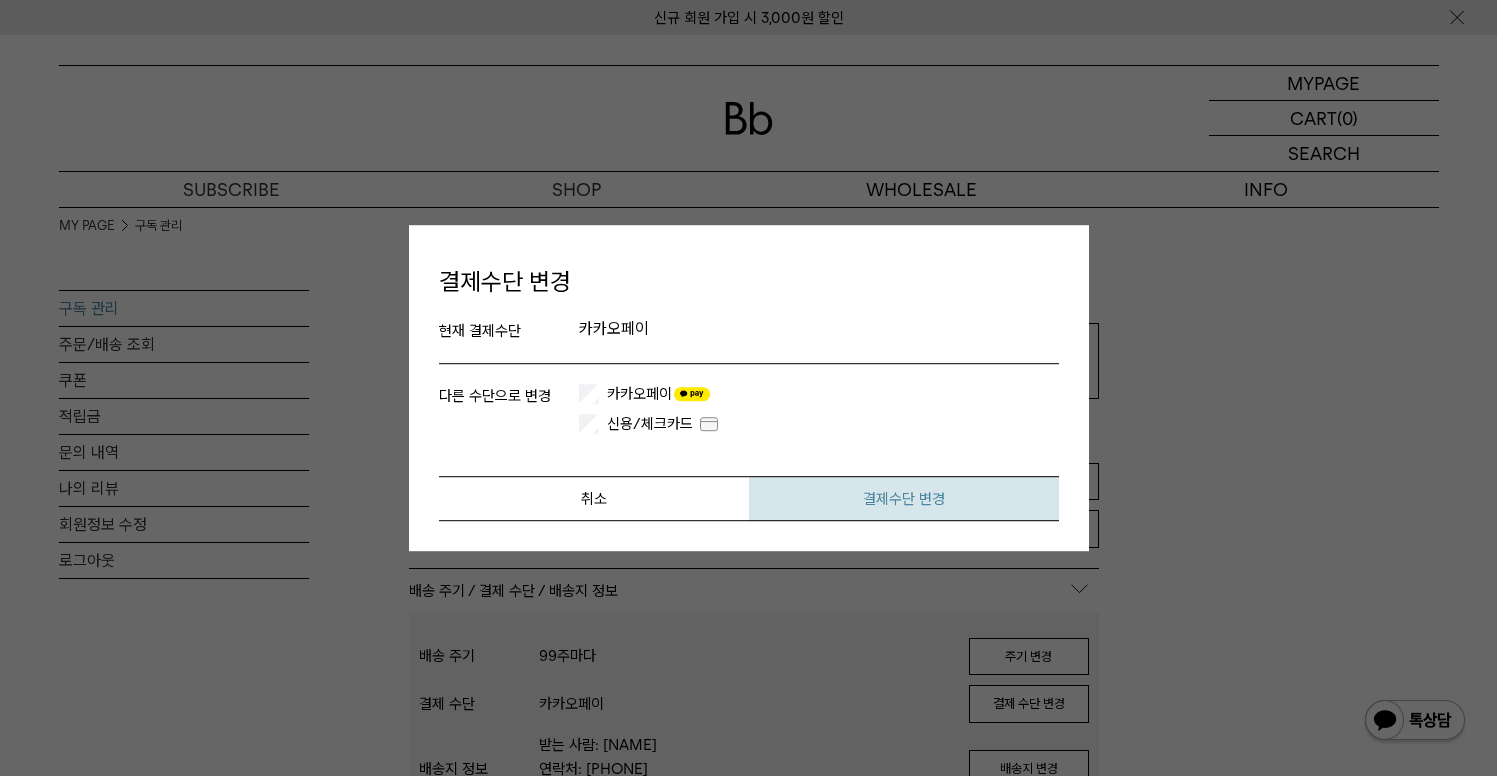 click on "결제수단 변경" at bounding box center (904, 498) 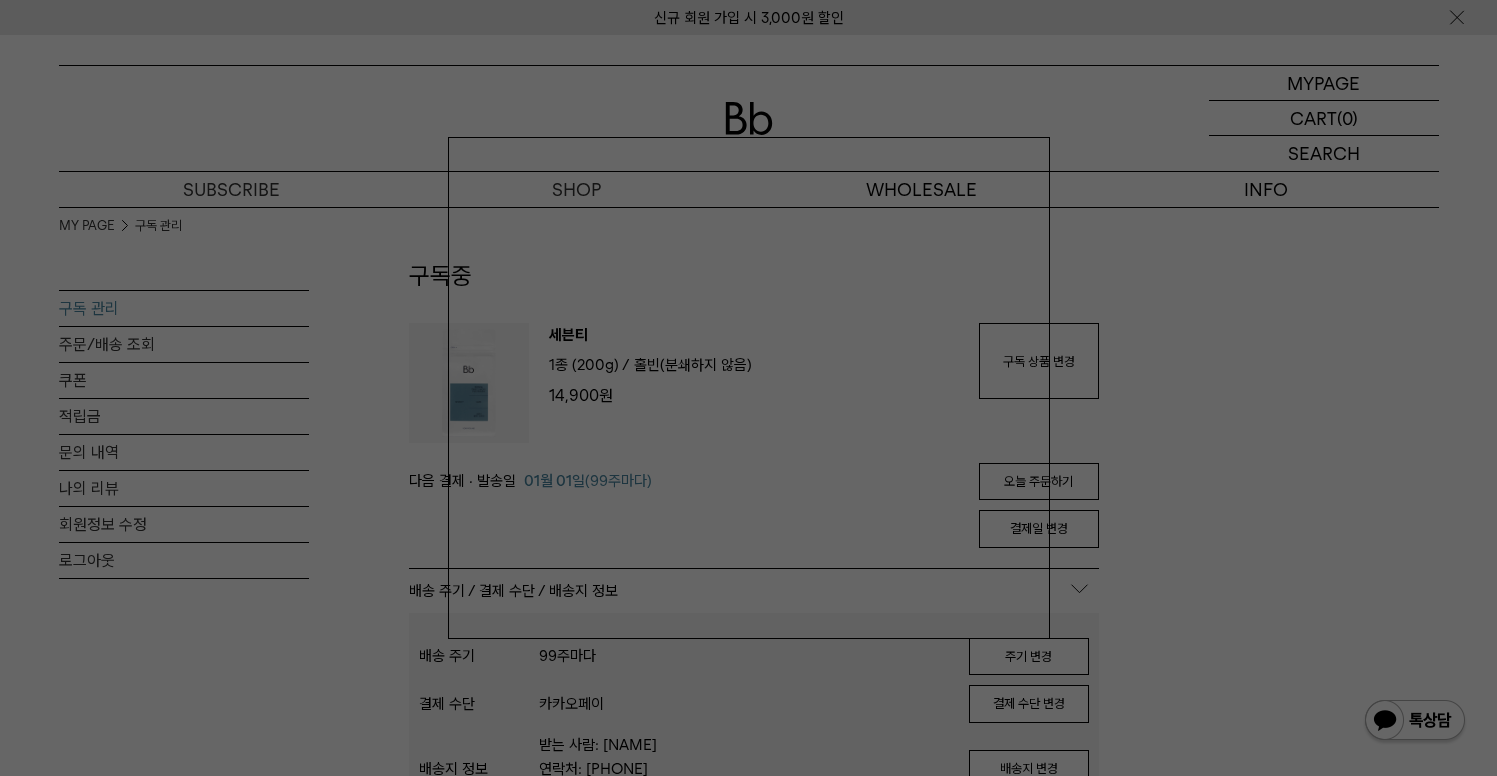 scroll, scrollTop: 449, scrollLeft: 0, axis: vertical 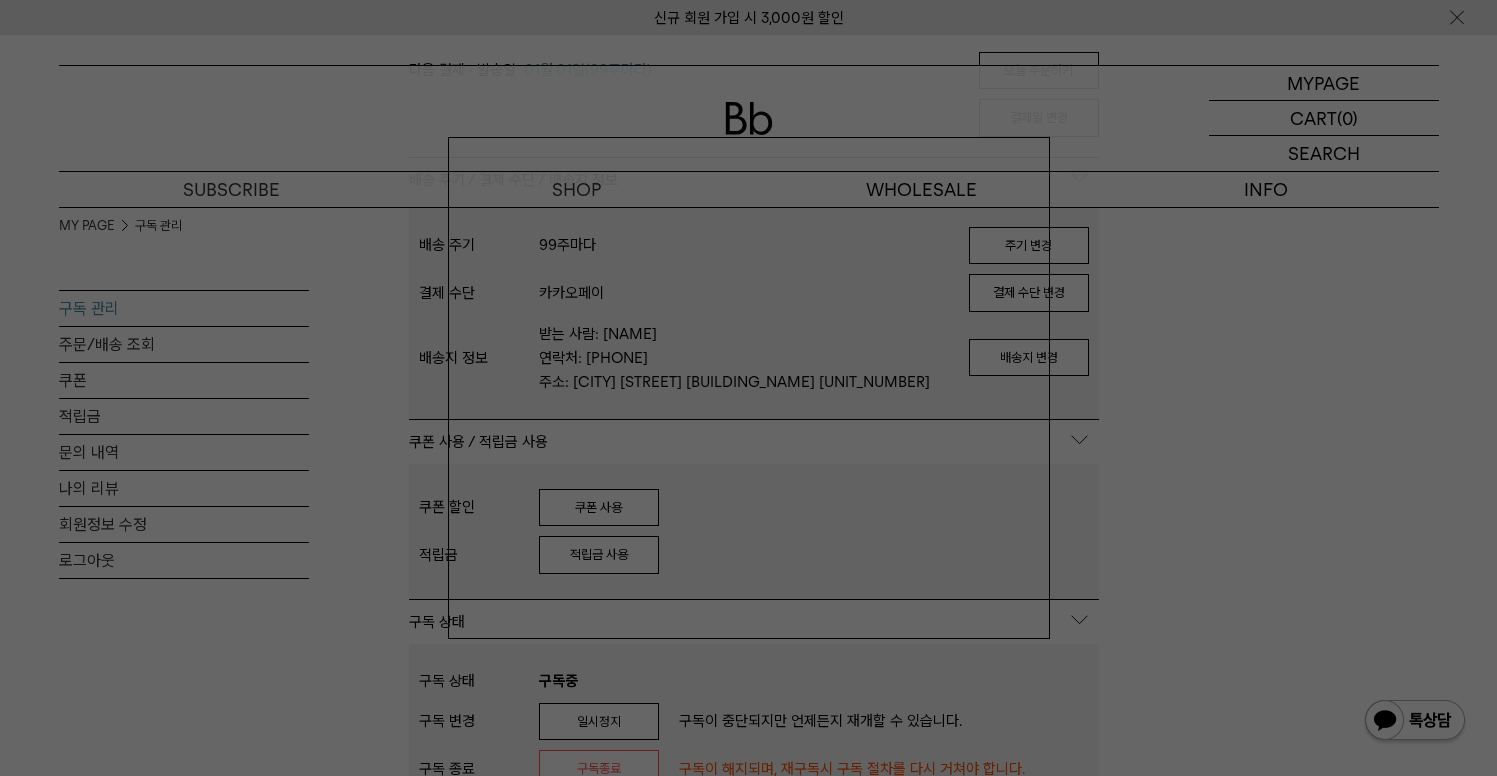 click at bounding box center (748, 388) 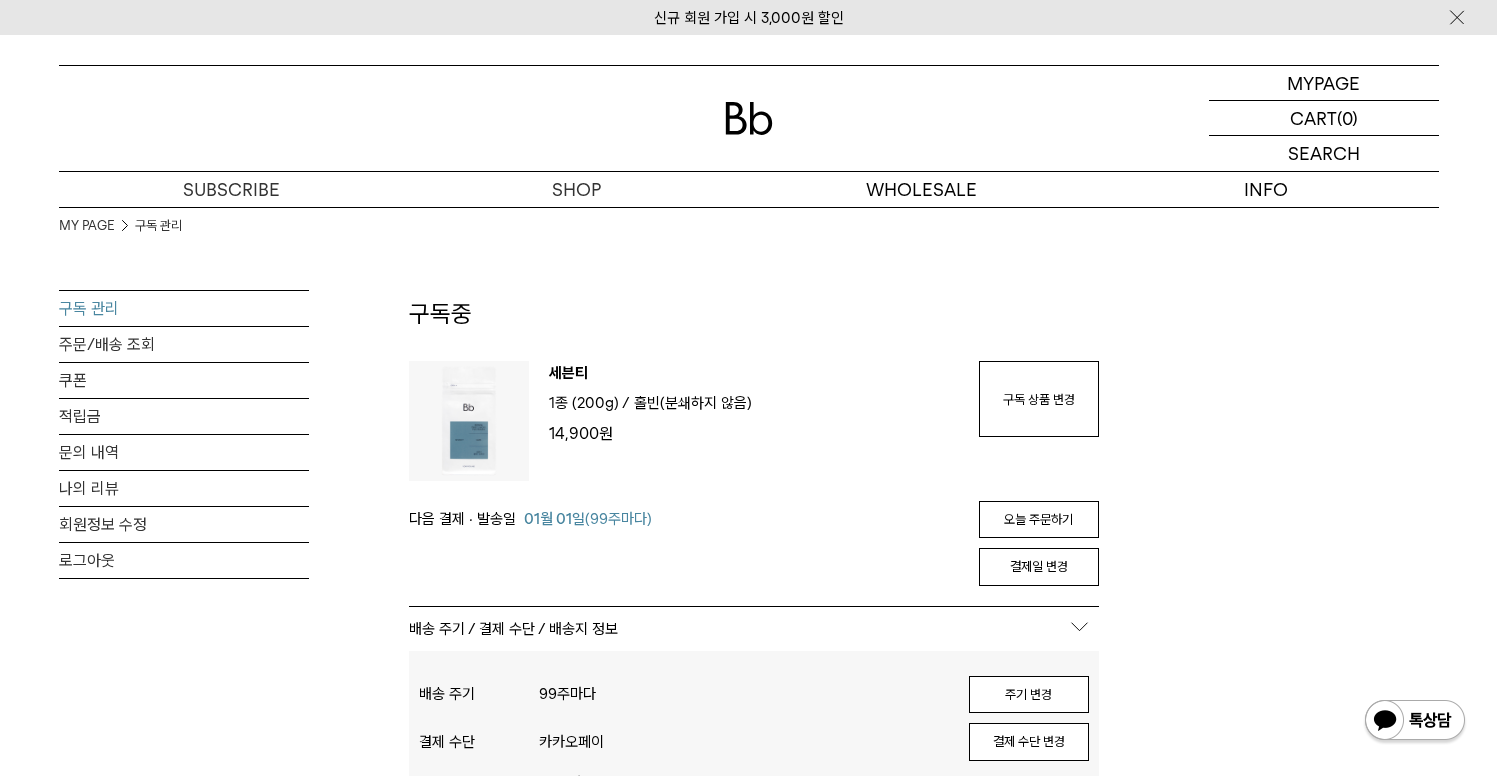 scroll, scrollTop: 449, scrollLeft: 0, axis: vertical 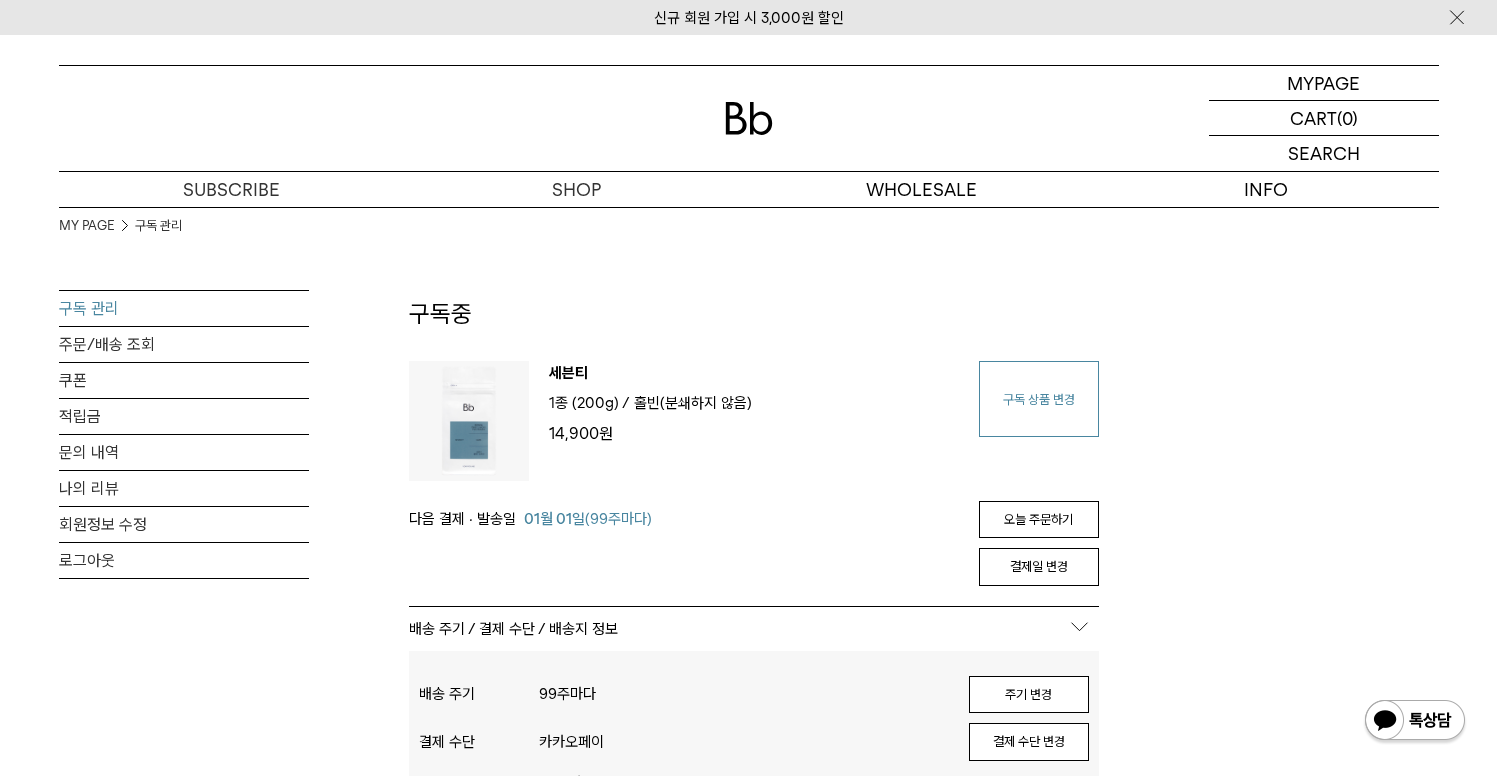 click on "구독 상품 변경" at bounding box center (1039, 399) 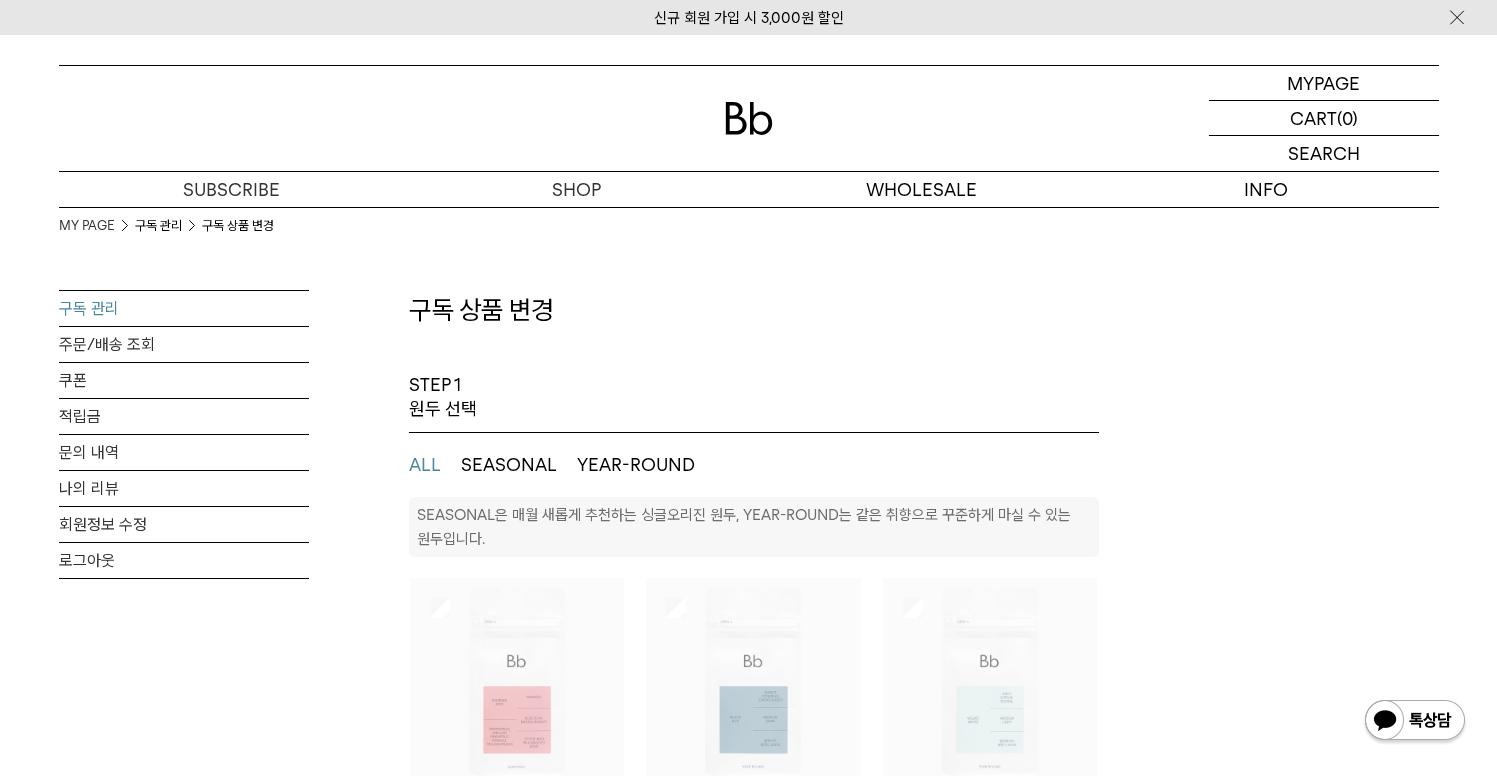 select on "**" 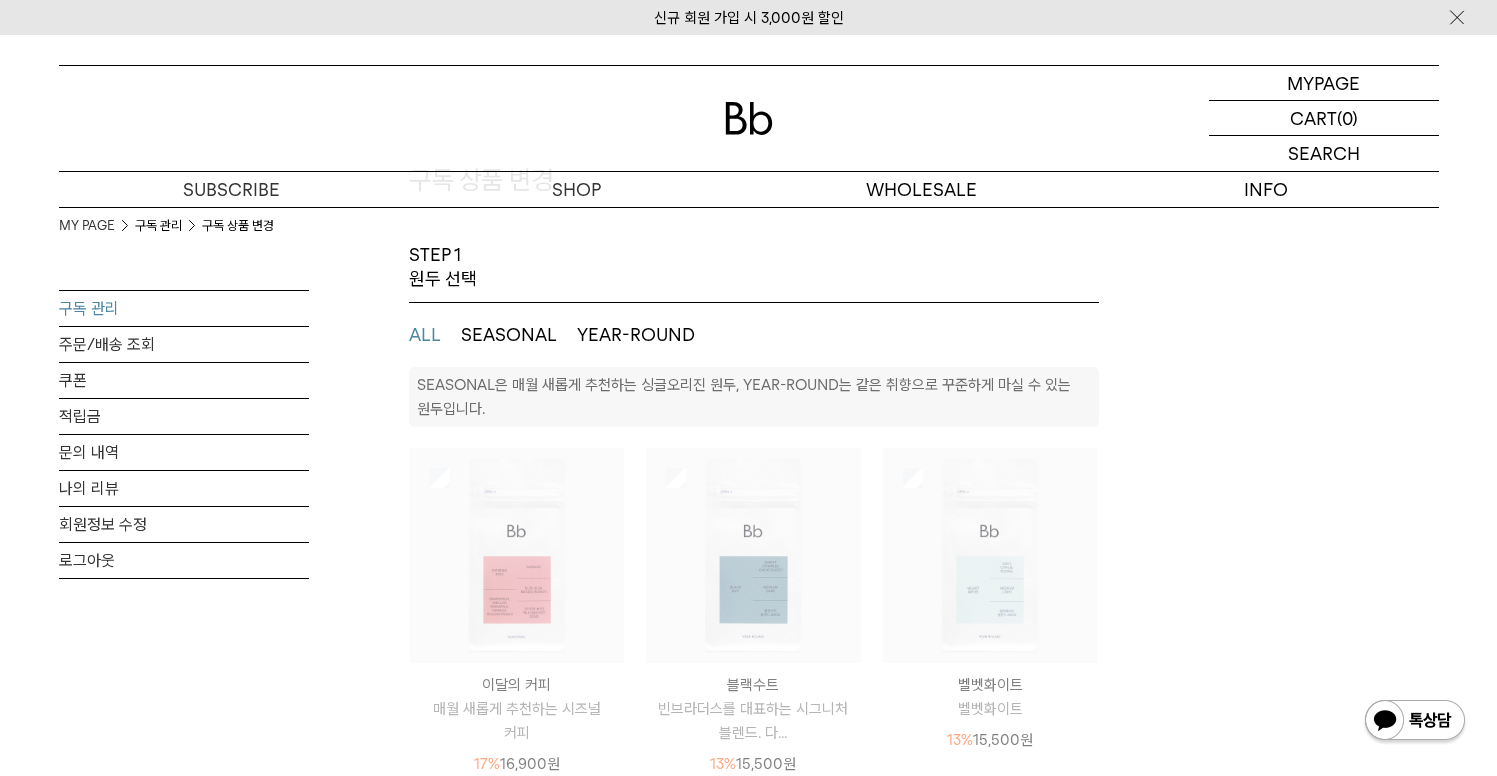 scroll, scrollTop: 28, scrollLeft: 0, axis: vertical 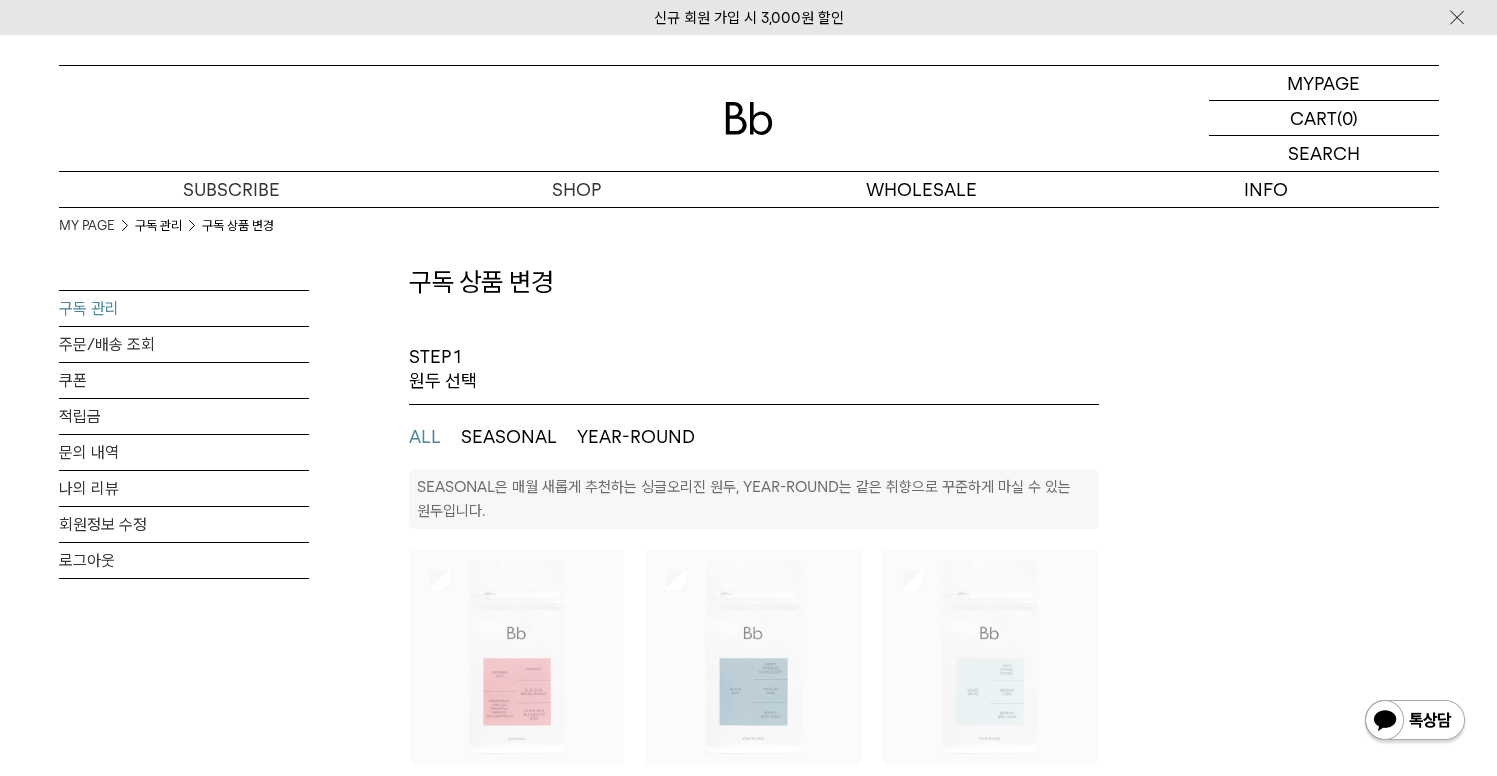 click at bounding box center (517, 657) 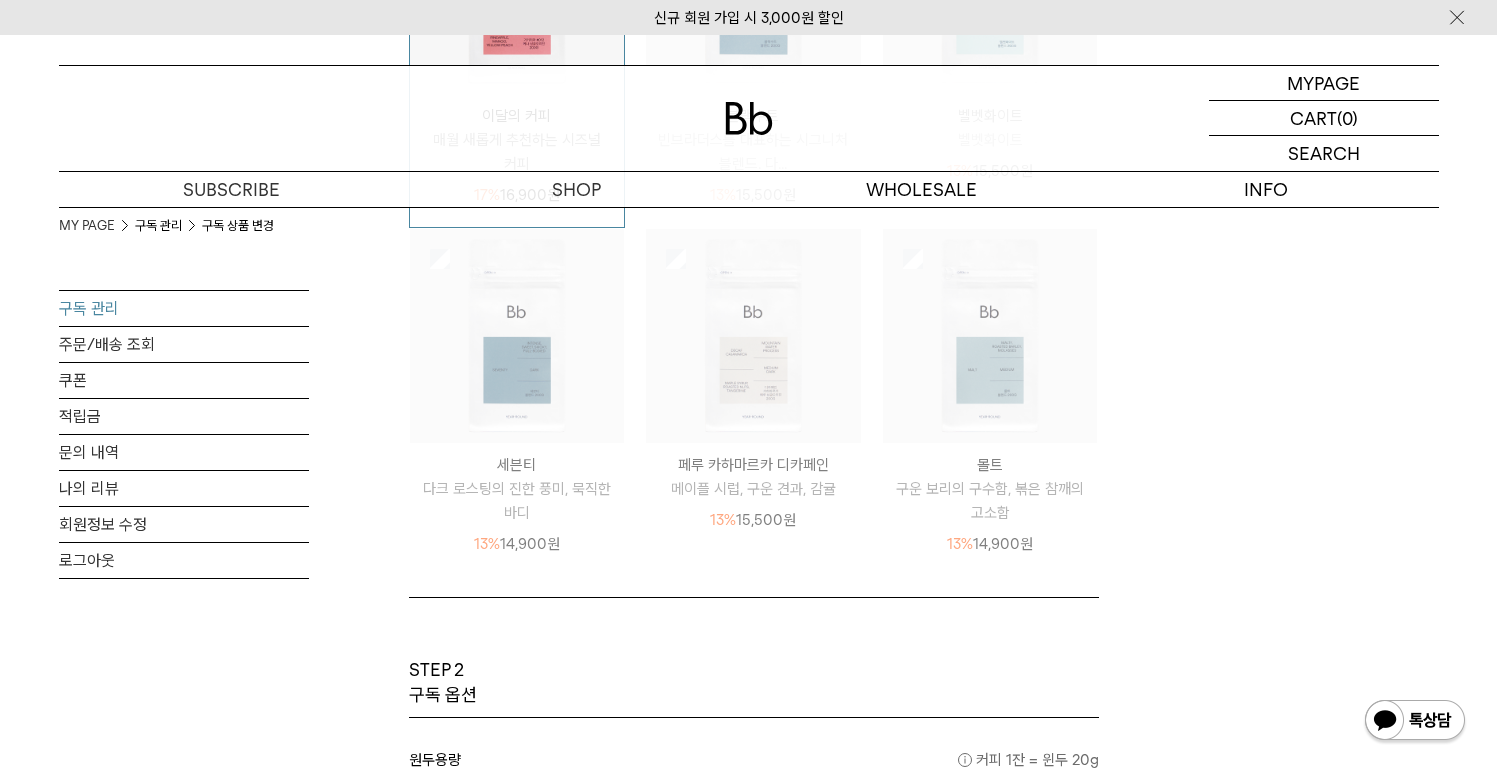 scroll, scrollTop: 1020, scrollLeft: 0, axis: vertical 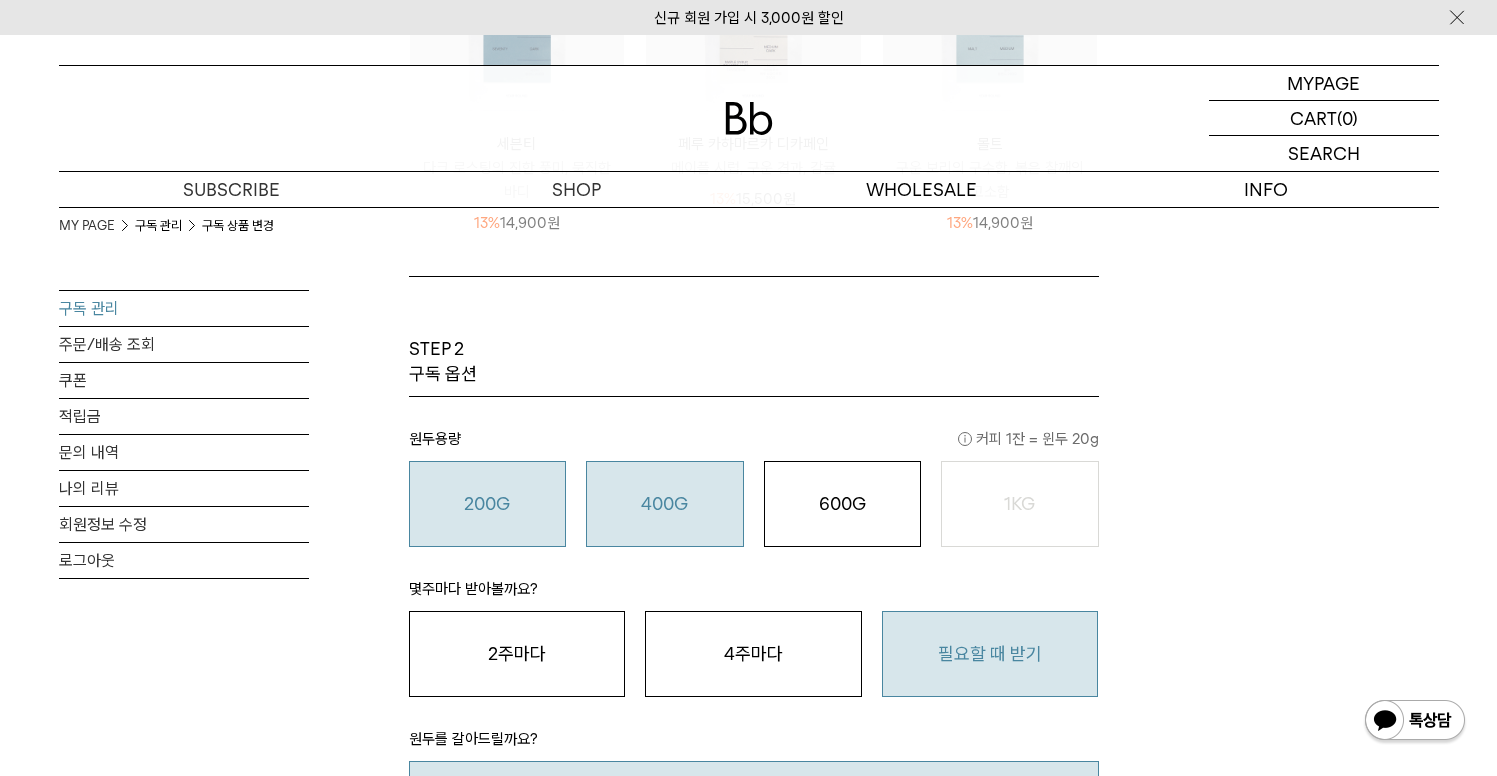 click on "400G
31,000 원" at bounding box center (665, 504) 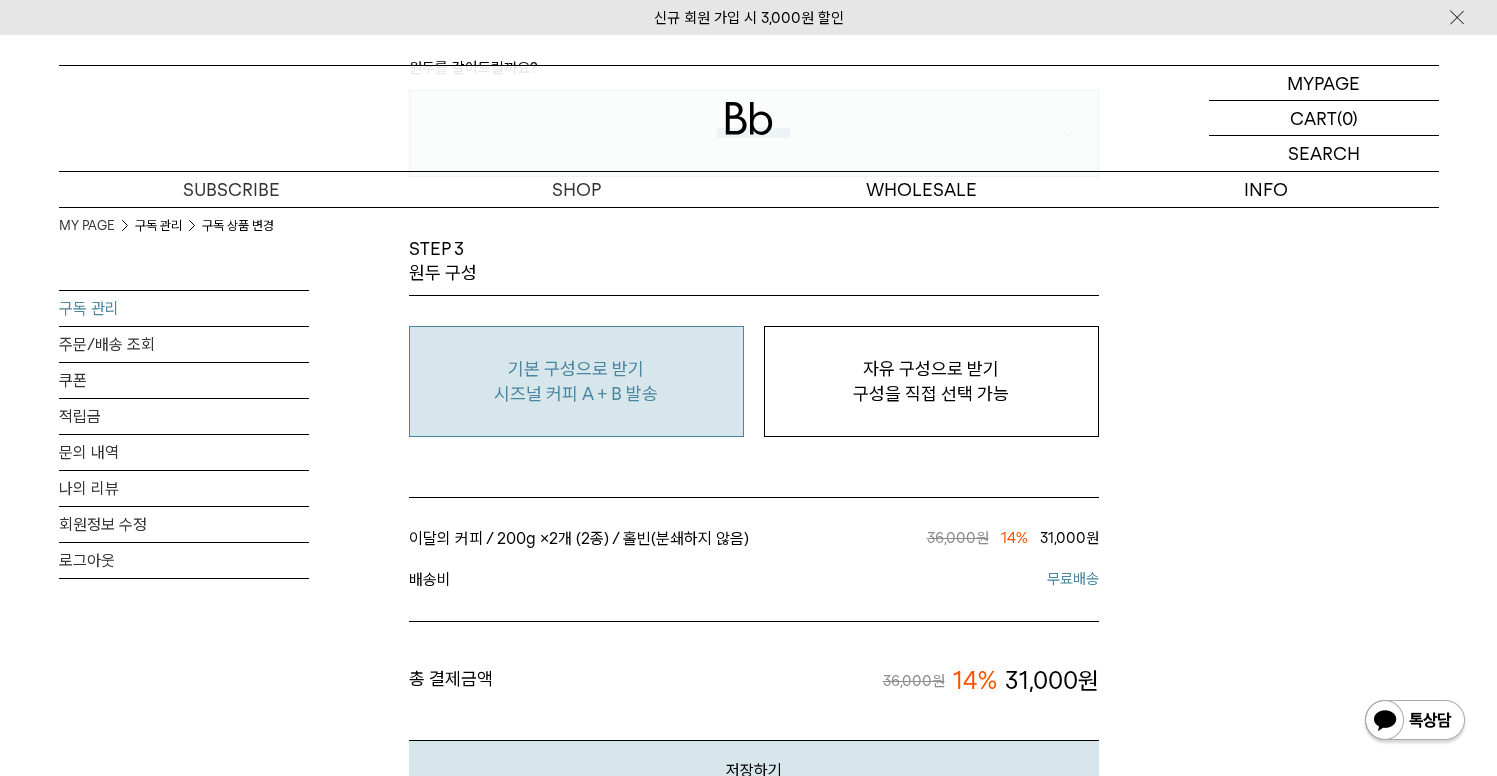 scroll, scrollTop: 1717, scrollLeft: 0, axis: vertical 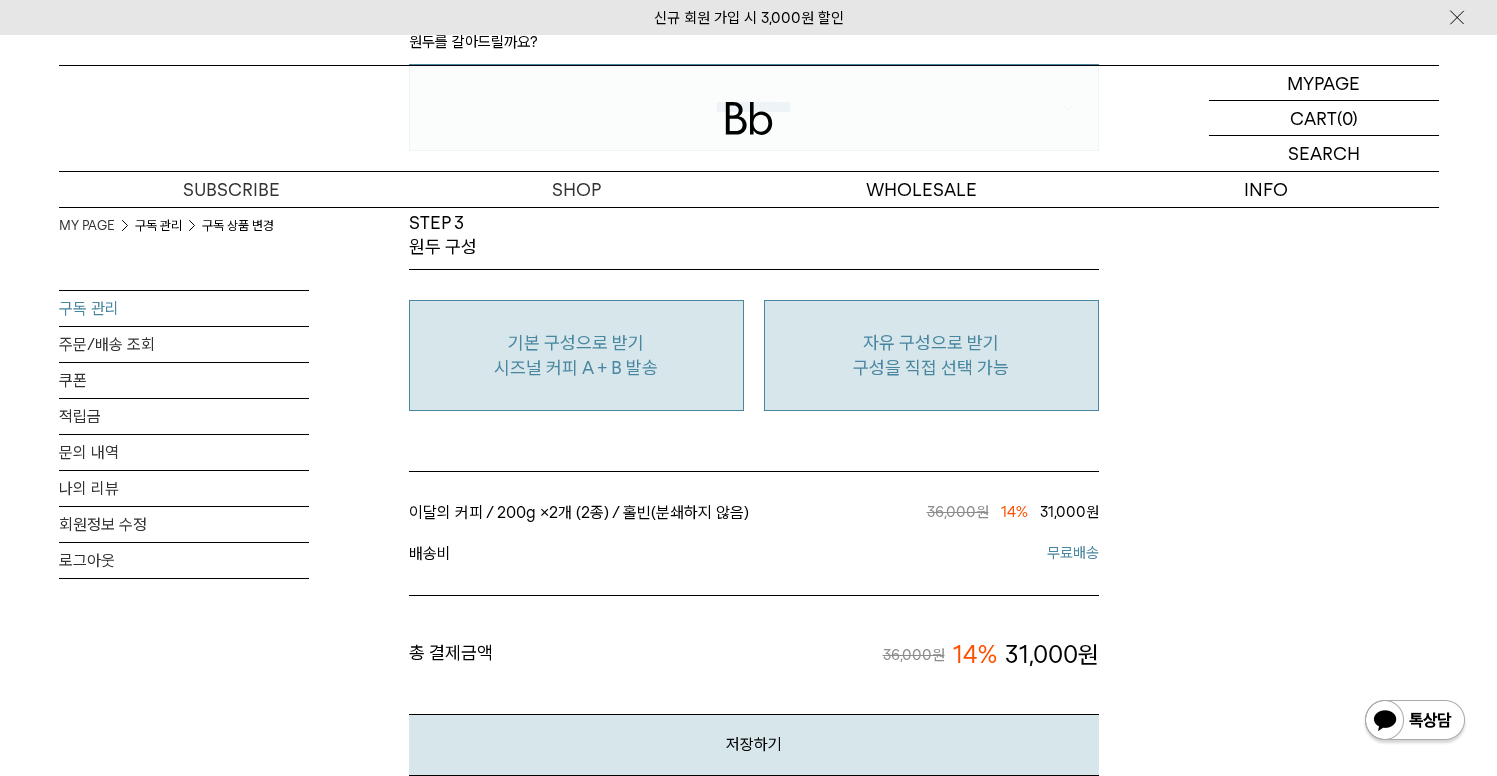 click on "구성을 직접 선택 가능" at bounding box center (931, 368) 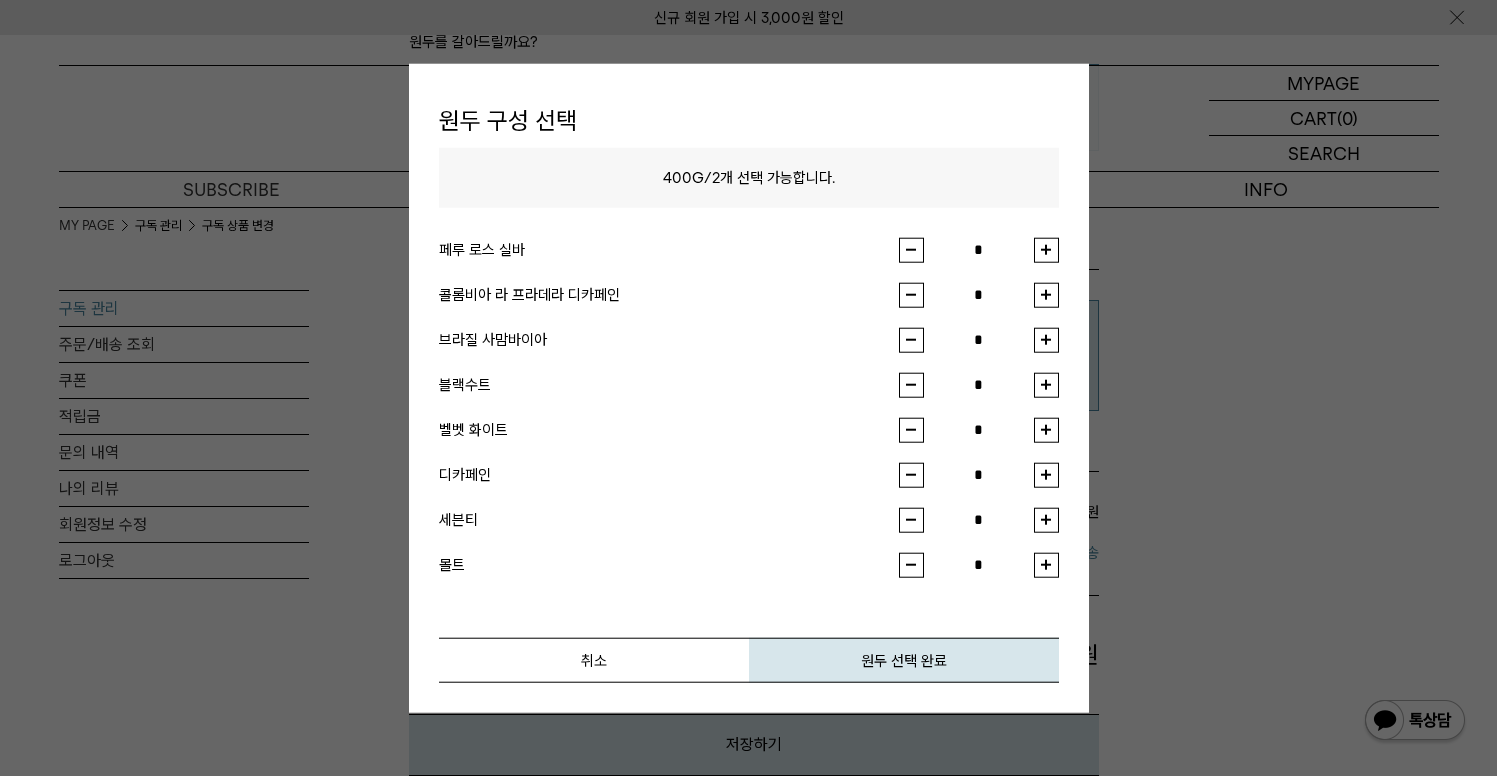 click at bounding box center [1046, 249] 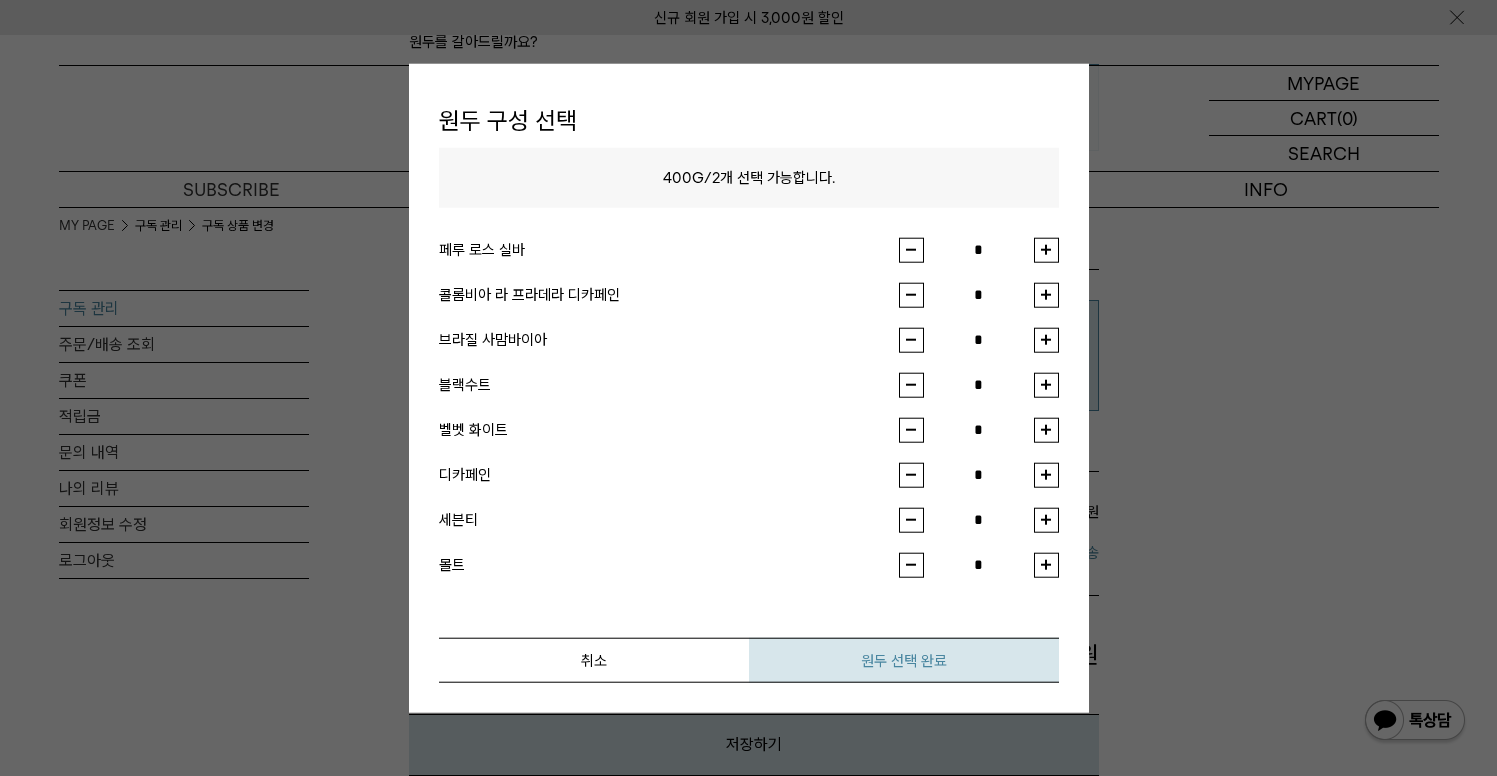 click on "원두 선택 완료" at bounding box center (904, 659) 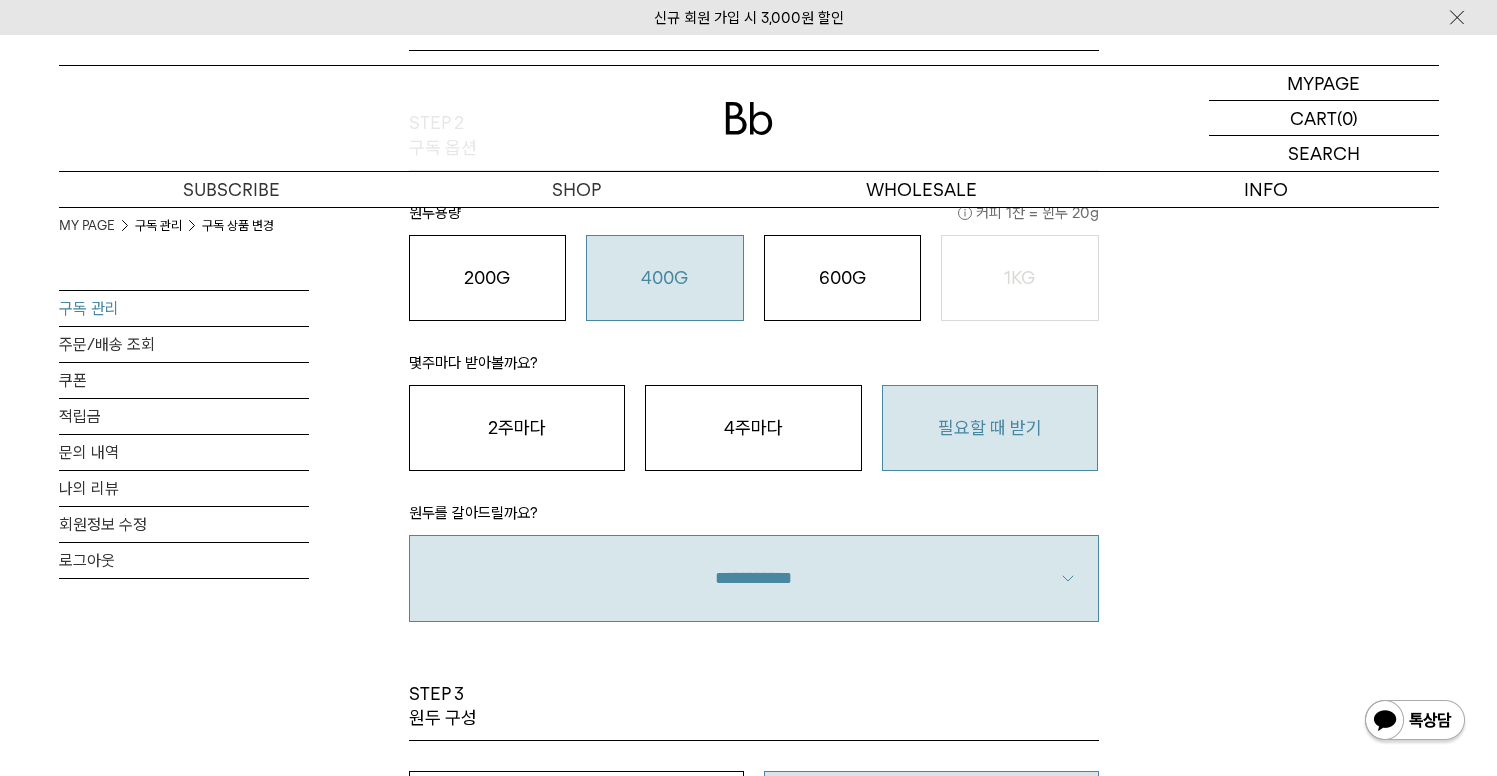scroll, scrollTop: 1349, scrollLeft: 0, axis: vertical 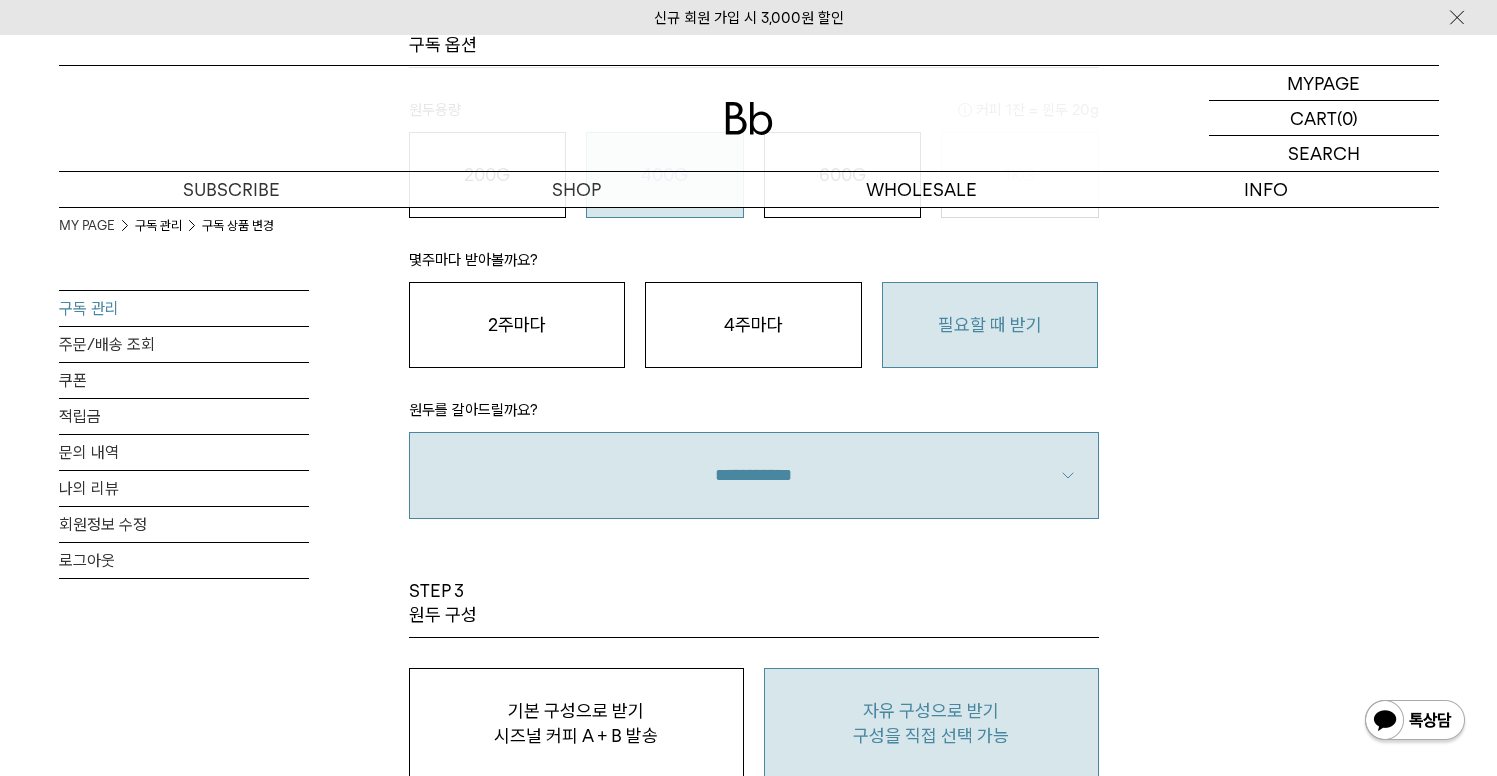 click on "자유 구성으로 받기" at bounding box center [931, 711] 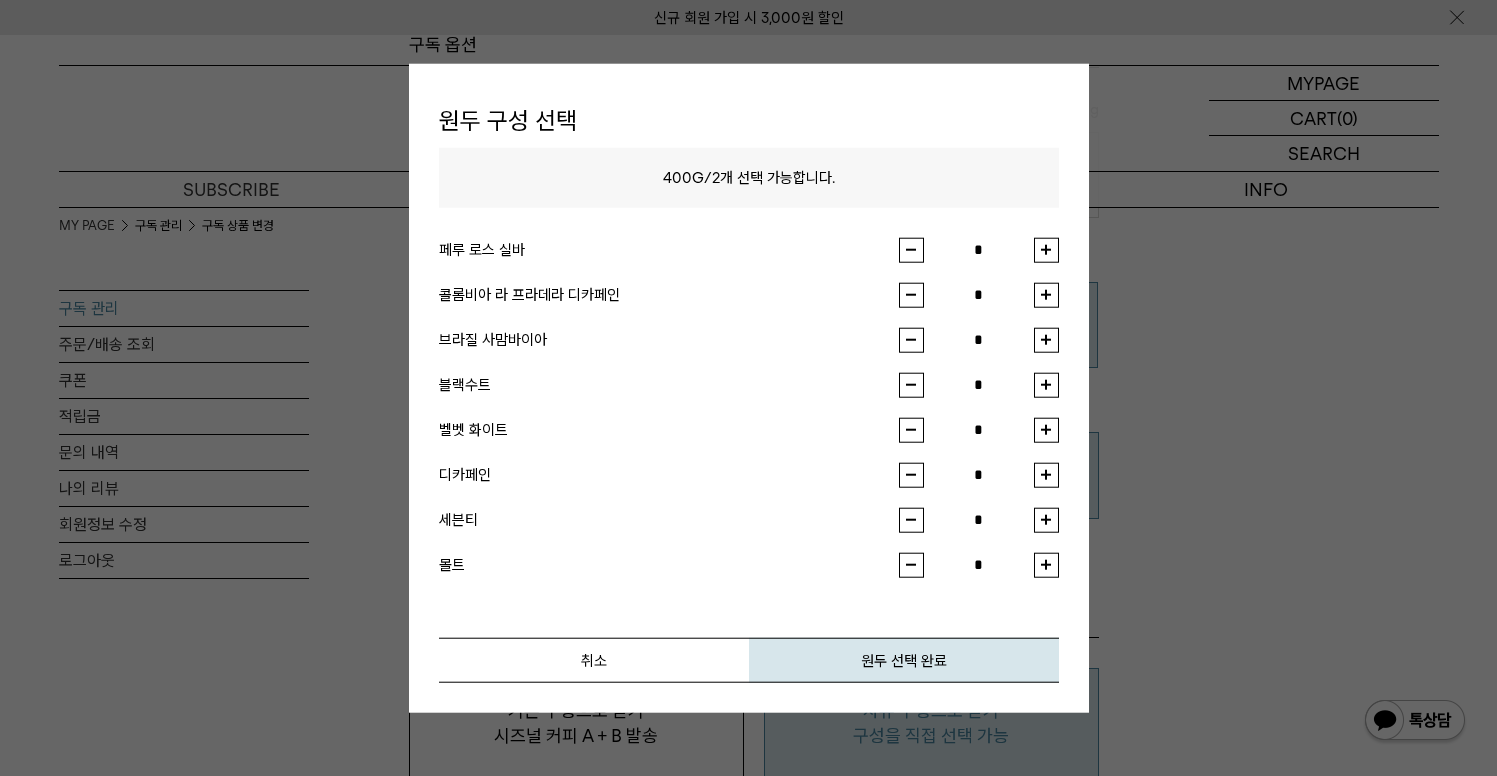 click at bounding box center (1046, 384) 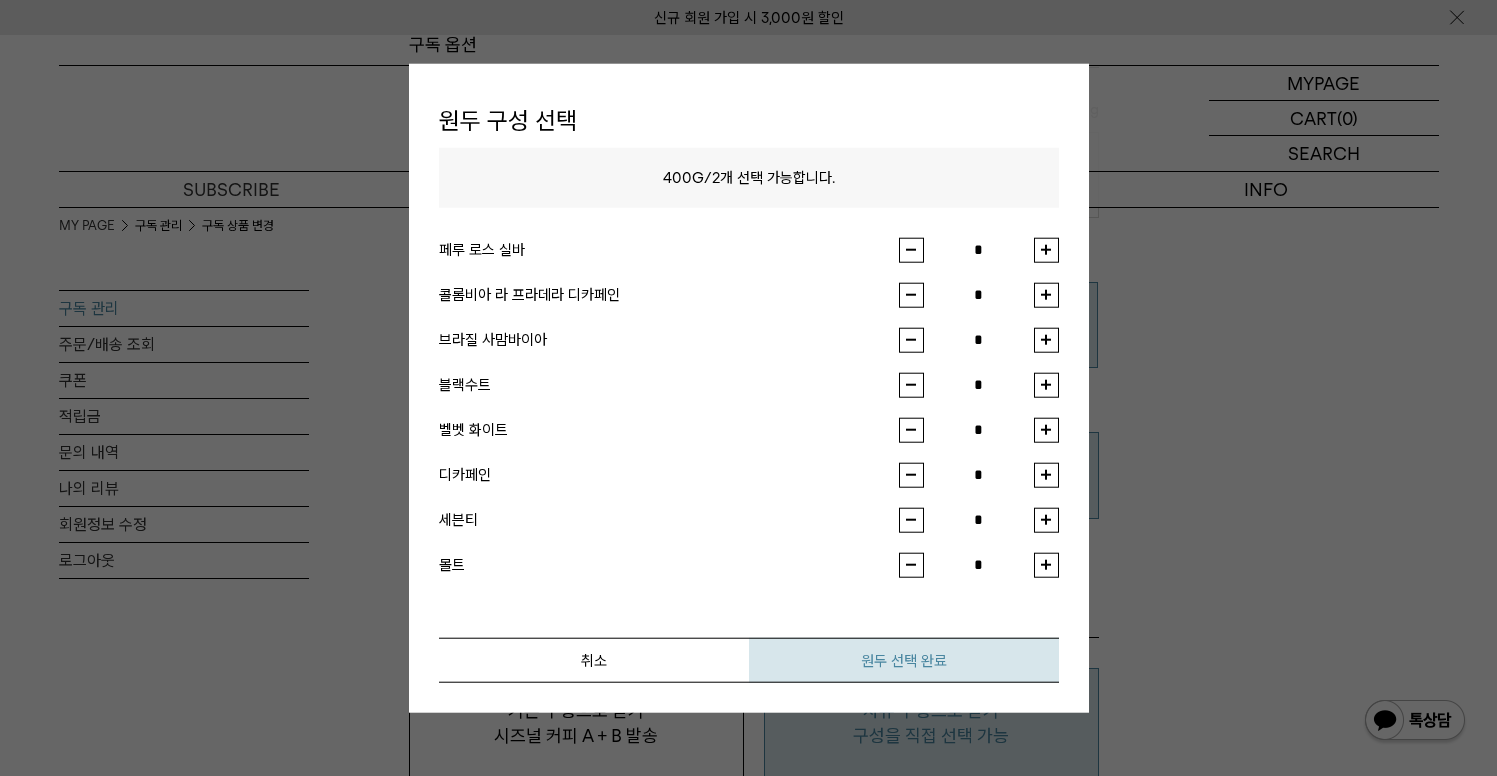 click on "원두 선택 완료" at bounding box center [904, 659] 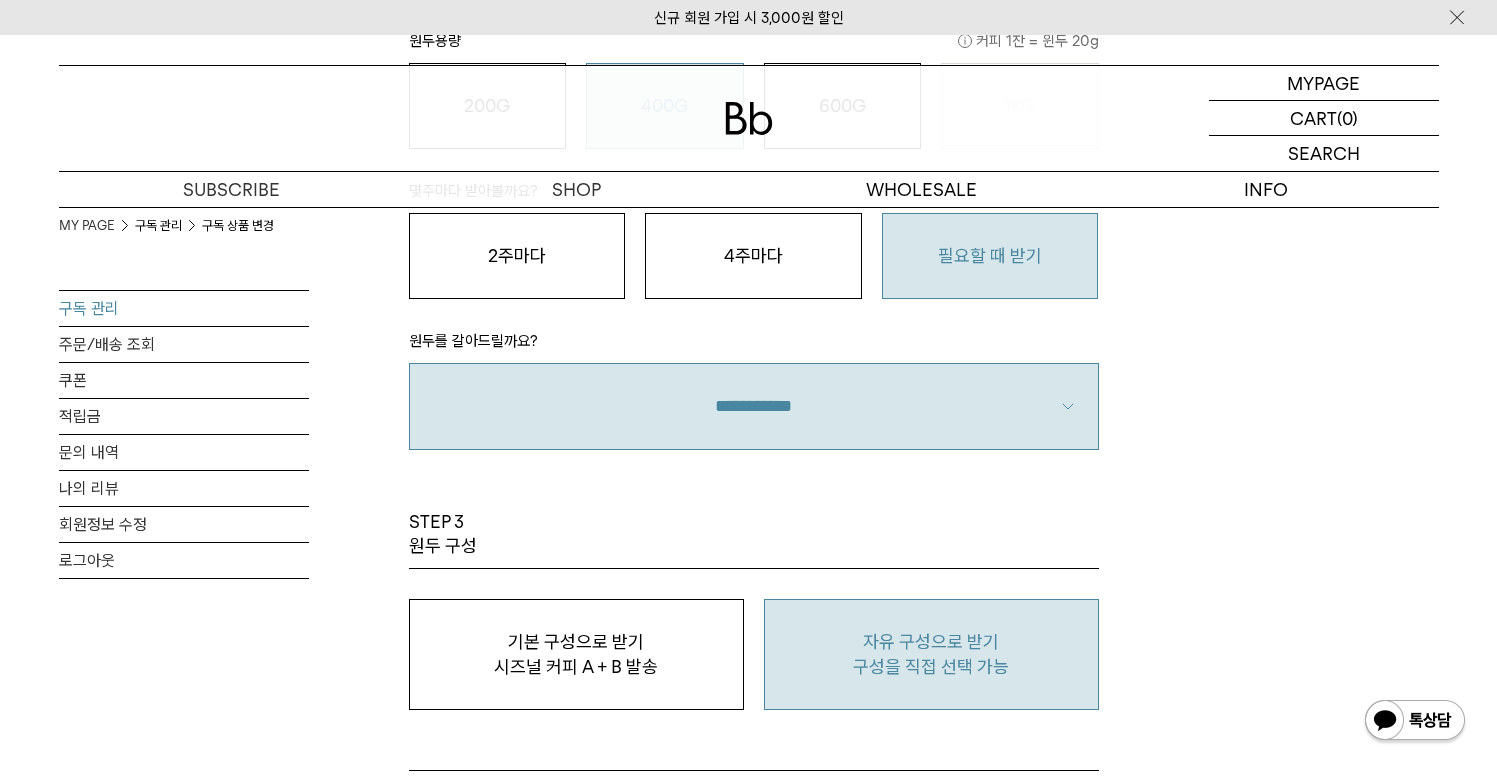 scroll, scrollTop: 1431, scrollLeft: 0, axis: vertical 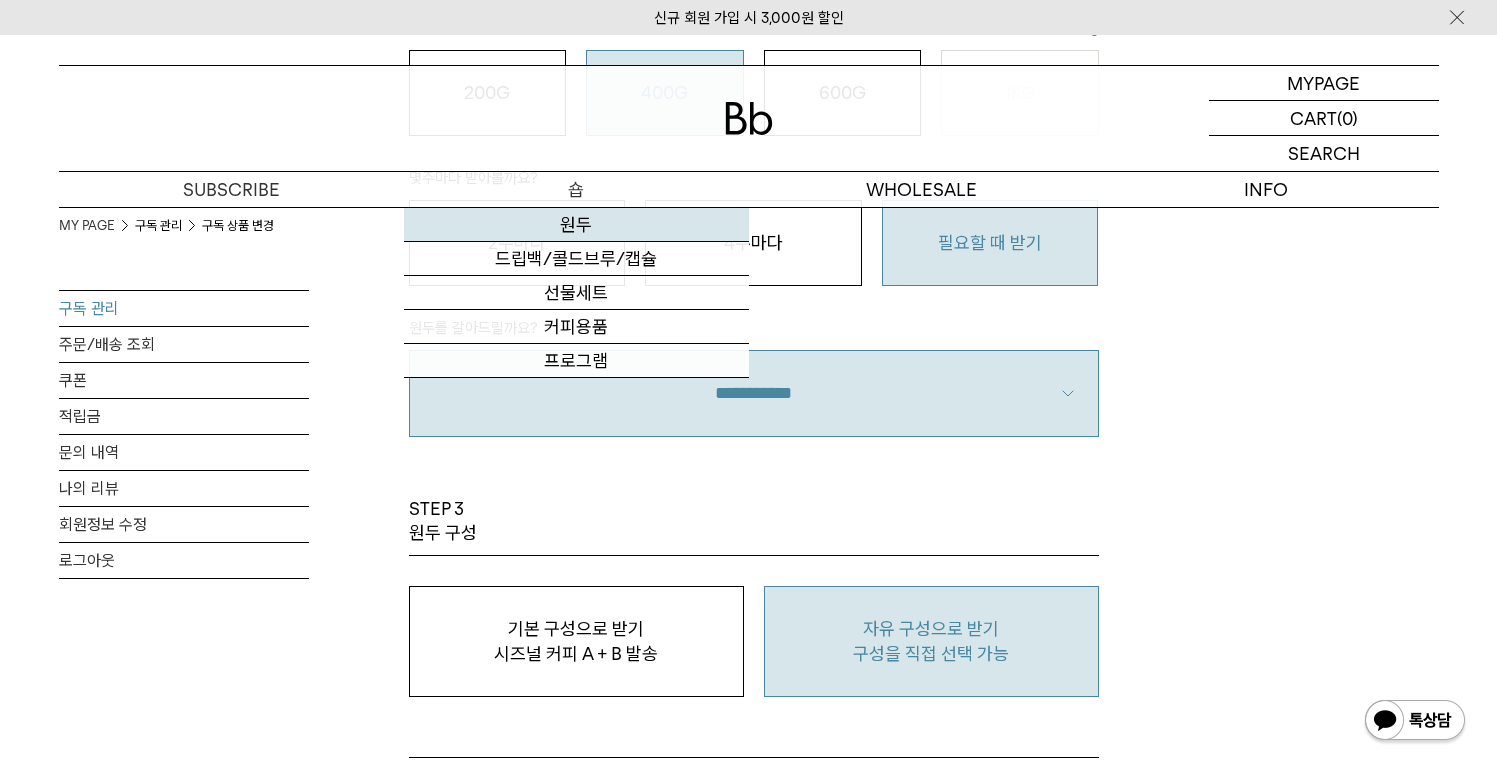 click on "원두" at bounding box center (576, 225) 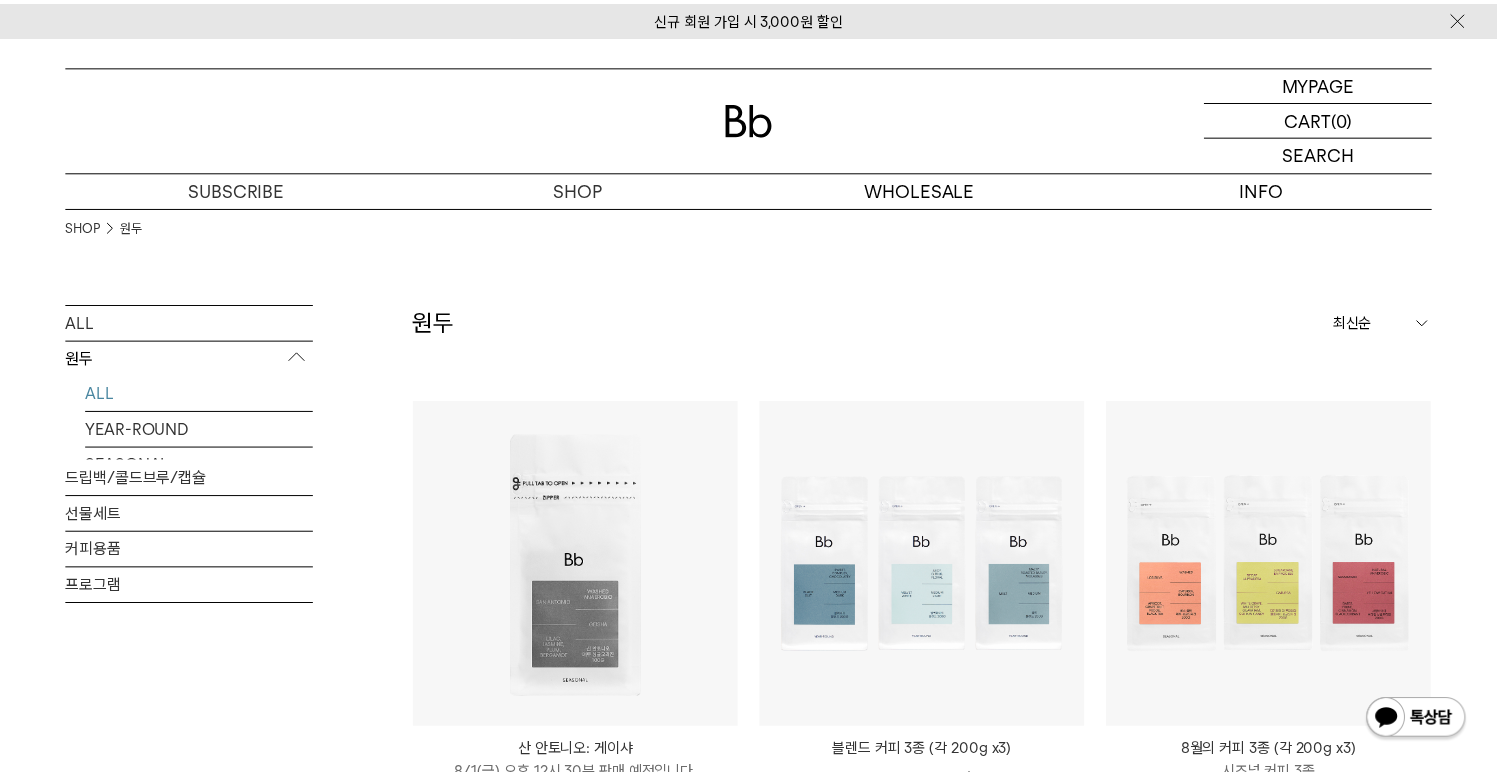 scroll, scrollTop: 0, scrollLeft: 0, axis: both 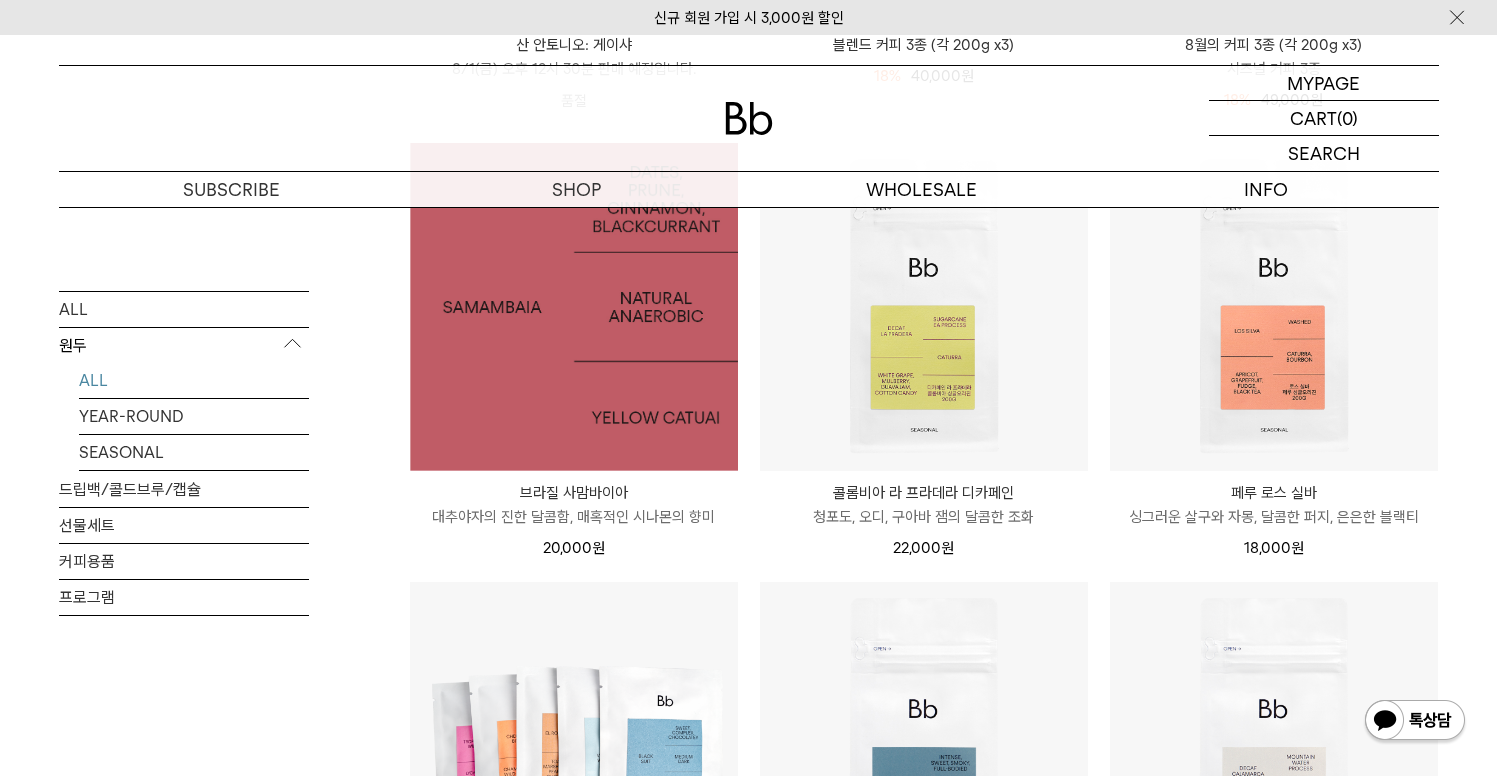 click at bounding box center [574, 307] 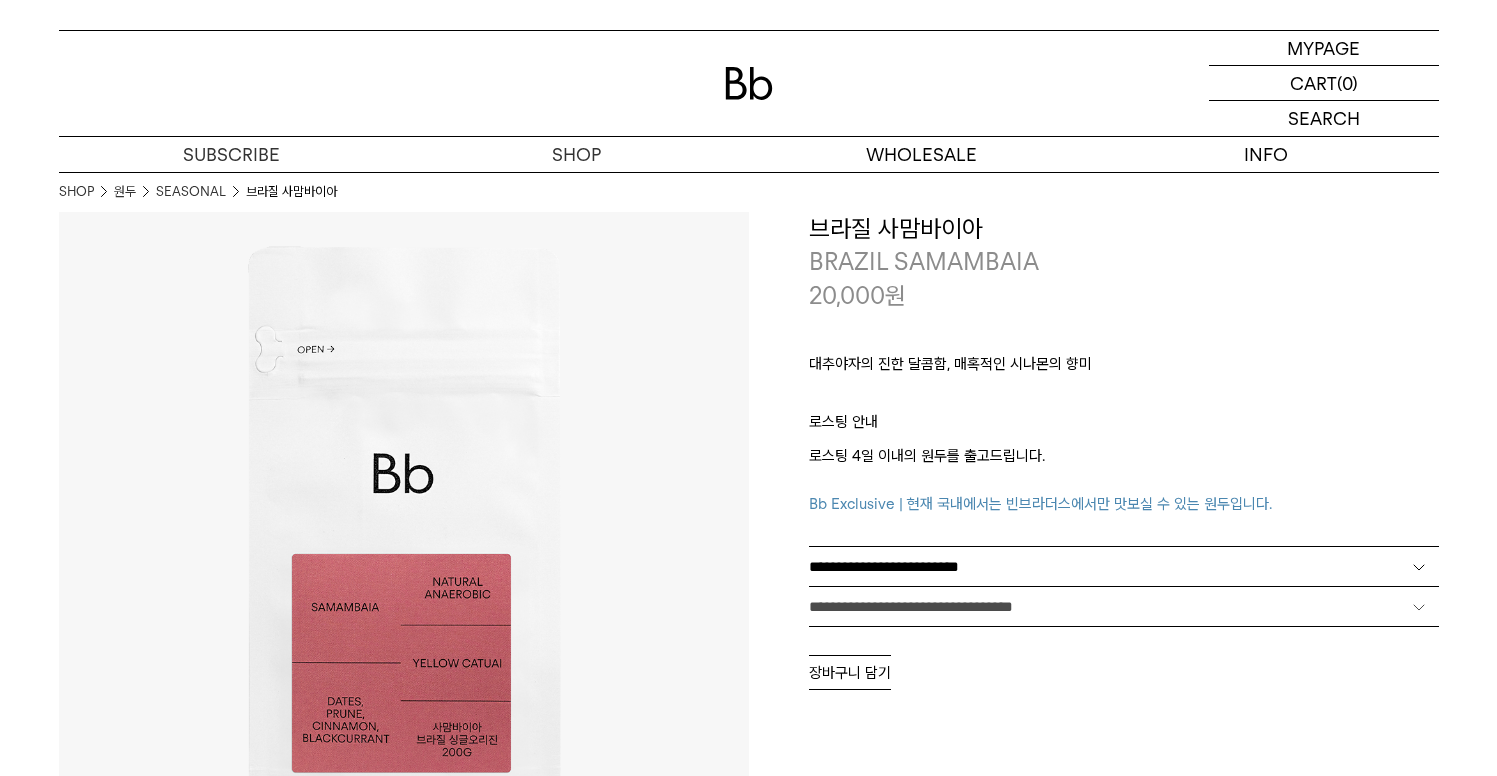 scroll, scrollTop: 238, scrollLeft: 0, axis: vertical 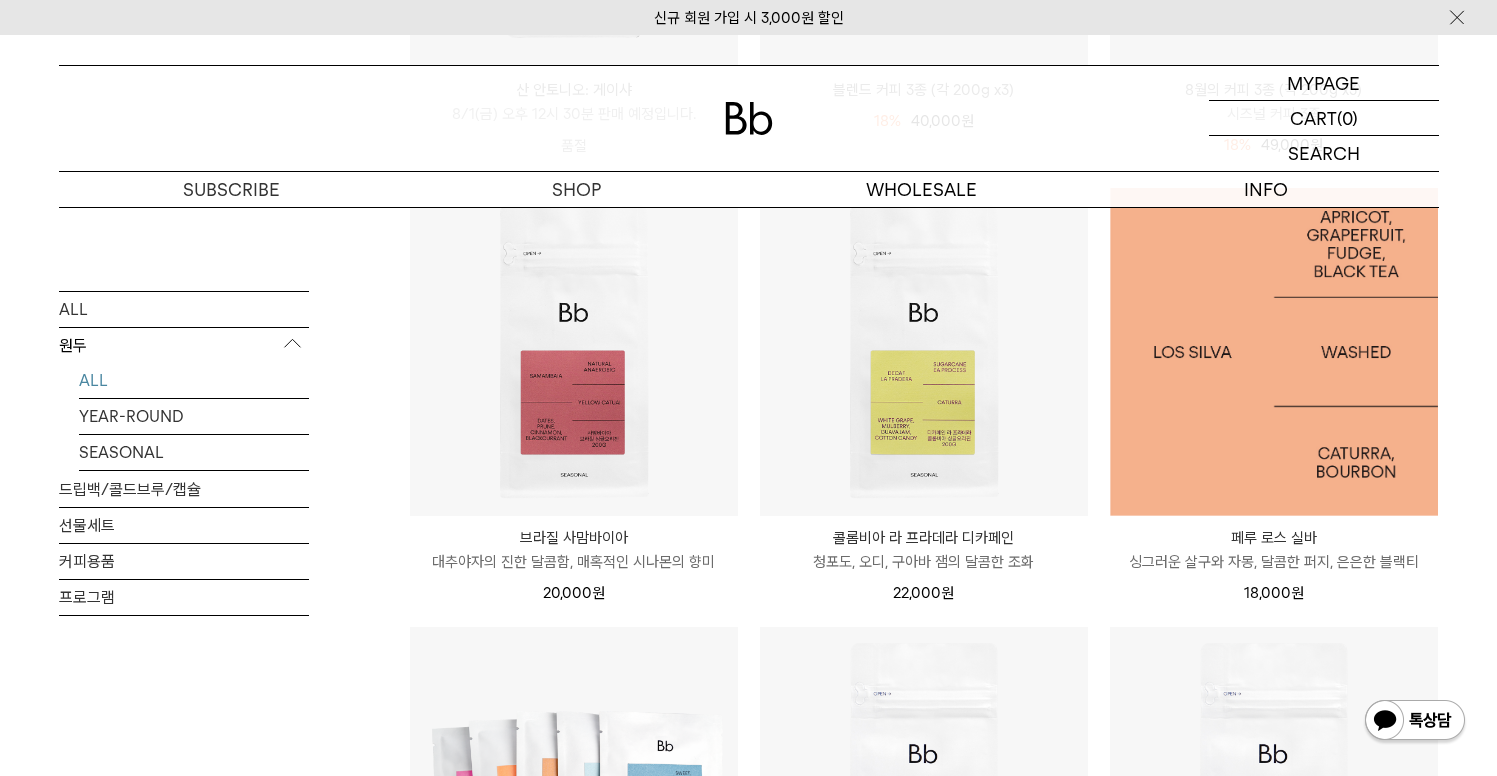 click at bounding box center (1274, 352) 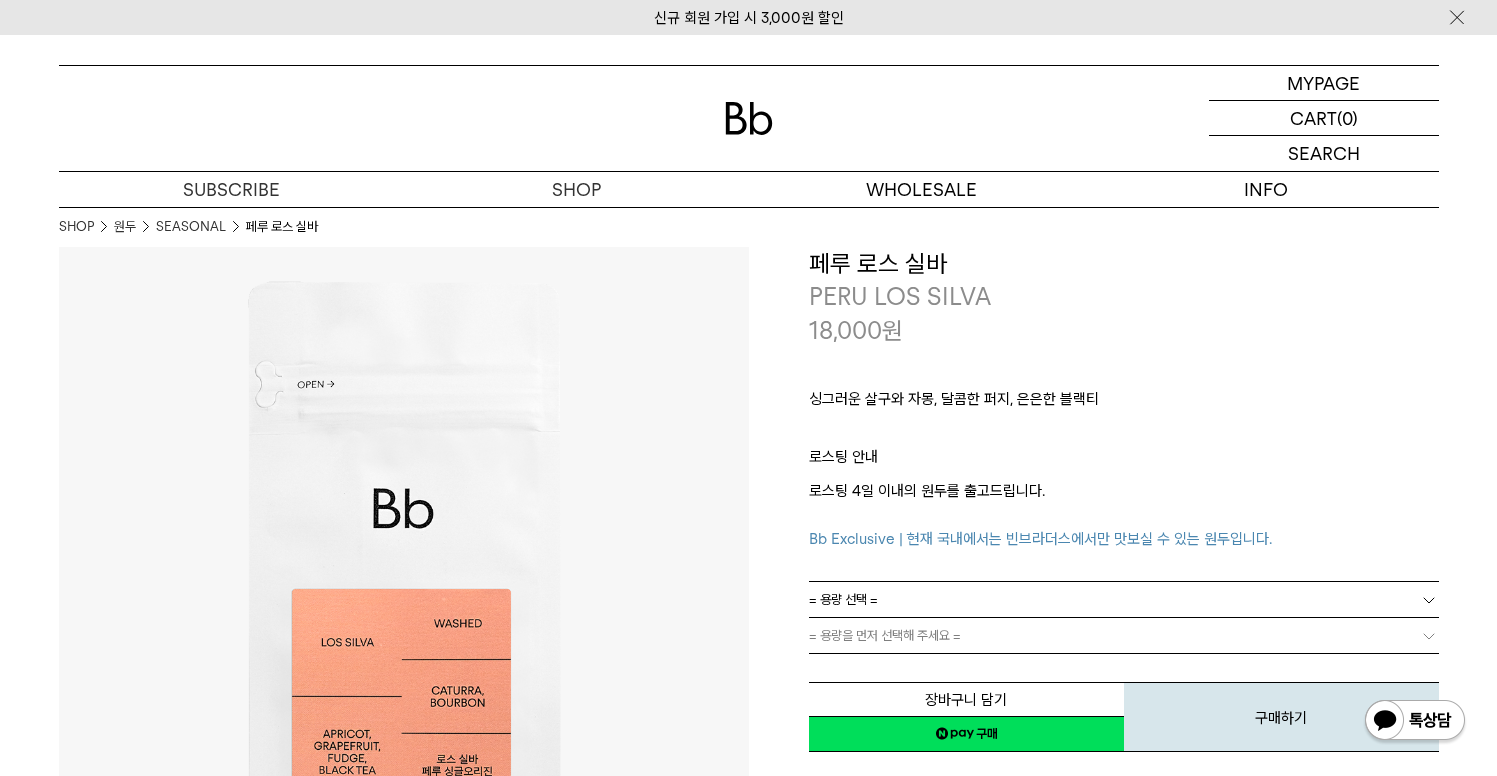 scroll, scrollTop: 0, scrollLeft: 0, axis: both 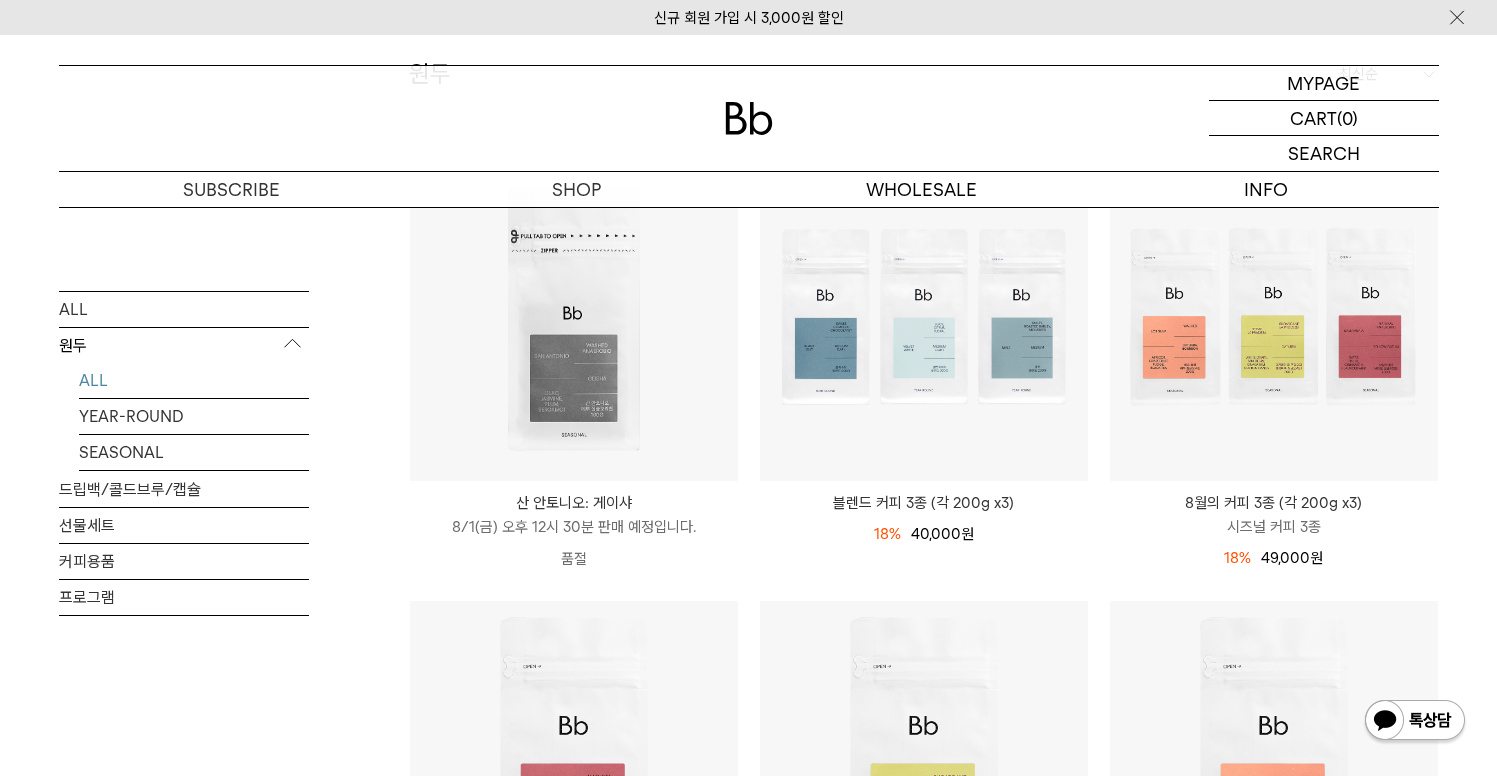 click at bounding box center [574, 317] 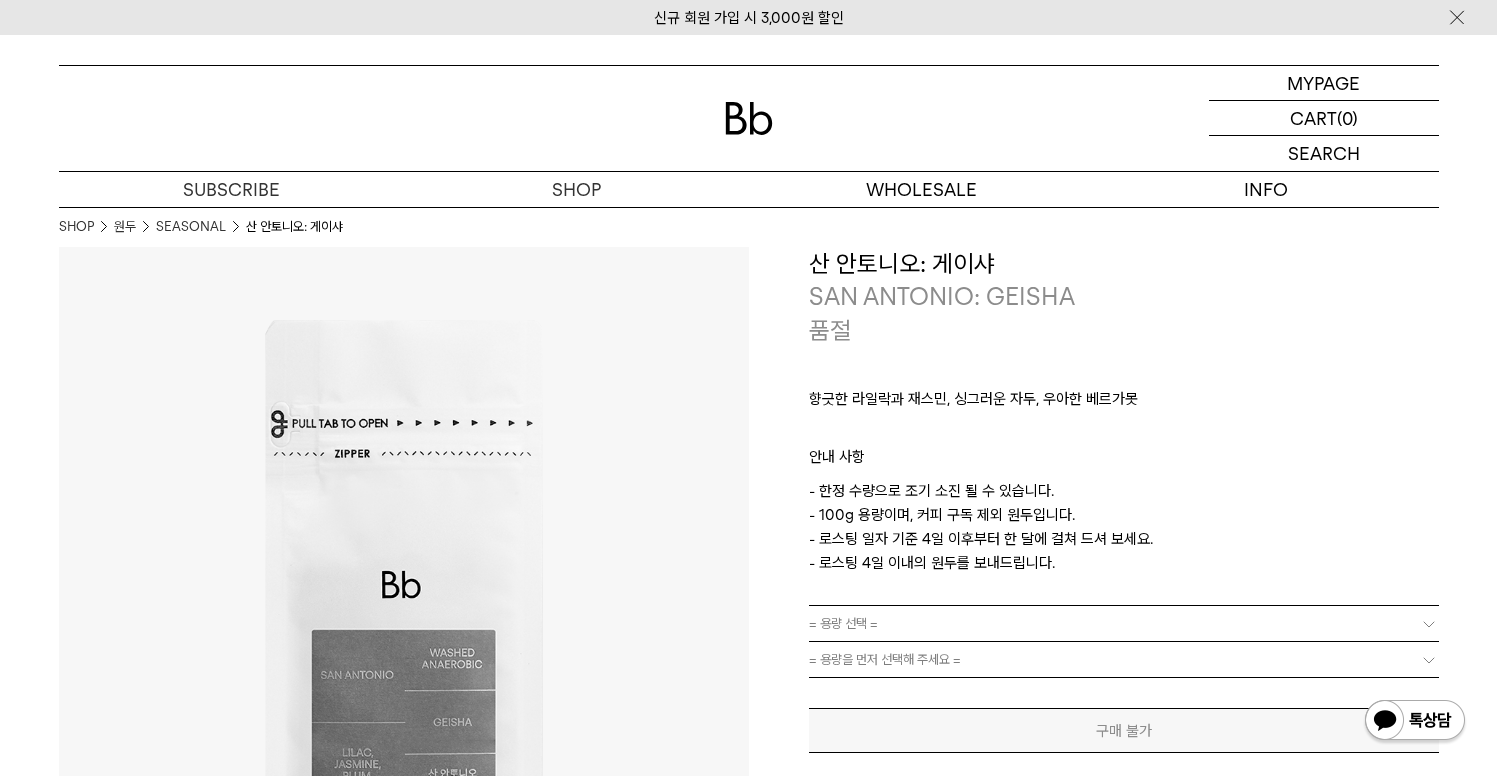 scroll, scrollTop: 0, scrollLeft: 0, axis: both 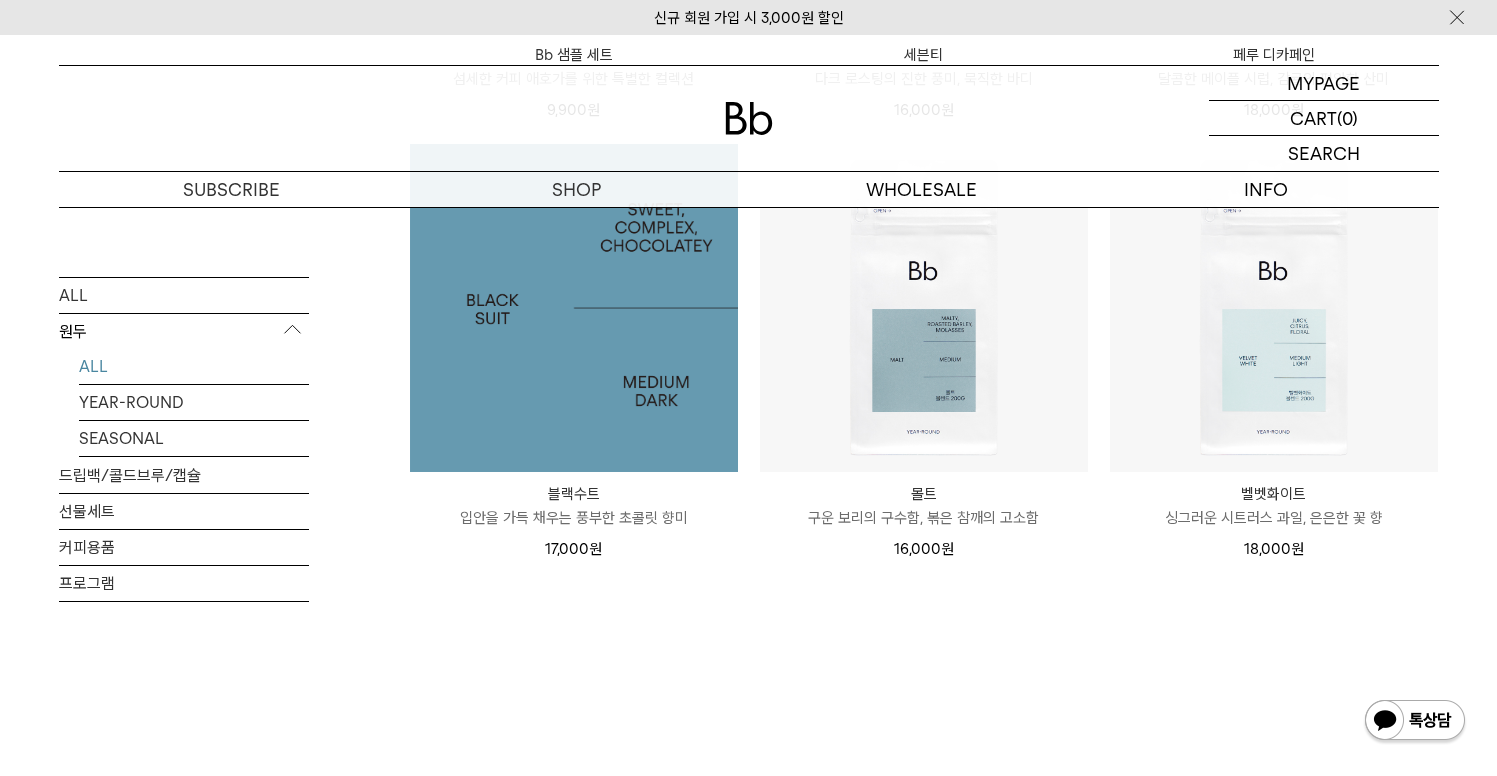 click at bounding box center (574, 308) 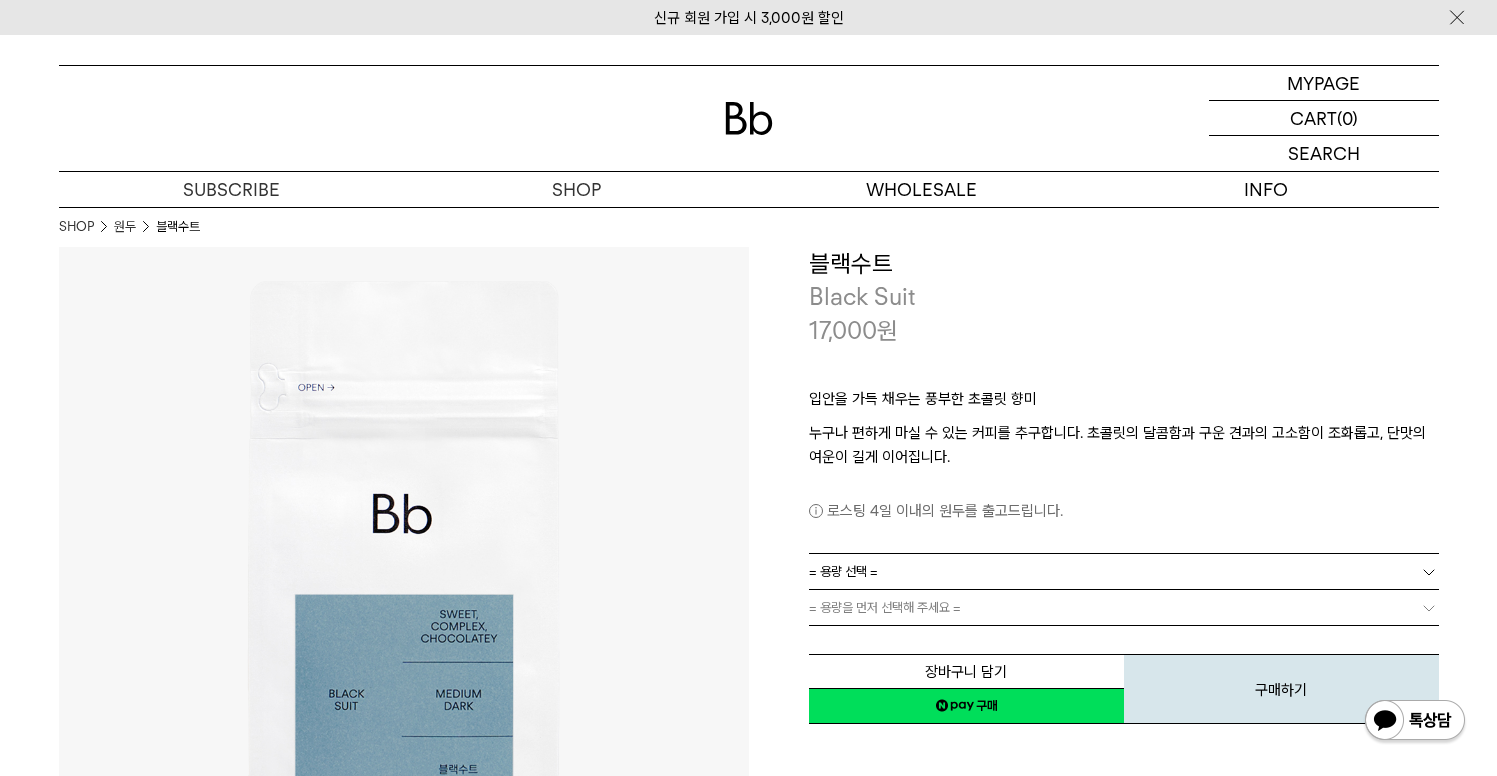 scroll, scrollTop: 0, scrollLeft: 0, axis: both 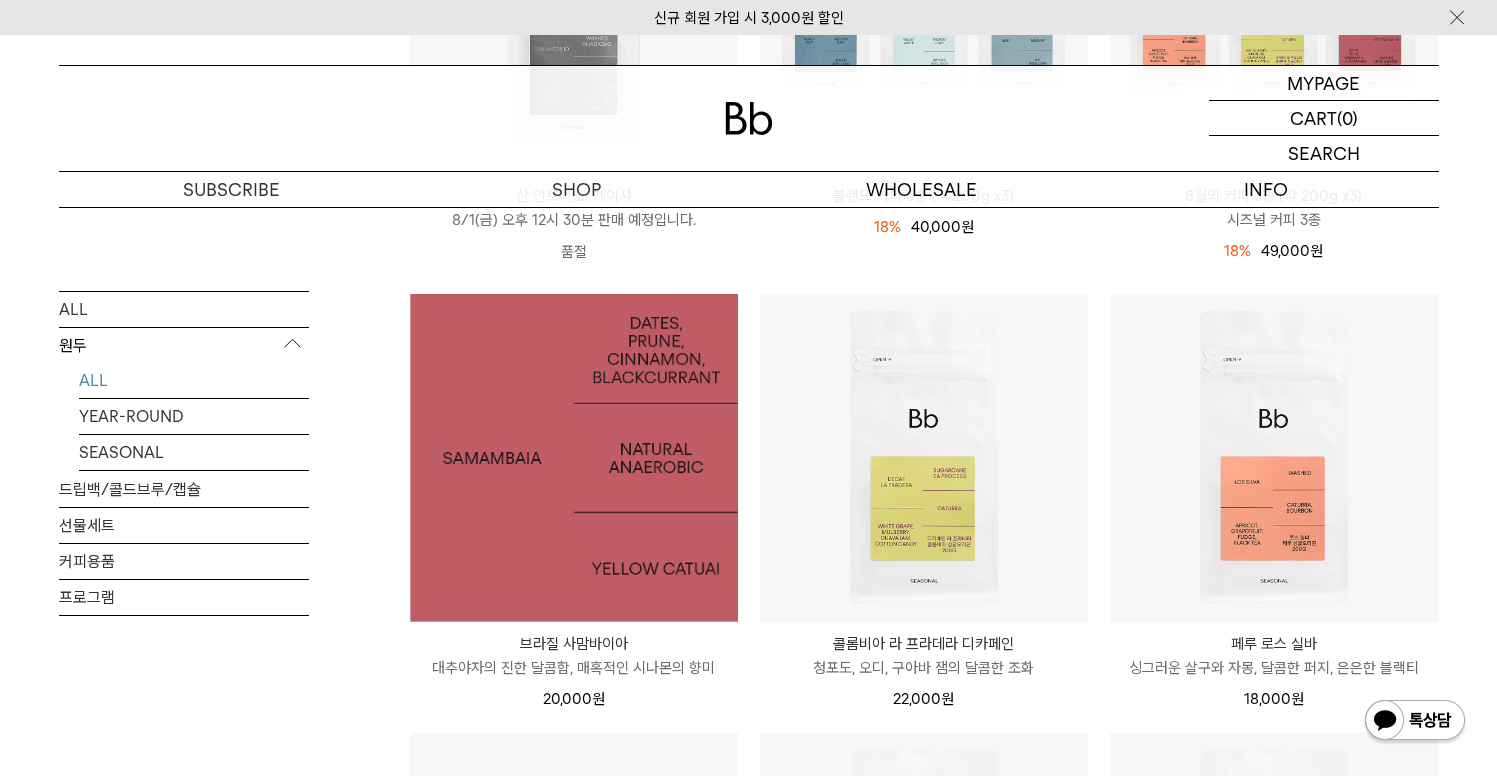 click at bounding box center [574, 458] 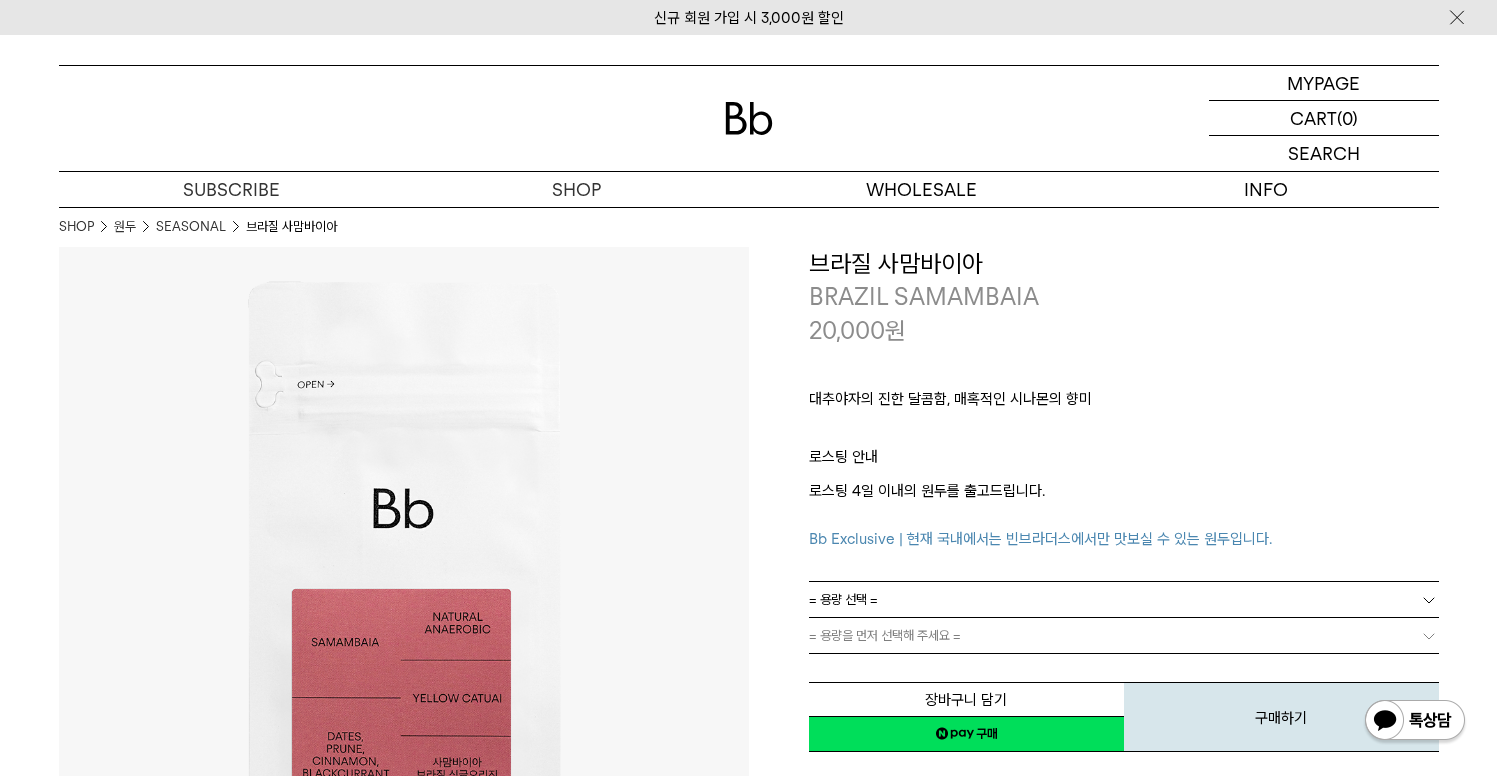 scroll, scrollTop: 0, scrollLeft: 0, axis: both 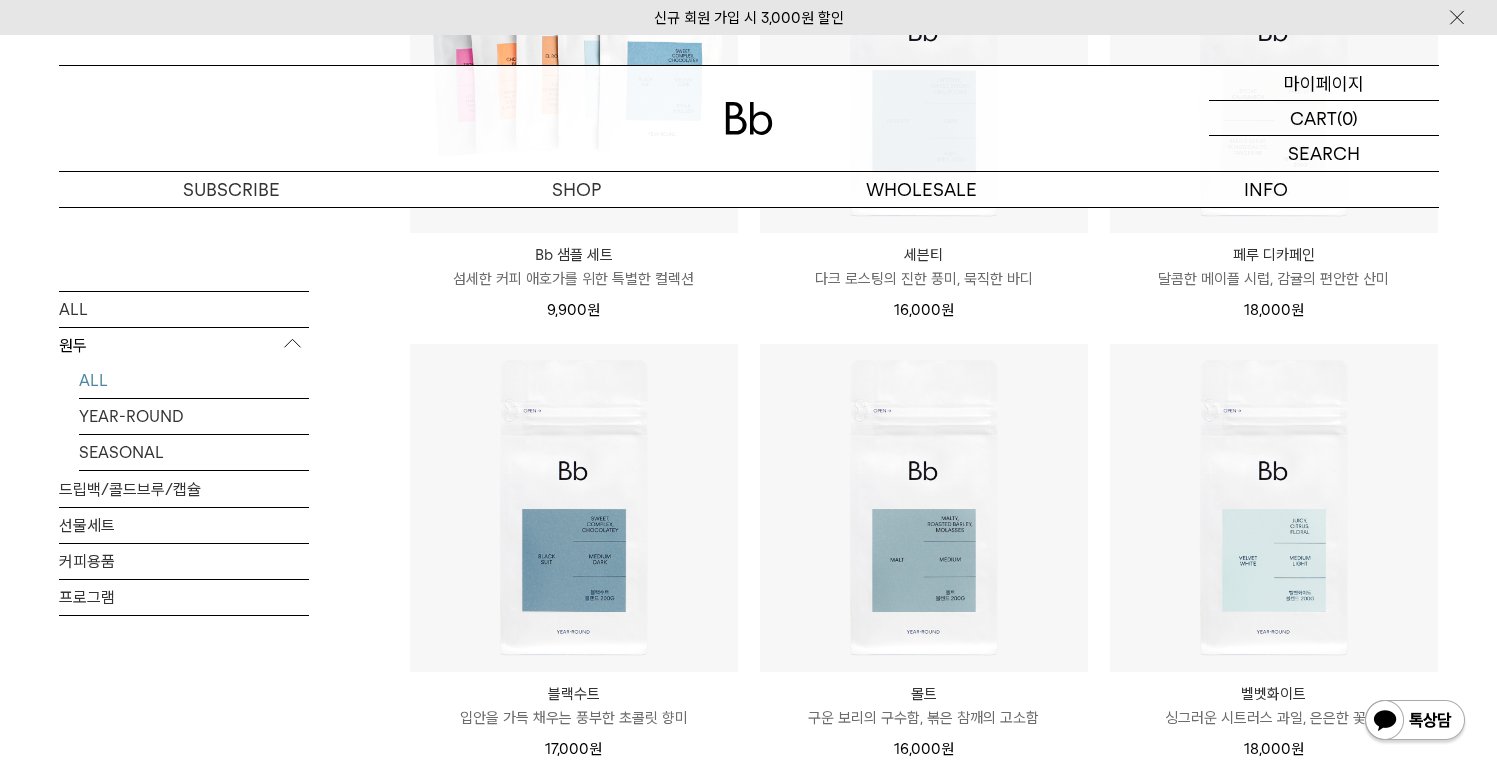 click on "마이페이지" at bounding box center (1324, 83) 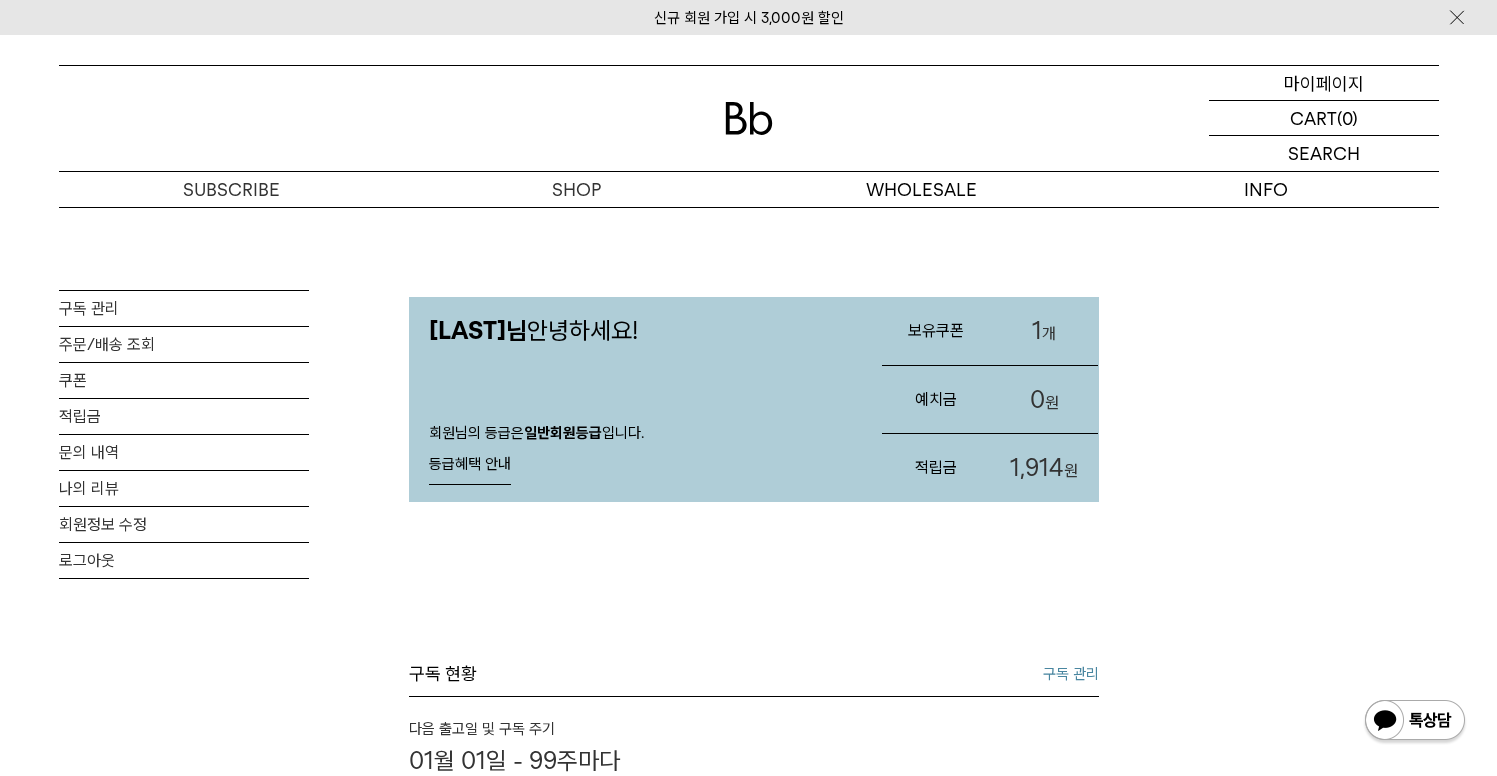 scroll, scrollTop: 0, scrollLeft: 0, axis: both 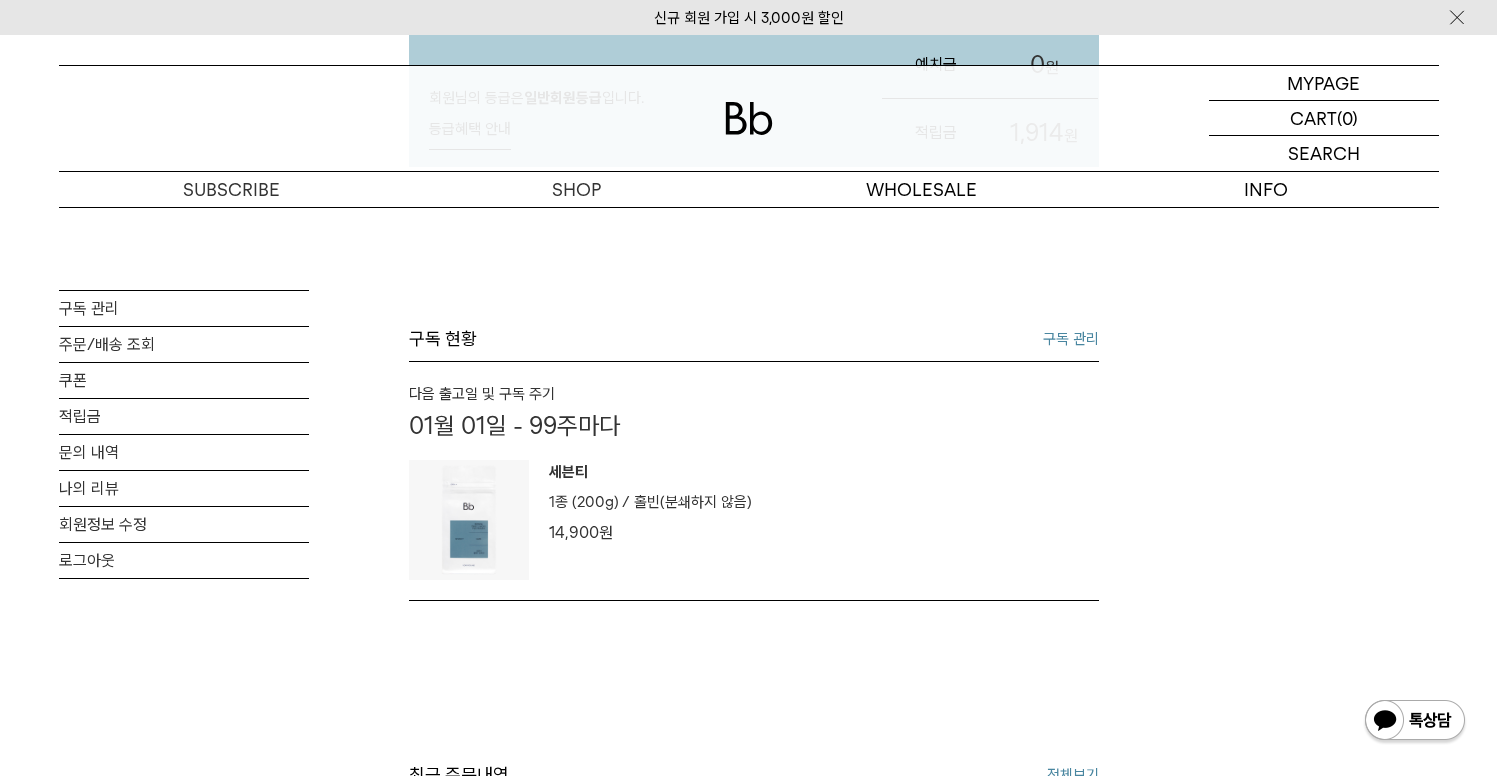 click on "세븐티
1종 (200g) /
분쇄도
홀빈(분쇄하지 않음)
14,900 원" at bounding box center (754, 510) 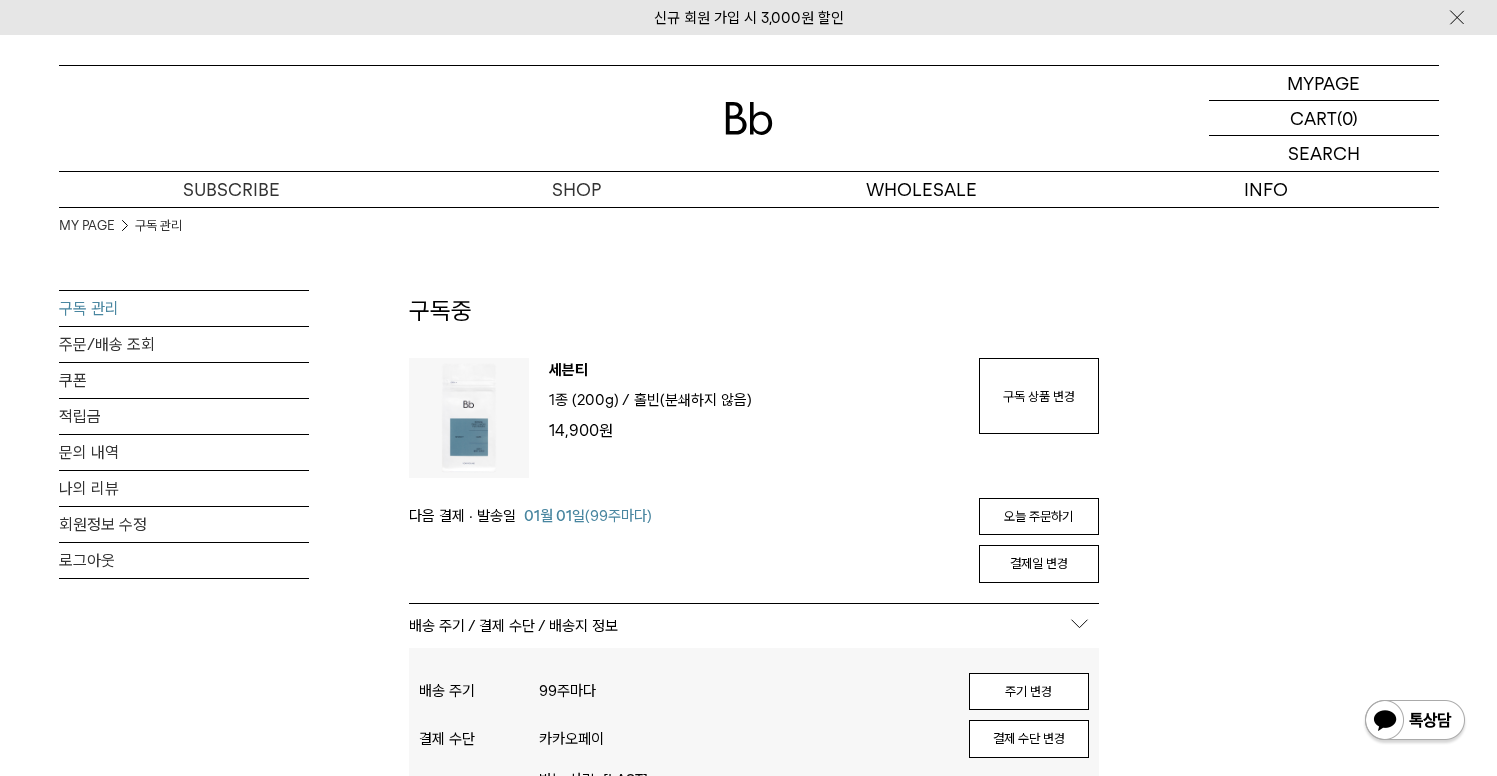 scroll, scrollTop: 0, scrollLeft: 0, axis: both 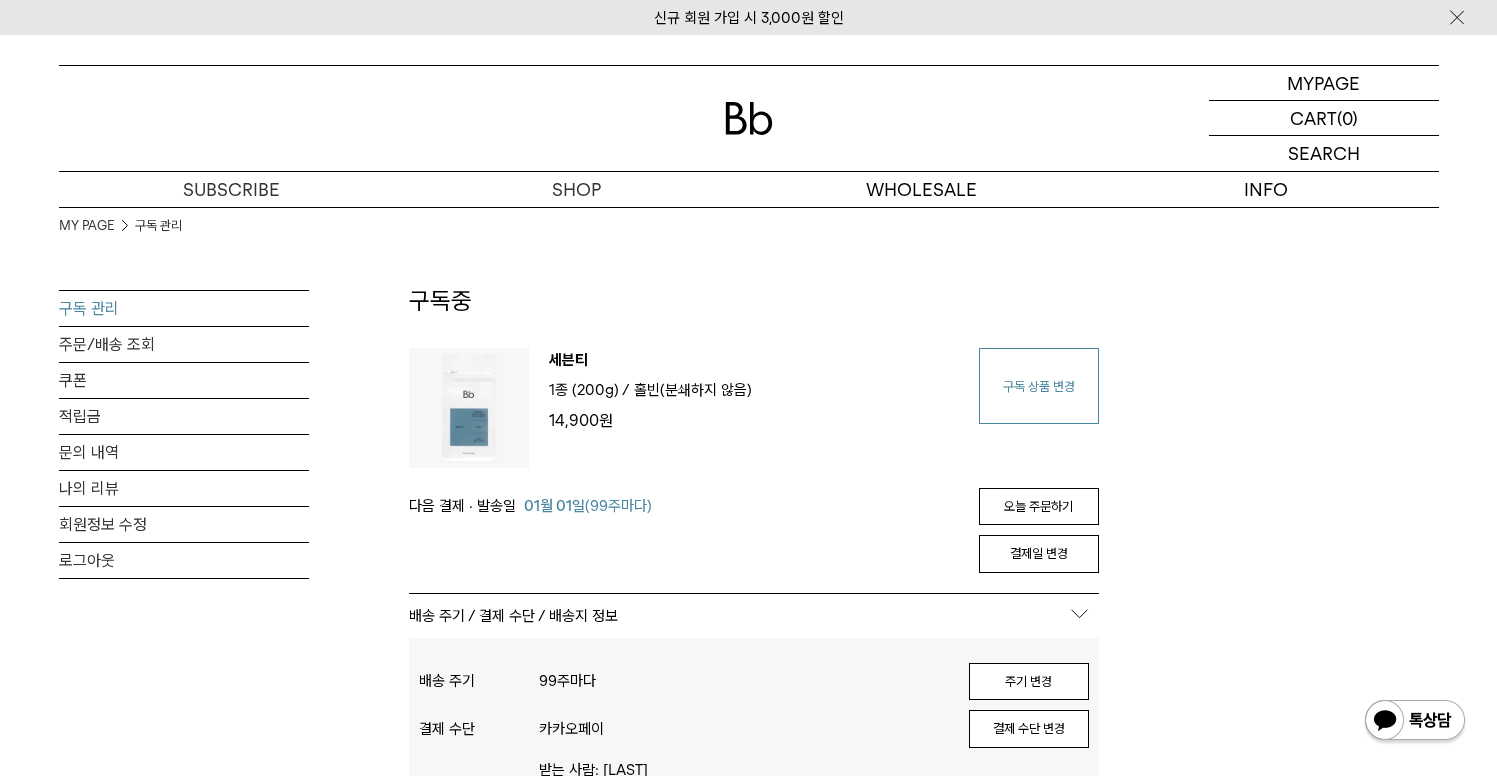 click on "구독 상품 변경" at bounding box center (1039, 386) 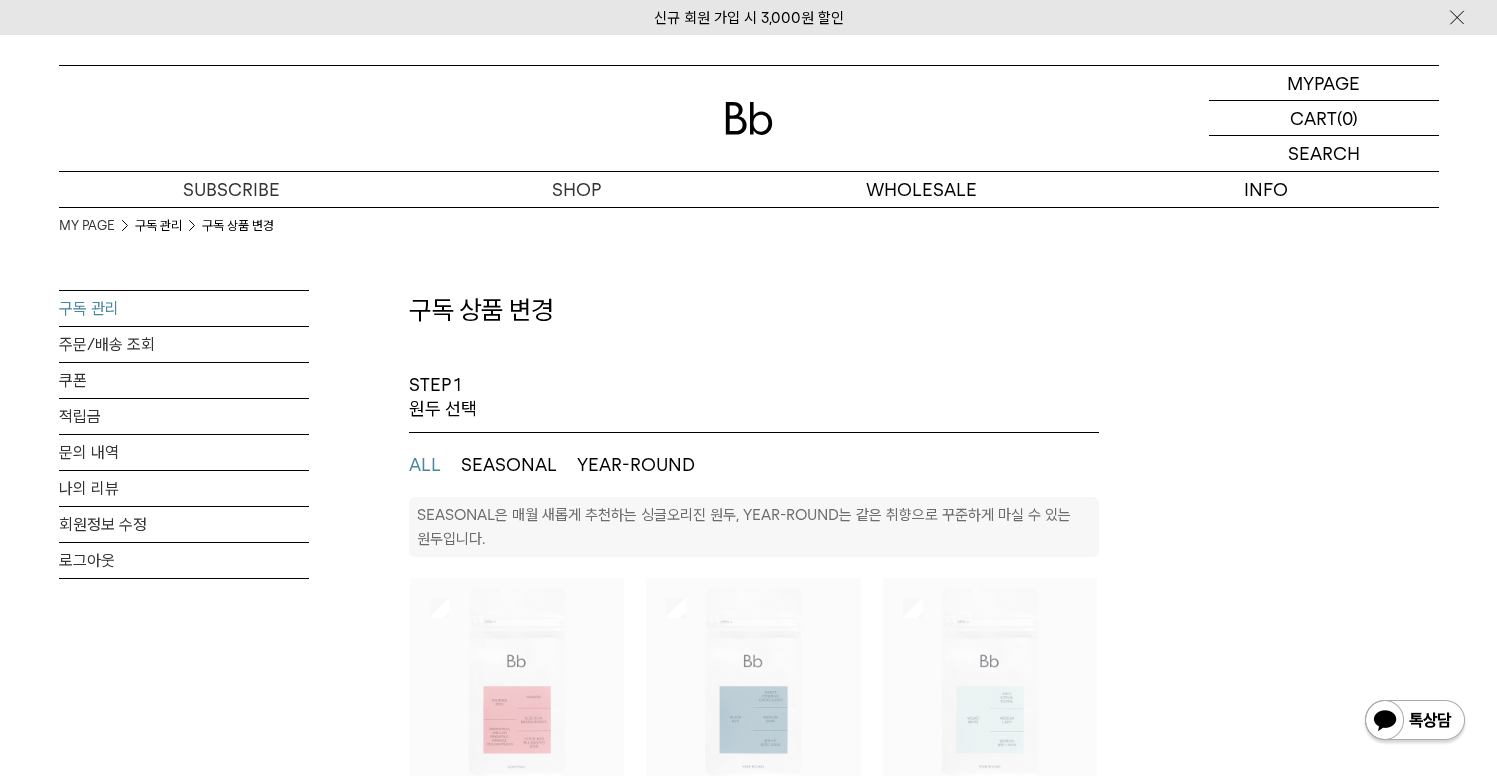 select on "**" 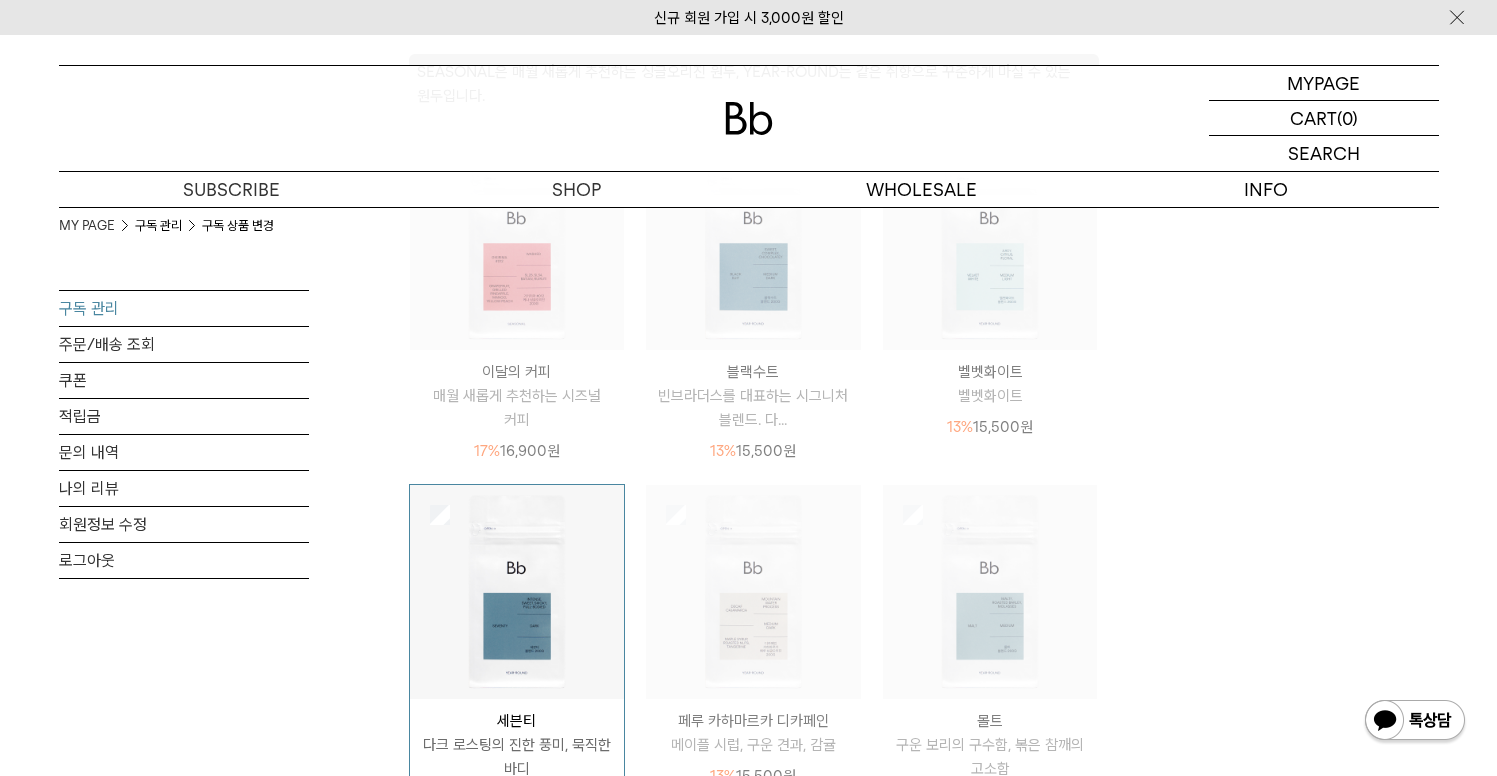 scroll, scrollTop: 507, scrollLeft: 0, axis: vertical 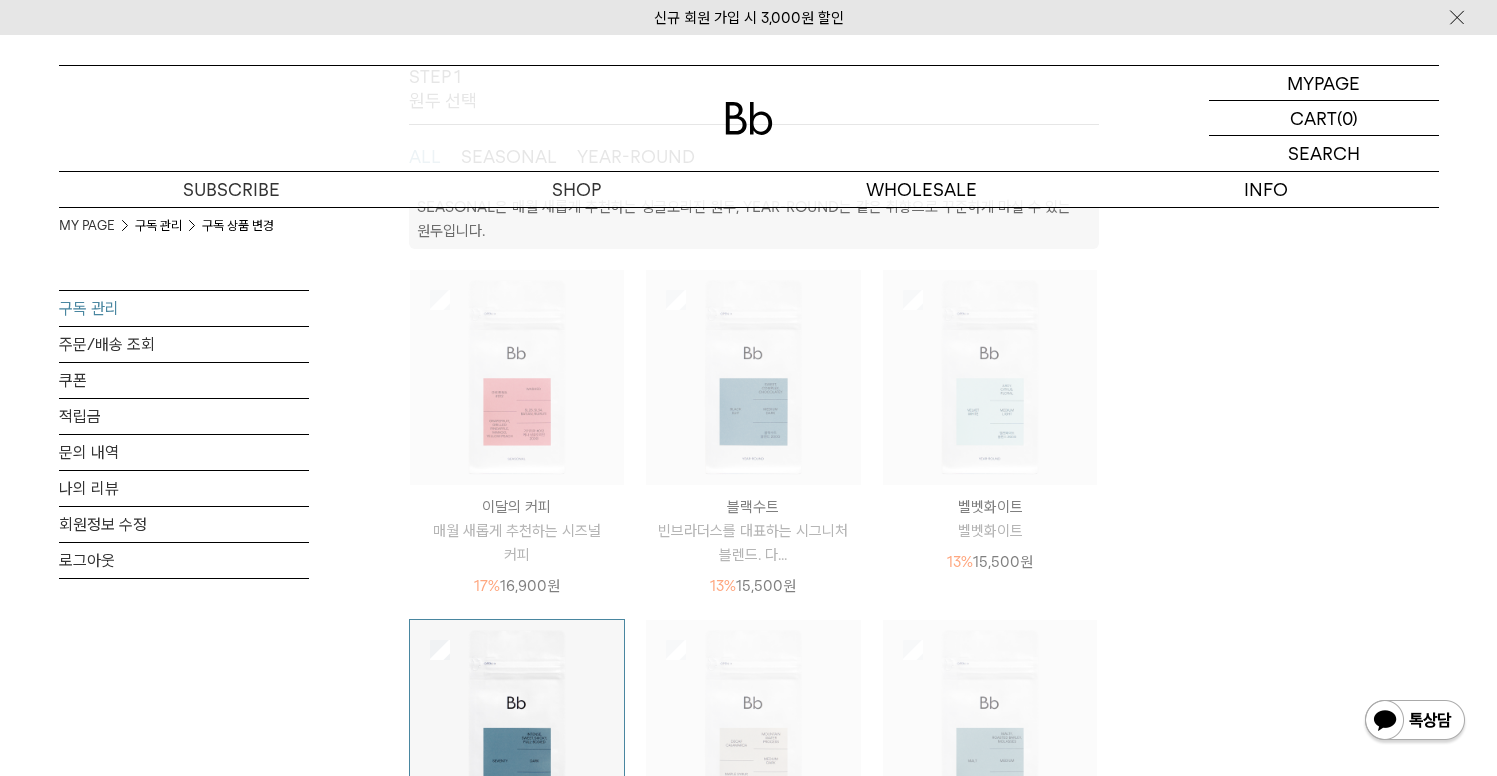 click at bounding box center [517, 377] 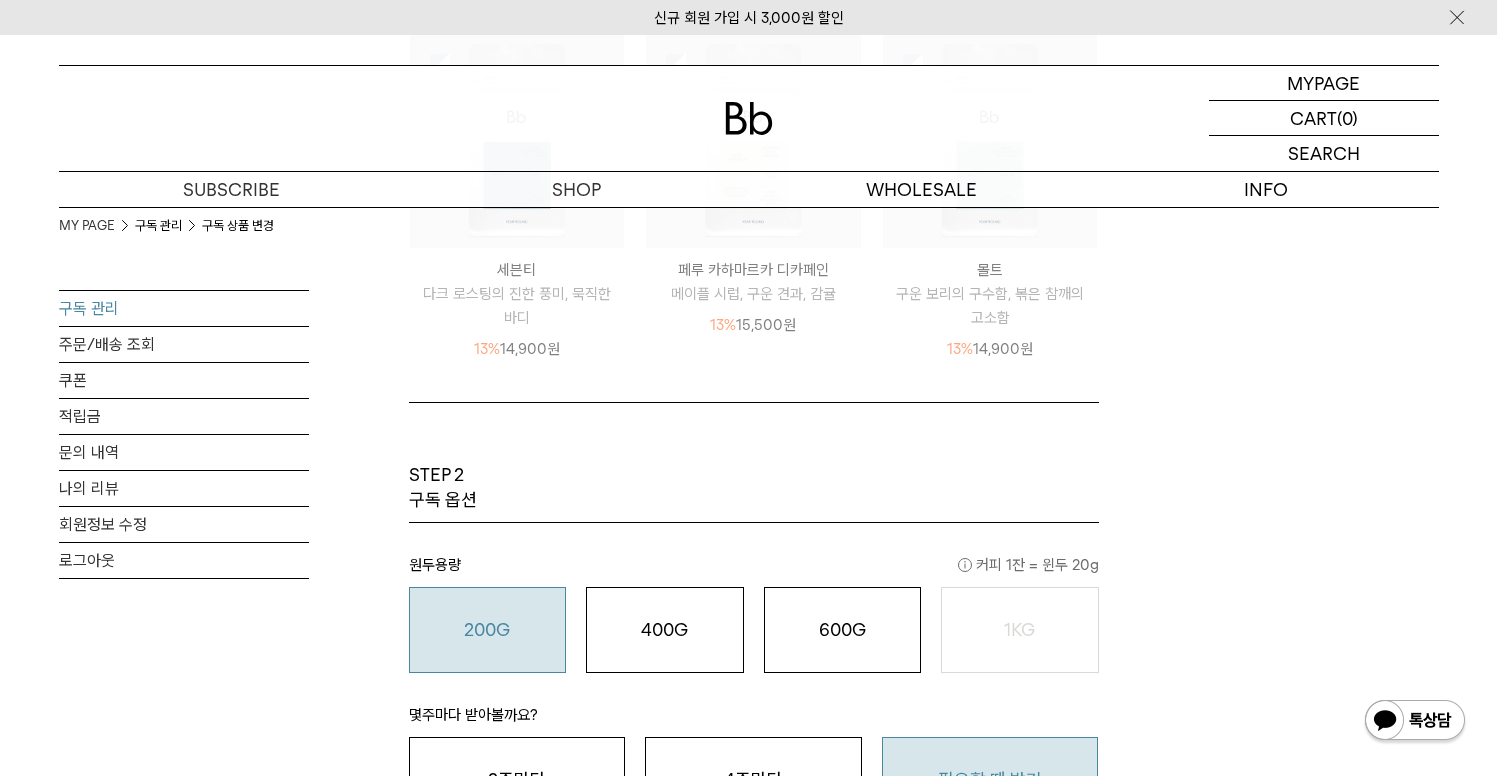 scroll, scrollTop: 1113, scrollLeft: 0, axis: vertical 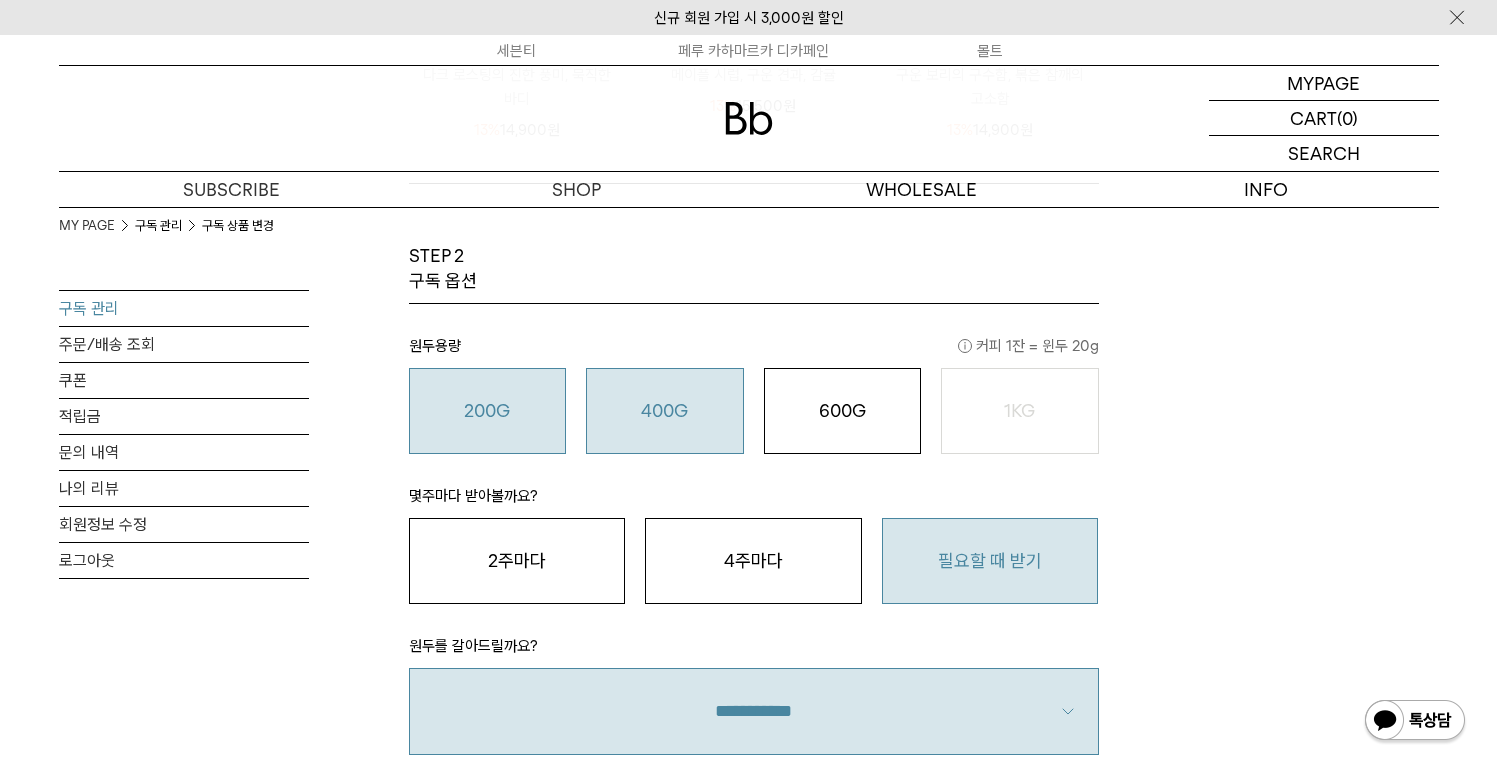 click on "400G
31,000 원" at bounding box center [665, 411] 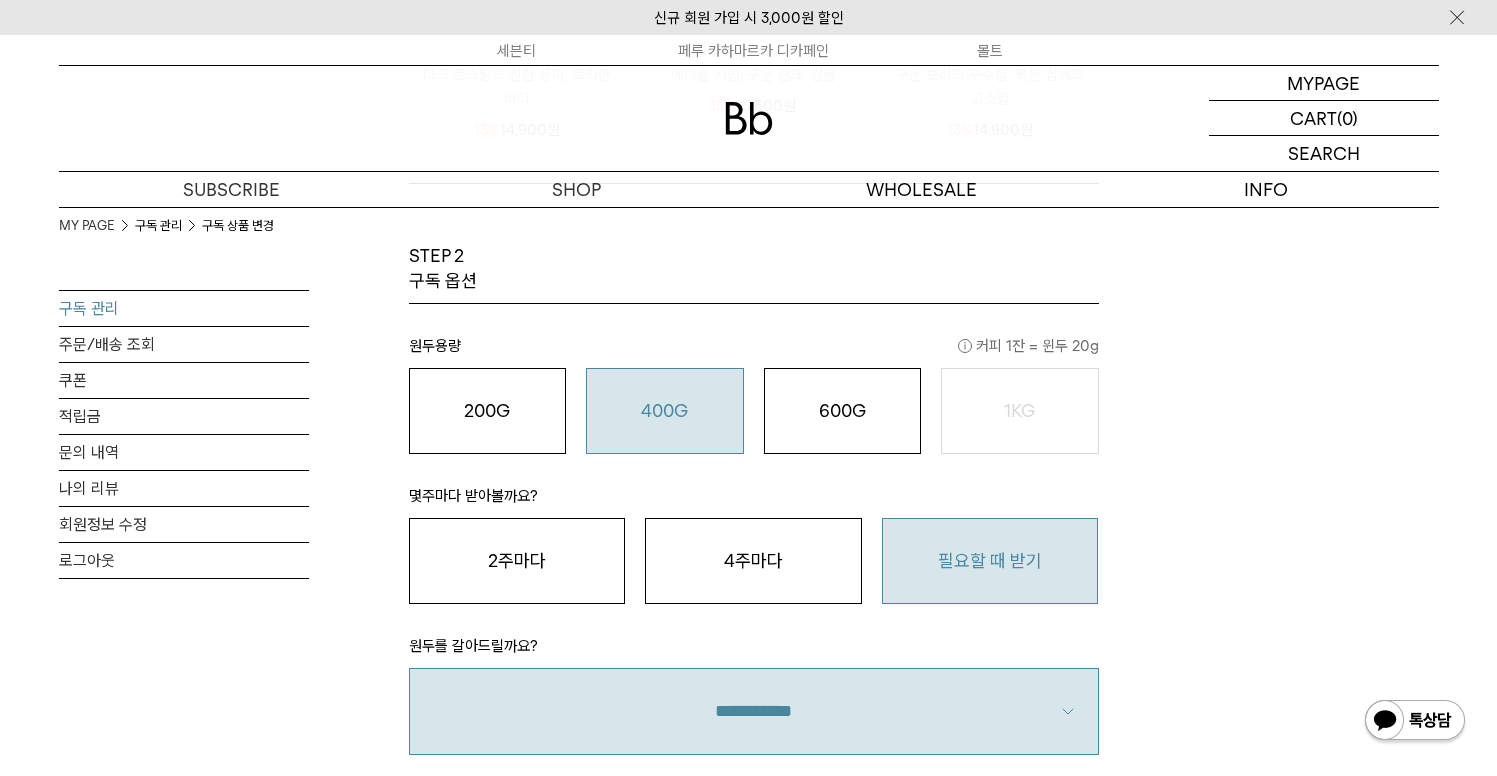 click on "필요할 때
받기" at bounding box center (990, 561) 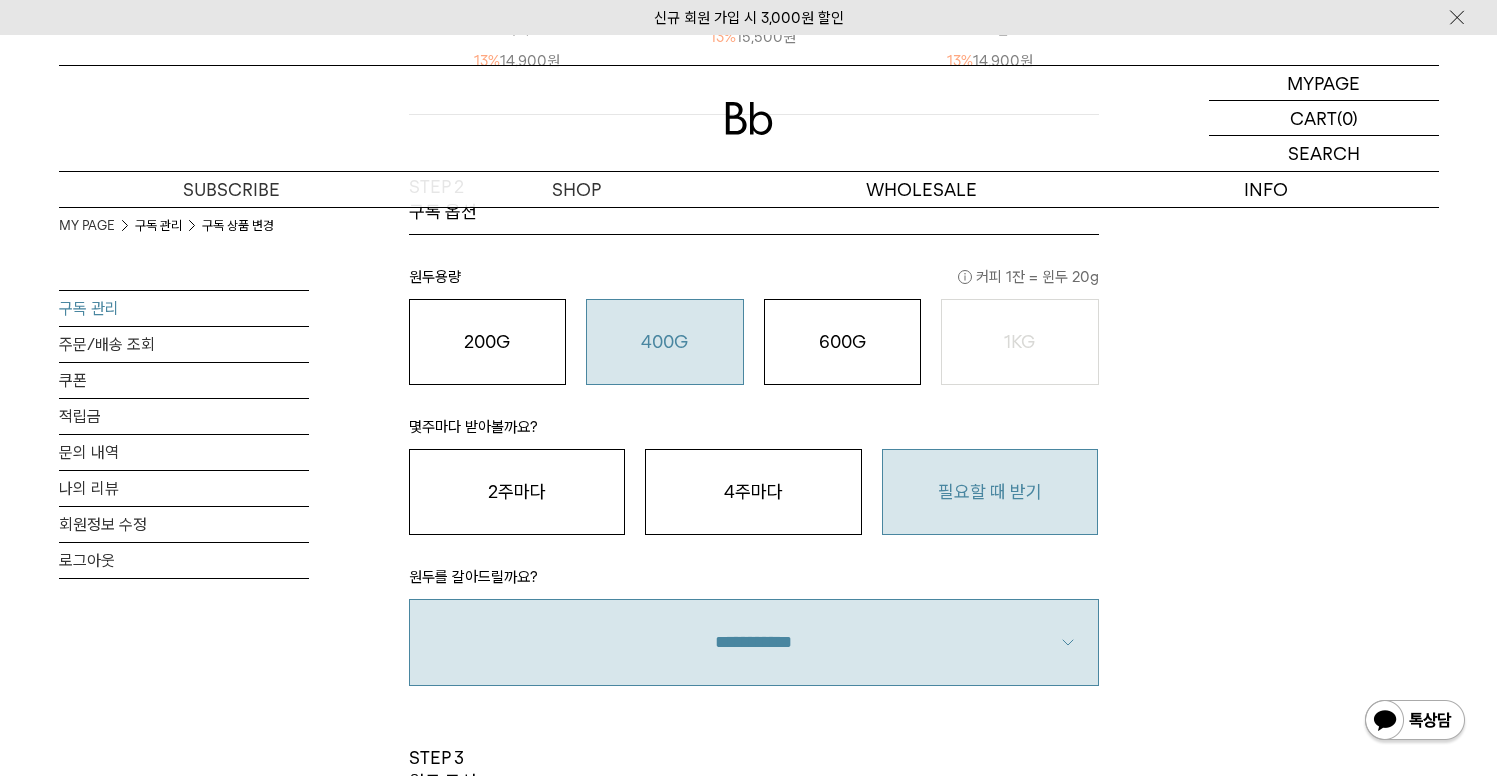 scroll, scrollTop: 1387, scrollLeft: 0, axis: vertical 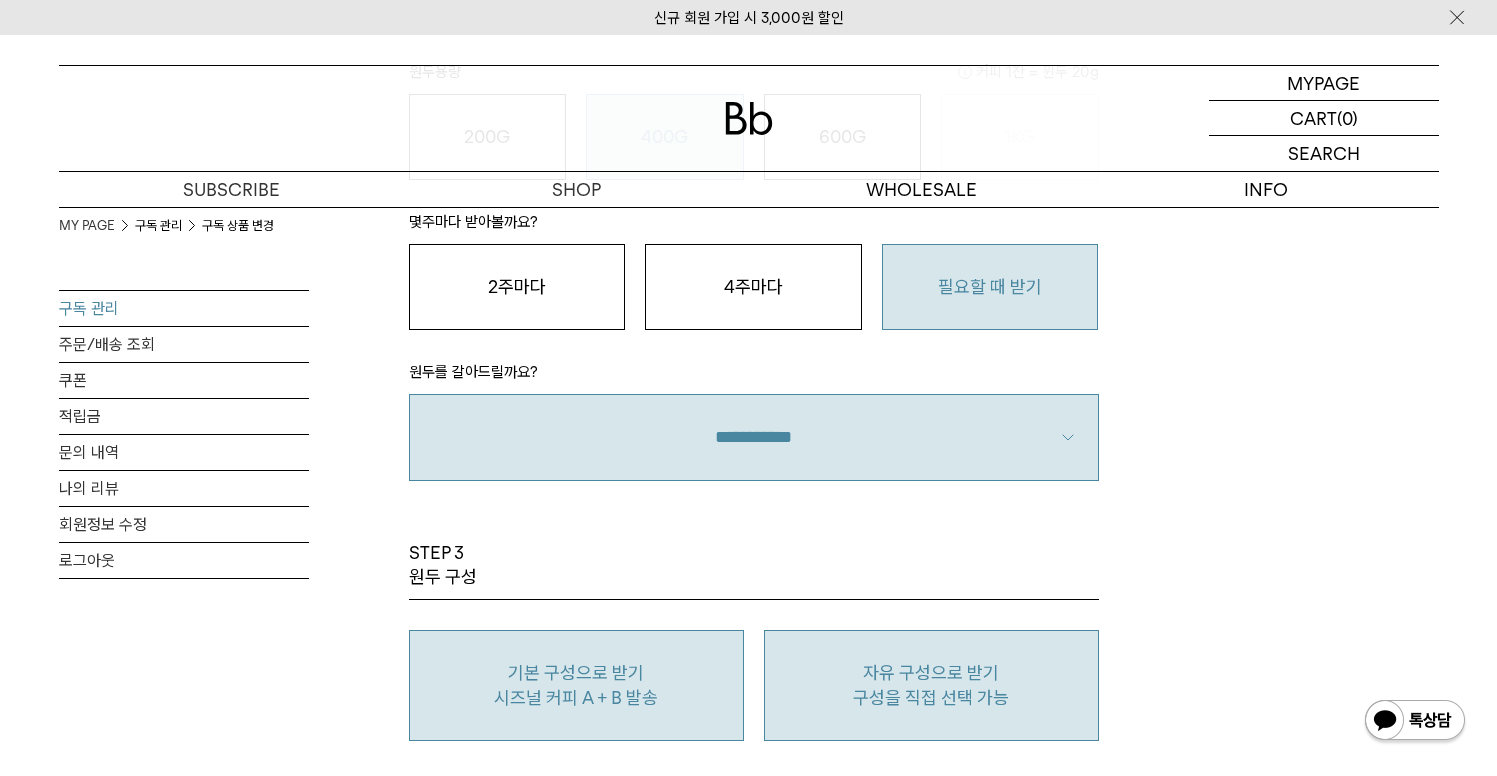 click on "자유 구성으로 받기
구성을 직접 선택 가능" at bounding box center [931, 685] 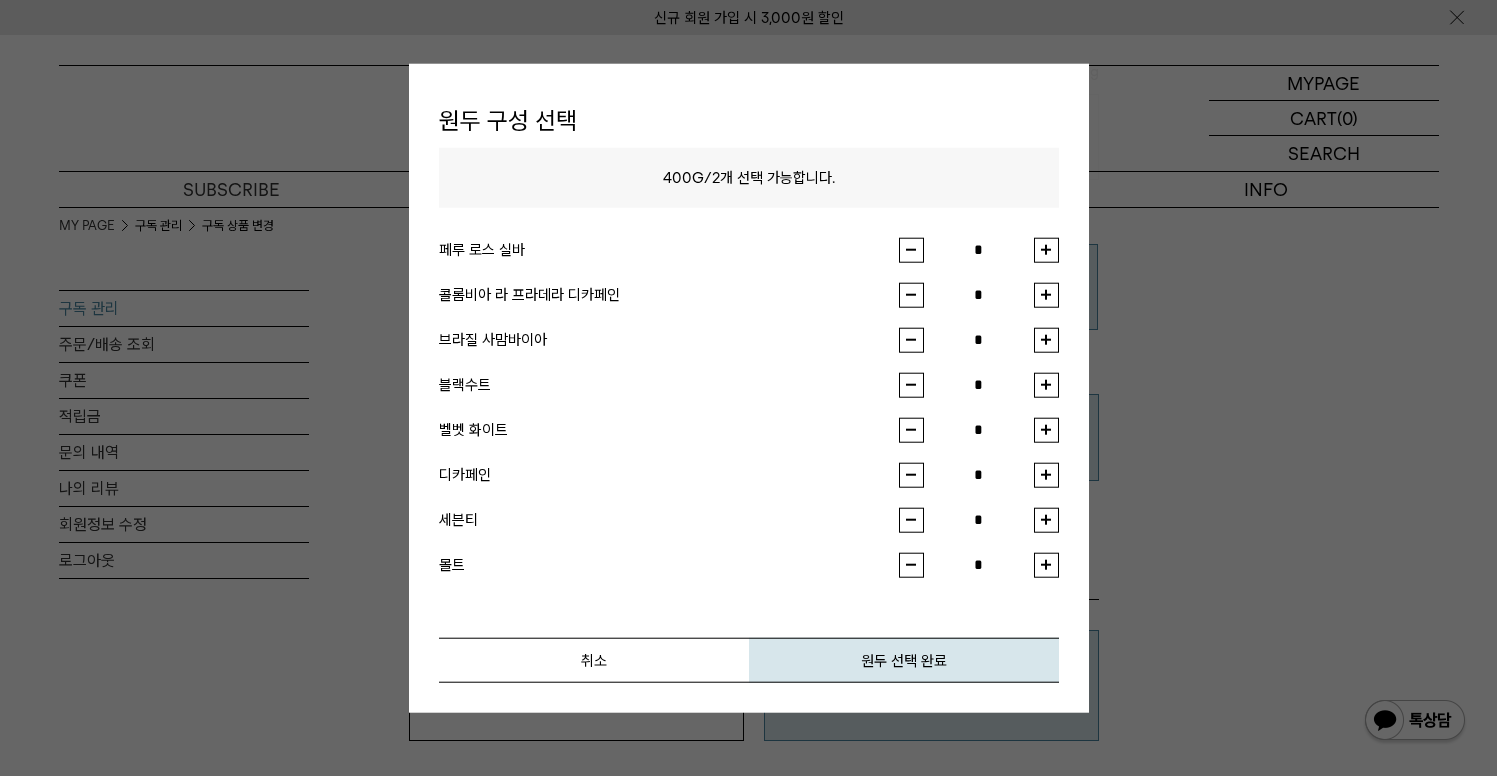 click at bounding box center (1046, 249) 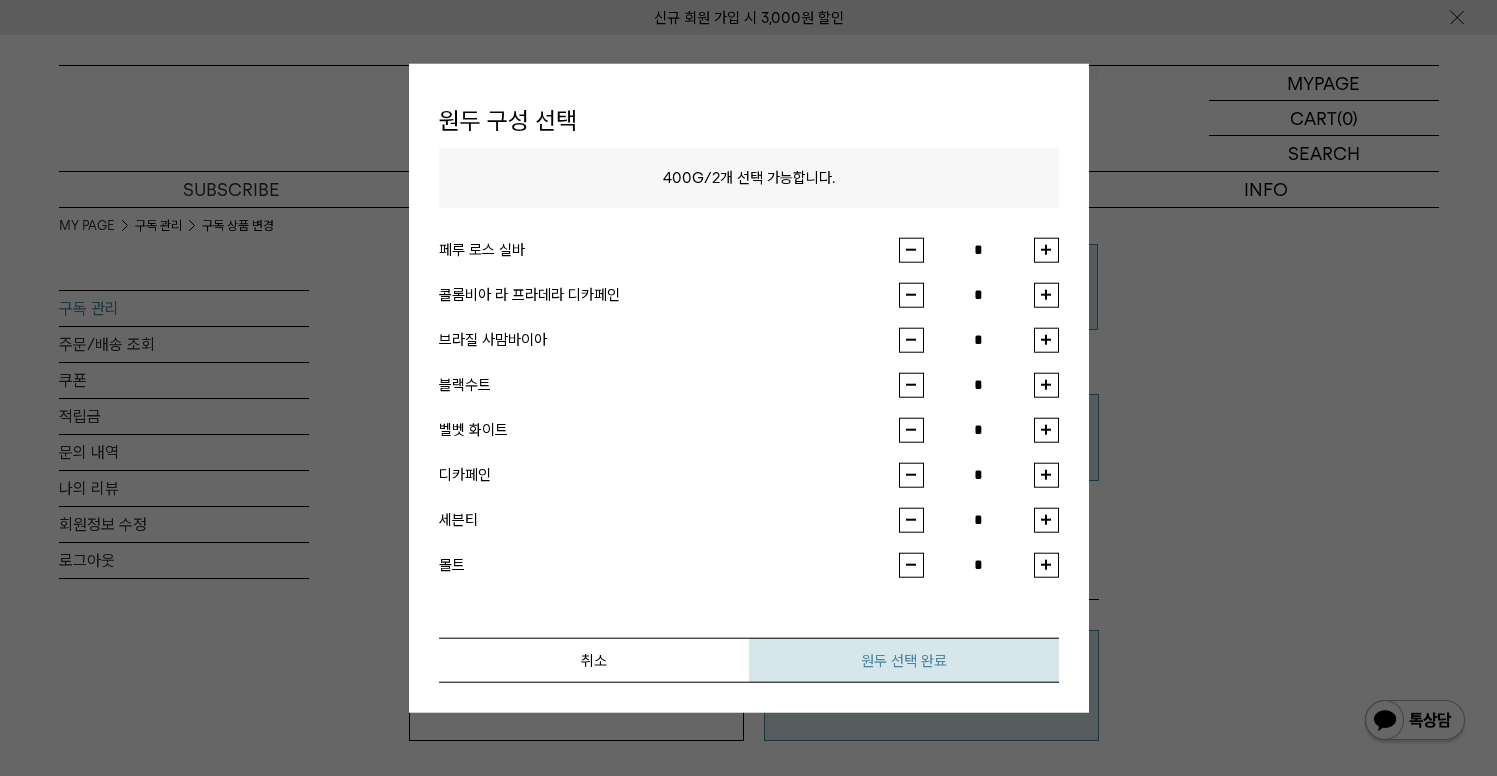 click on "원두 선택 완료" at bounding box center (904, 659) 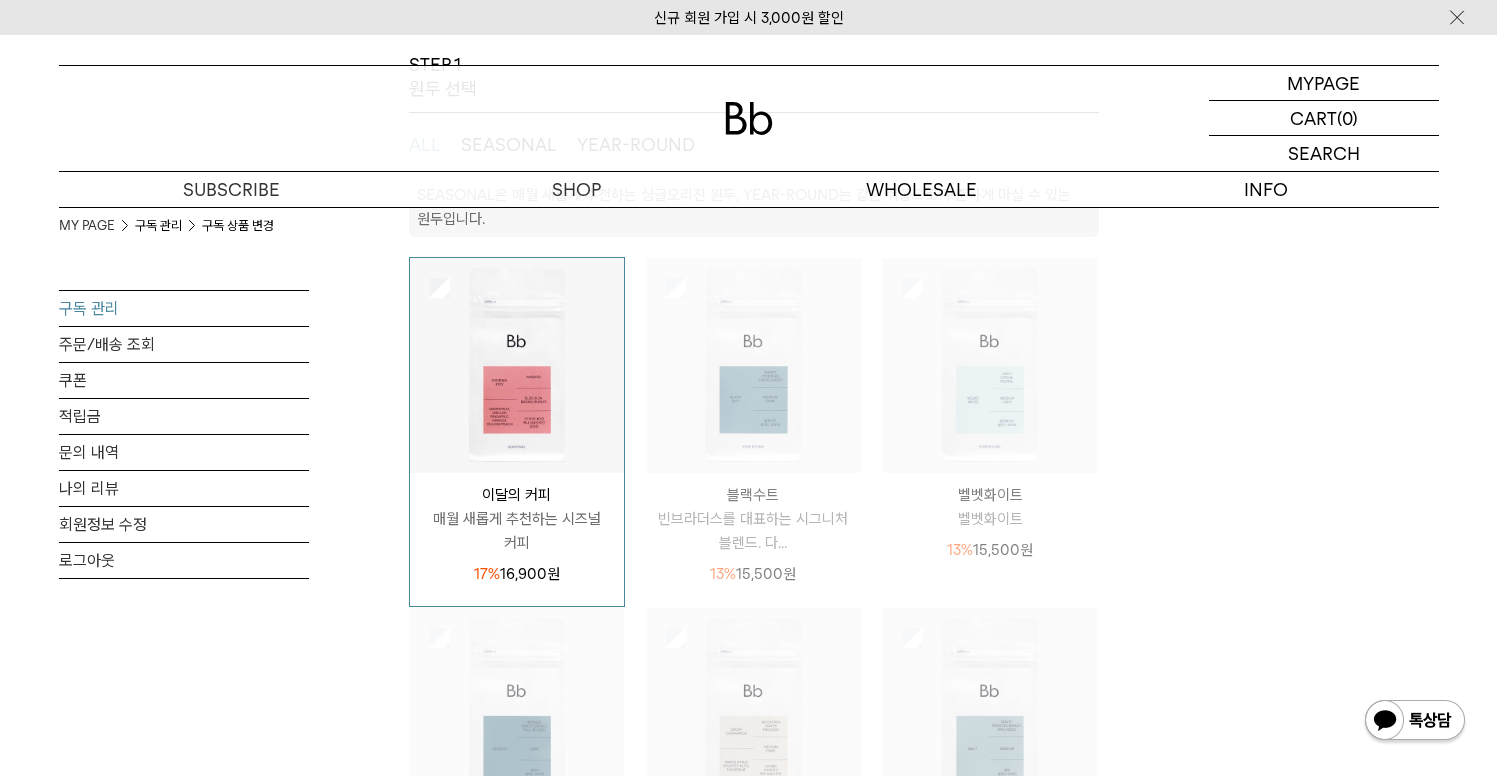 scroll, scrollTop: 333, scrollLeft: 0, axis: vertical 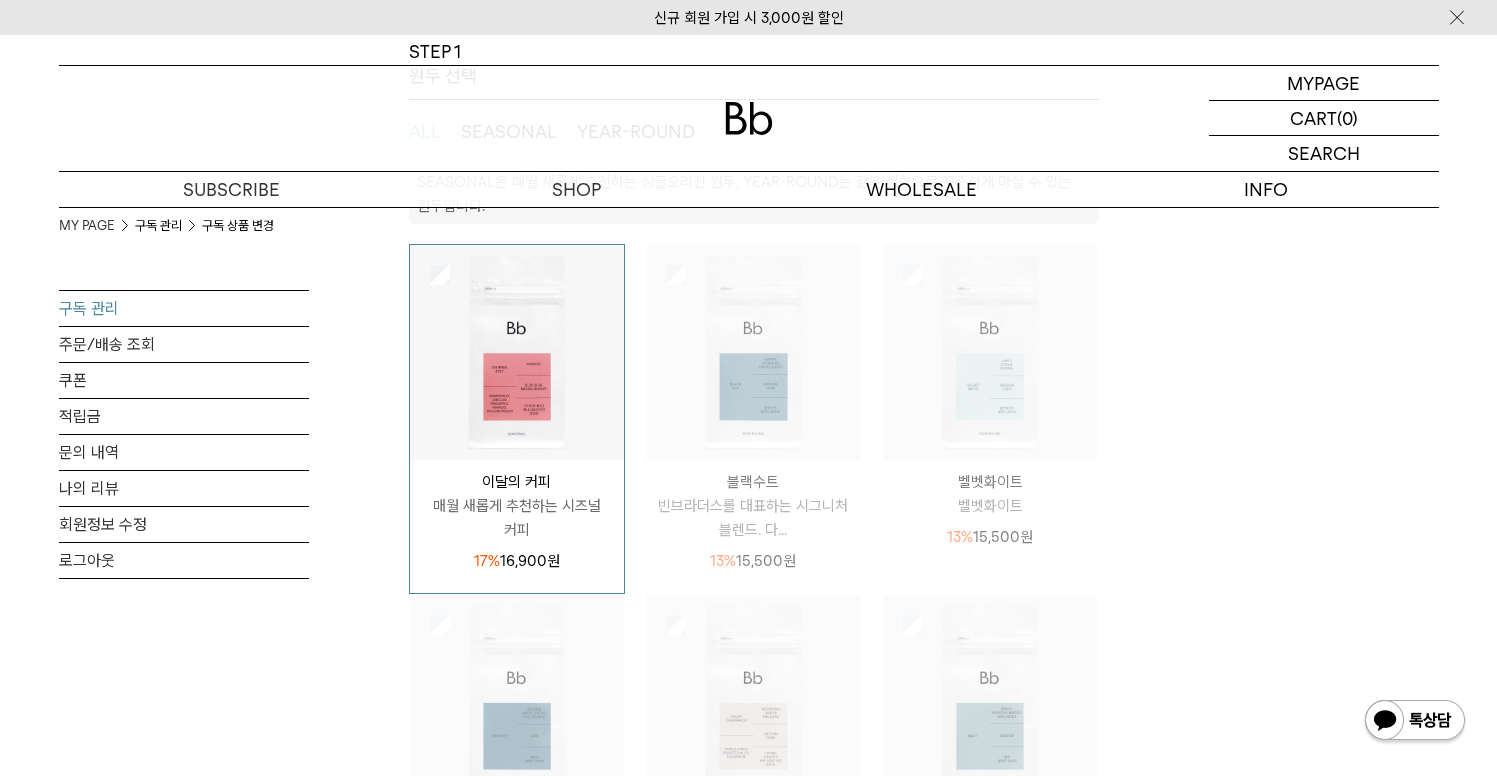 click at bounding box center [517, 352] 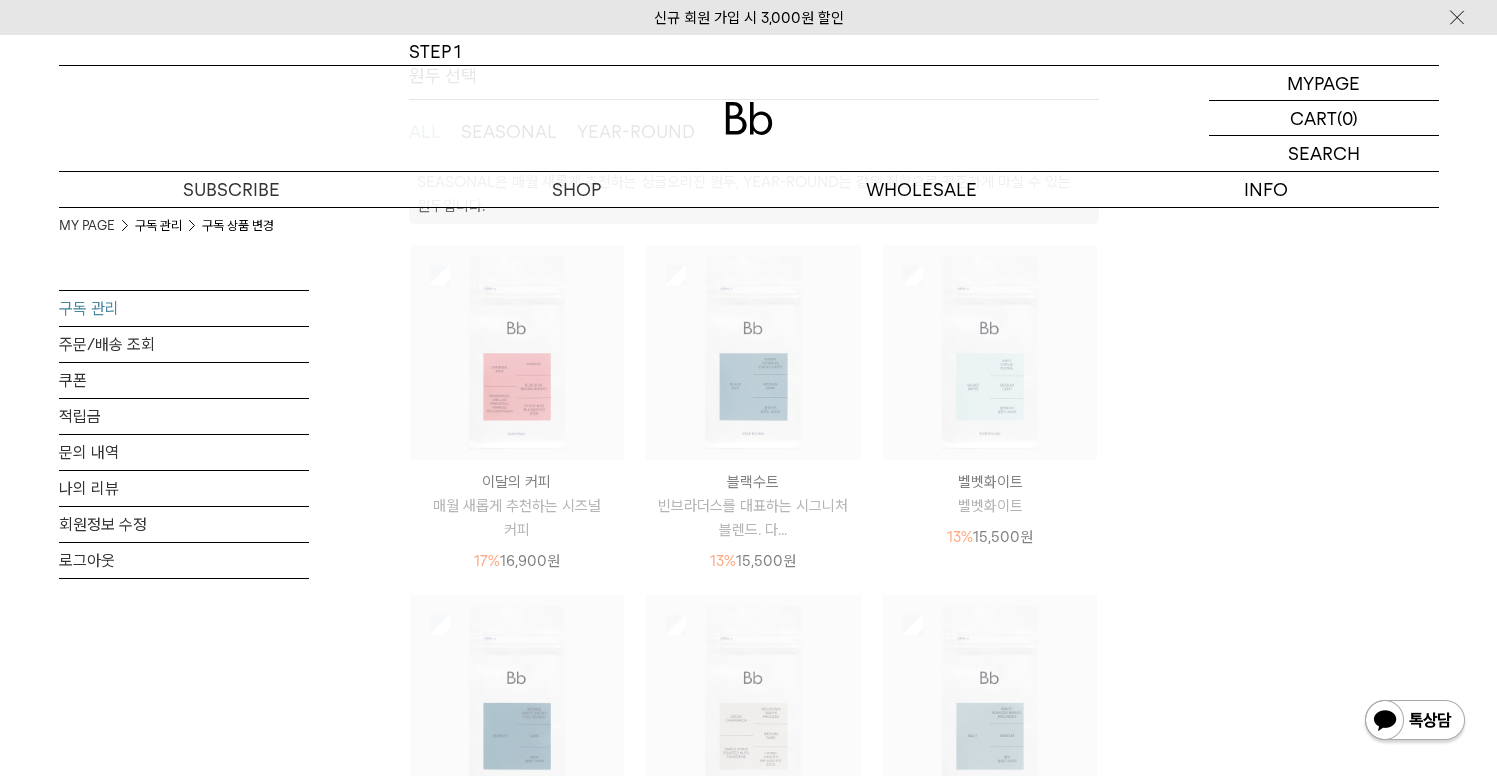 click at bounding box center (517, 352) 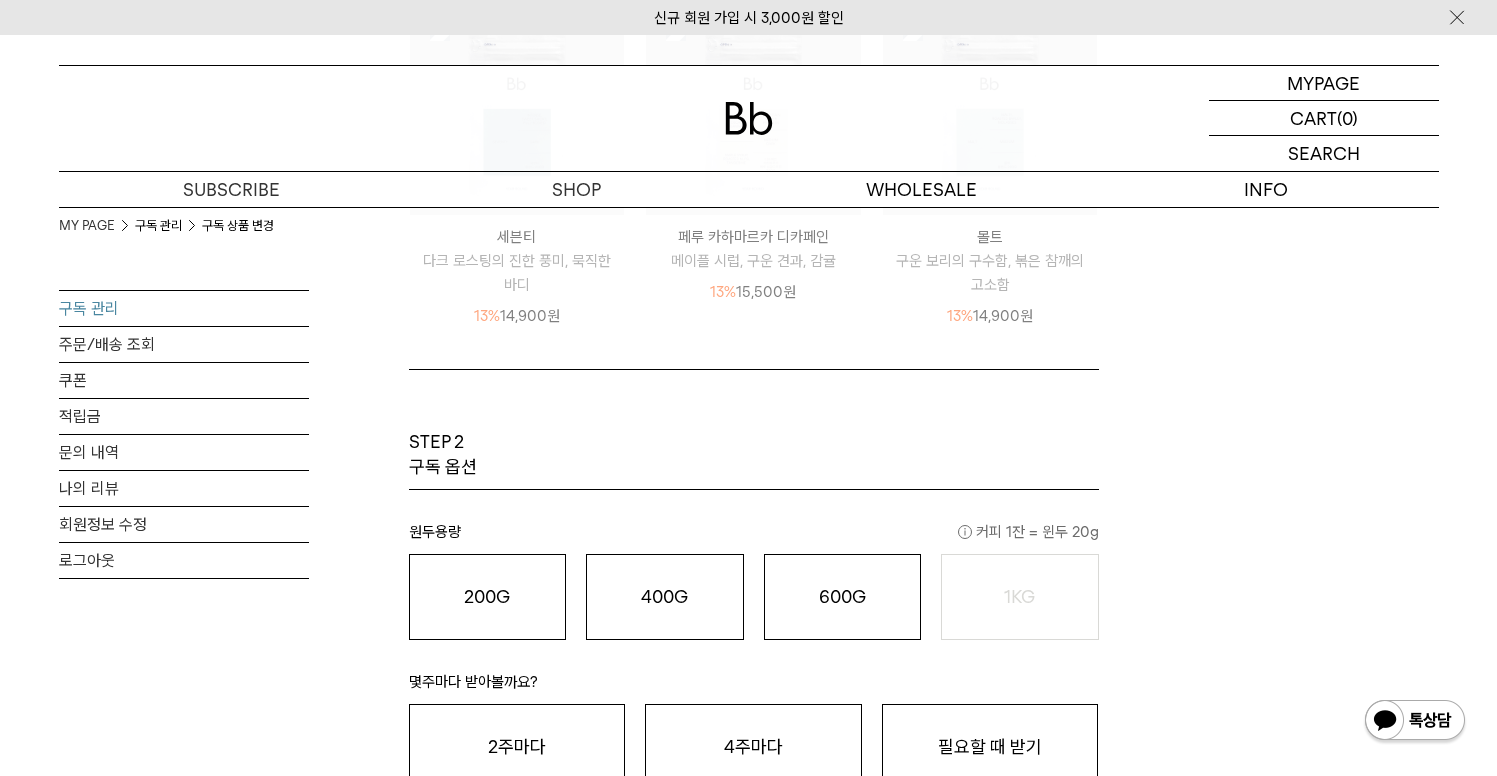 scroll, scrollTop: 1235, scrollLeft: 0, axis: vertical 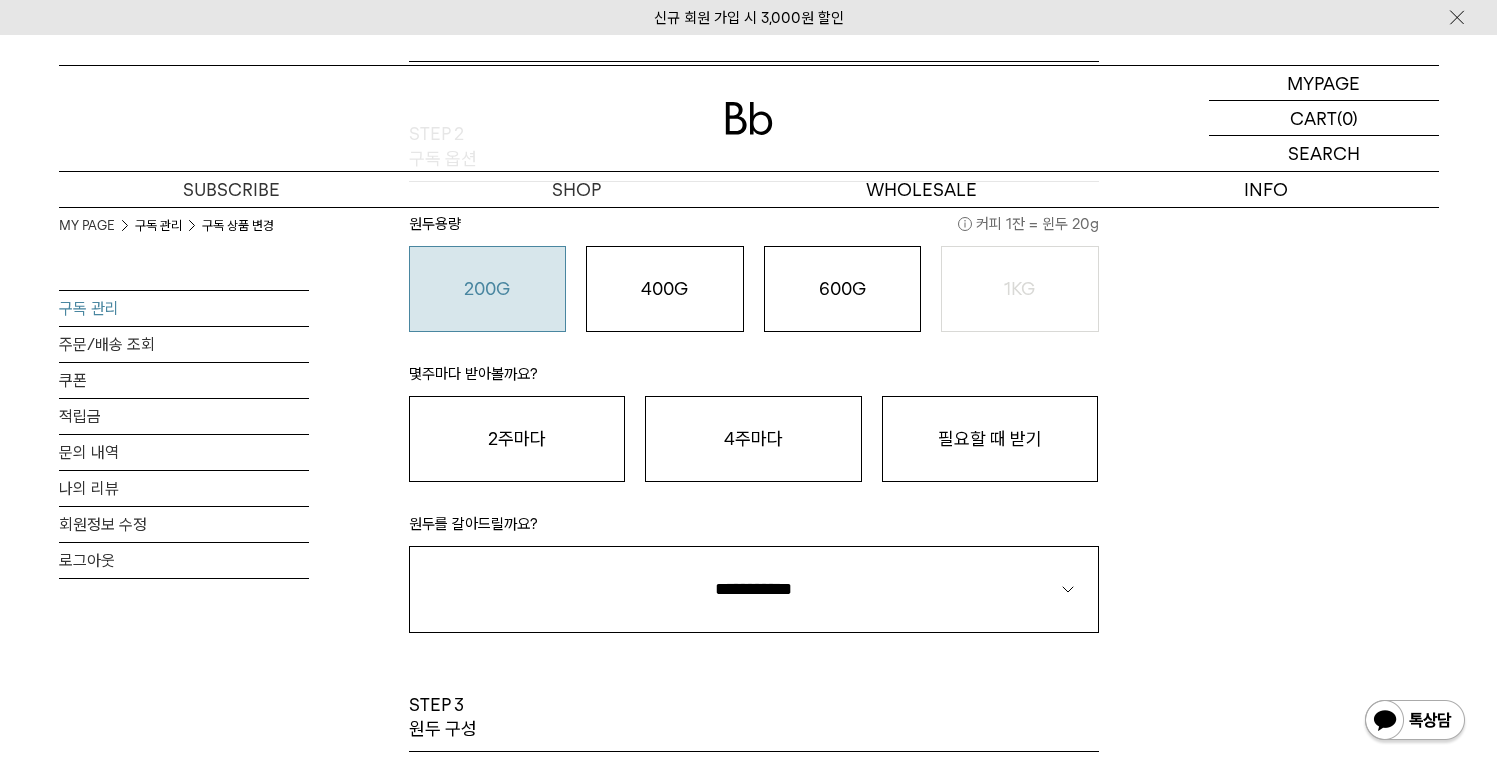 click on "200G
16,900 원" at bounding box center [488, 289] 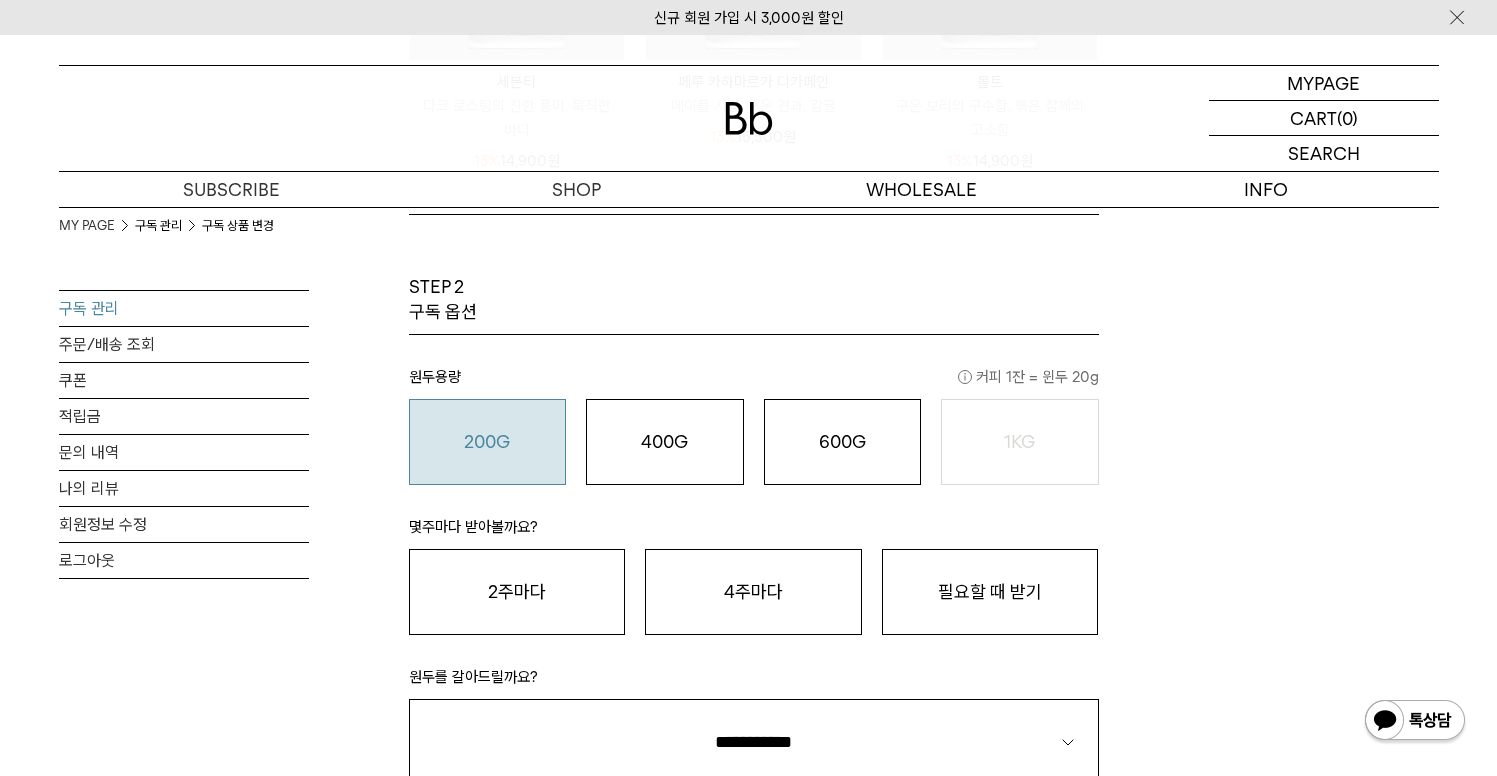 scroll, scrollTop: 970, scrollLeft: 0, axis: vertical 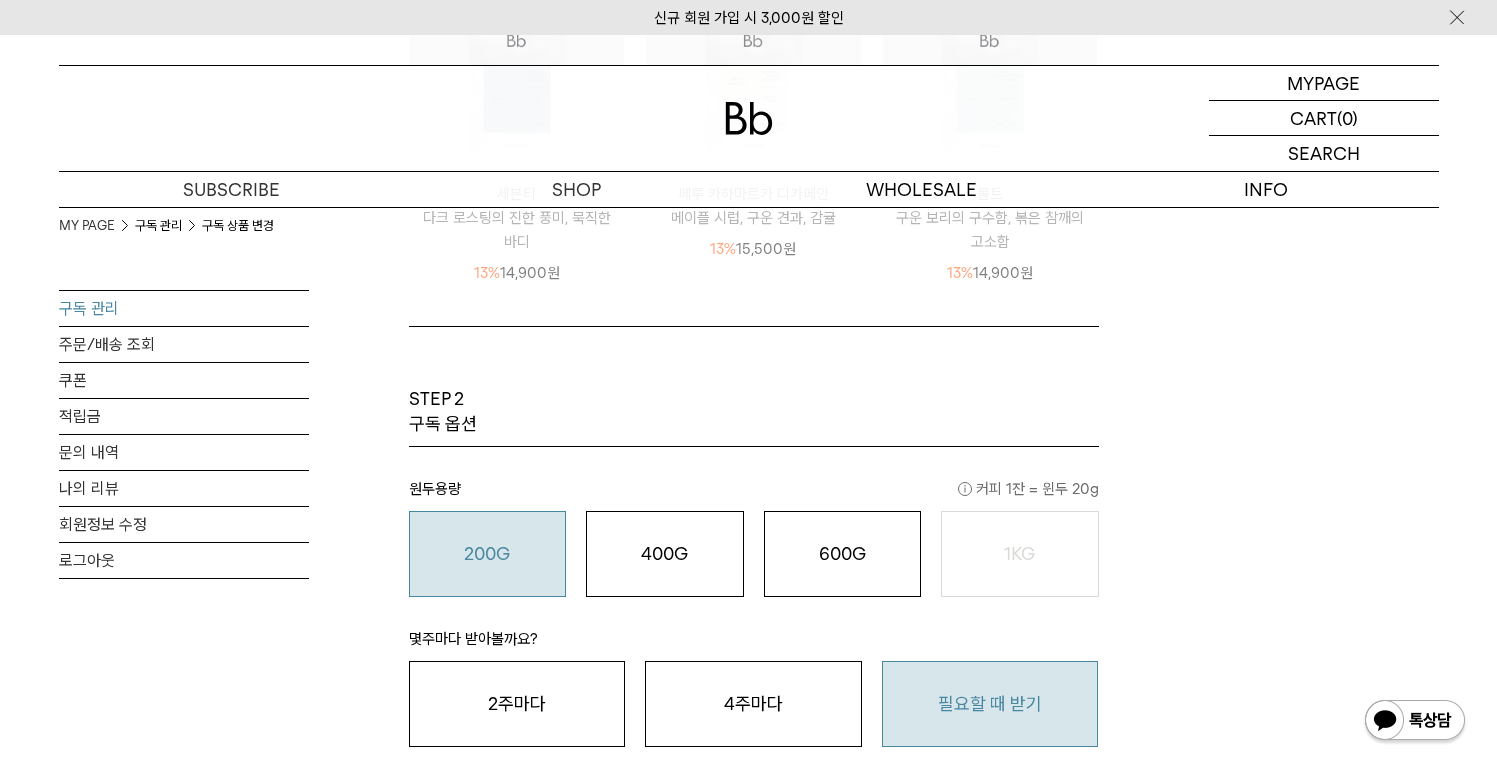 click on "필요할 때
받기" at bounding box center (990, 704) 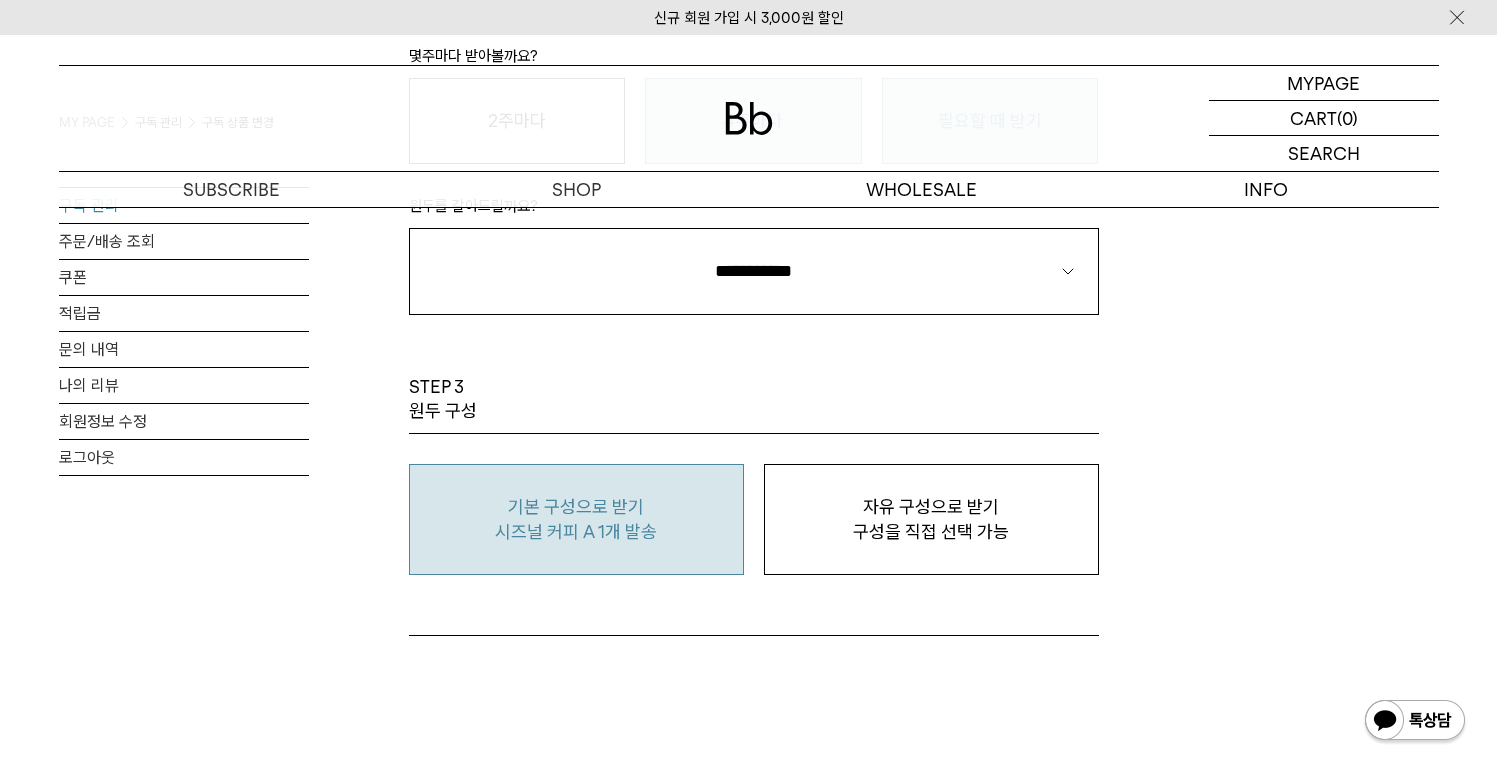 scroll, scrollTop: 1656, scrollLeft: 0, axis: vertical 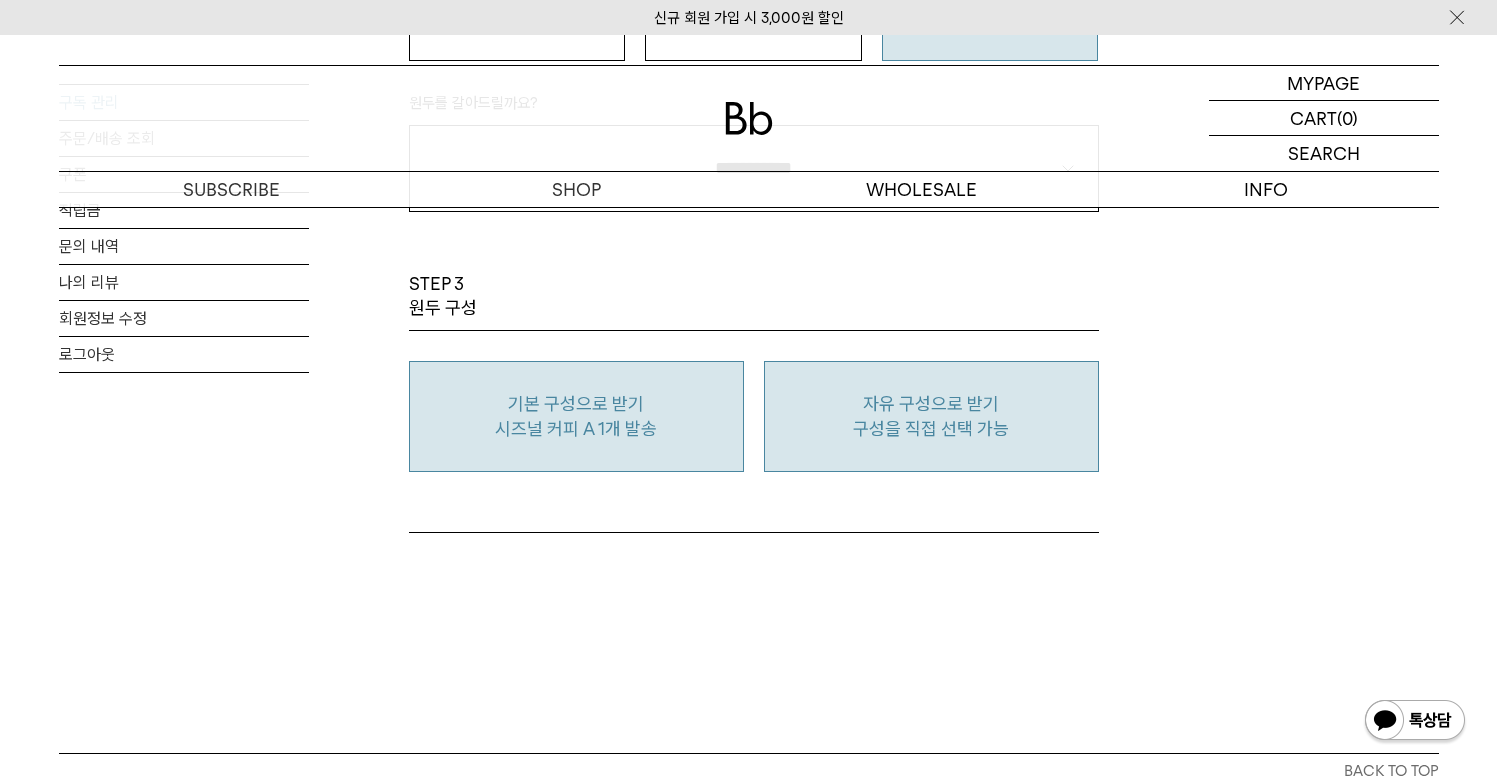 click on "구성을 직접 선택 가능" at bounding box center [931, 429] 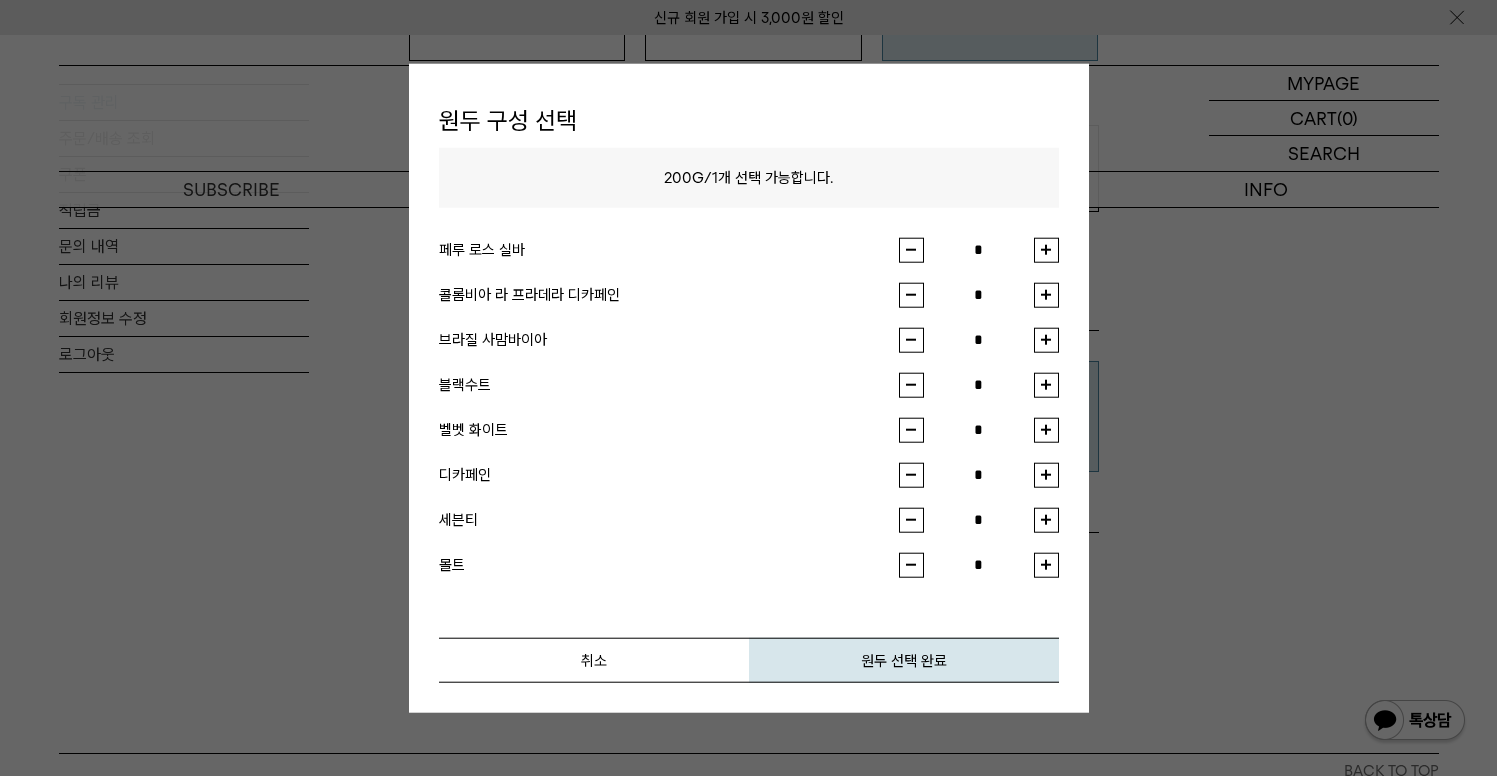 click at bounding box center [1046, 249] 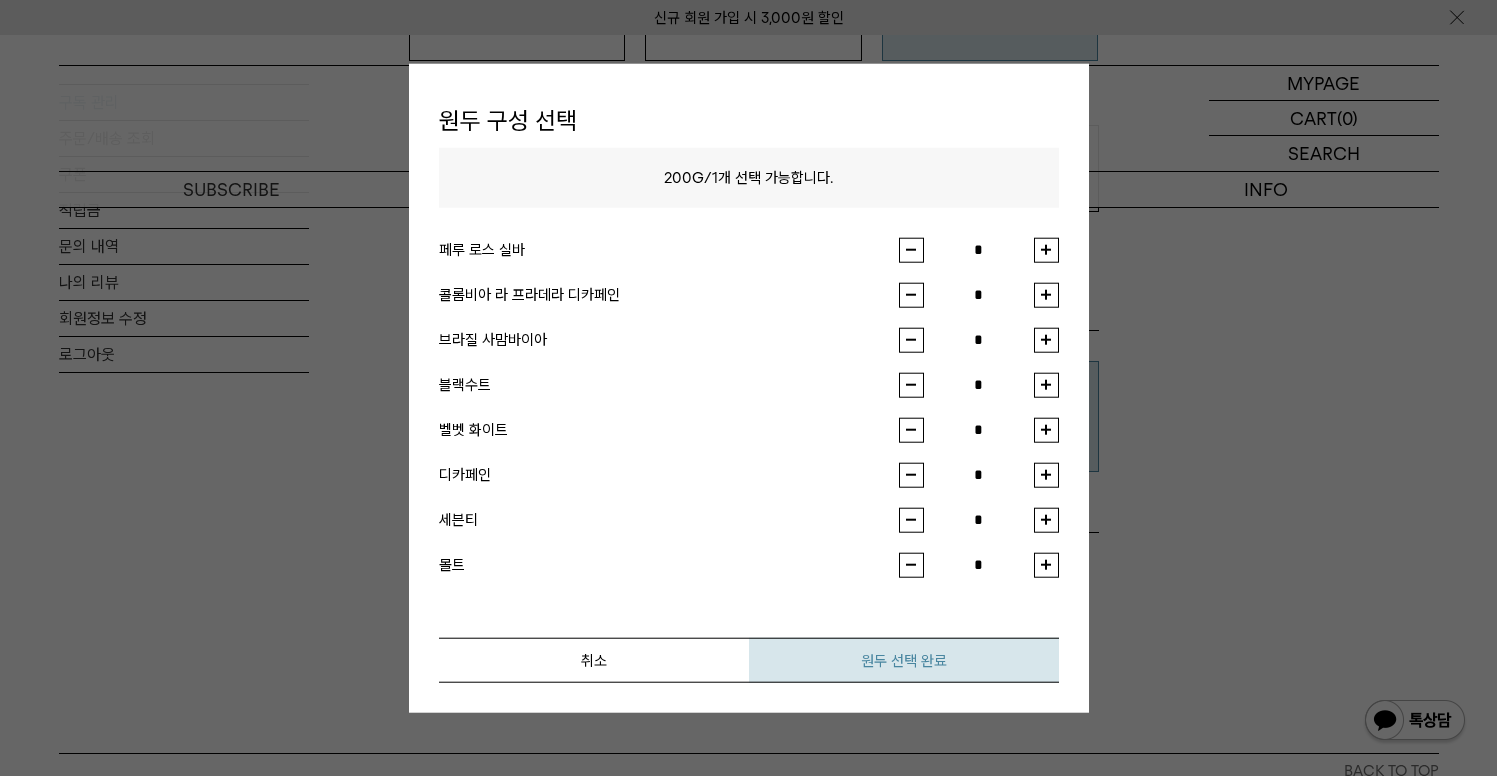 click on "원두 선택 완료" at bounding box center [904, 659] 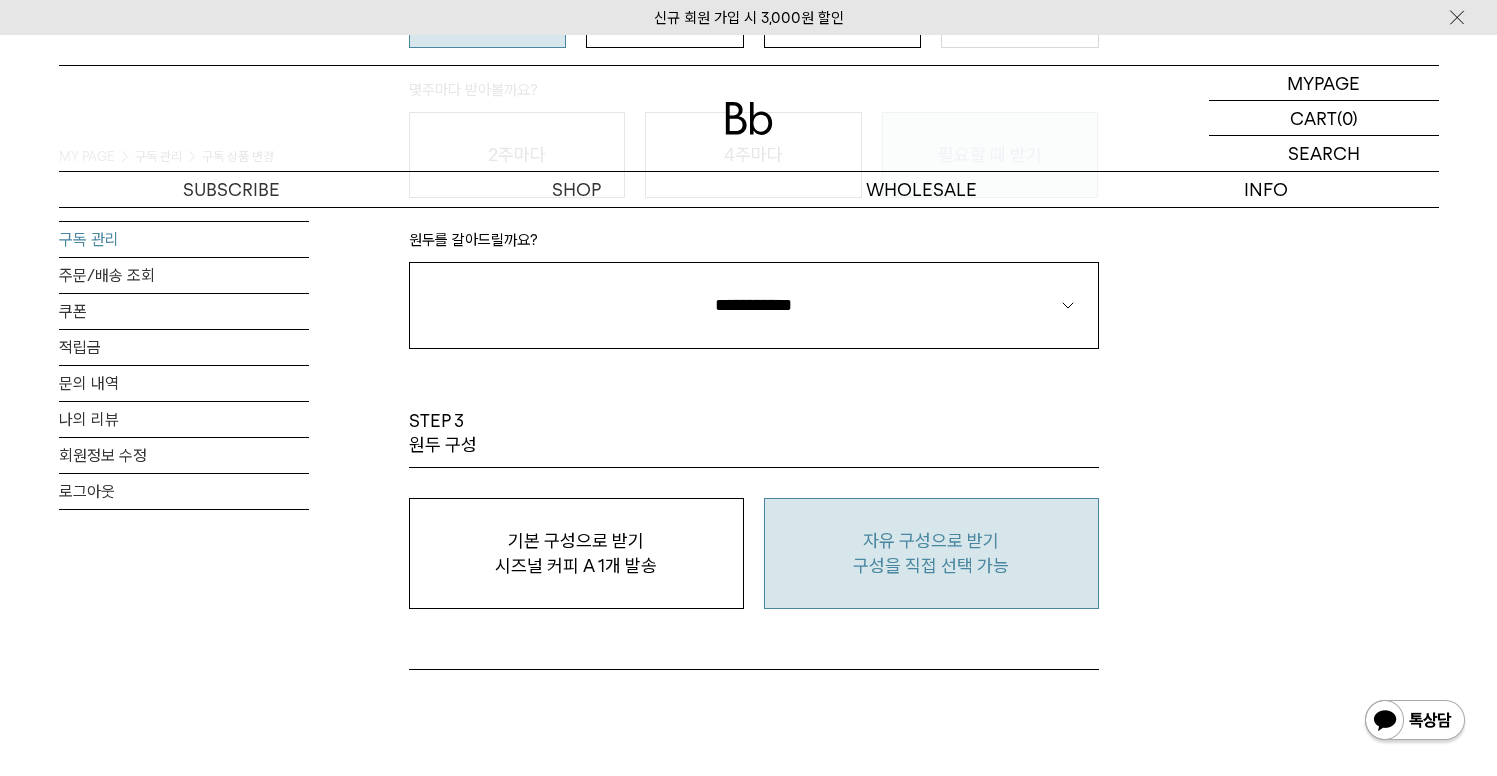 scroll, scrollTop: 1724, scrollLeft: 0, axis: vertical 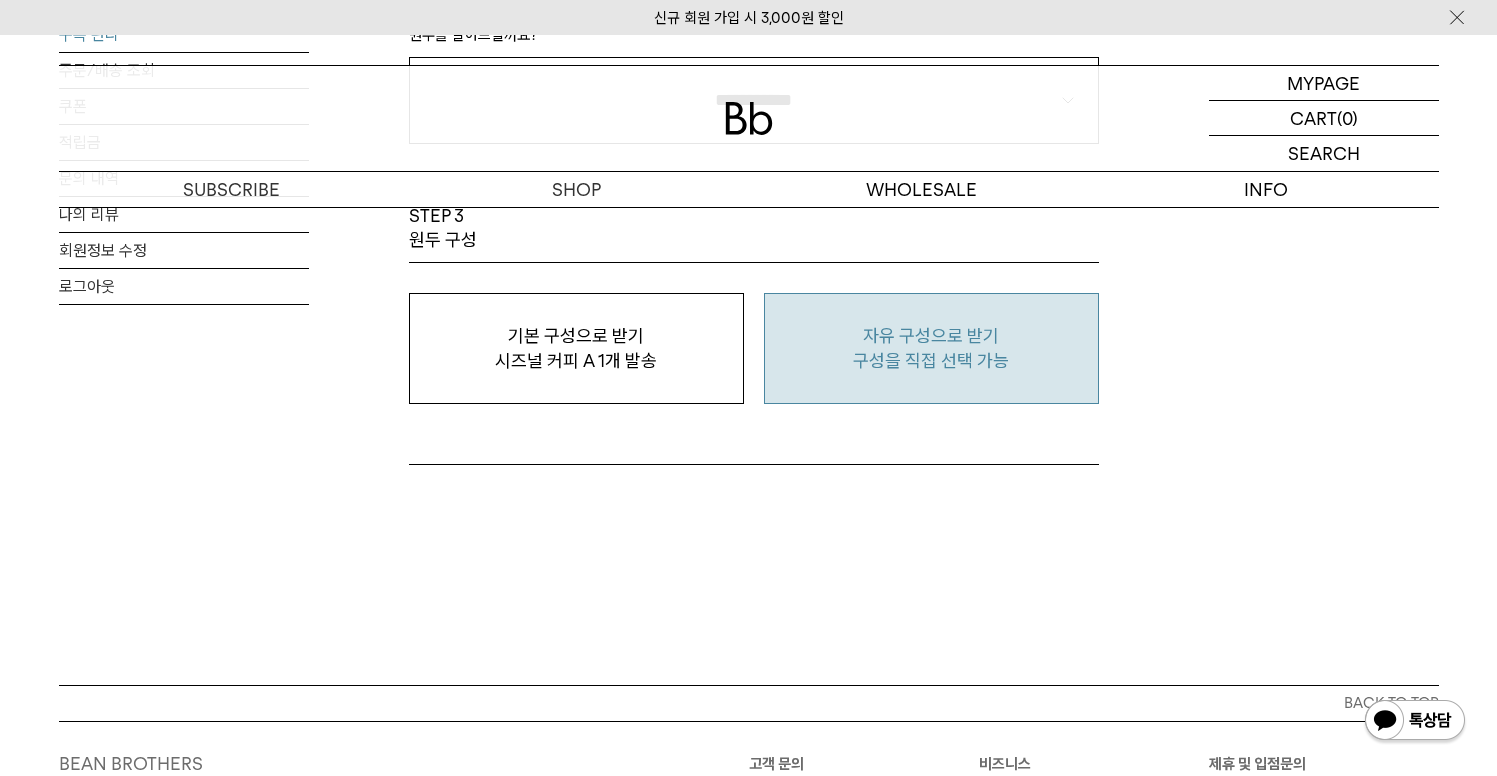 click on "구성을 직접 선택 가능" at bounding box center [931, 361] 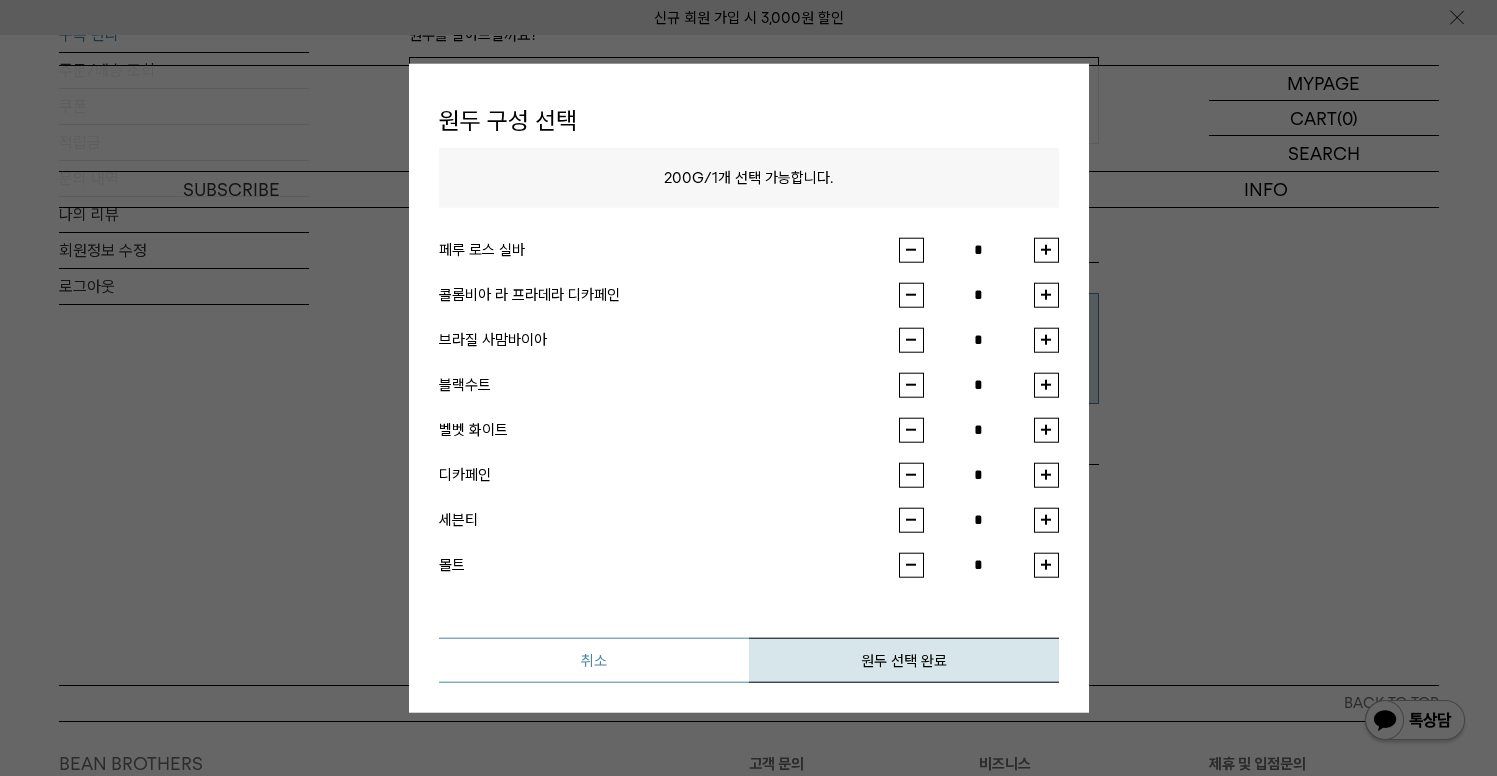 click on "취소" at bounding box center [594, 659] 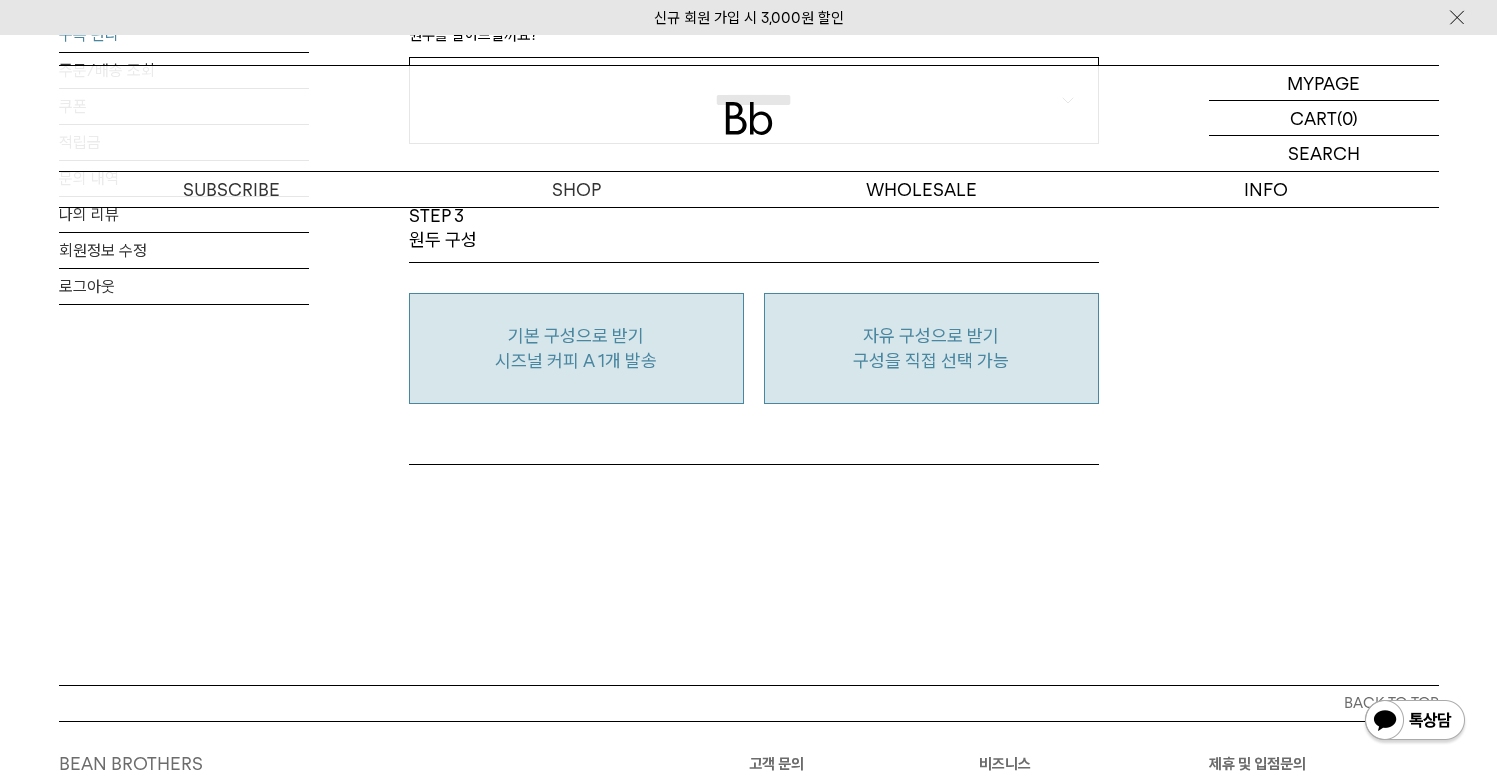 click on "기본 구성으로 받기 시즈널 커피 A 1개 발송" at bounding box center [576, 348] 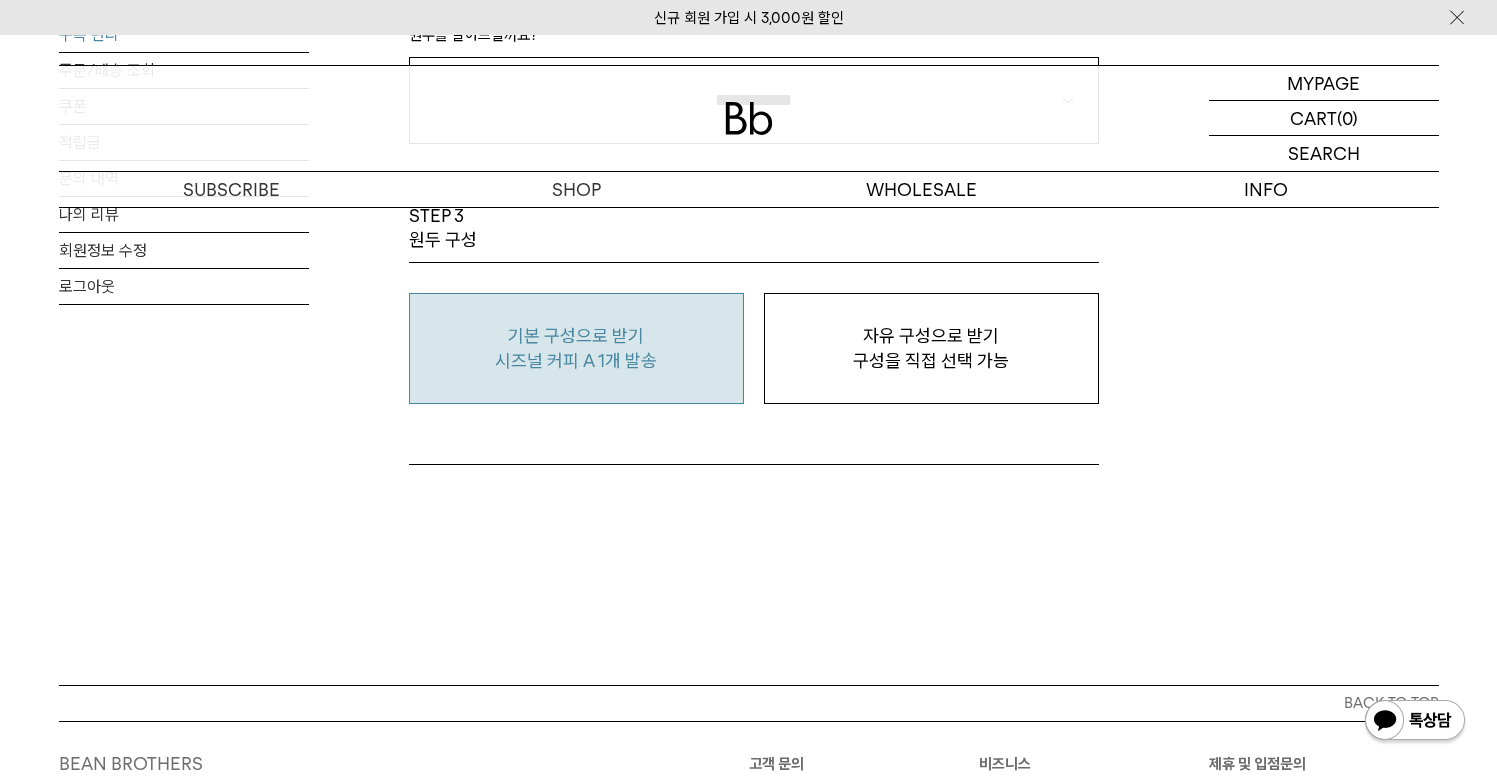 click on "구독 상품 변경
STEP 1  원두 선택
ALL
SEASONAL
YEAR-ROUND
SEASONAL은 매월 새롭게 추천하는 싱글오리진 원두, YEAR-ROUND는 같은 취향으로 꾸준하게 마실 수 있는 원두입니다.
매월 새롭게 추천하는 싱글오리진 원두입니다. 다음 발송부터는 매월 새로운 커피로 발송됩니다.
이달의 커피 안내
같은 취향으로 꾸준하게 마실 수 있는 원두입니다.
17% 원" at bounding box center [754, -471] 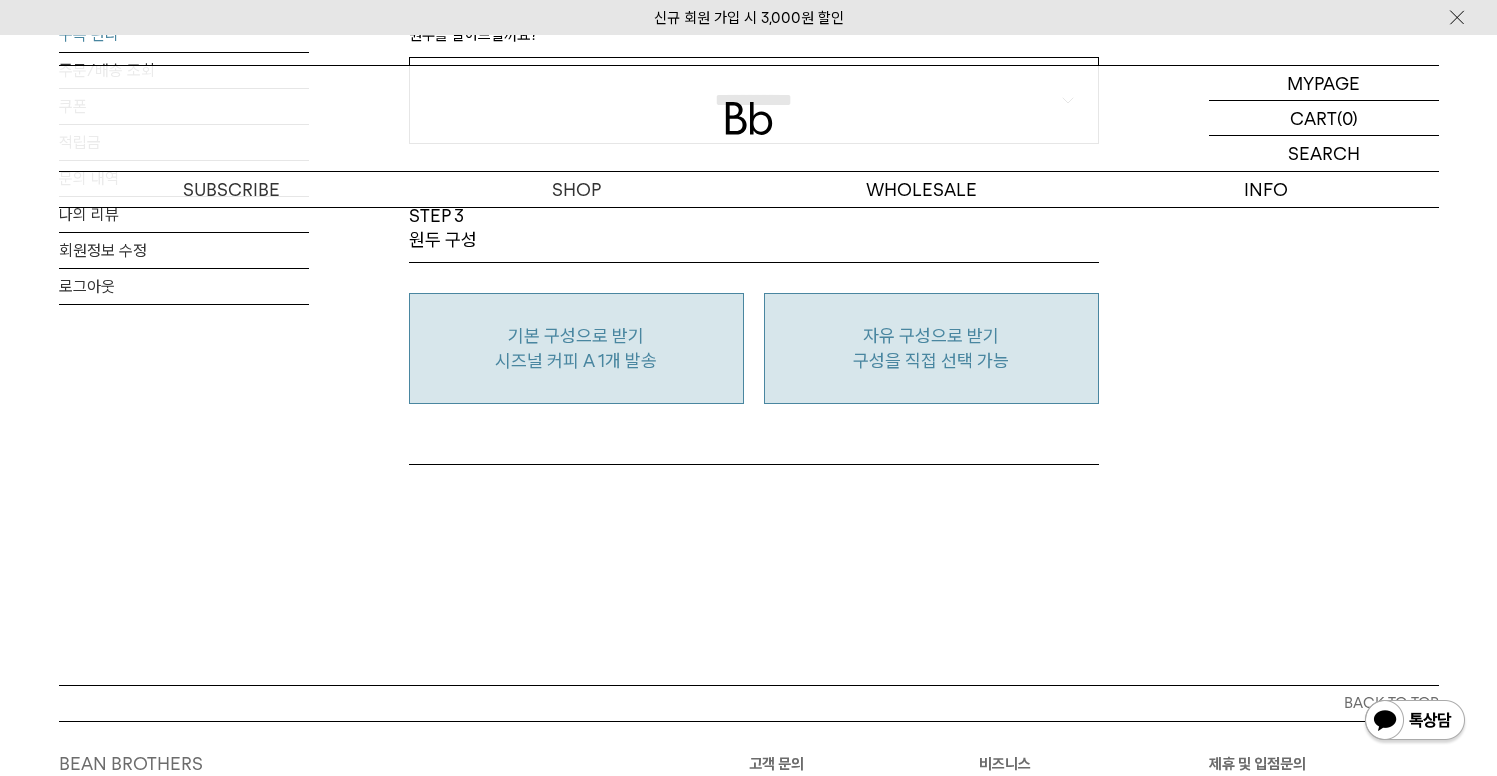 click on "자유 구성으로 받기
구성을 직접 선택 가능" at bounding box center (931, 348) 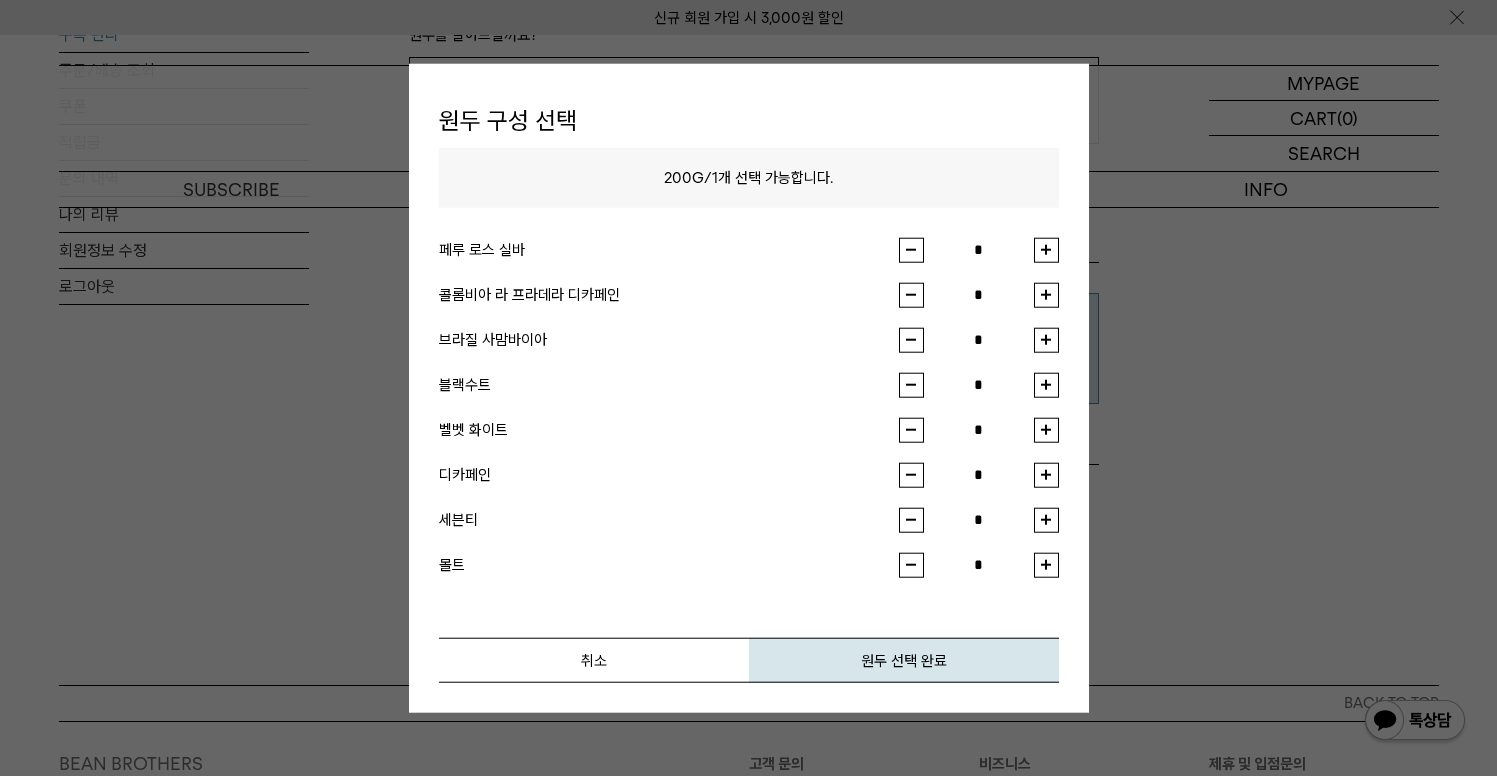 click at bounding box center (1046, 249) 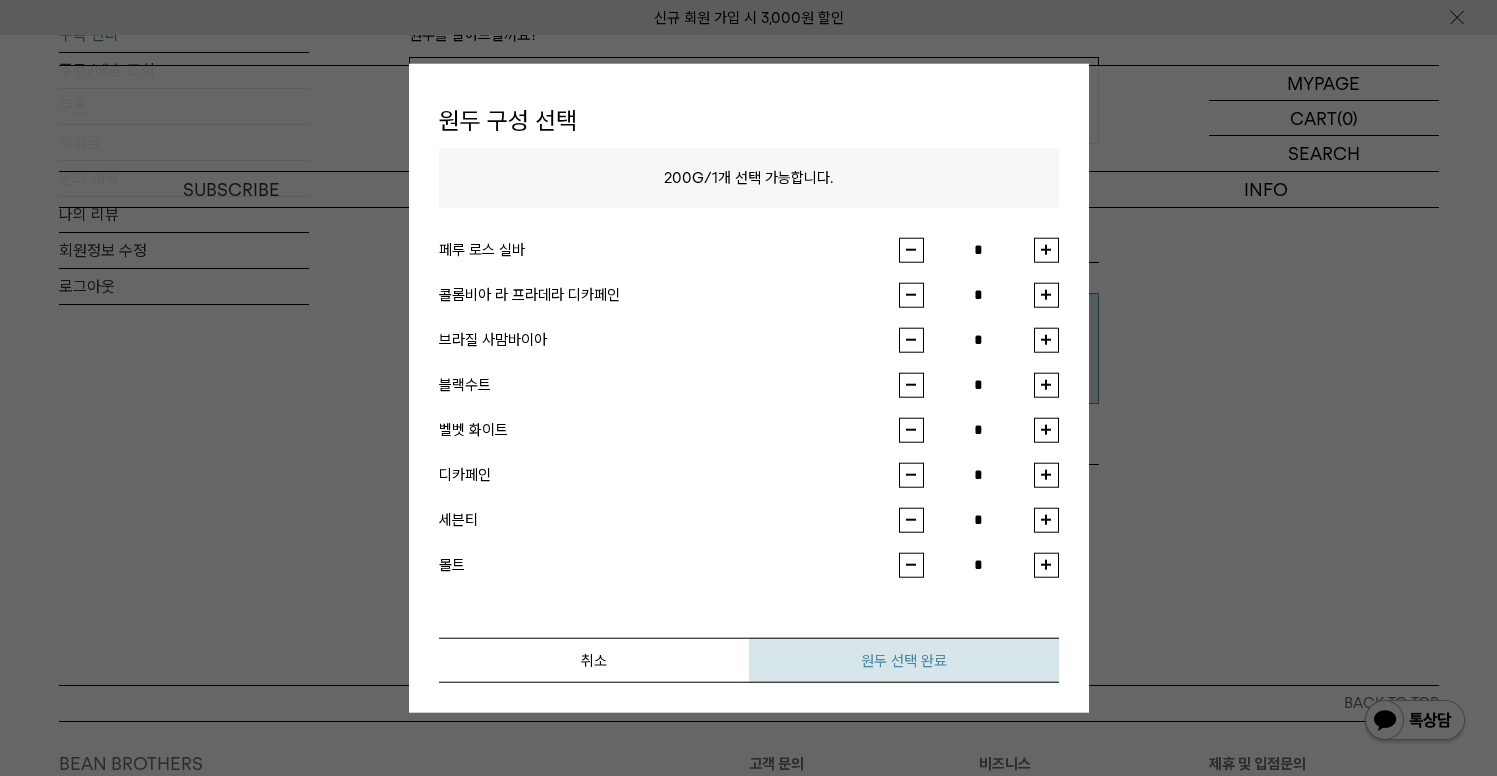 click on "원두 선택 완료" at bounding box center (904, 659) 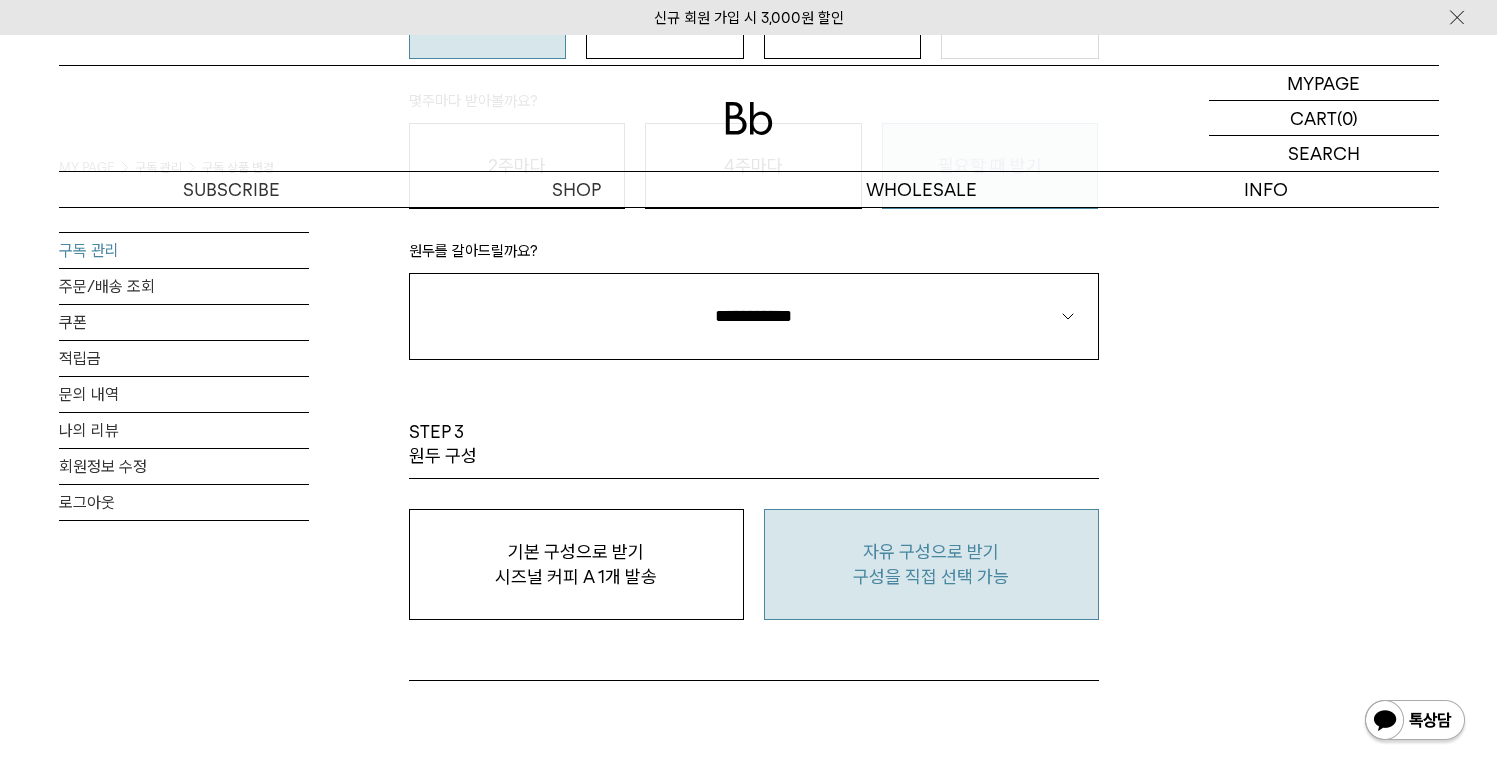 scroll, scrollTop: 1496, scrollLeft: 0, axis: vertical 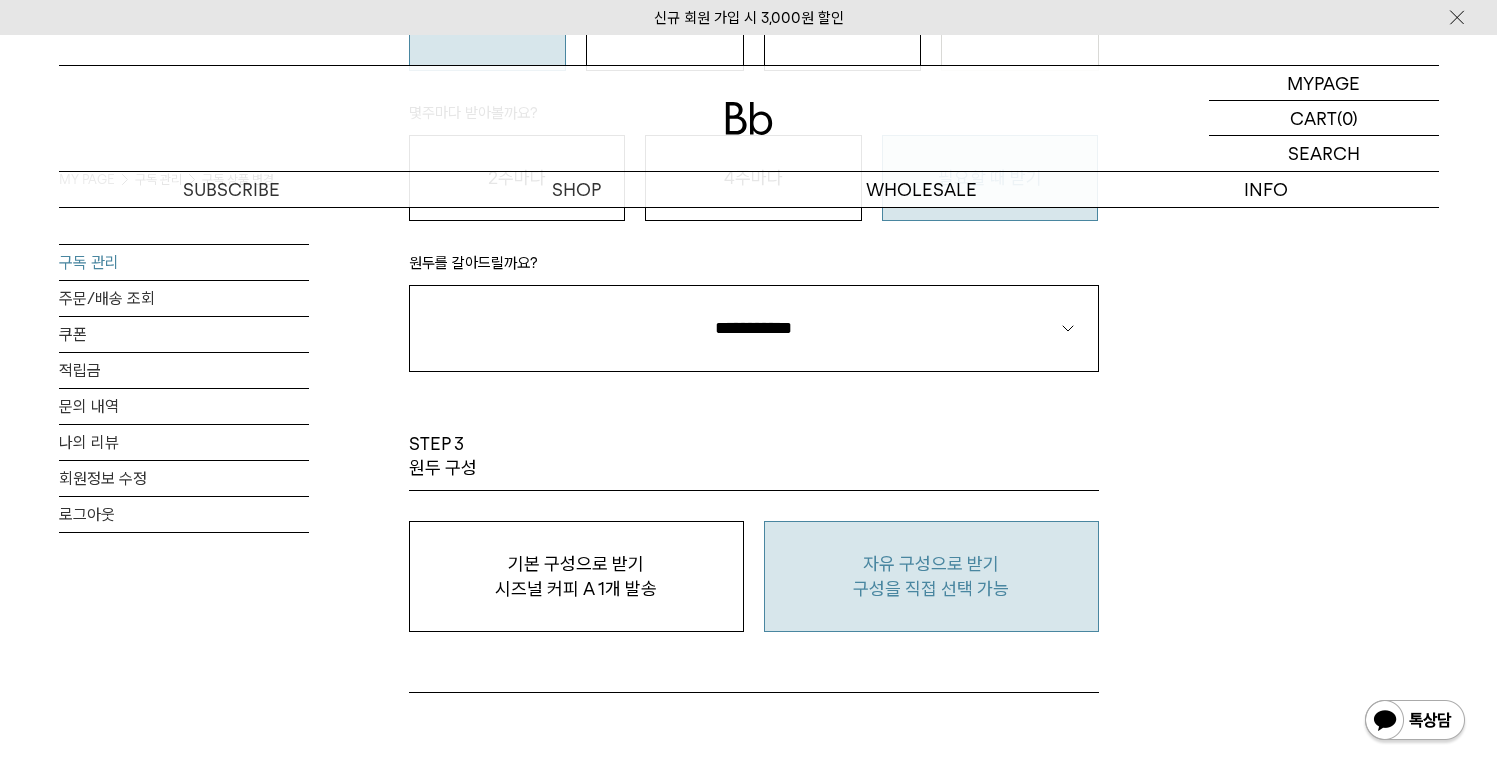 click on "자유 구성으로 받기" at bounding box center [931, 564] 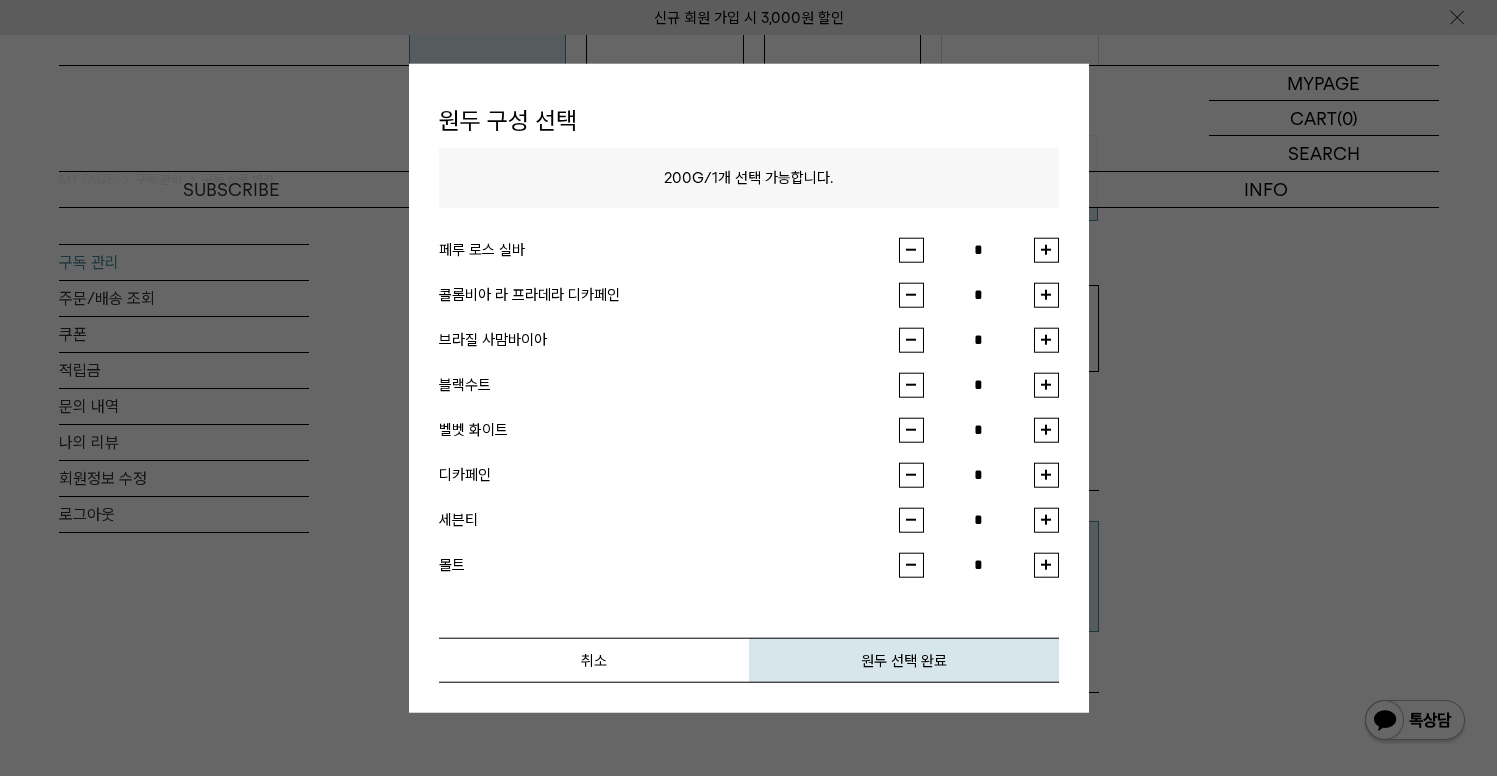 click at bounding box center [1046, 249] 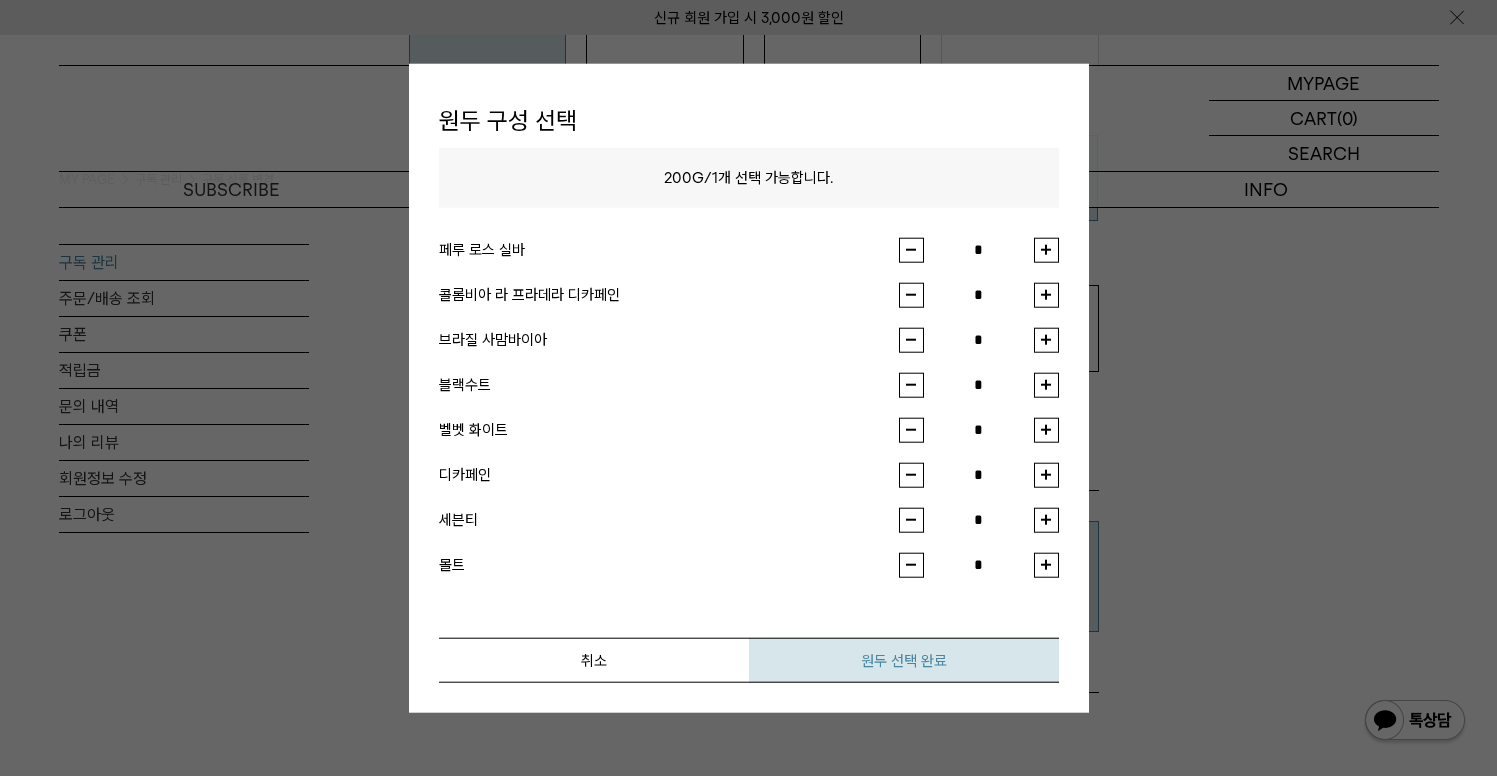 click on "원두 선택 완료" at bounding box center [904, 659] 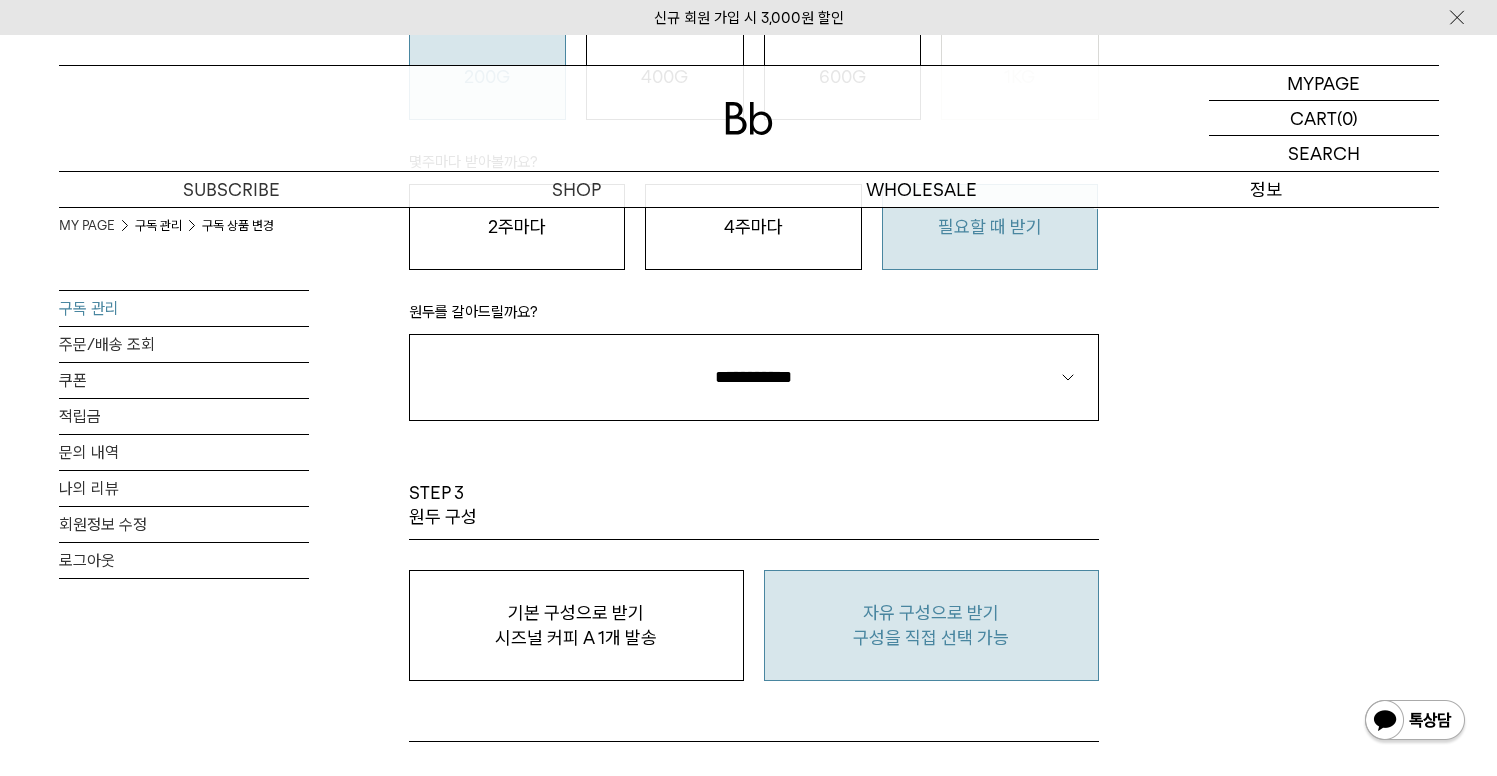 scroll, scrollTop: 1435, scrollLeft: 0, axis: vertical 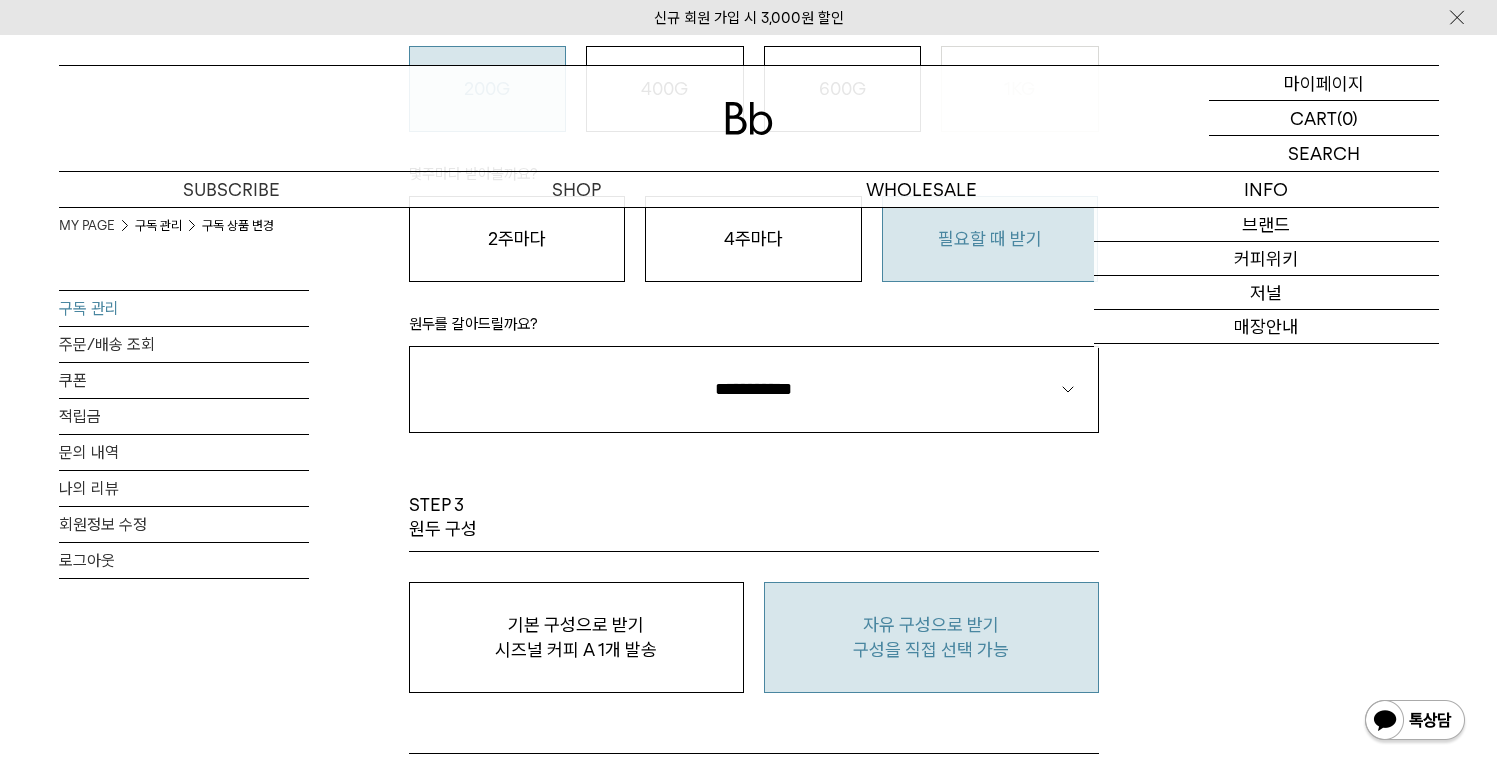click on "MYPAGE
마이페이지" at bounding box center (1324, 83) 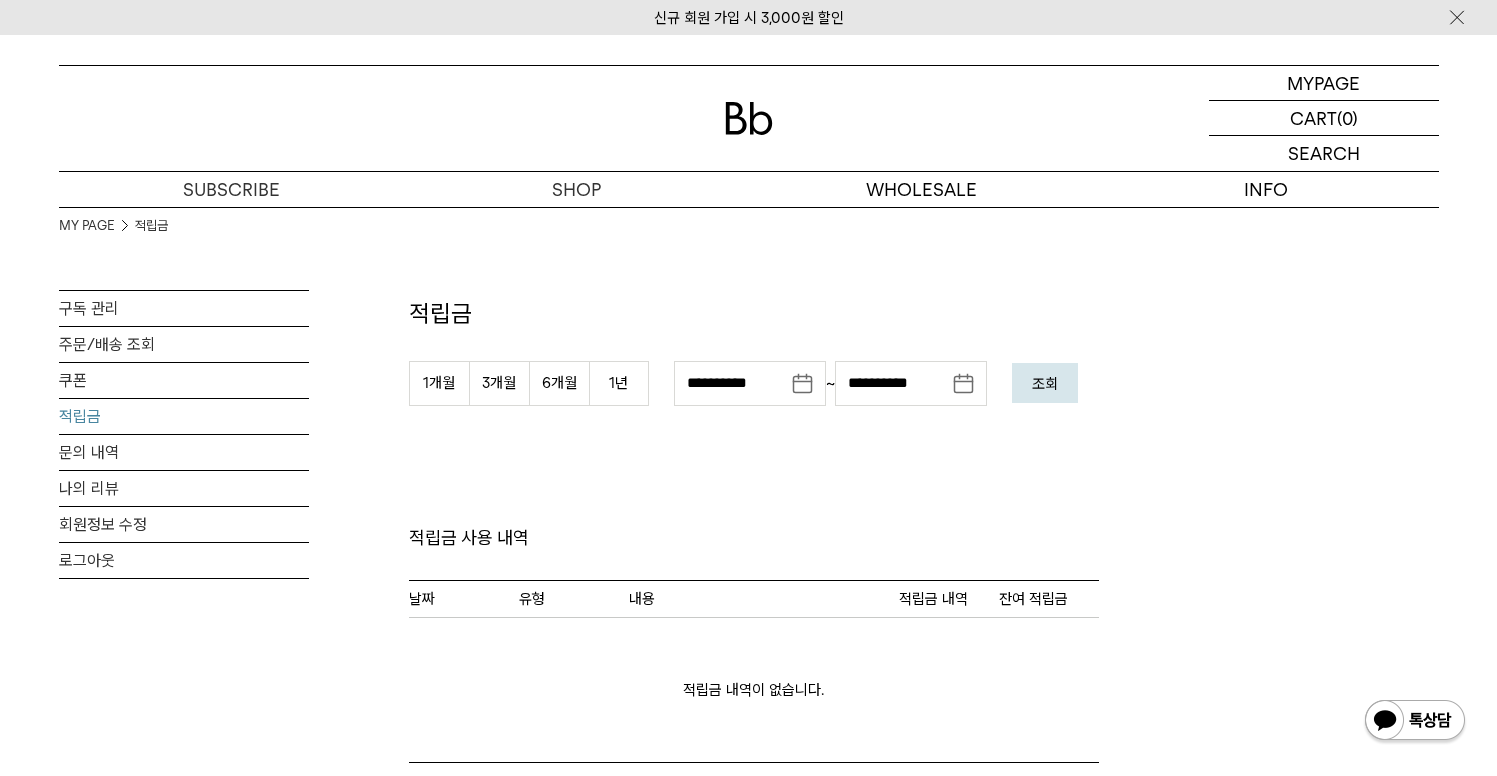 scroll, scrollTop: 0, scrollLeft: 0, axis: both 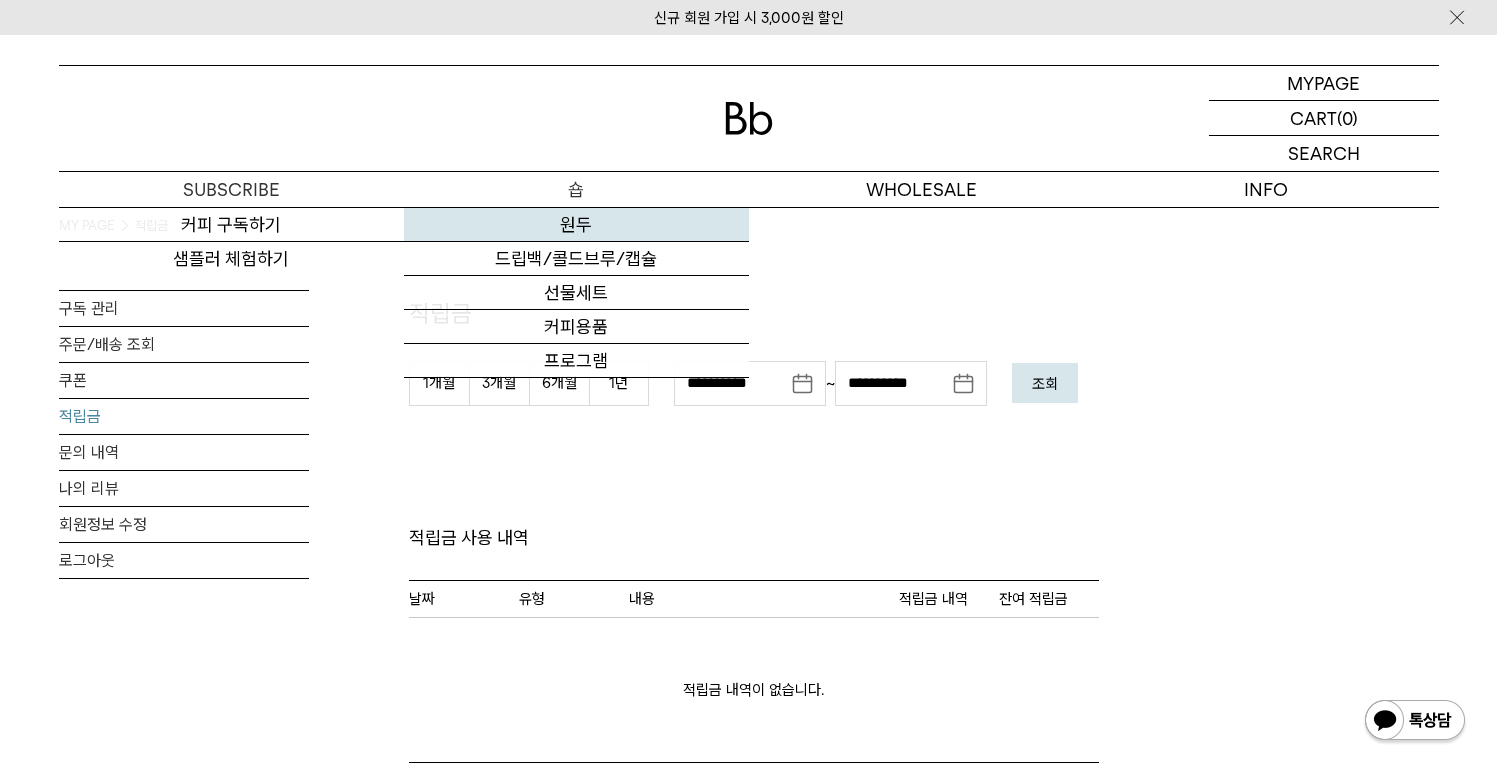 click on "원두" at bounding box center [576, 225] 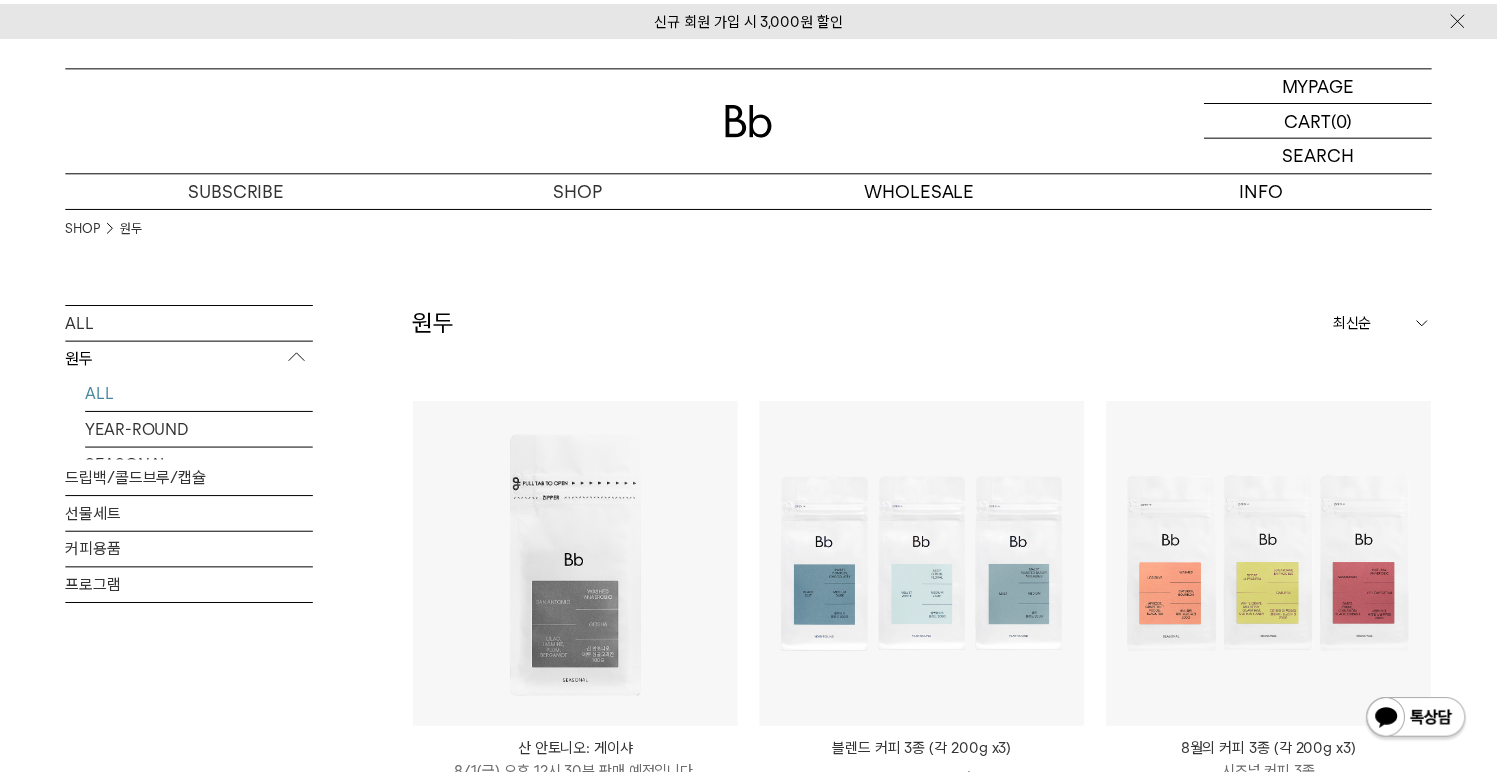 scroll, scrollTop: 0, scrollLeft: 0, axis: both 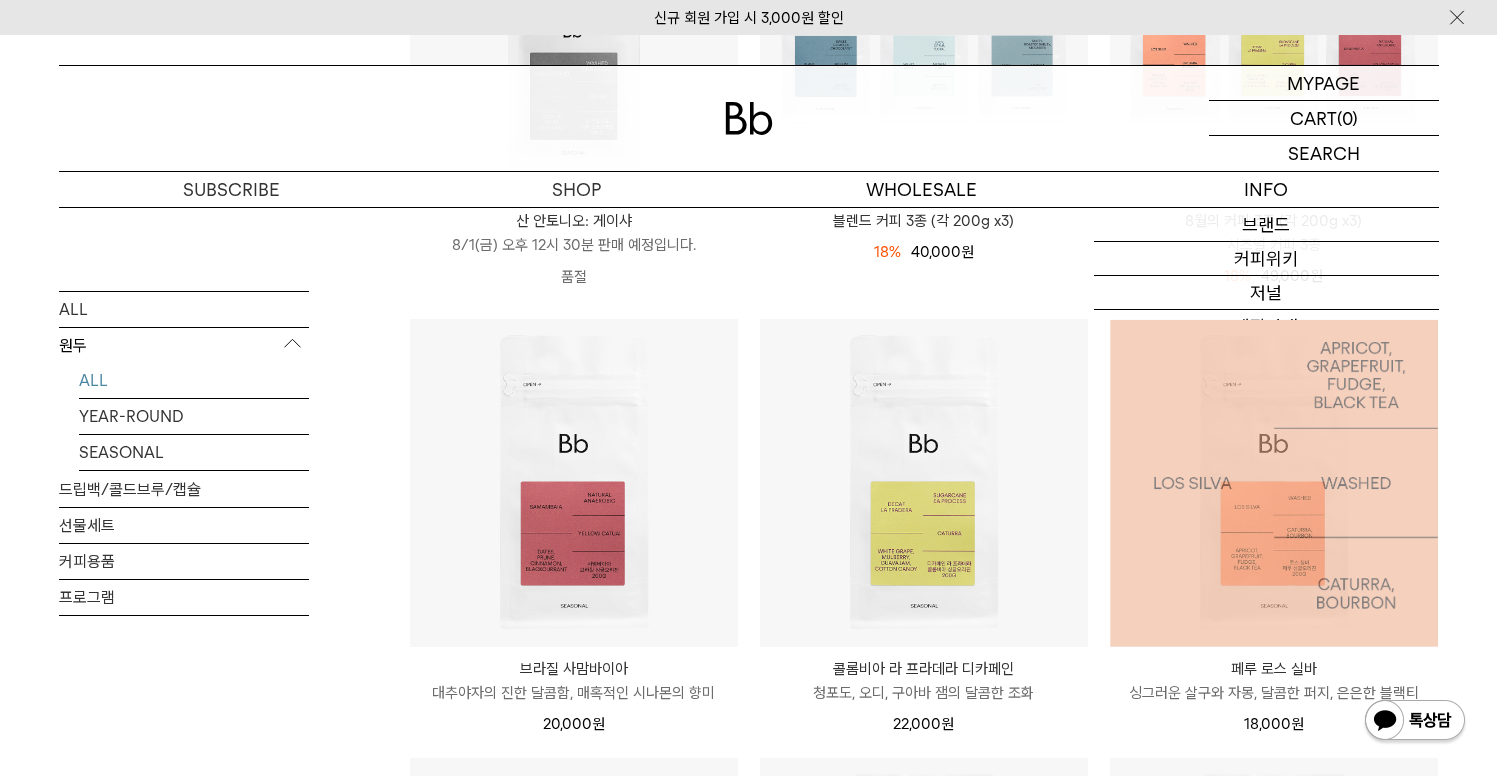 click at bounding box center [1274, 483] 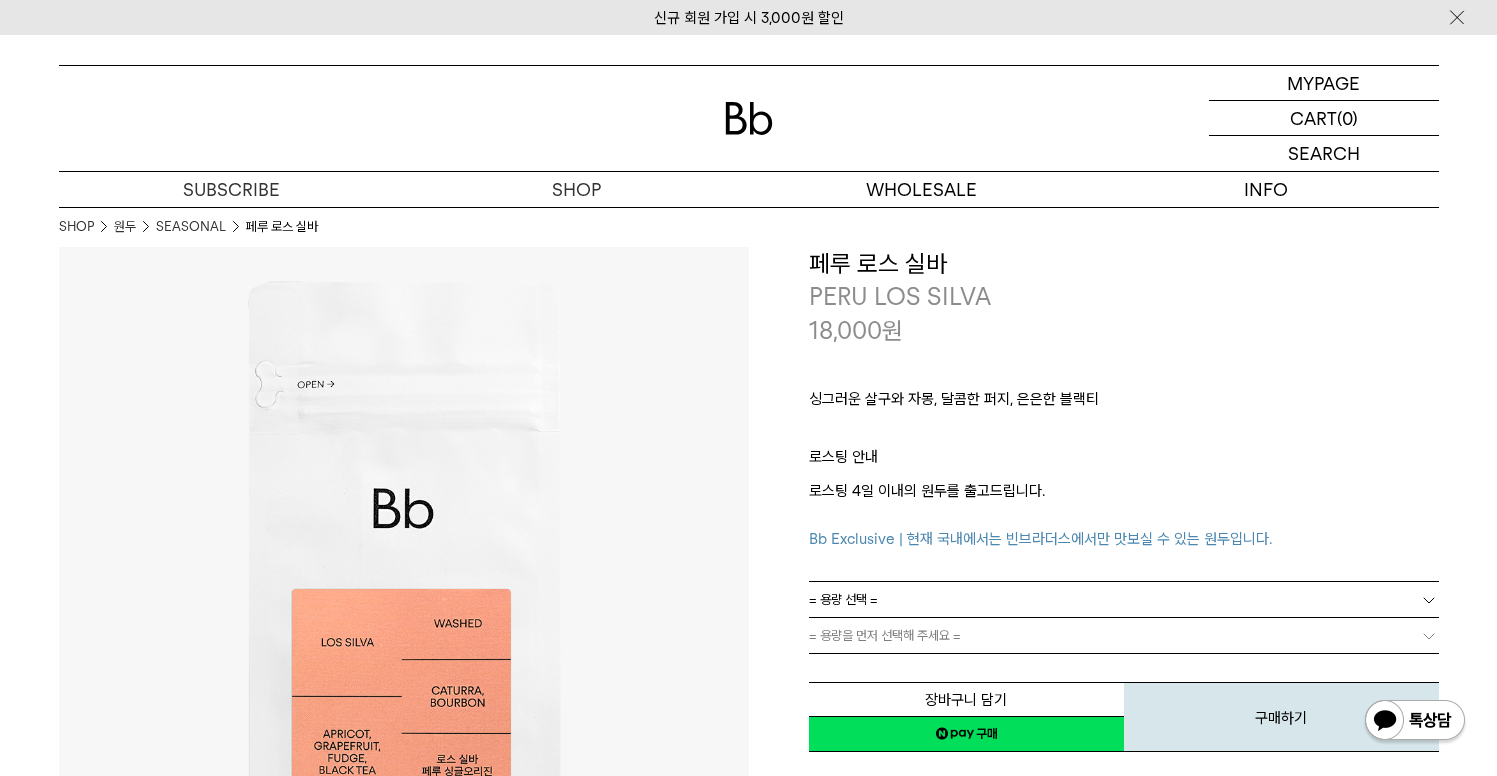 scroll, scrollTop: 0, scrollLeft: 0, axis: both 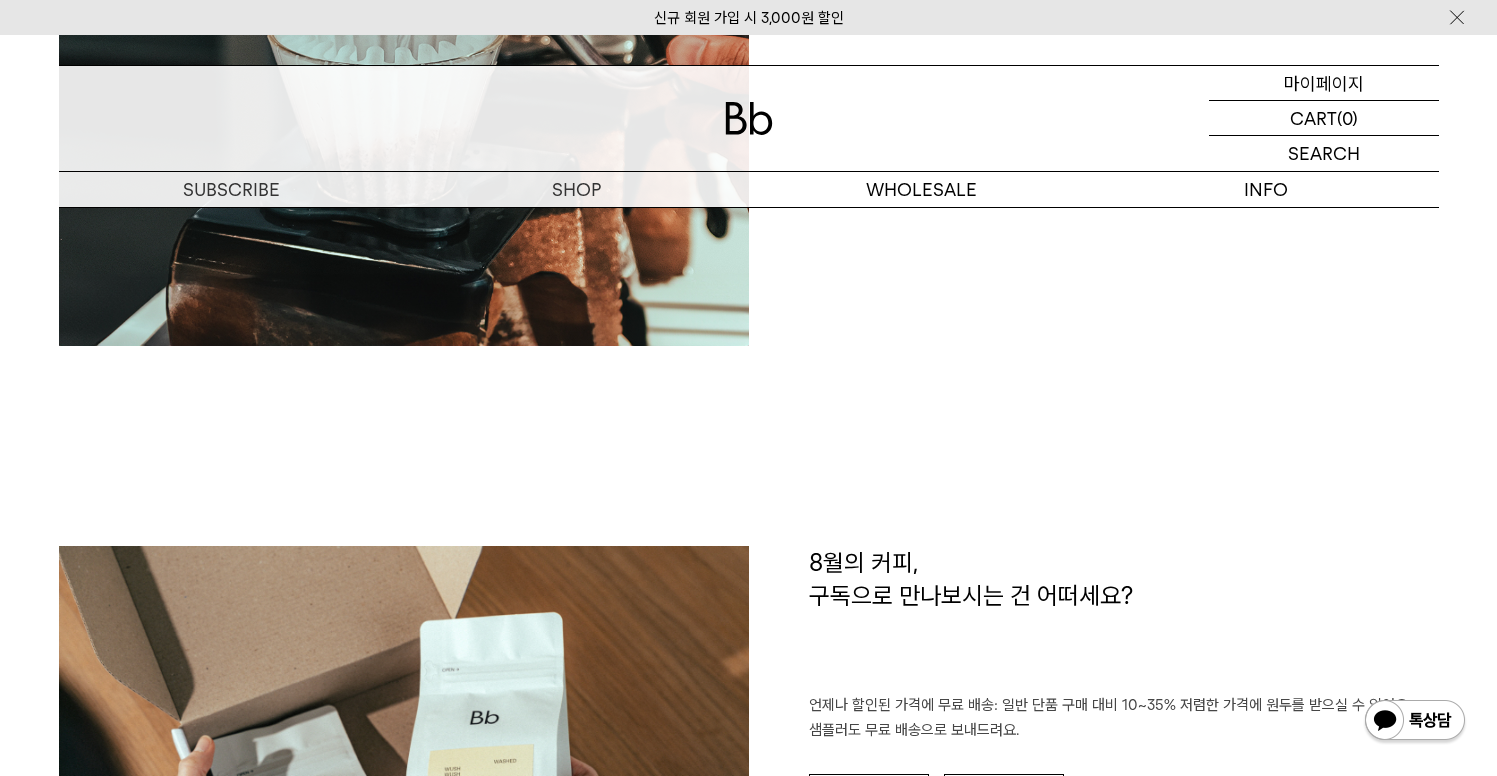 click on "마이페이지" at bounding box center [1324, 83] 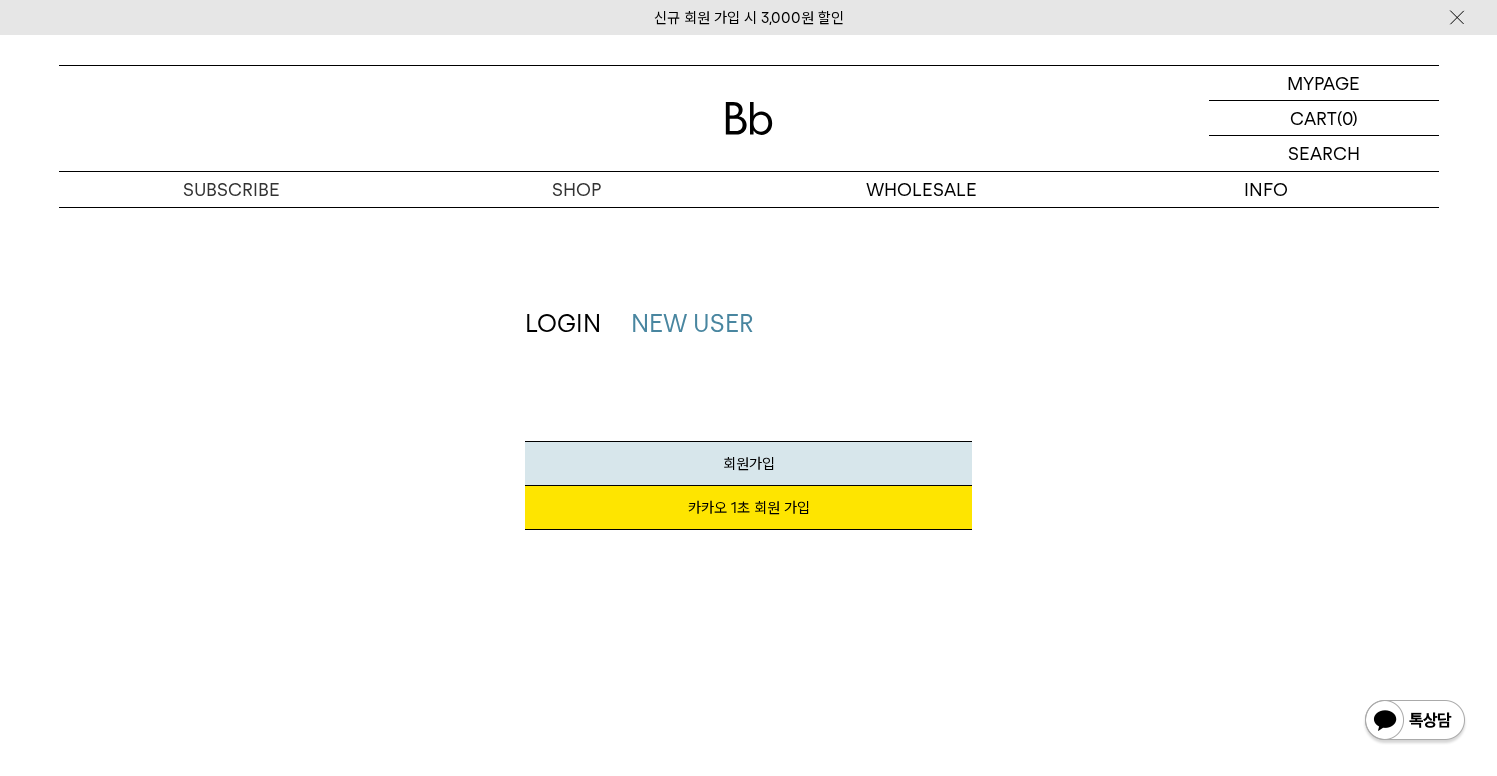 scroll, scrollTop: 0, scrollLeft: 0, axis: both 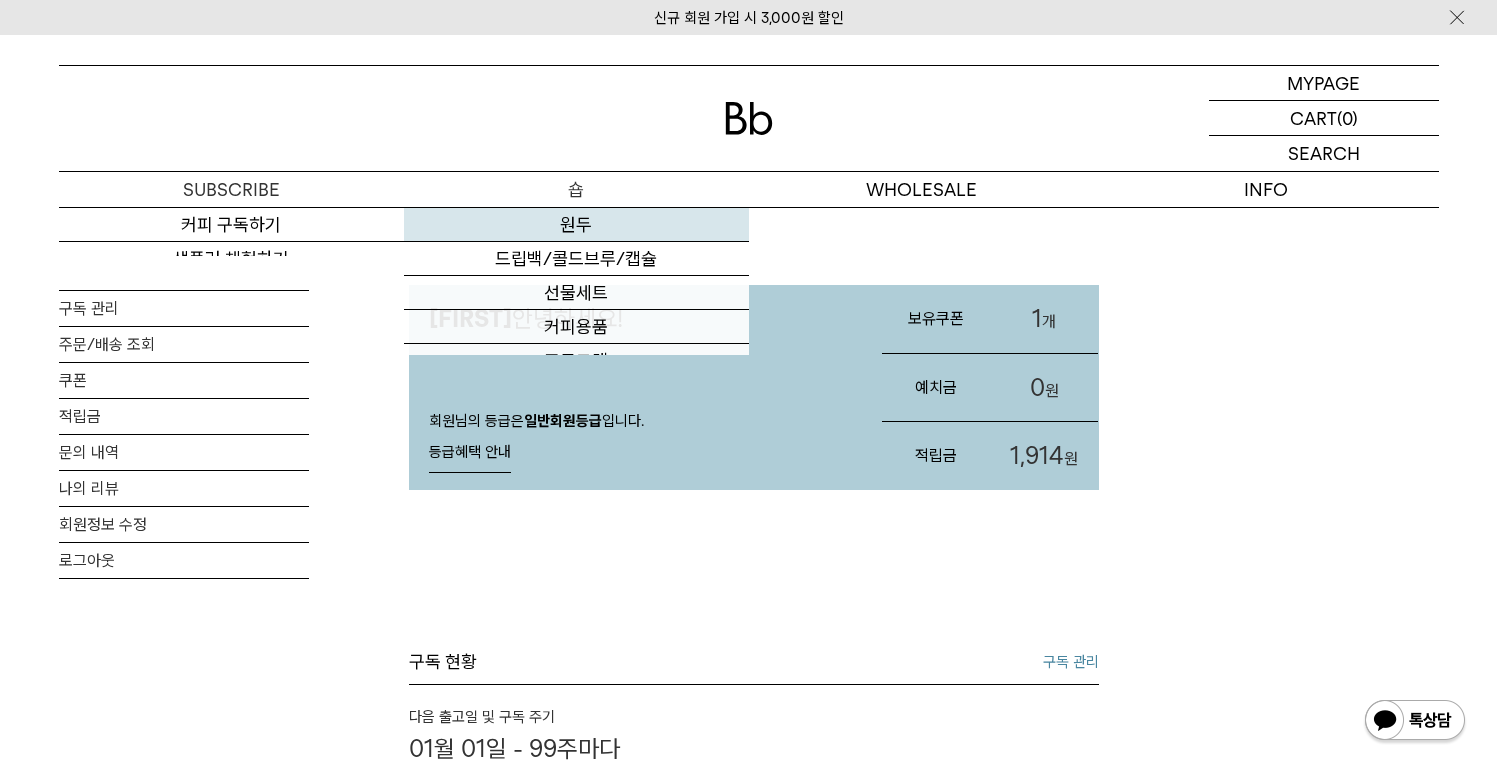 click on "원두" at bounding box center (576, 225) 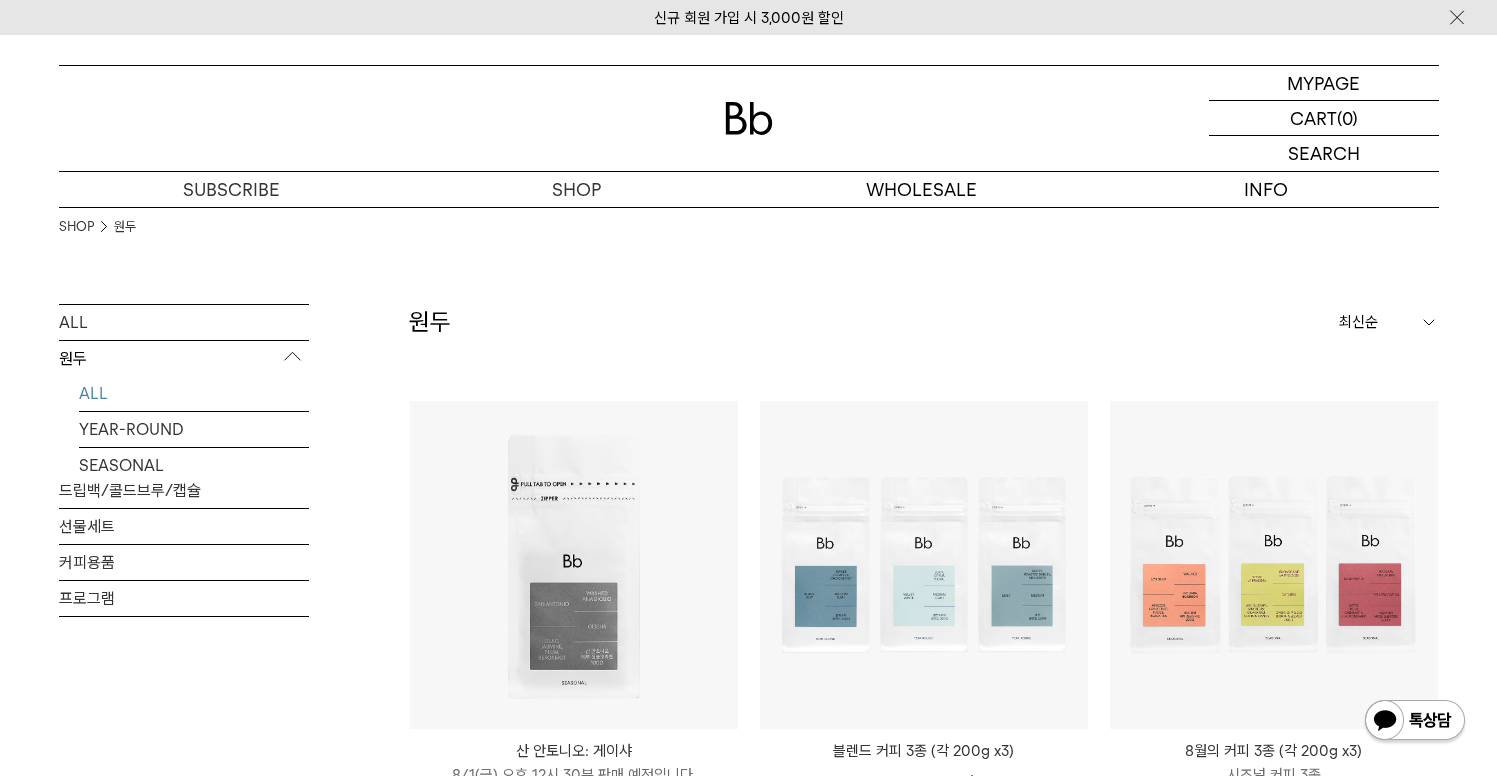 scroll, scrollTop: 0, scrollLeft: 0, axis: both 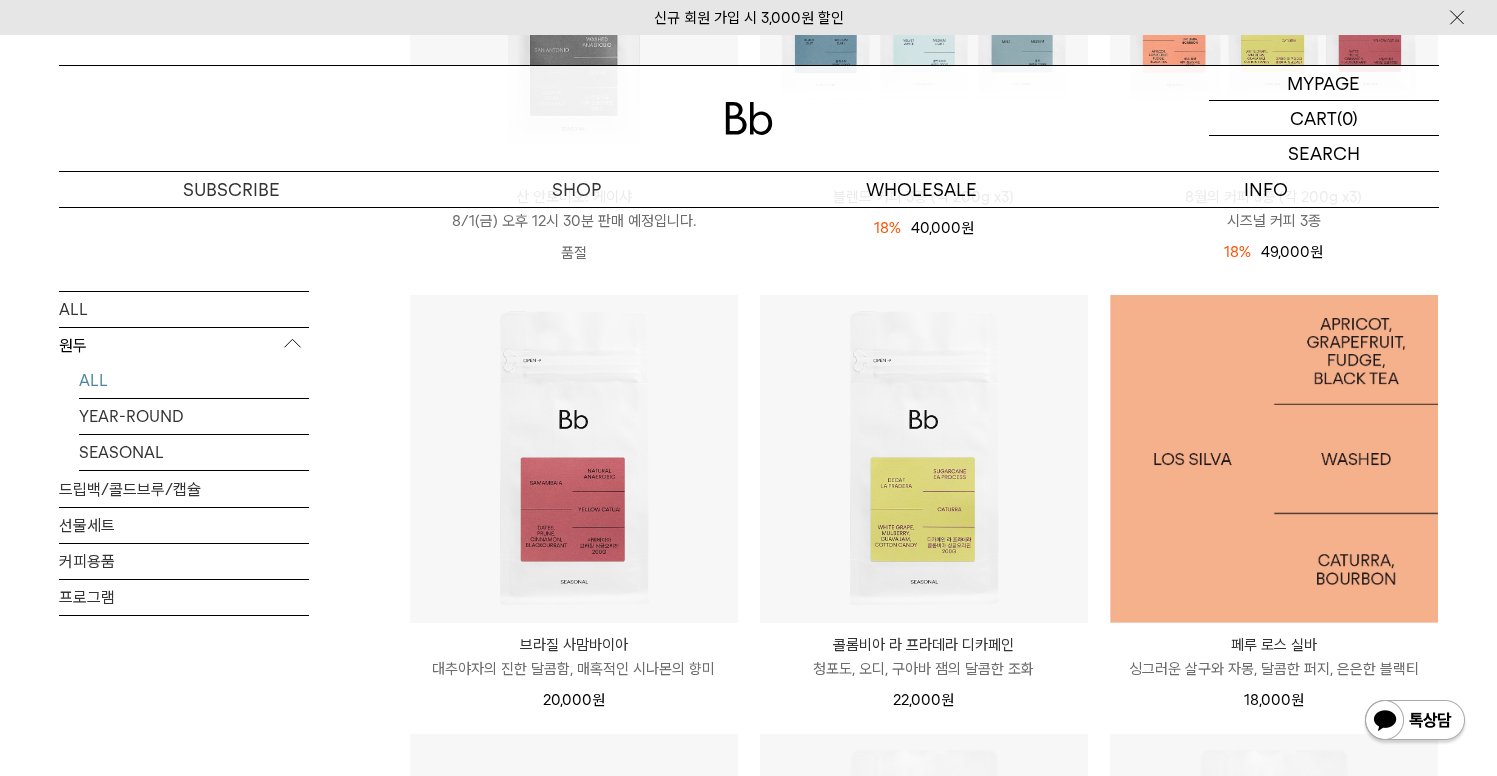 click at bounding box center [1274, 459] 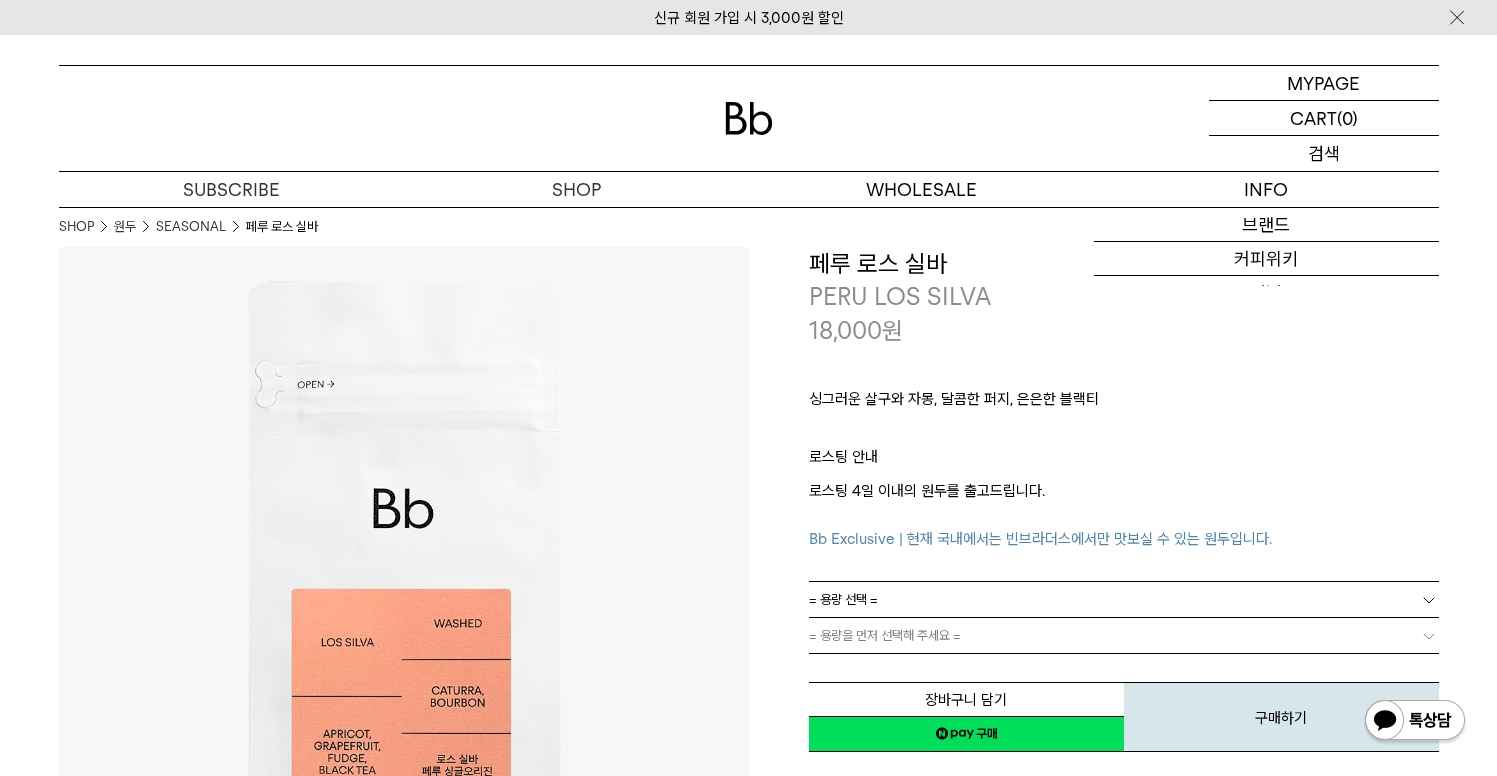 scroll, scrollTop: 0, scrollLeft: 0, axis: both 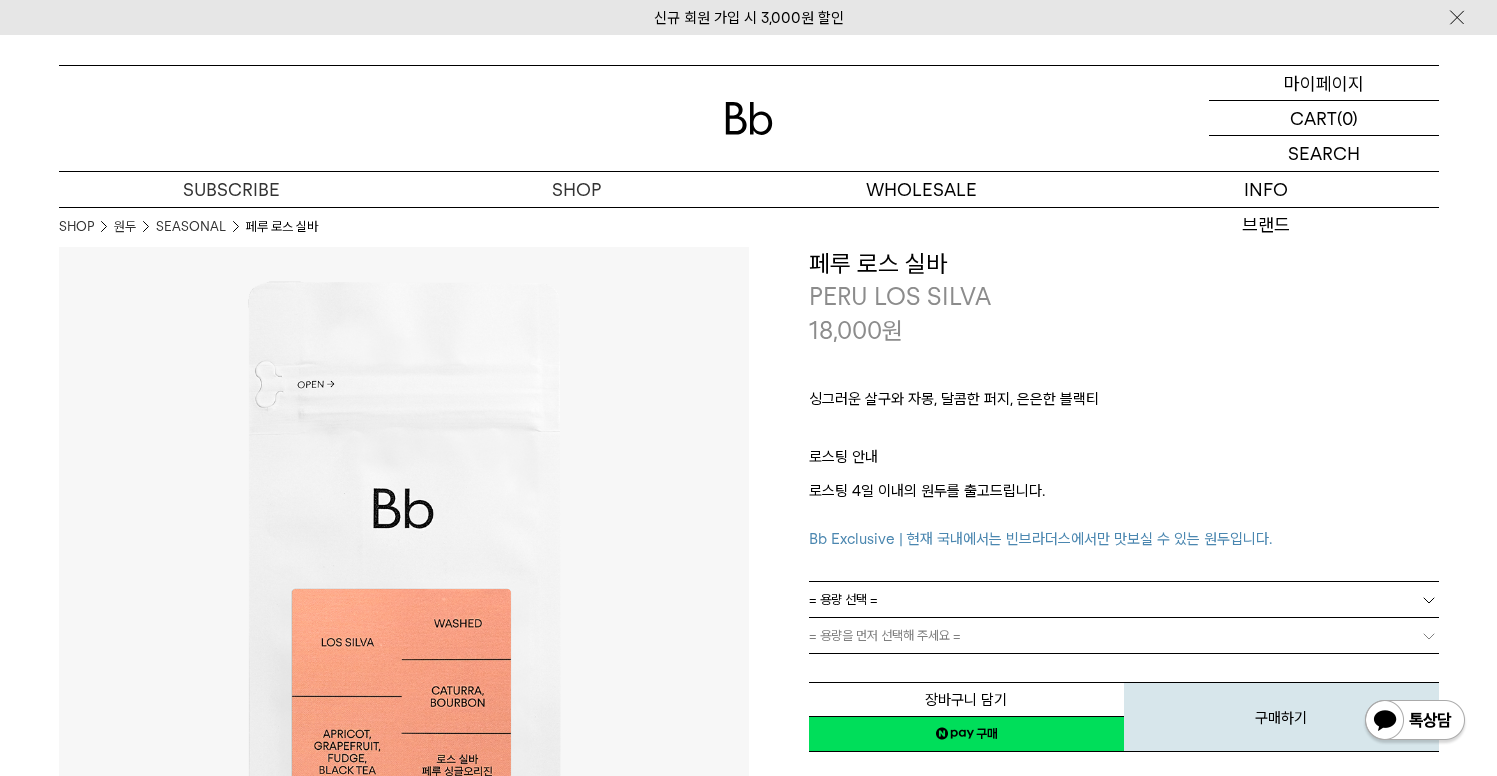 click on "마이페이지" at bounding box center (1324, 83) 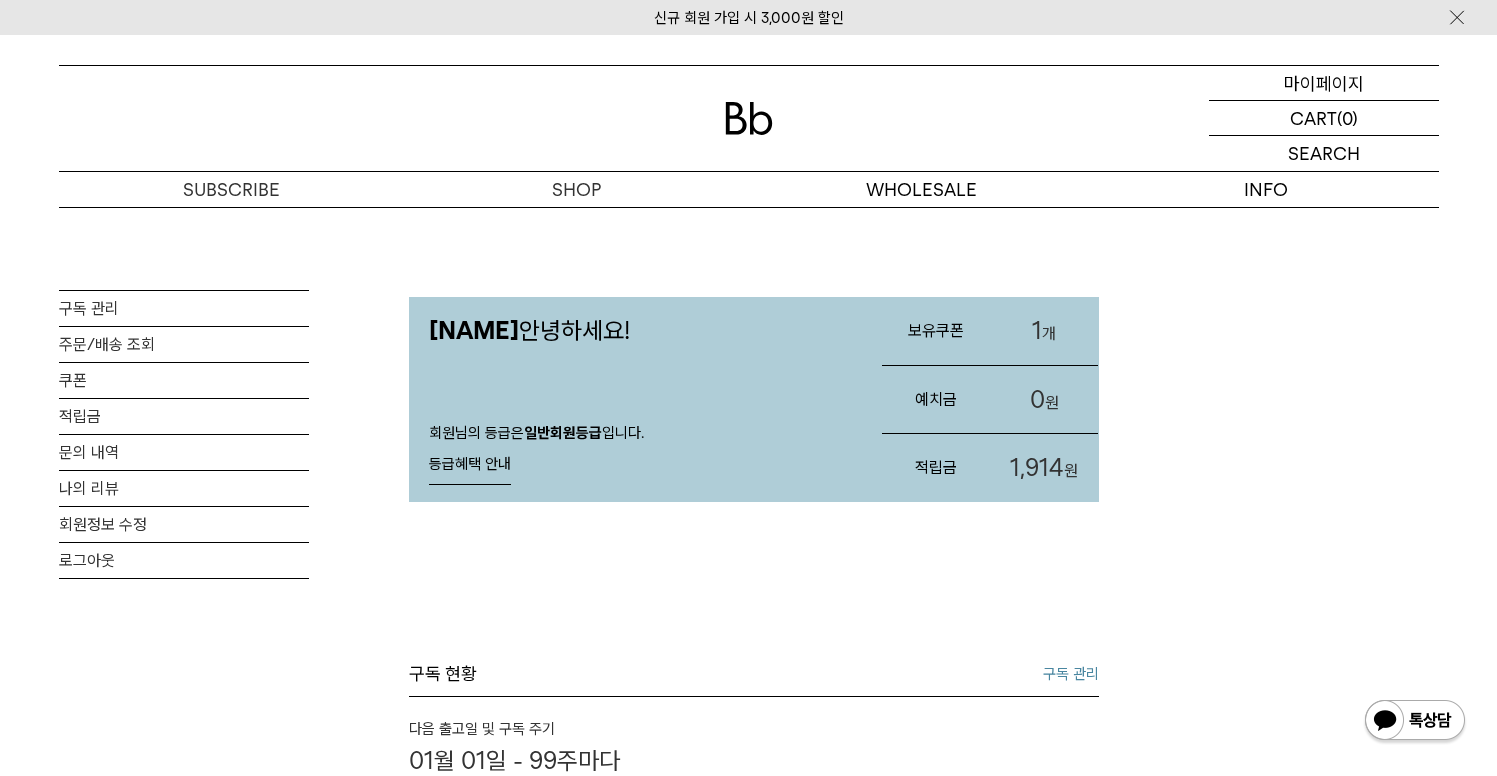 scroll, scrollTop: 0, scrollLeft: 0, axis: both 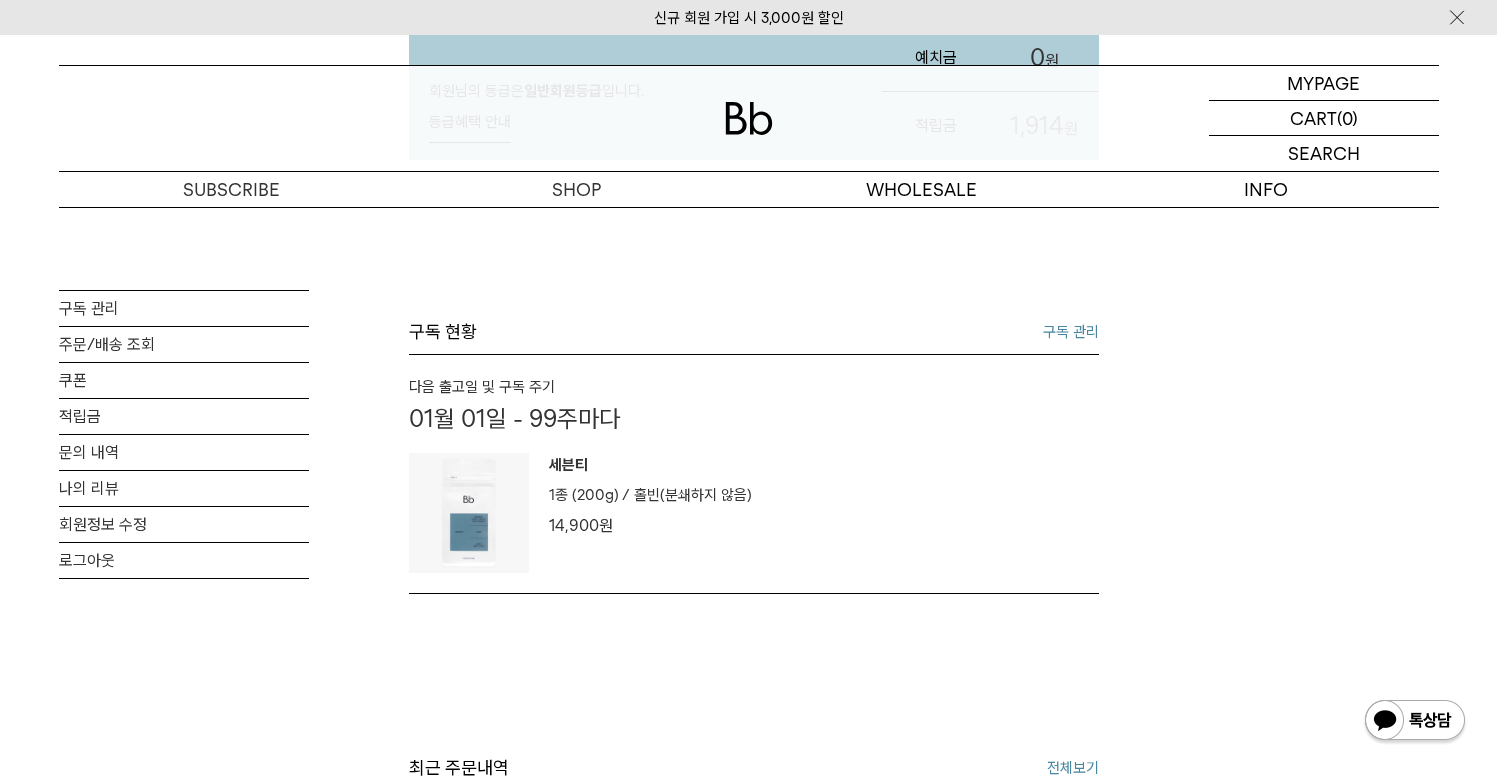 click on "세븐티
1종 (200g) /
분쇄도
홀빈(분쇄하지 않음)
14,900 원" at bounding box center [754, 503] 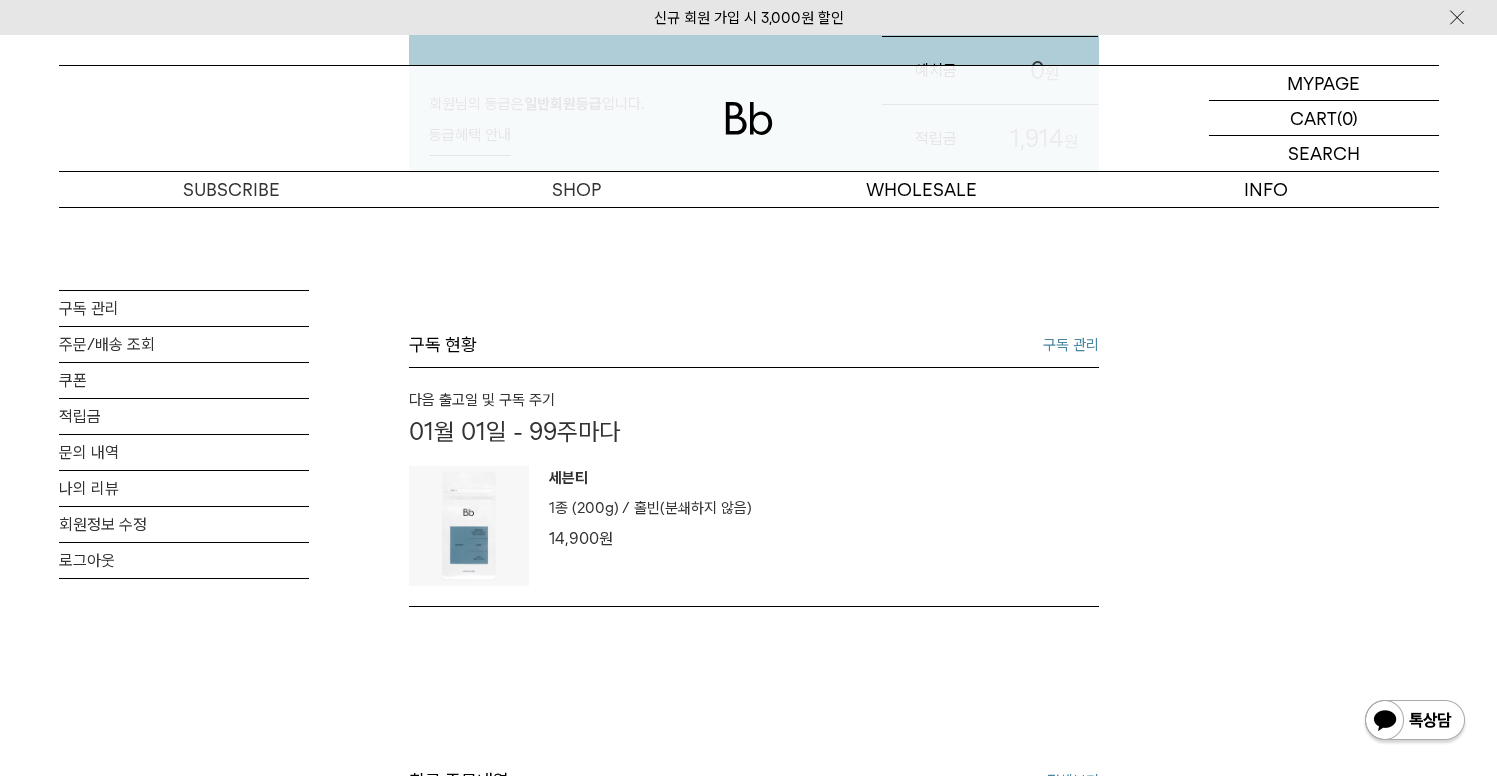 click on "세븐티" at bounding box center (650, 481) 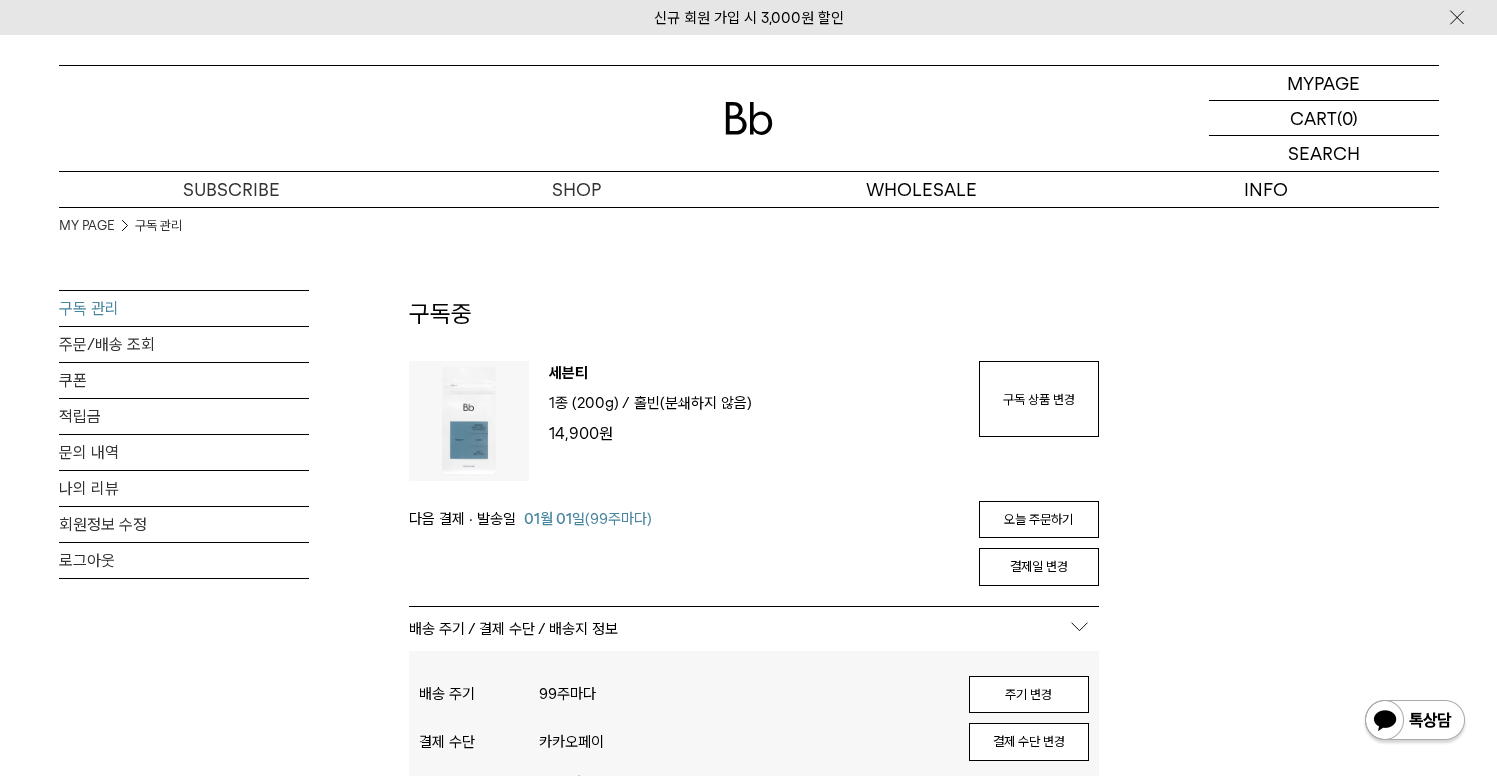 scroll, scrollTop: 0, scrollLeft: 0, axis: both 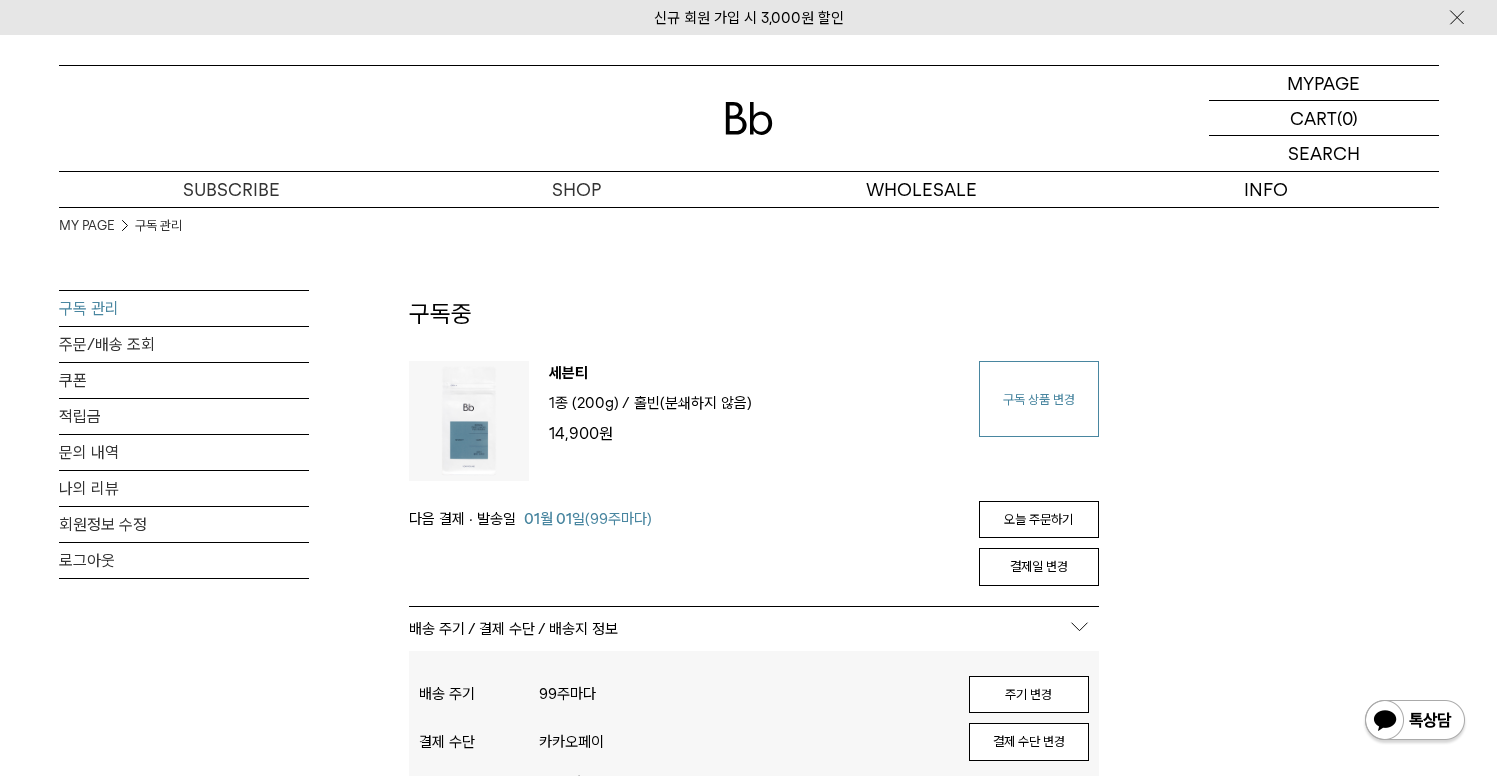 click on "구독 상품 변경" at bounding box center [1039, 399] 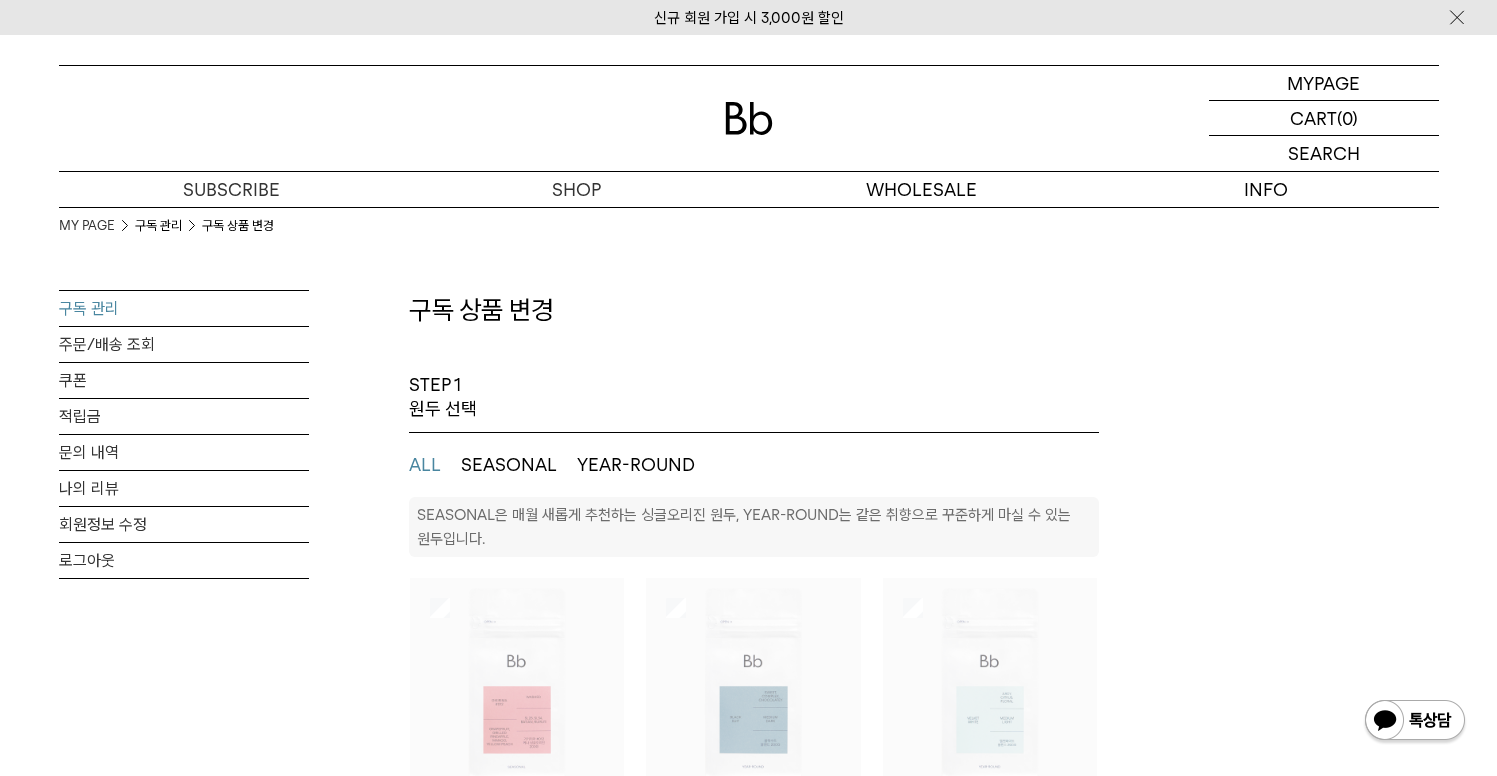 select on "**" 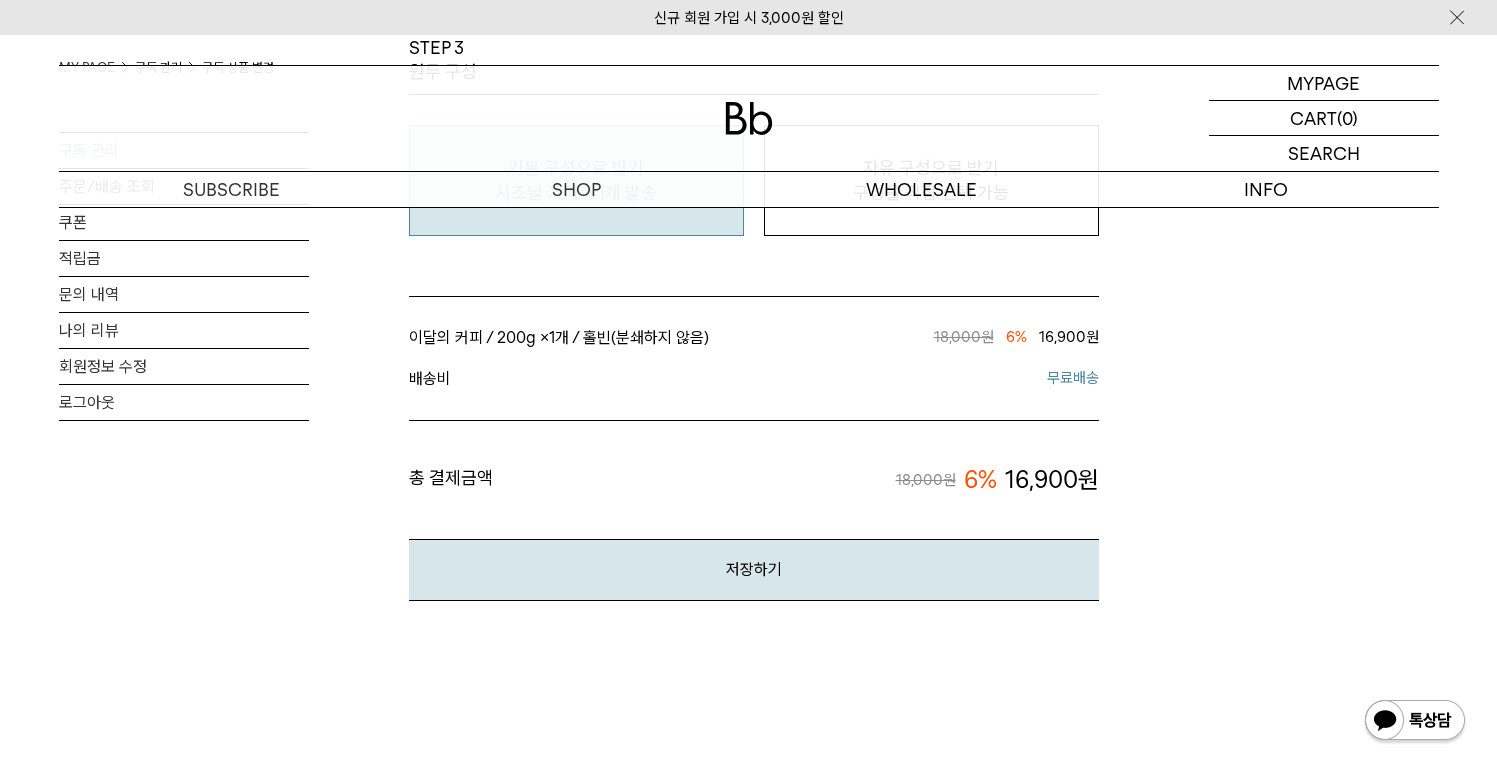 scroll, scrollTop: 1717, scrollLeft: 0, axis: vertical 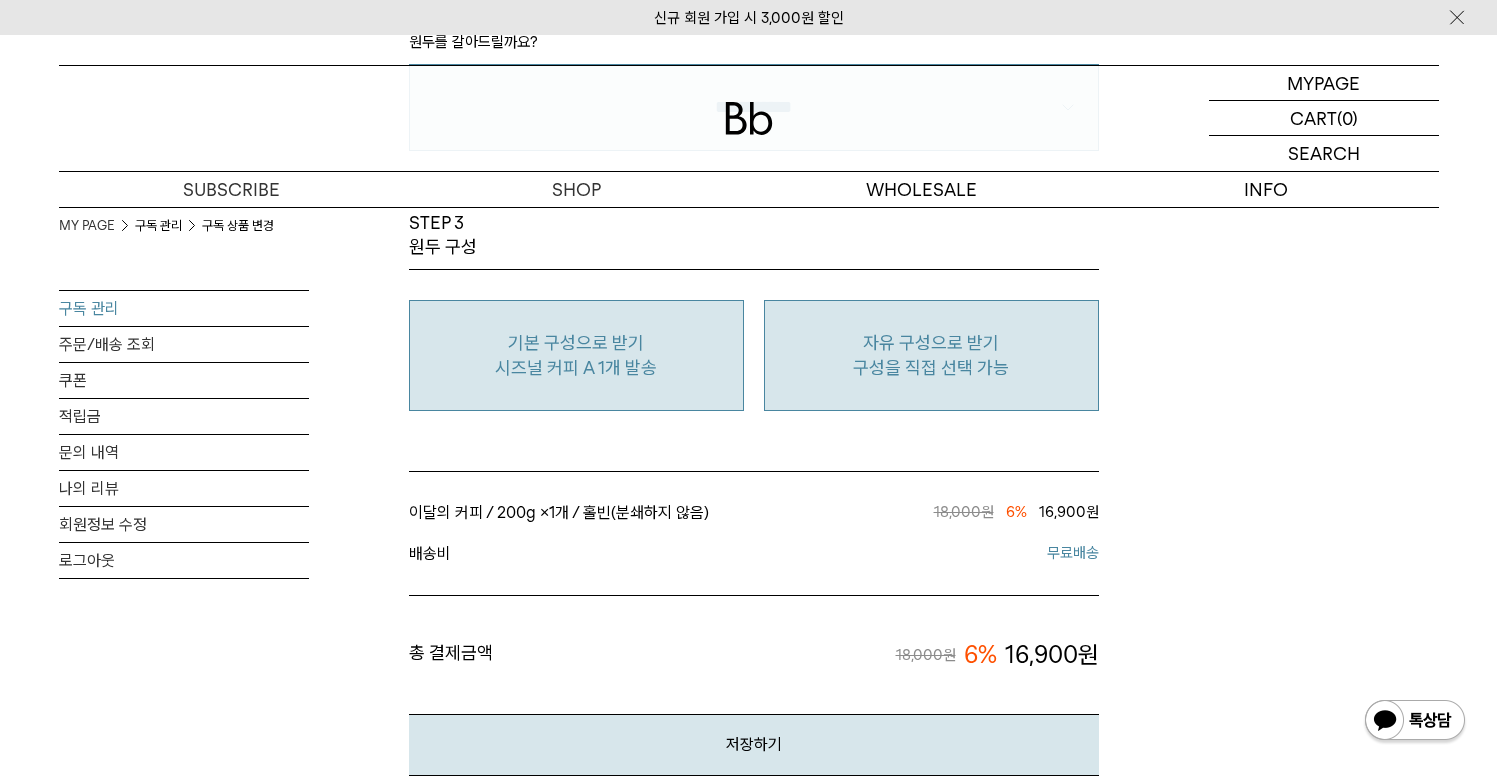 click on "구성을 직접 선택 가능" at bounding box center [931, 368] 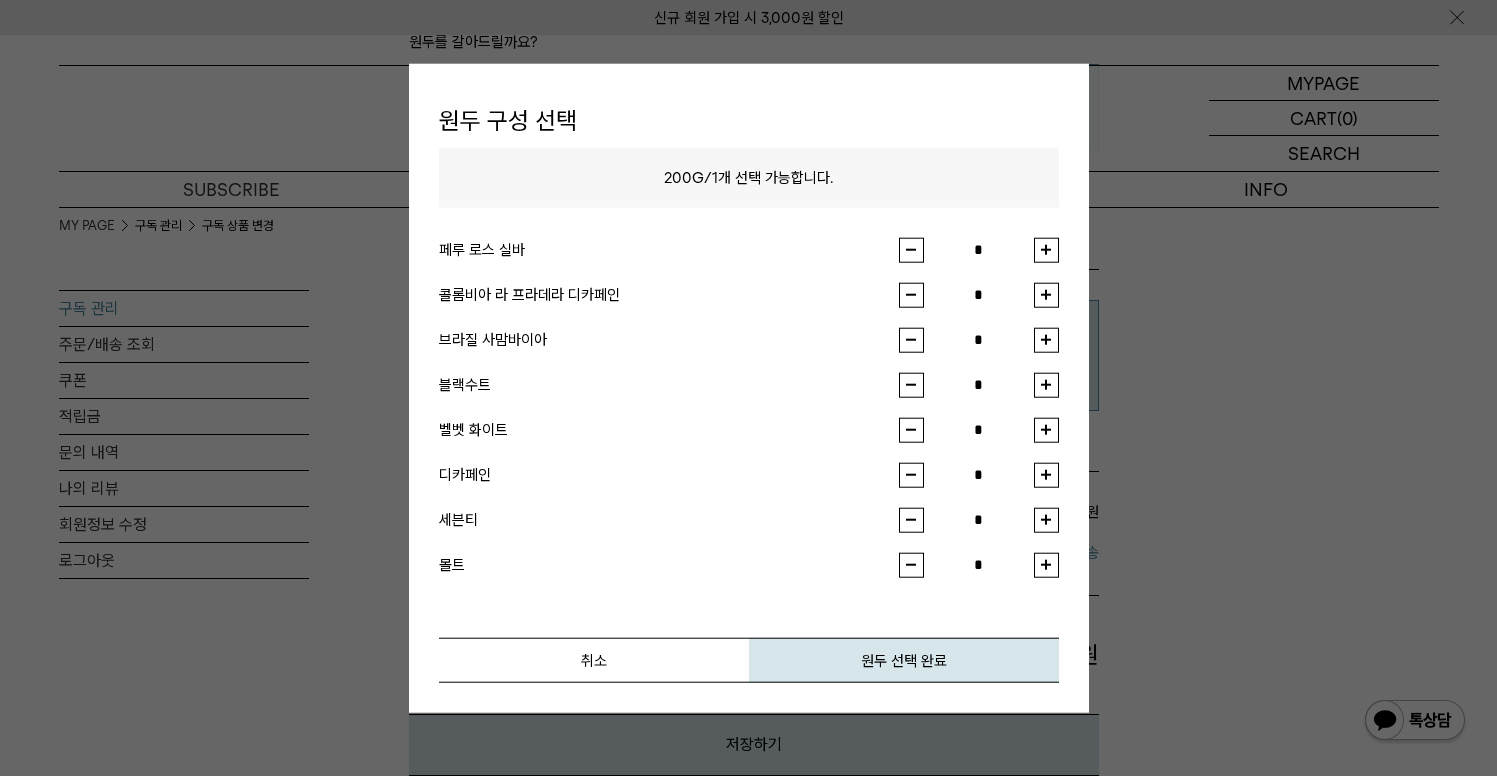 click at bounding box center [1046, 249] 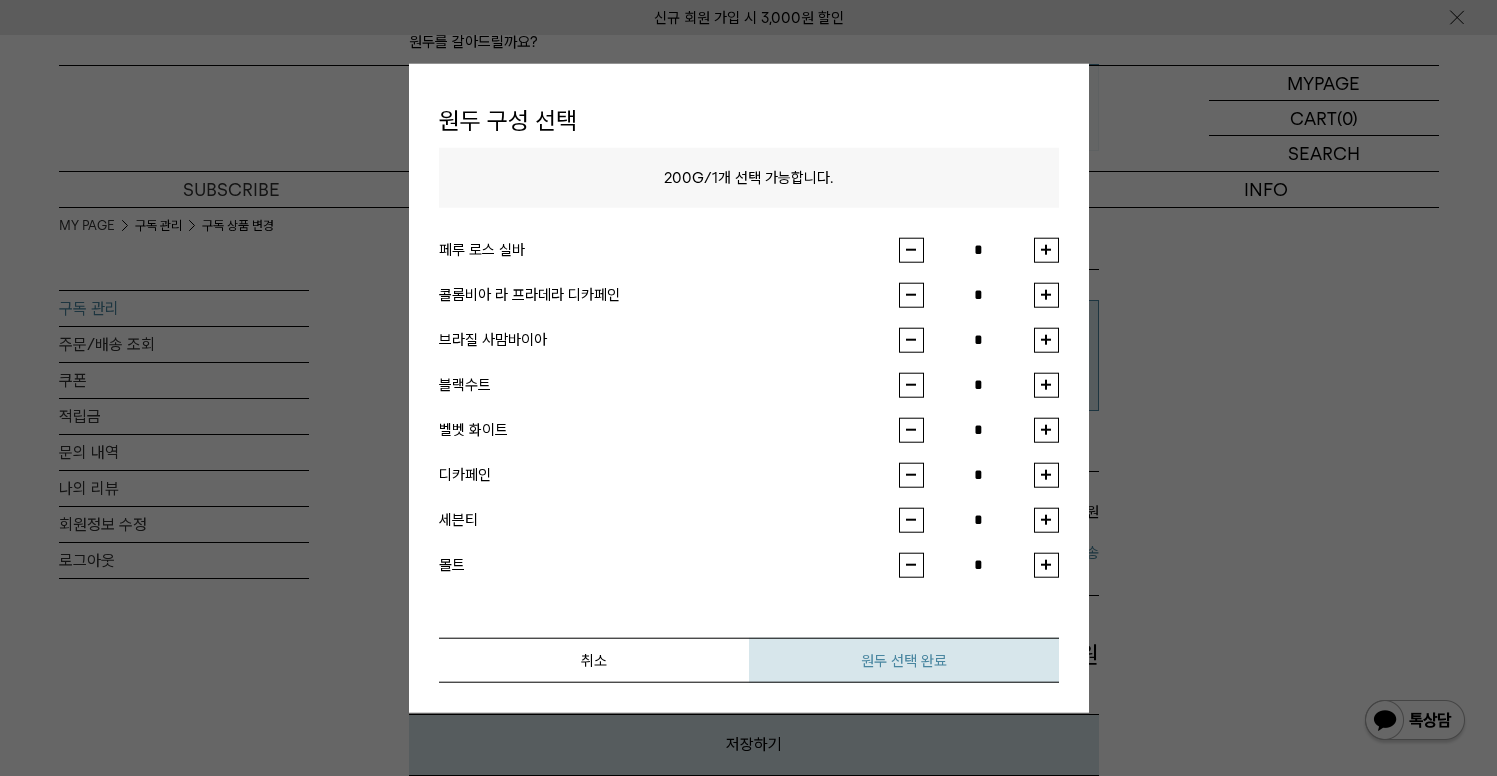 click on "원두 선택 완료" at bounding box center (904, 659) 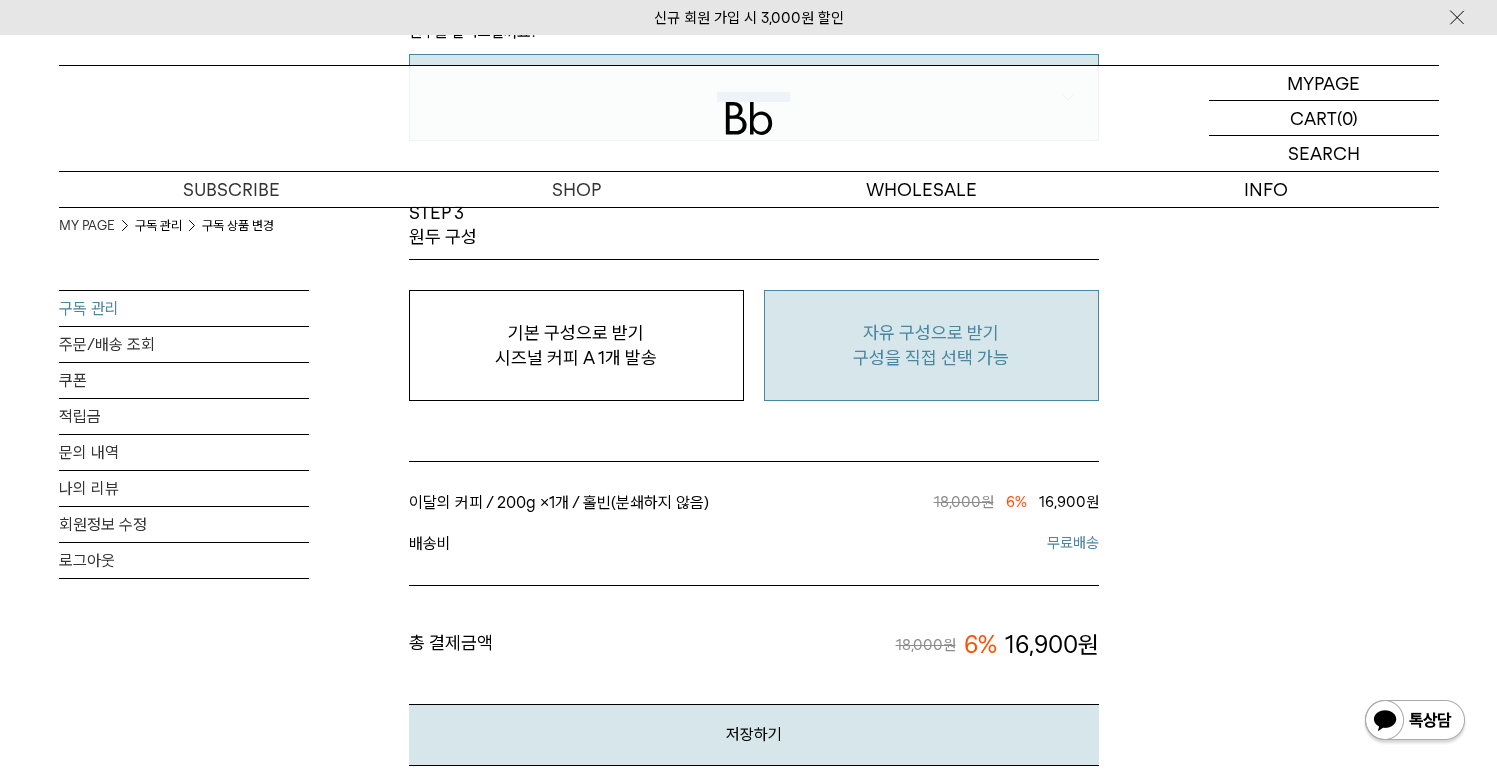 scroll, scrollTop: 1740, scrollLeft: 0, axis: vertical 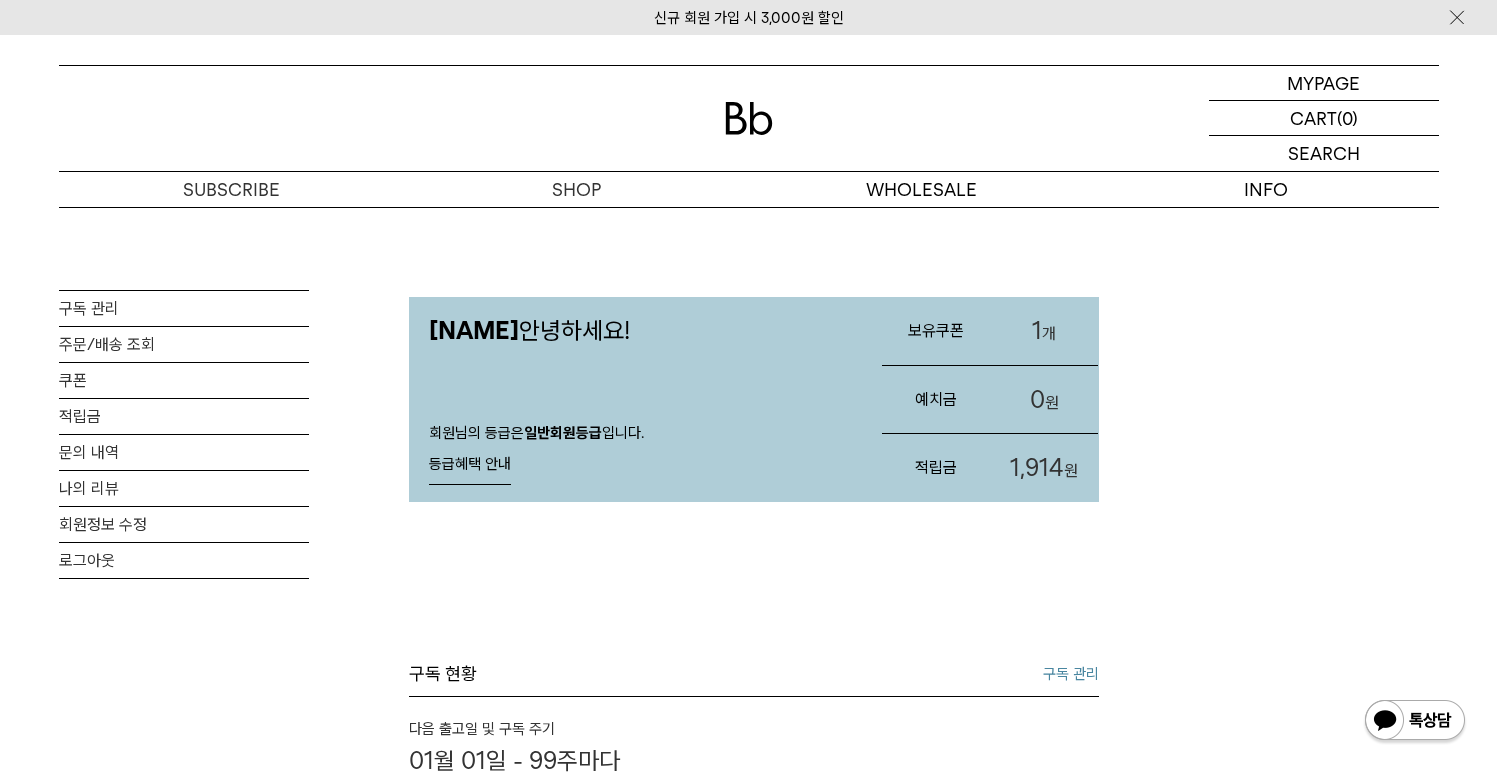click on "구독 현황
구독 관리" at bounding box center [754, 679] 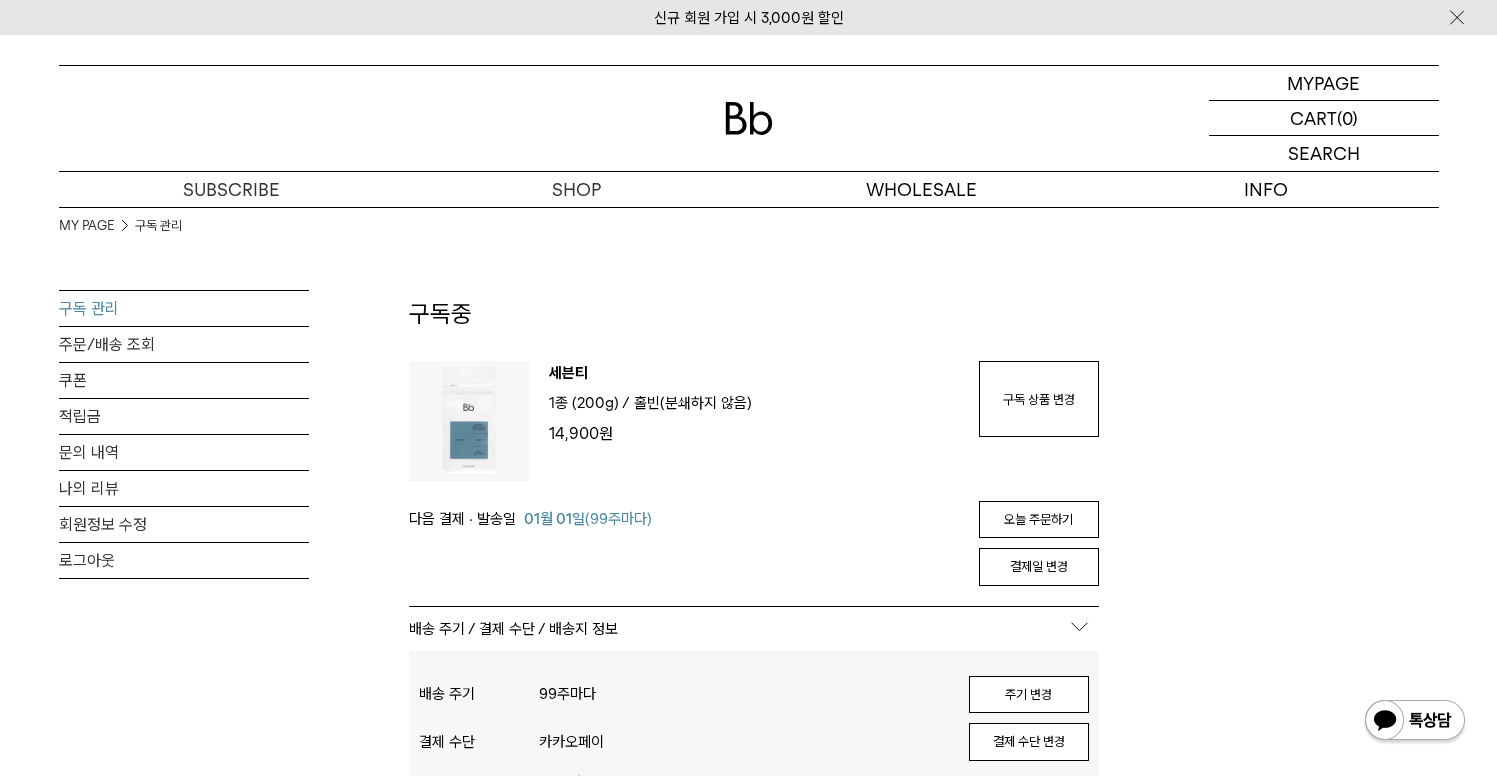 scroll, scrollTop: 0, scrollLeft: 0, axis: both 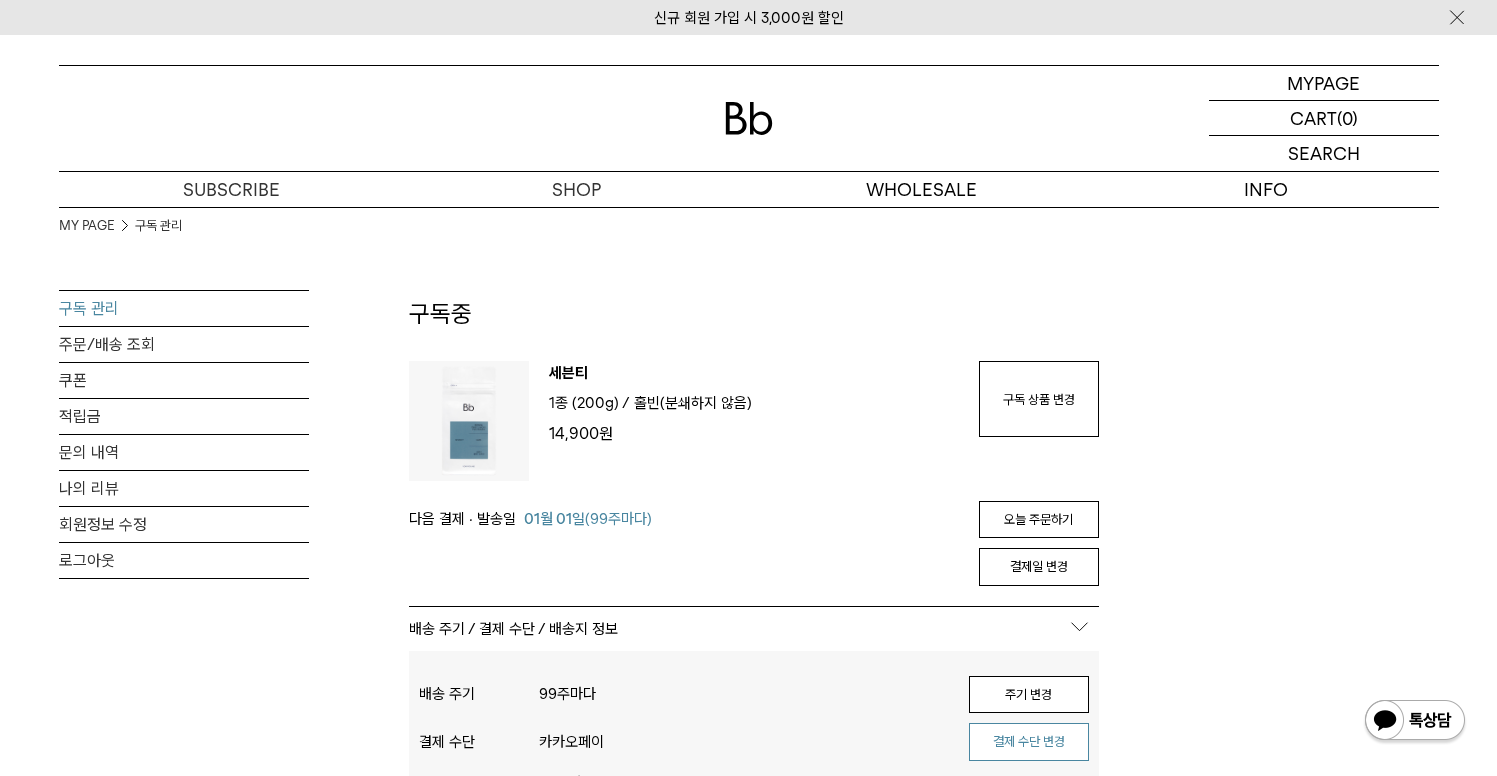 click on "결제 수단 변경" at bounding box center (1029, 742) 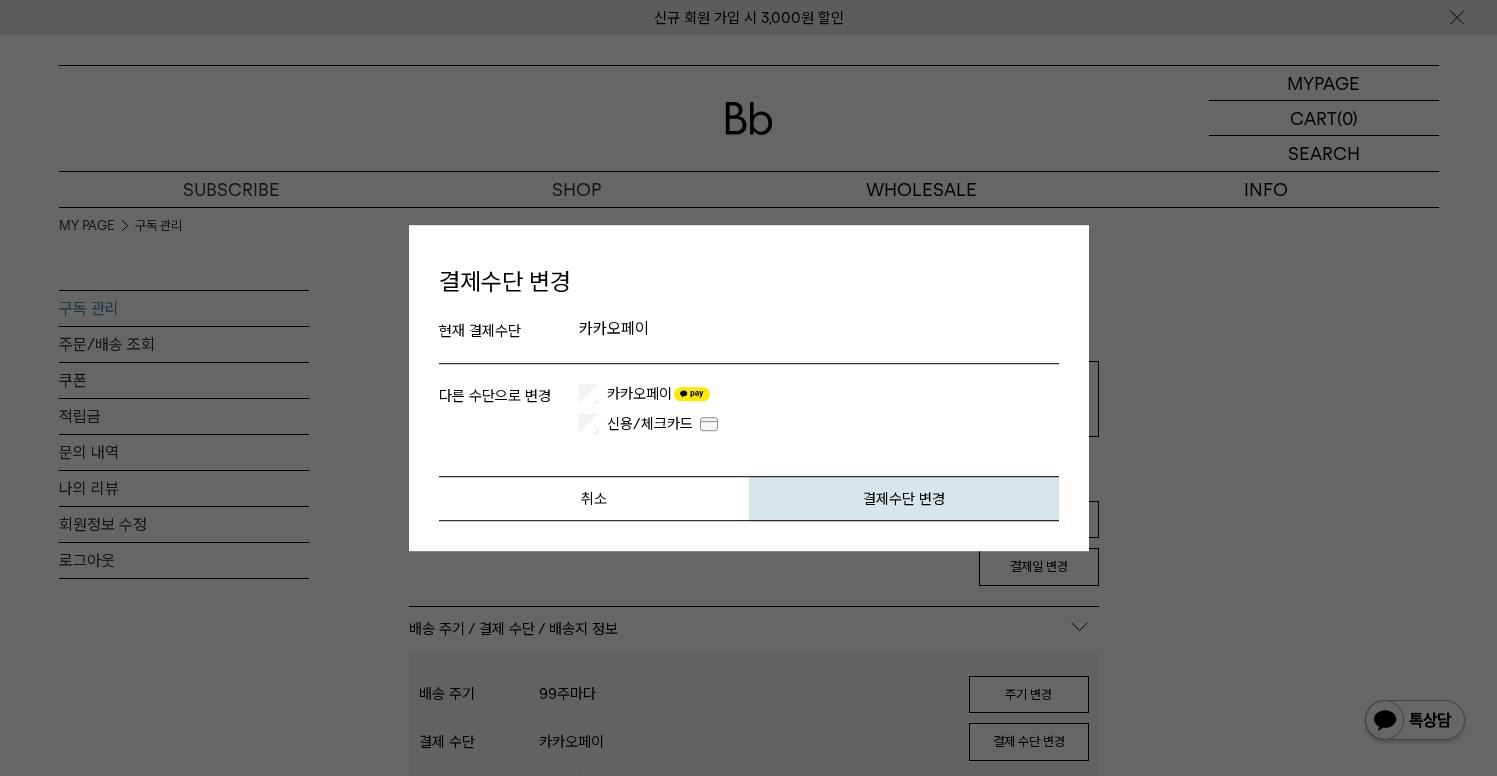 click on "다른 수단으로 변경
카카오페이
신용/체크카드
개인카드" at bounding box center [749, 409] 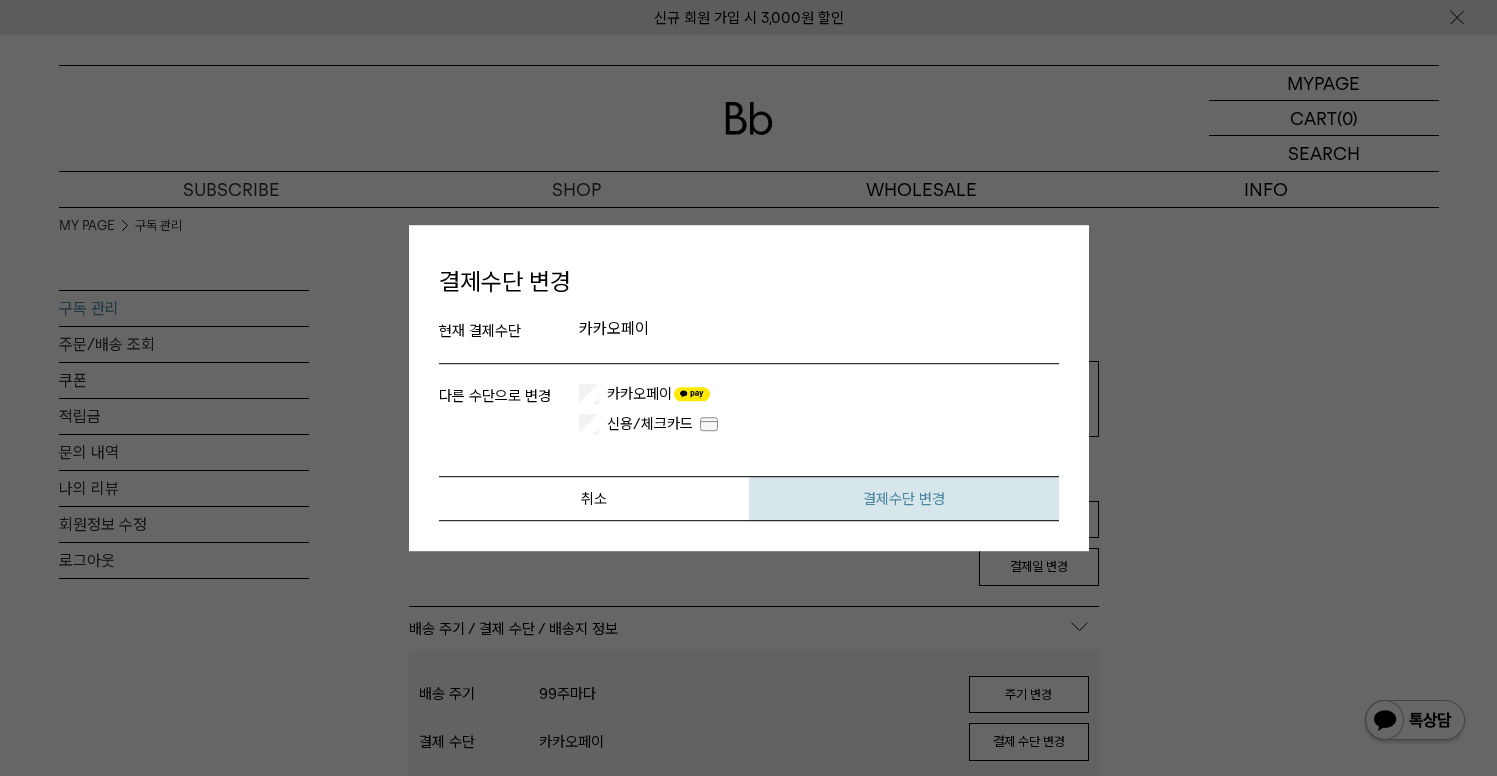 click on "결제수단 변경" at bounding box center (904, 498) 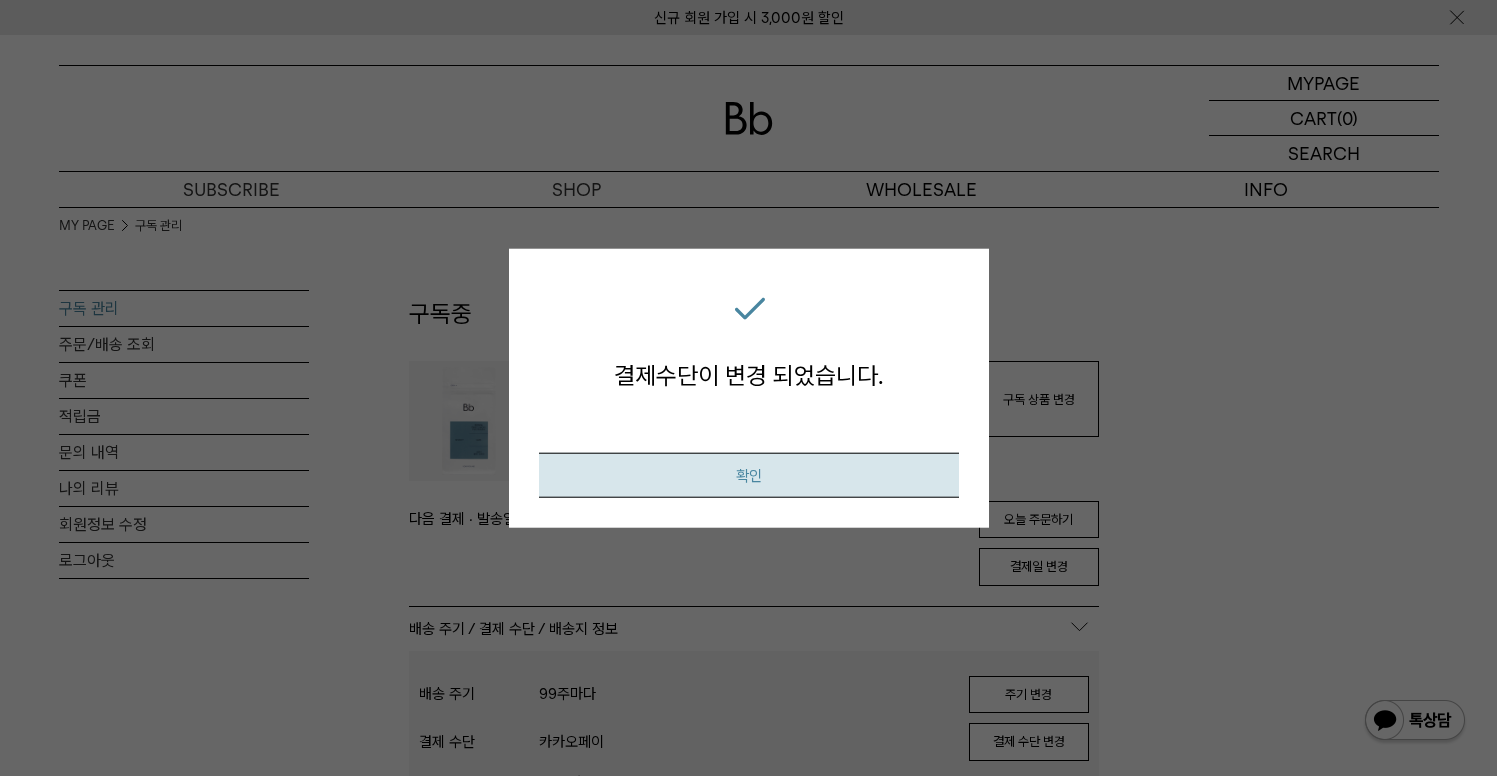 click on "확인" at bounding box center (749, 474) 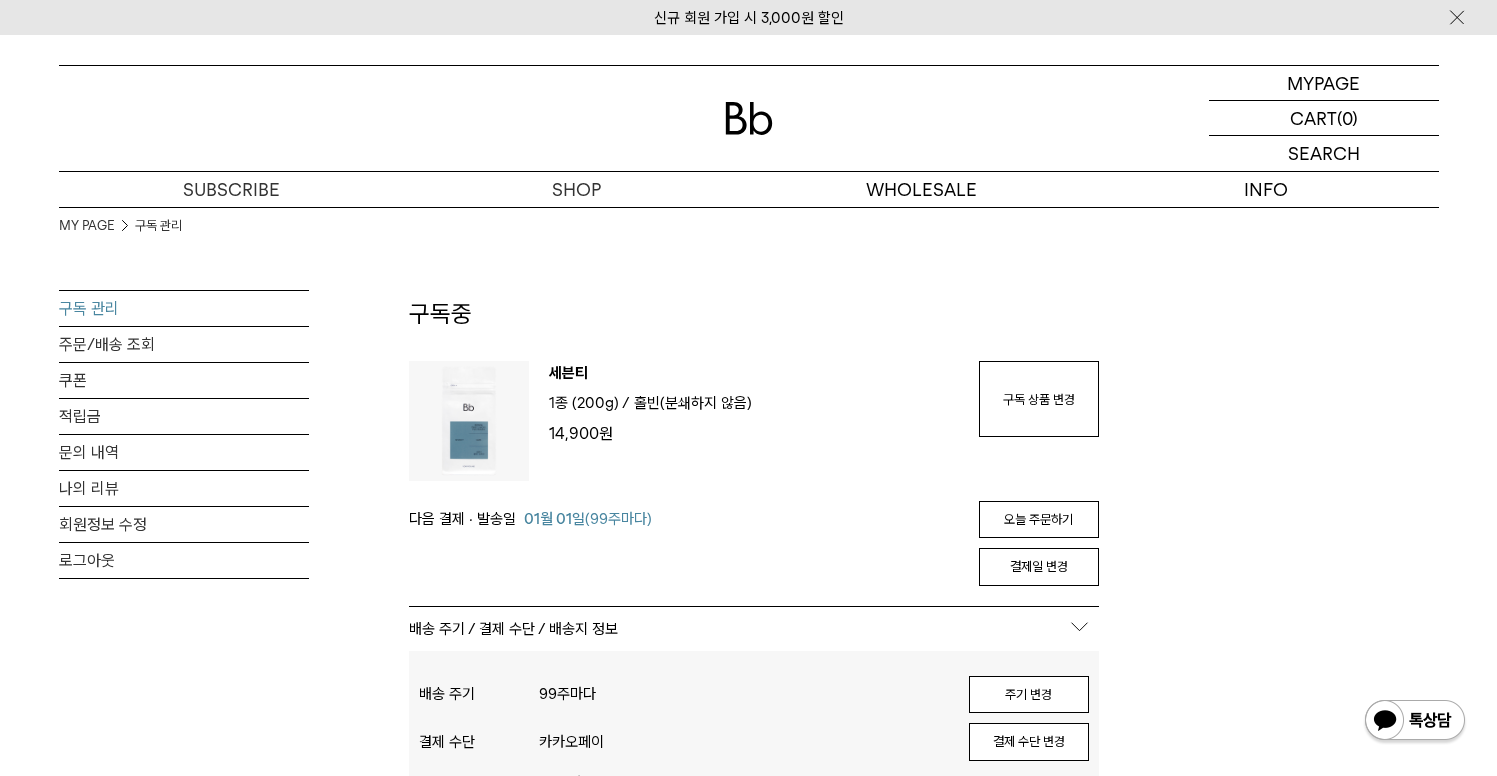 scroll, scrollTop: 0, scrollLeft: 0, axis: both 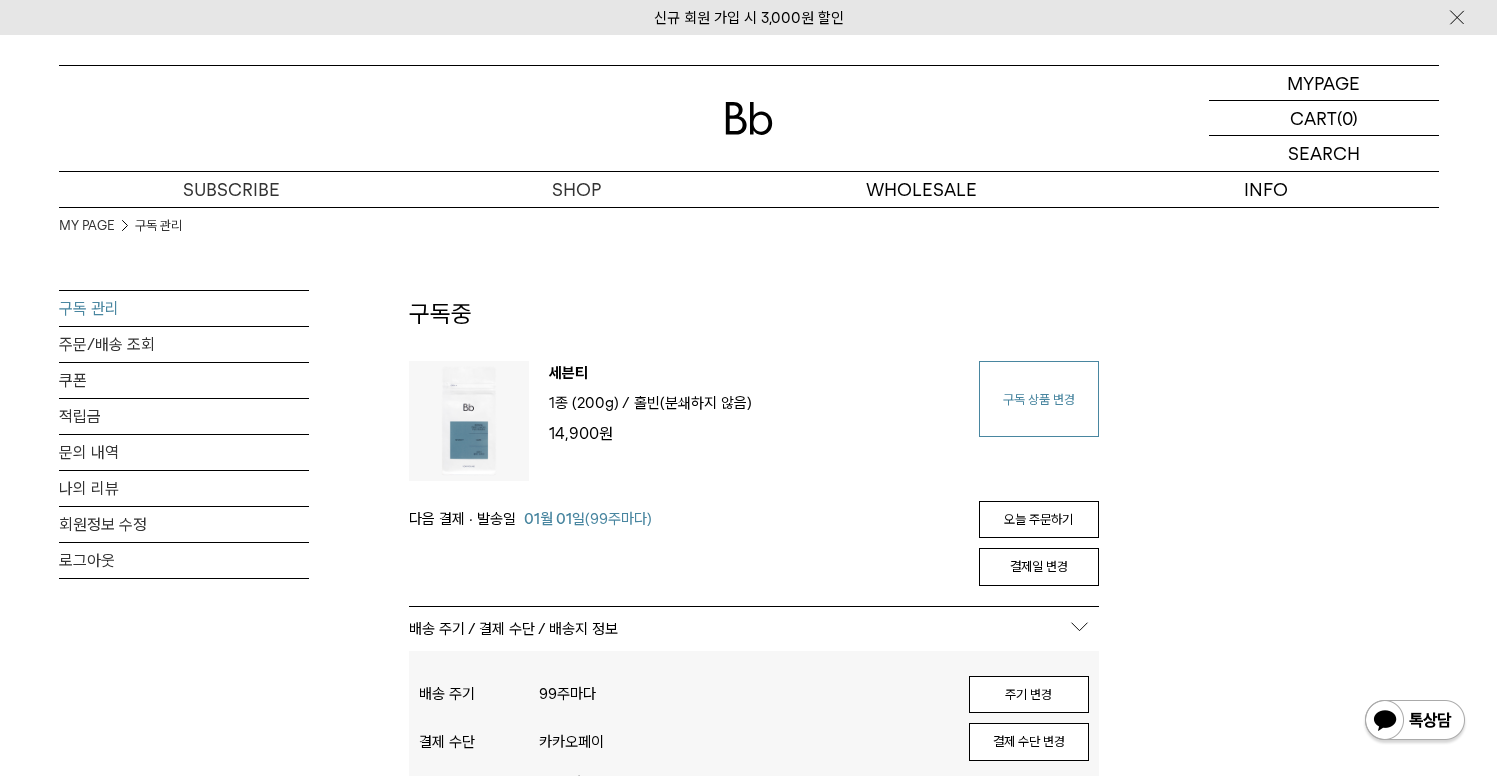 click on "구독 상품 변경" at bounding box center (1039, 399) 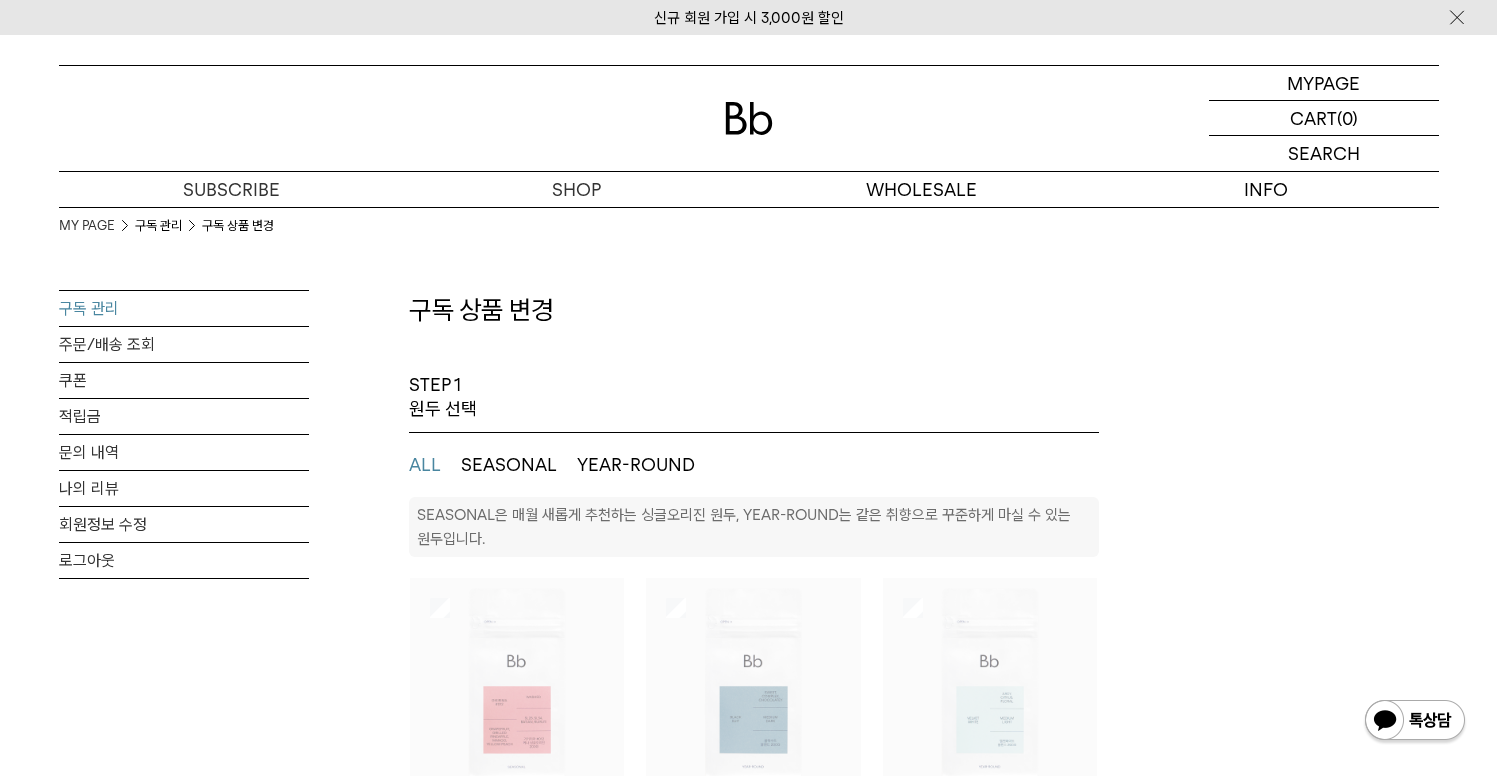 select on "**" 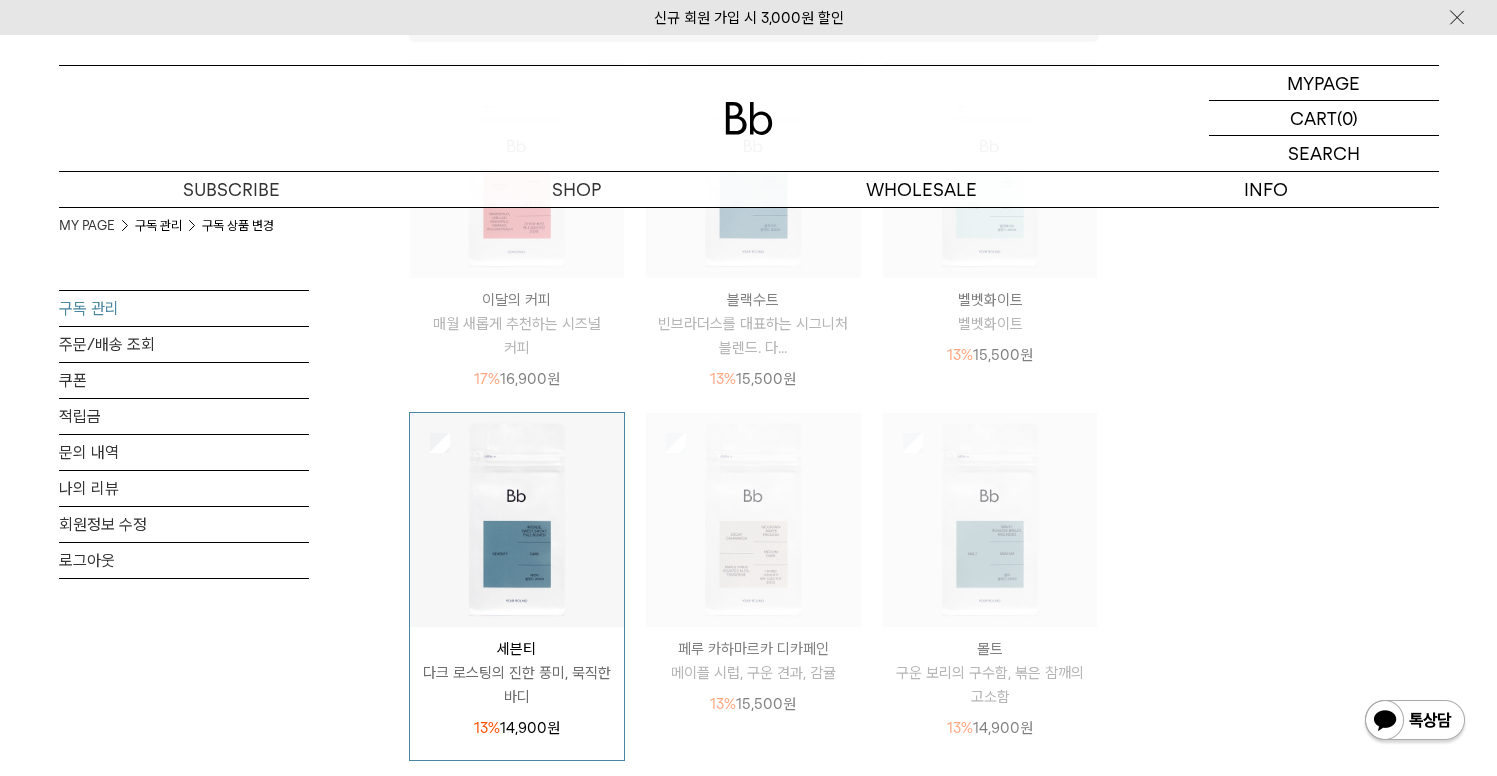 click at bounding box center [517, 170] 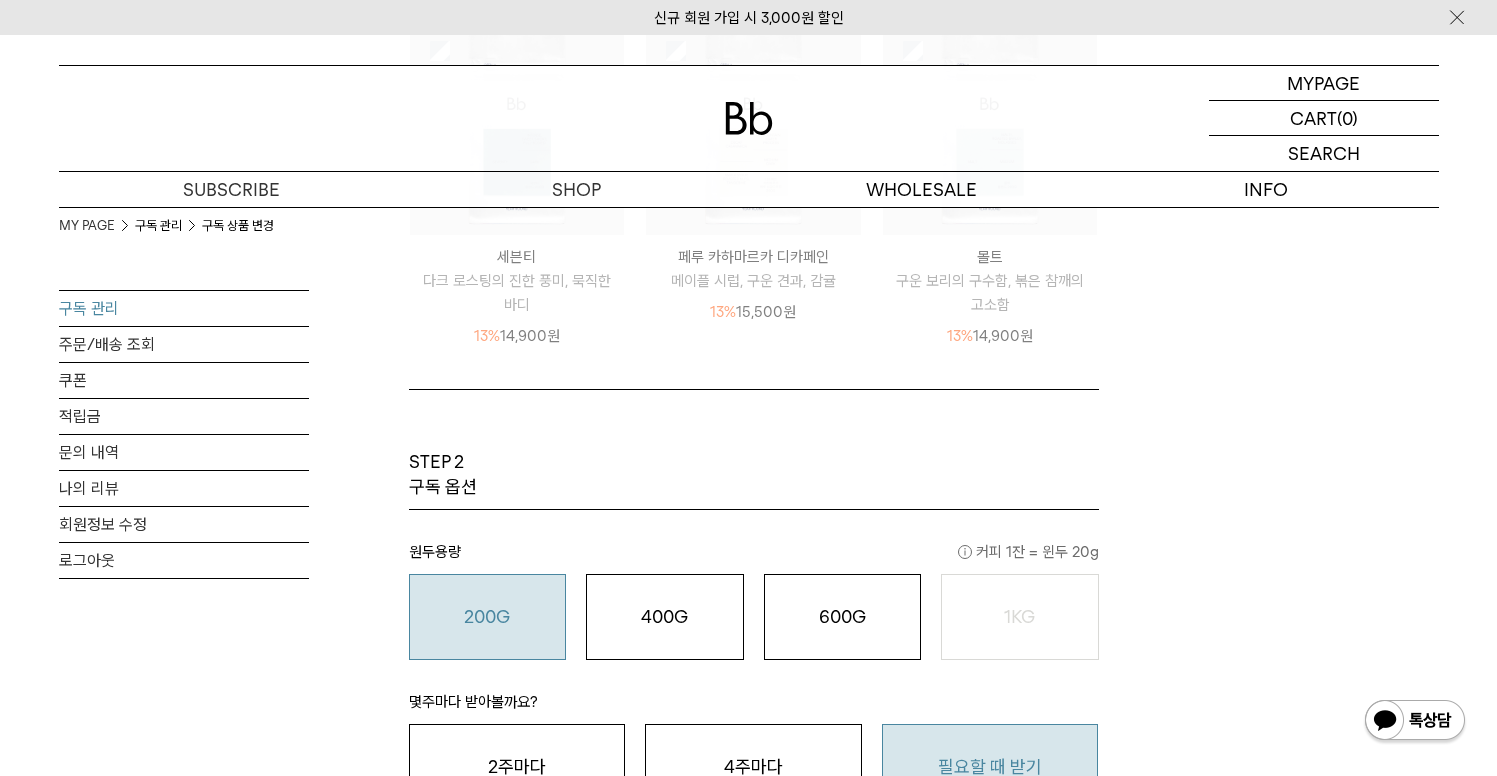 scroll, scrollTop: 1010, scrollLeft: 0, axis: vertical 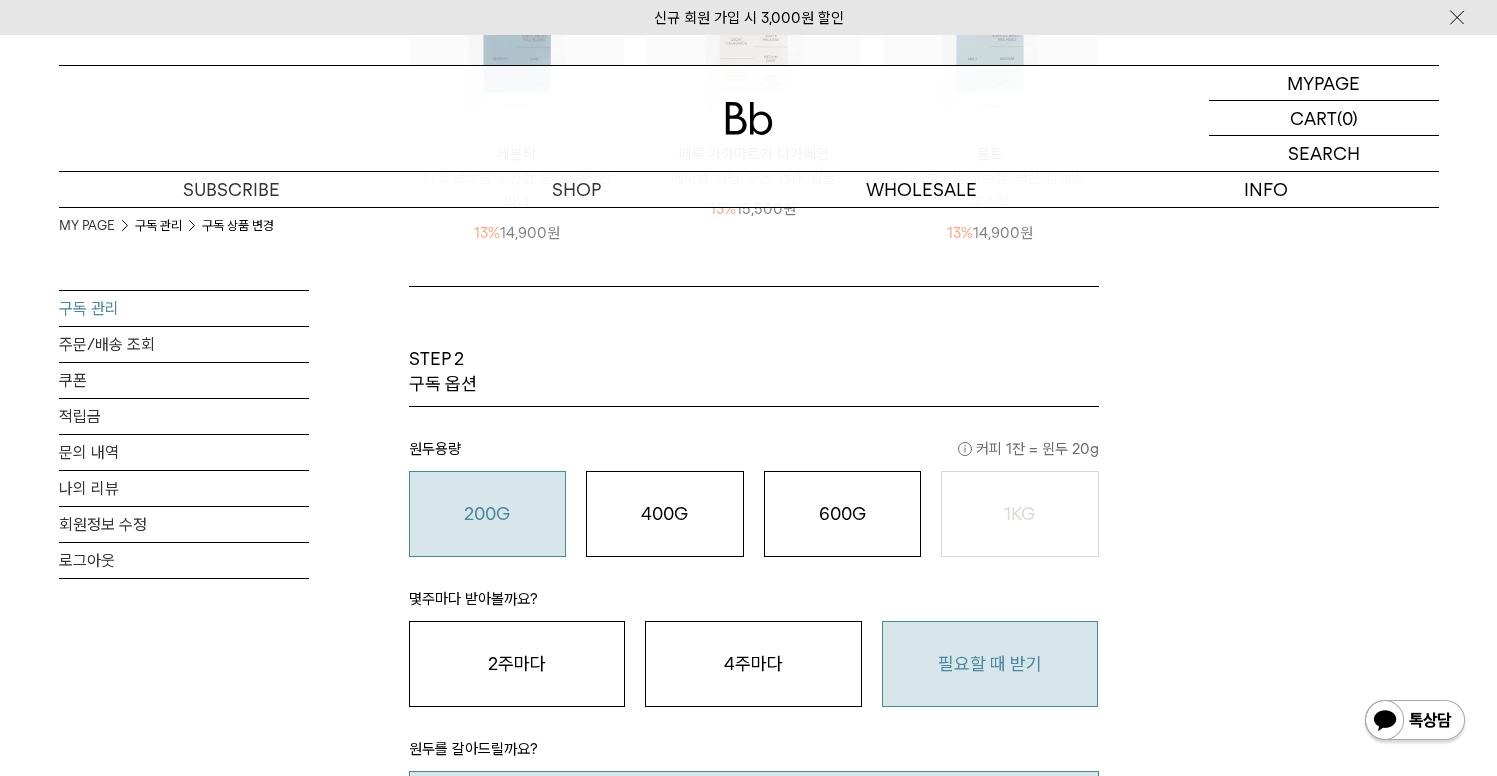 click on "필요할 때
받기" at bounding box center [990, 664] 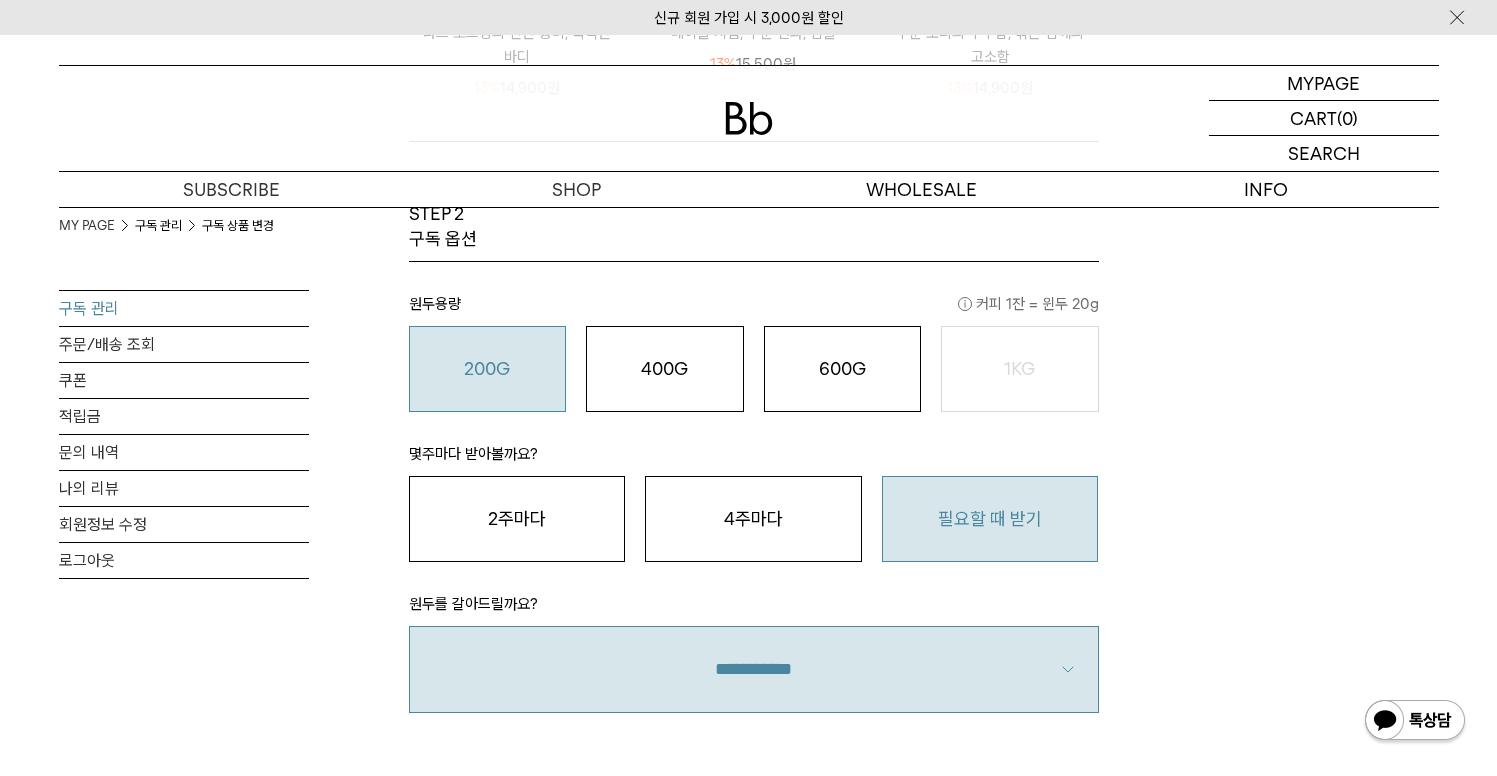 scroll, scrollTop: 1258, scrollLeft: 0, axis: vertical 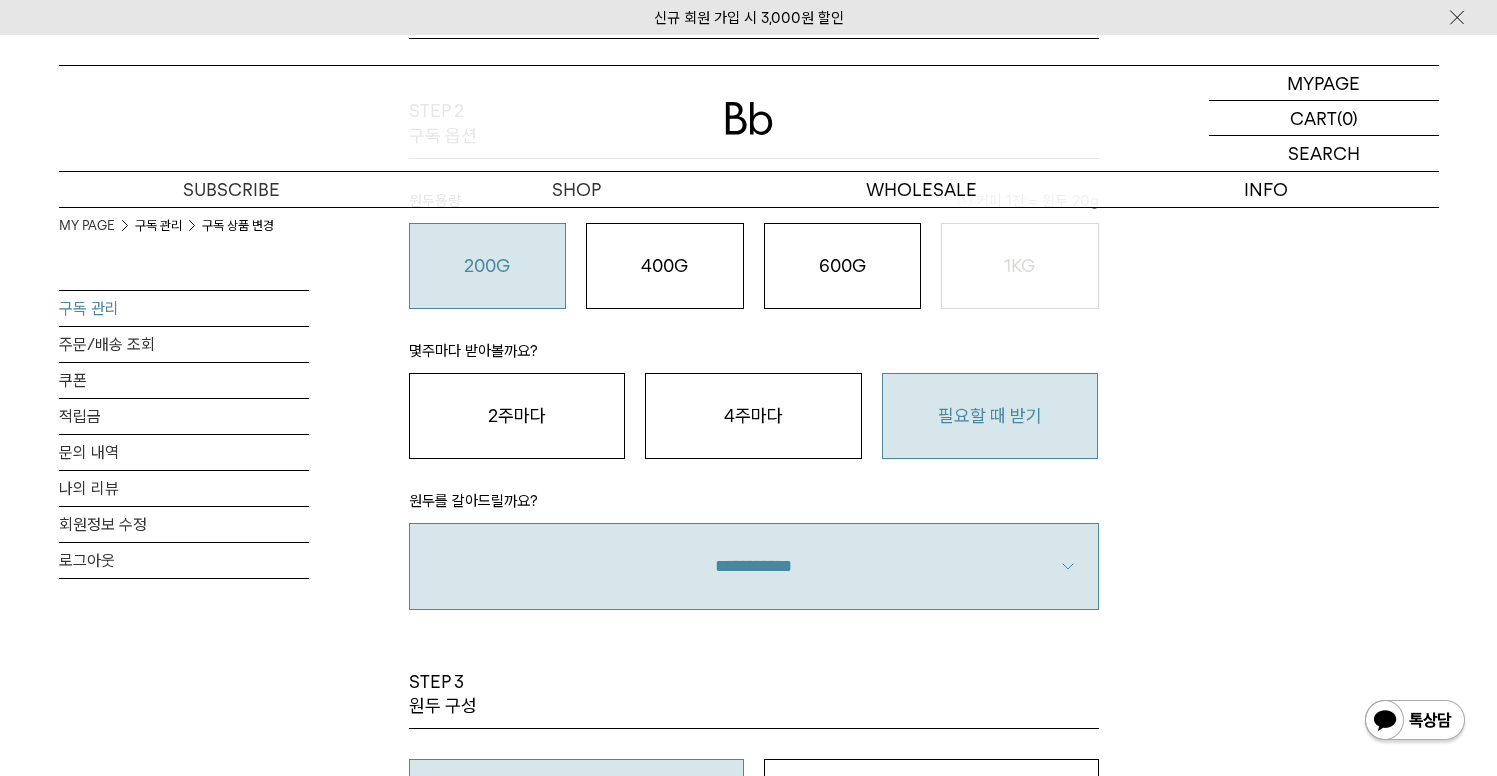 click on "필요할 때
받기" at bounding box center (990, 416) 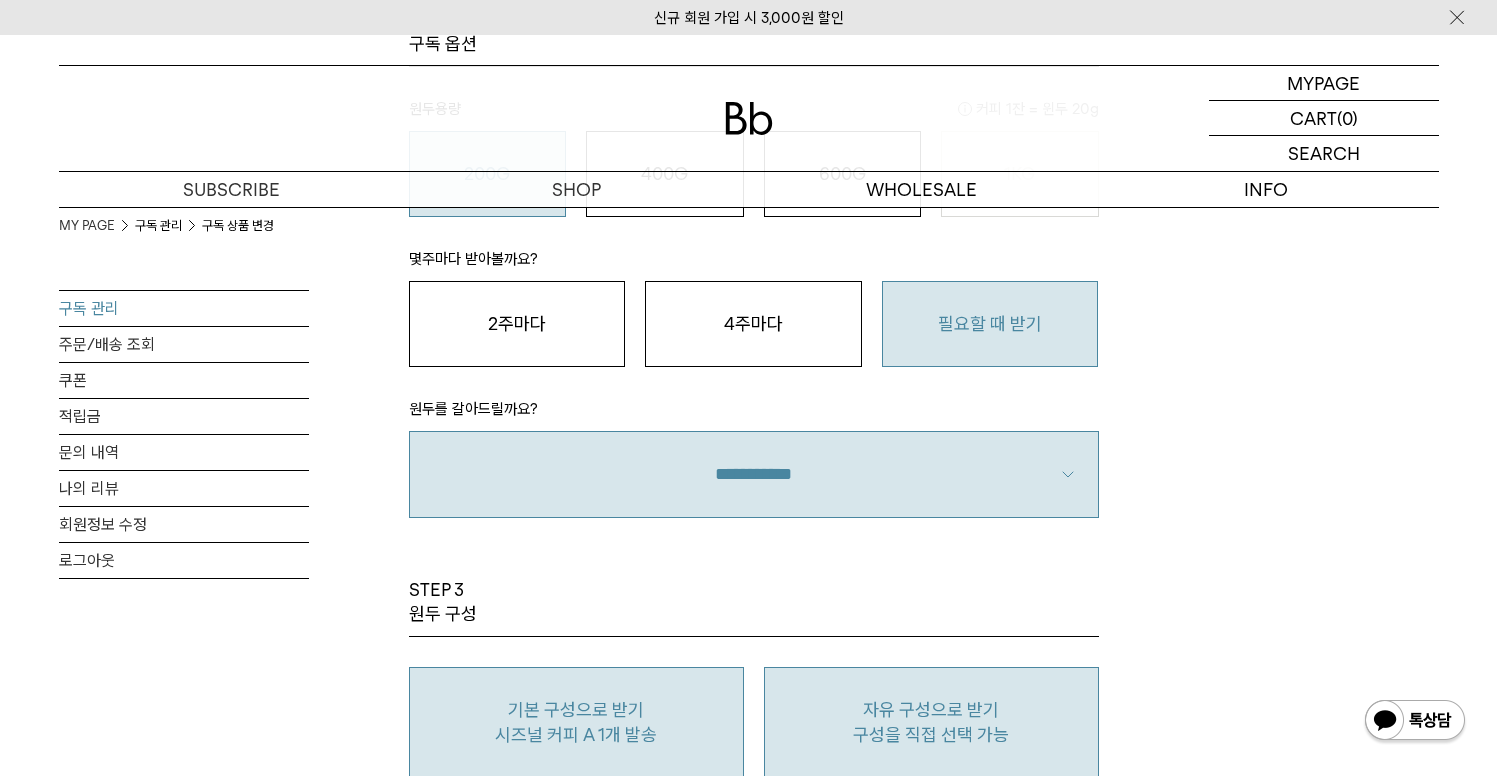 click on "자유 구성으로 받기
구성을 직접 선택 가능" at bounding box center [931, 722] 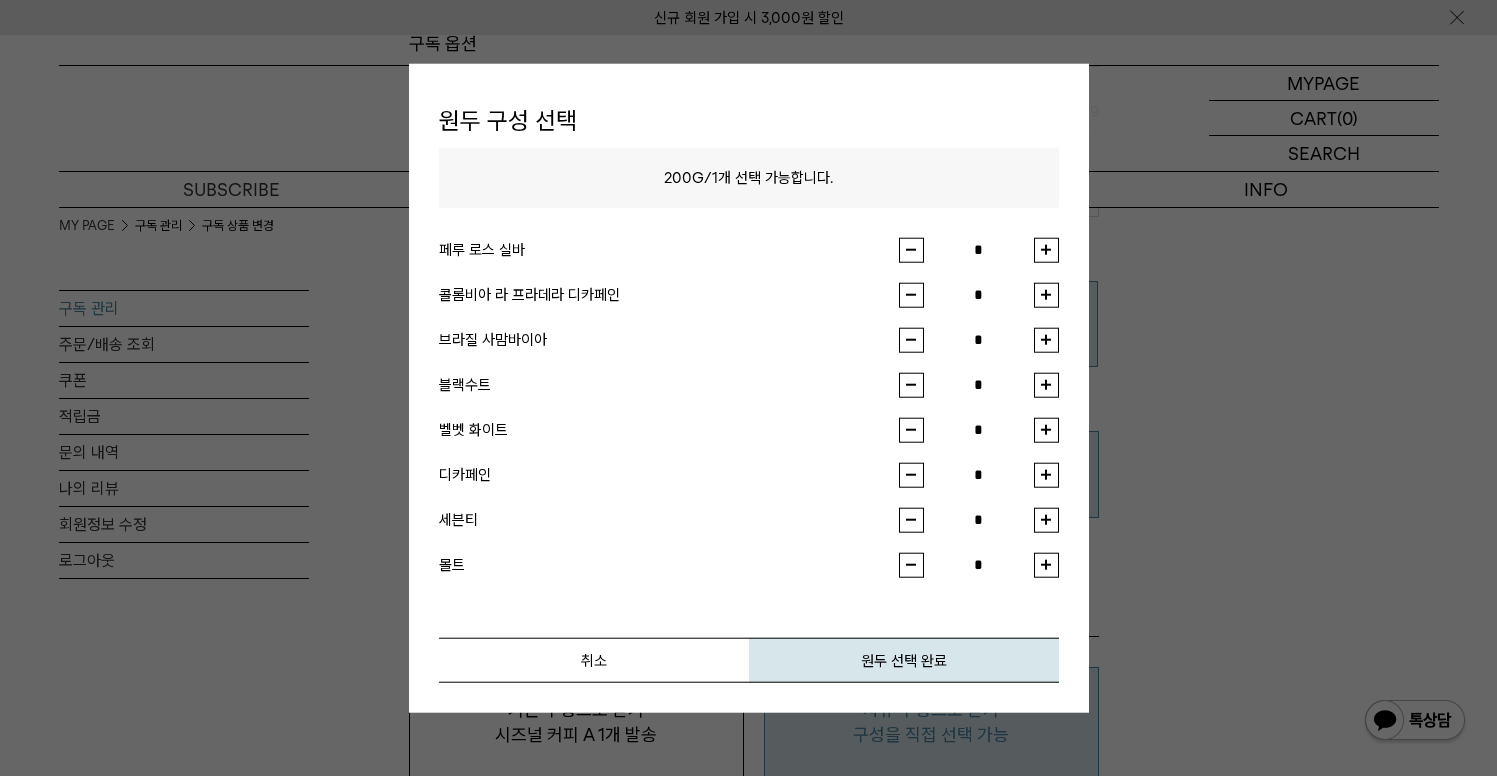 click at bounding box center [1046, 249] 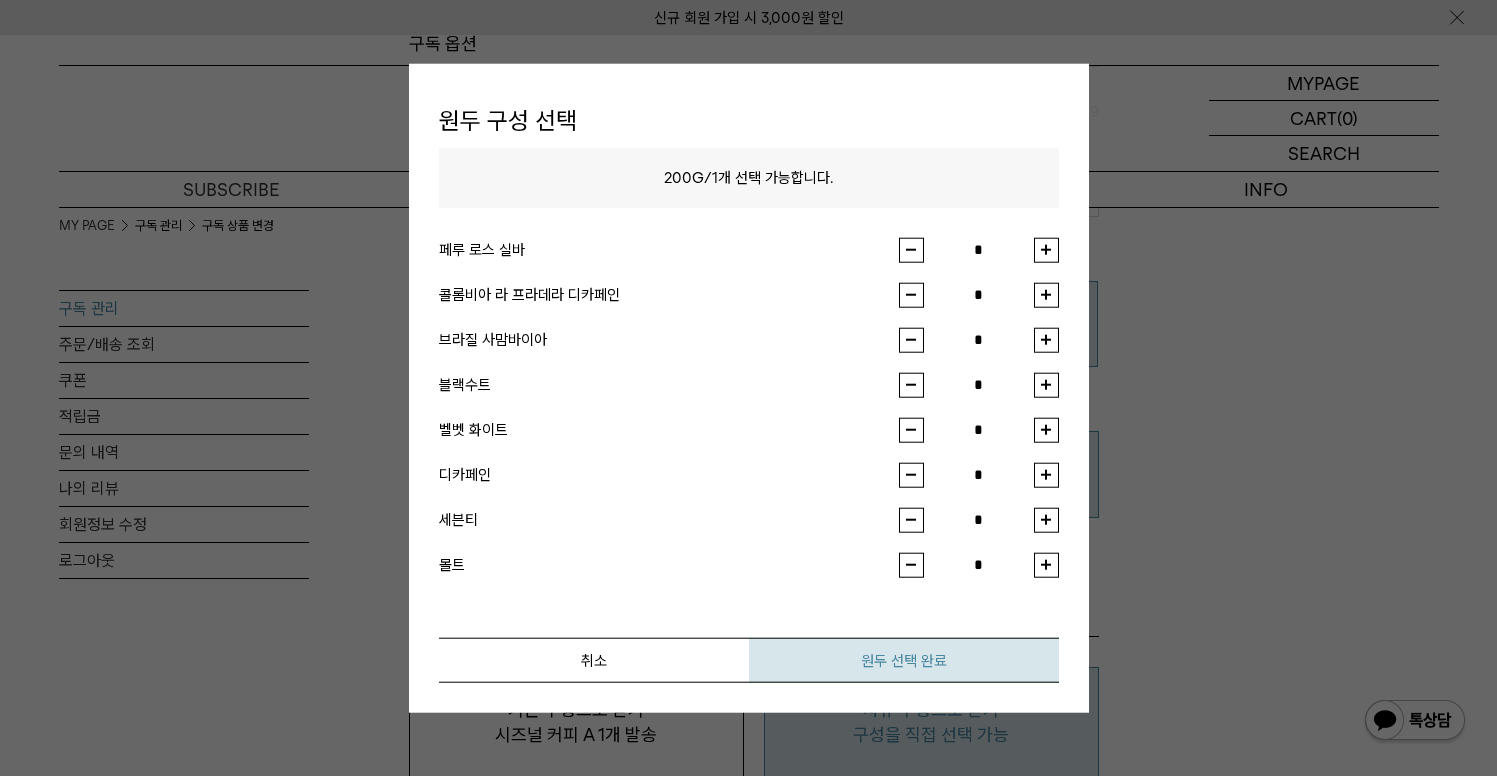 click on "원두 선택 완료" at bounding box center (904, 659) 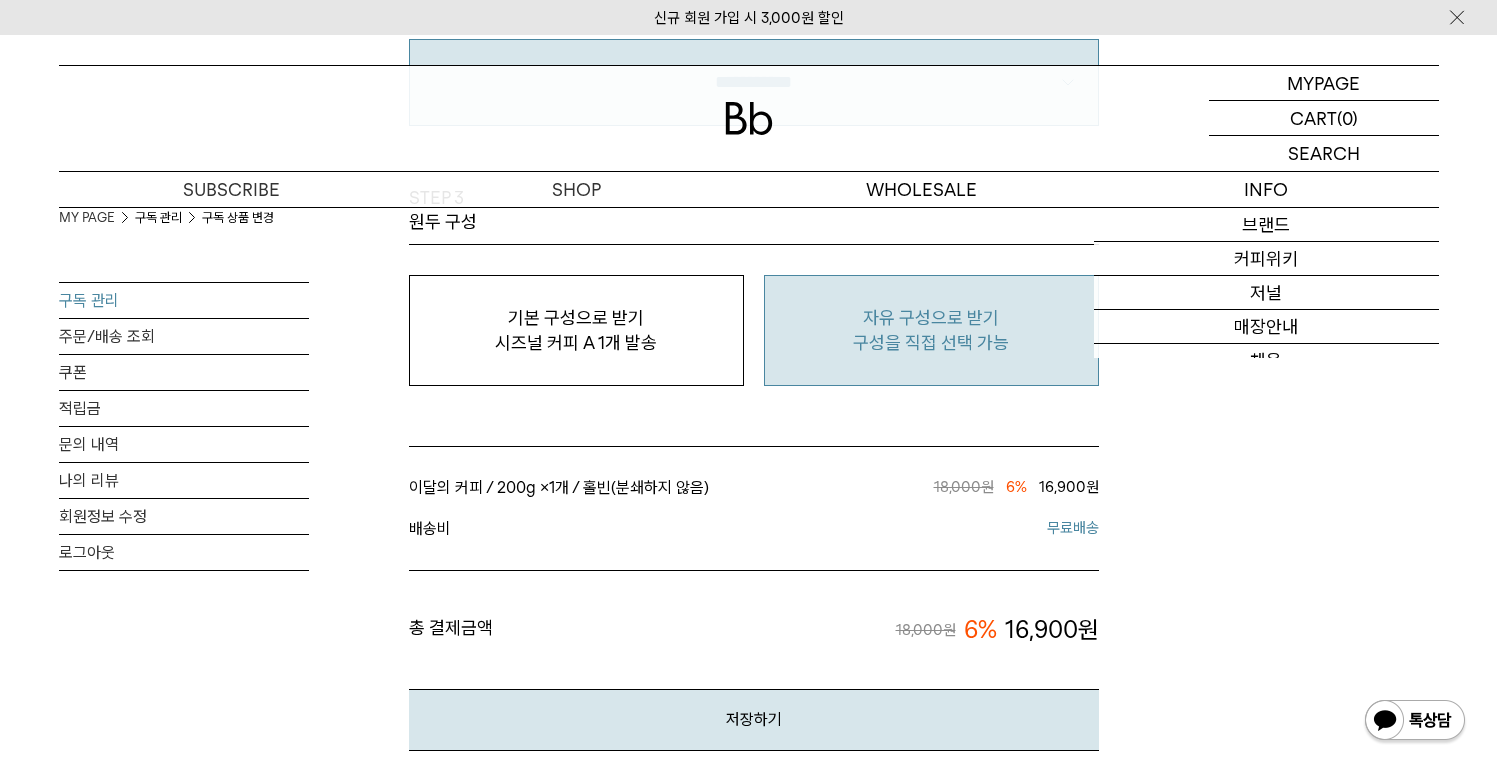 scroll, scrollTop: 1536, scrollLeft: 0, axis: vertical 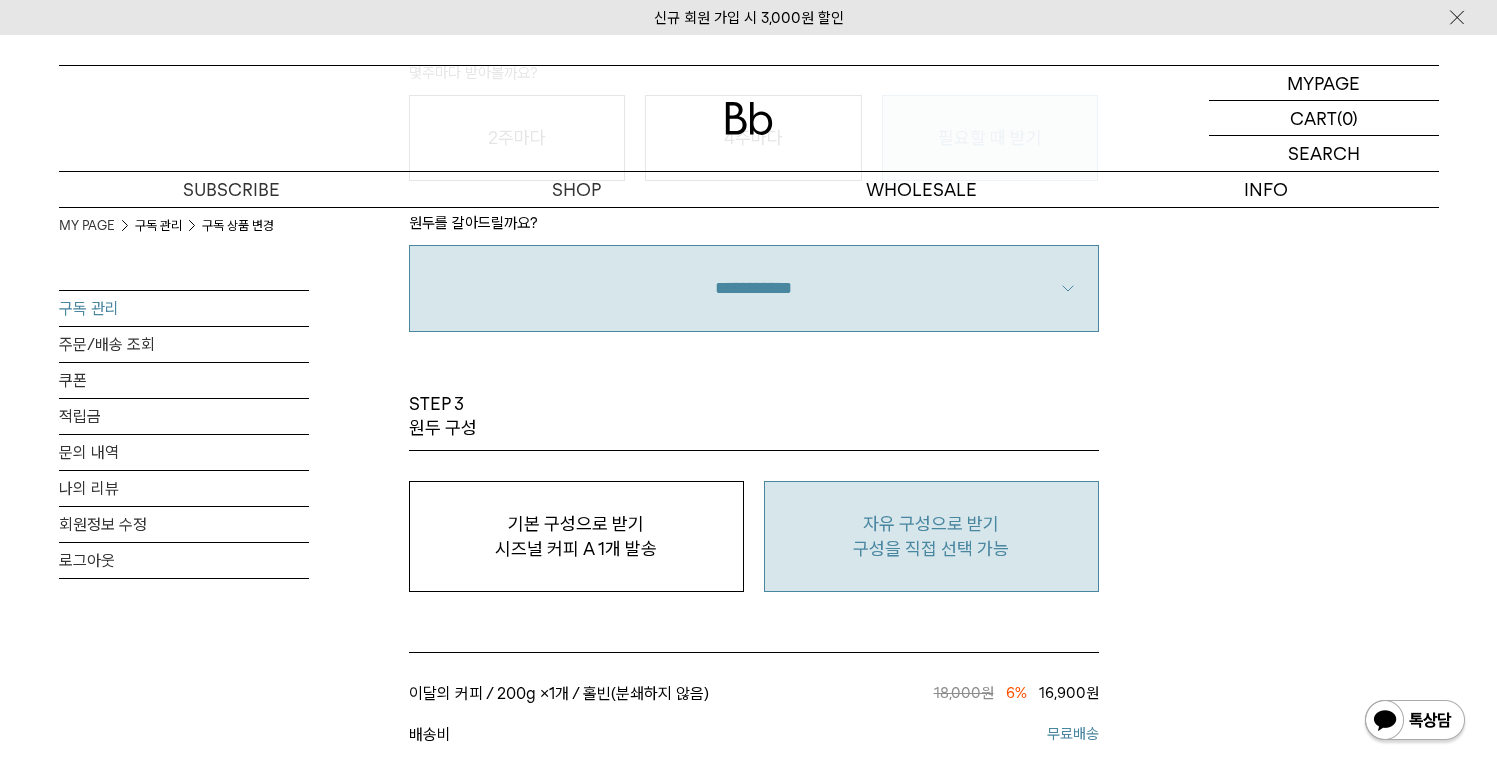 click on "자유 구성으로 받기
구성을 직접 선택 가능" at bounding box center [931, 536] 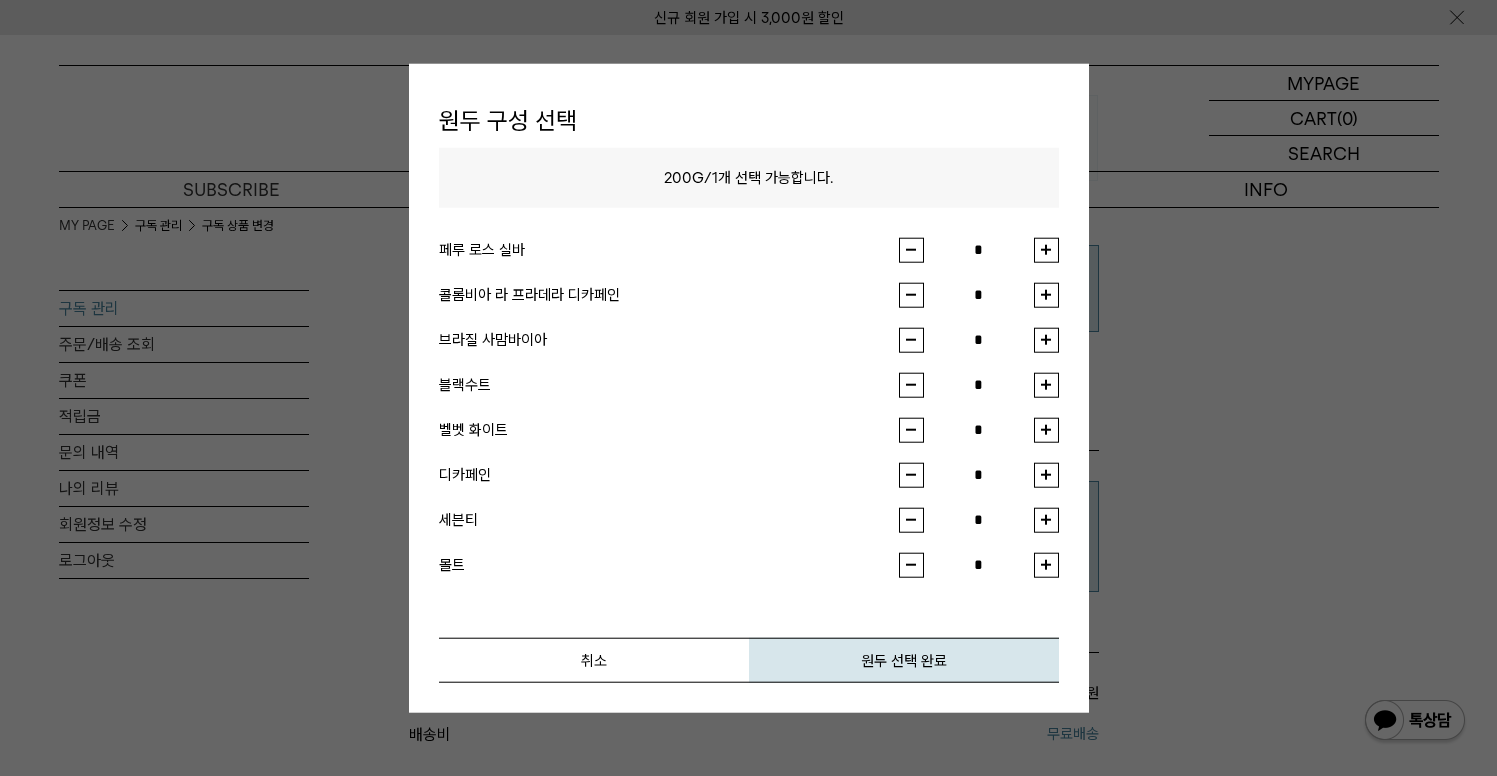 click at bounding box center (1046, 249) 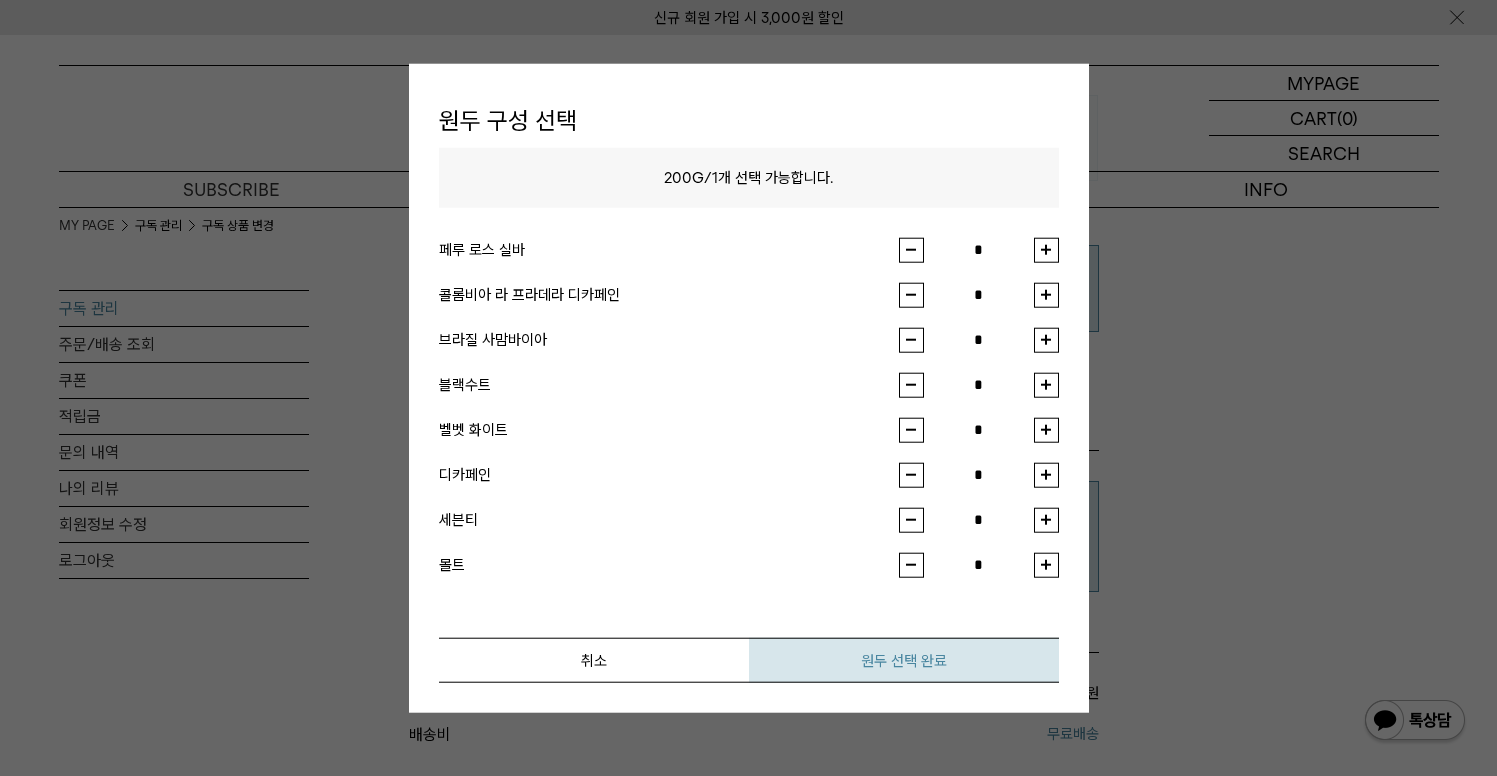 click on "원두 선택 완료" at bounding box center (904, 659) 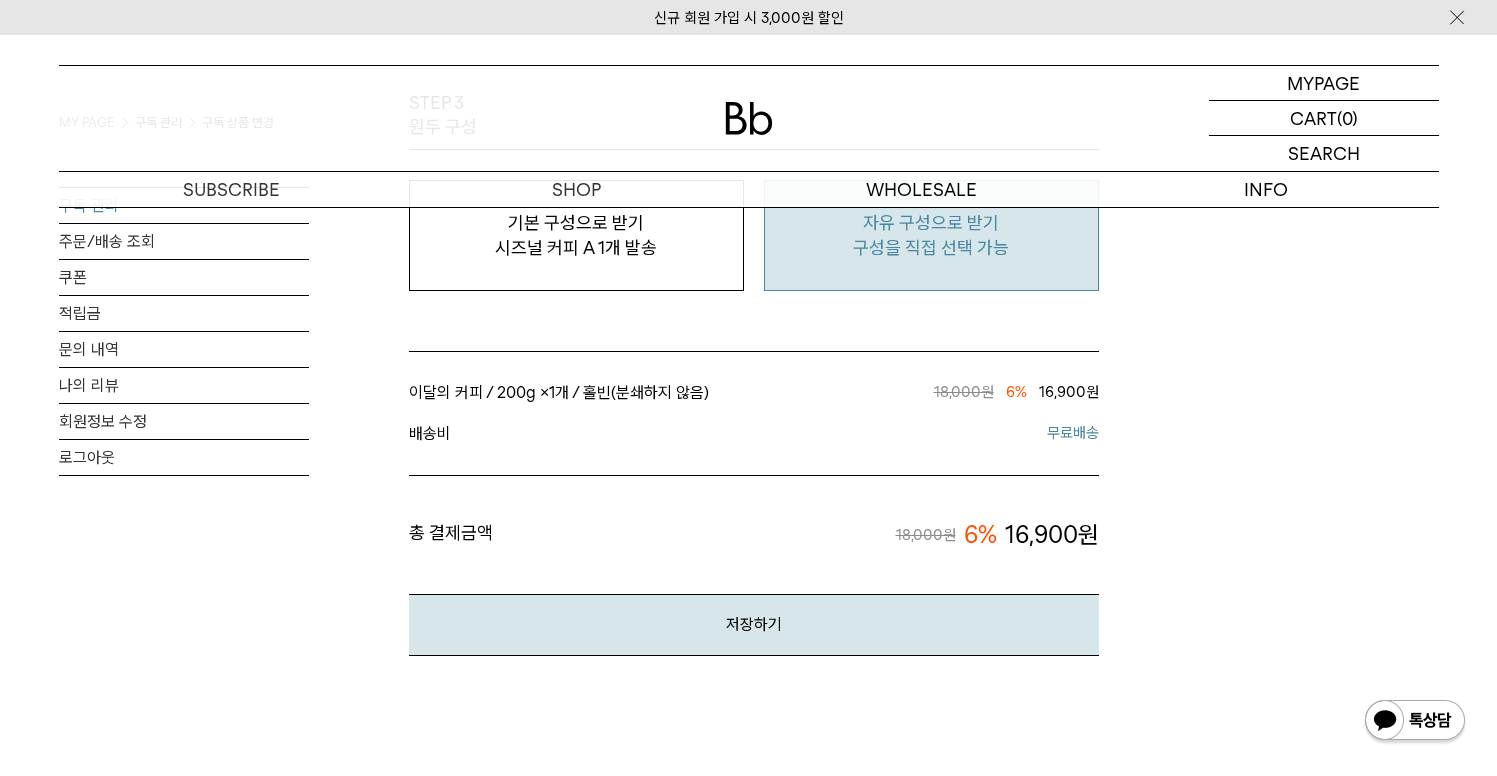 scroll, scrollTop: 1826, scrollLeft: 0, axis: vertical 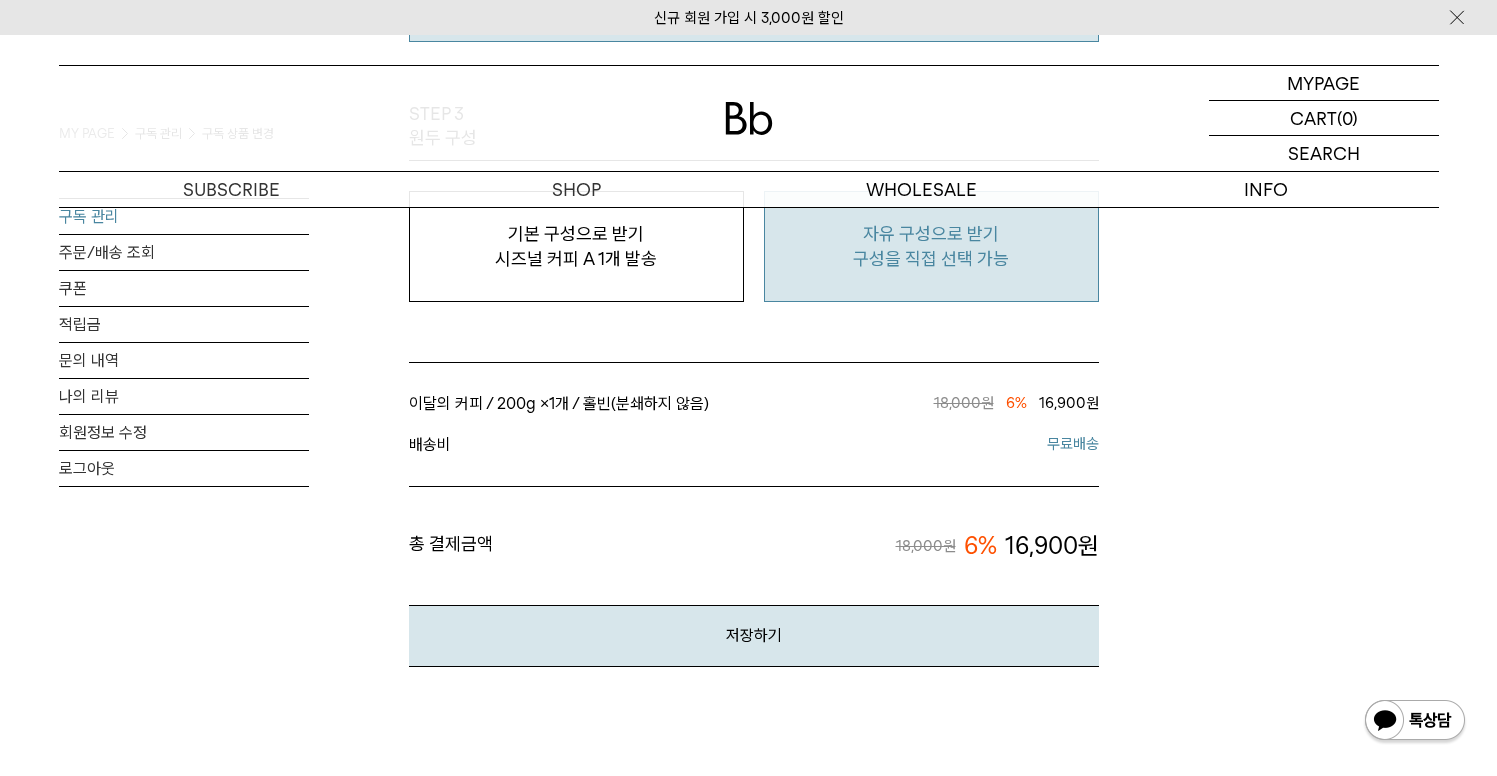 click on "총 결제금액
18,000원
6%
16,900원" at bounding box center (754, 545) 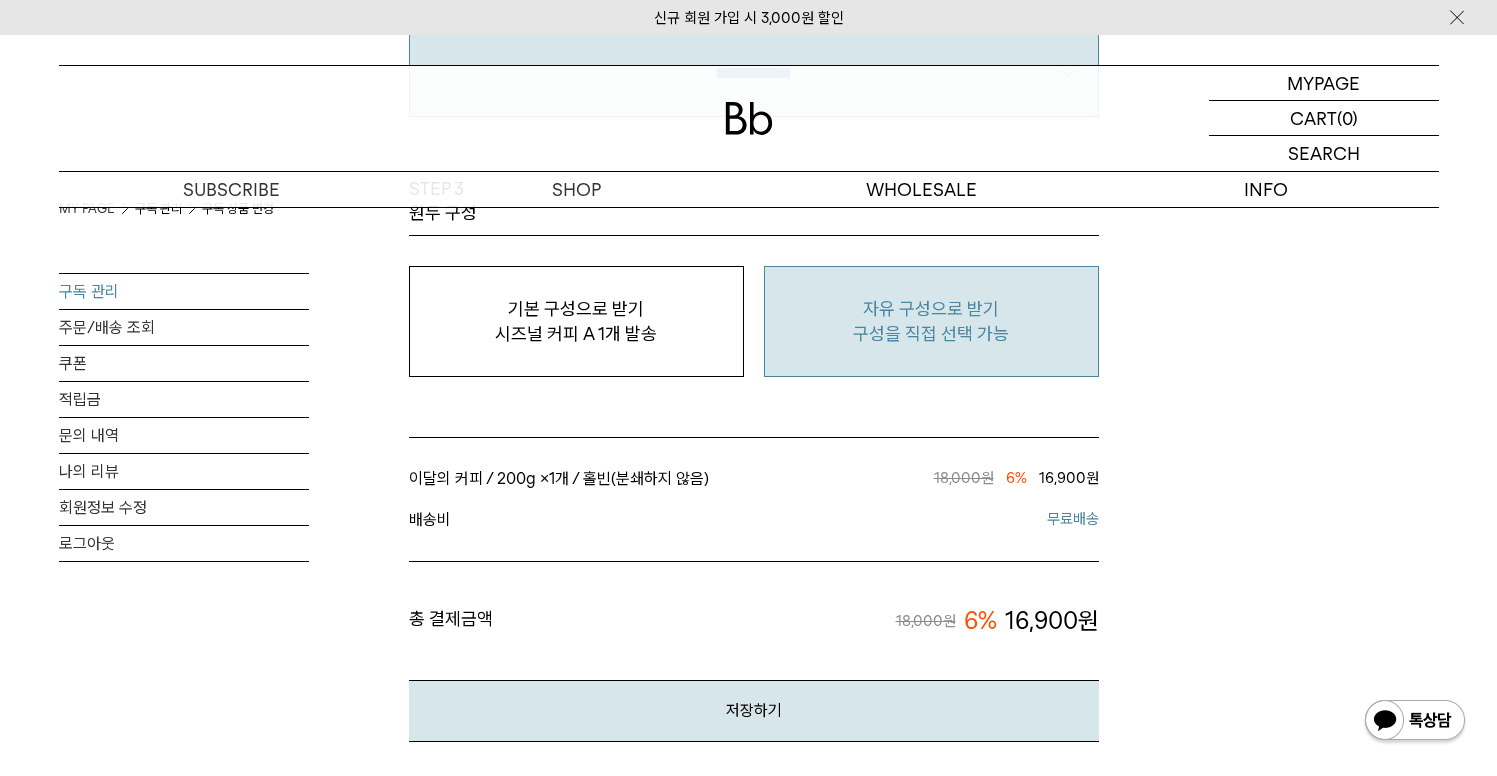 scroll, scrollTop: 1970, scrollLeft: 0, axis: vertical 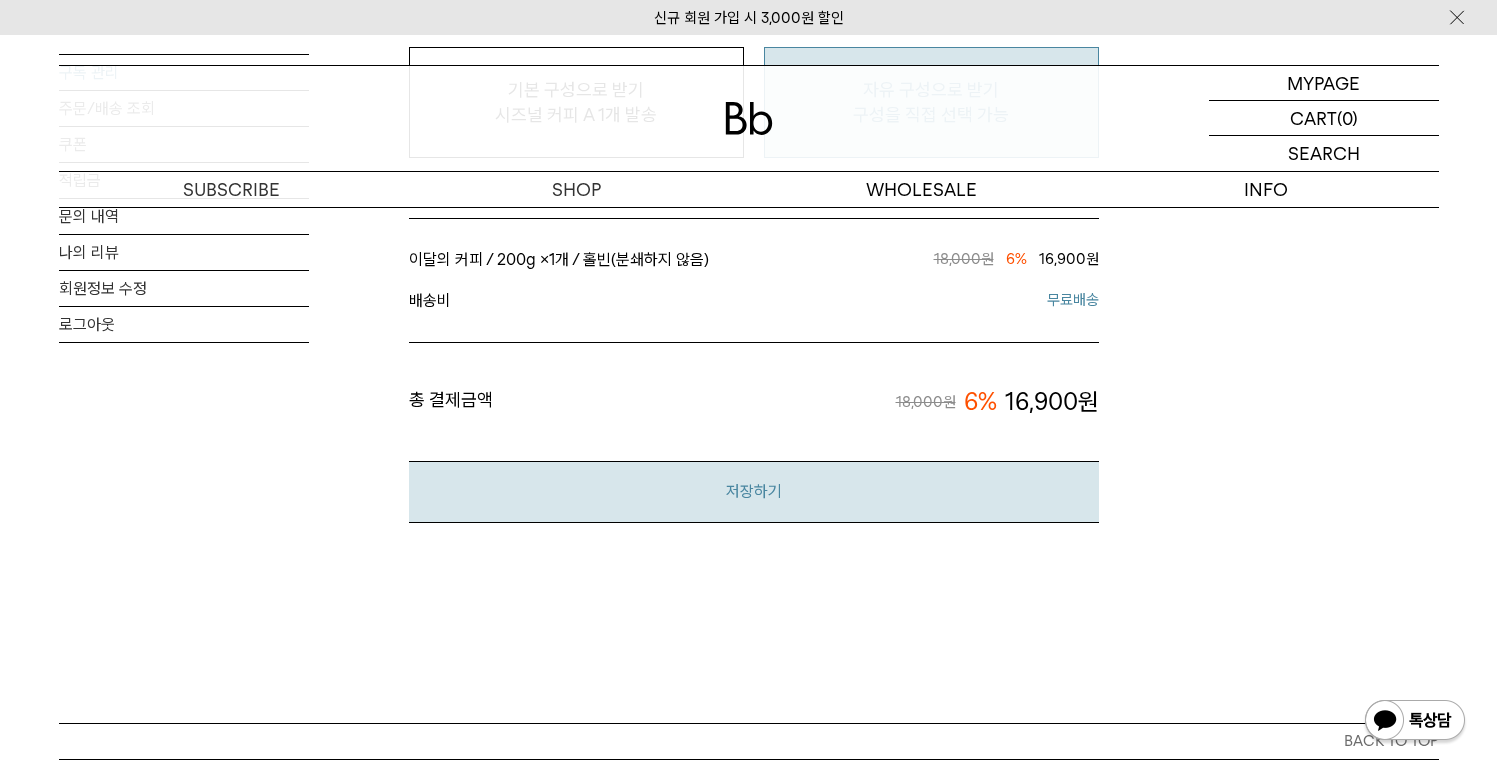 click on "저장하기" at bounding box center [754, 491] 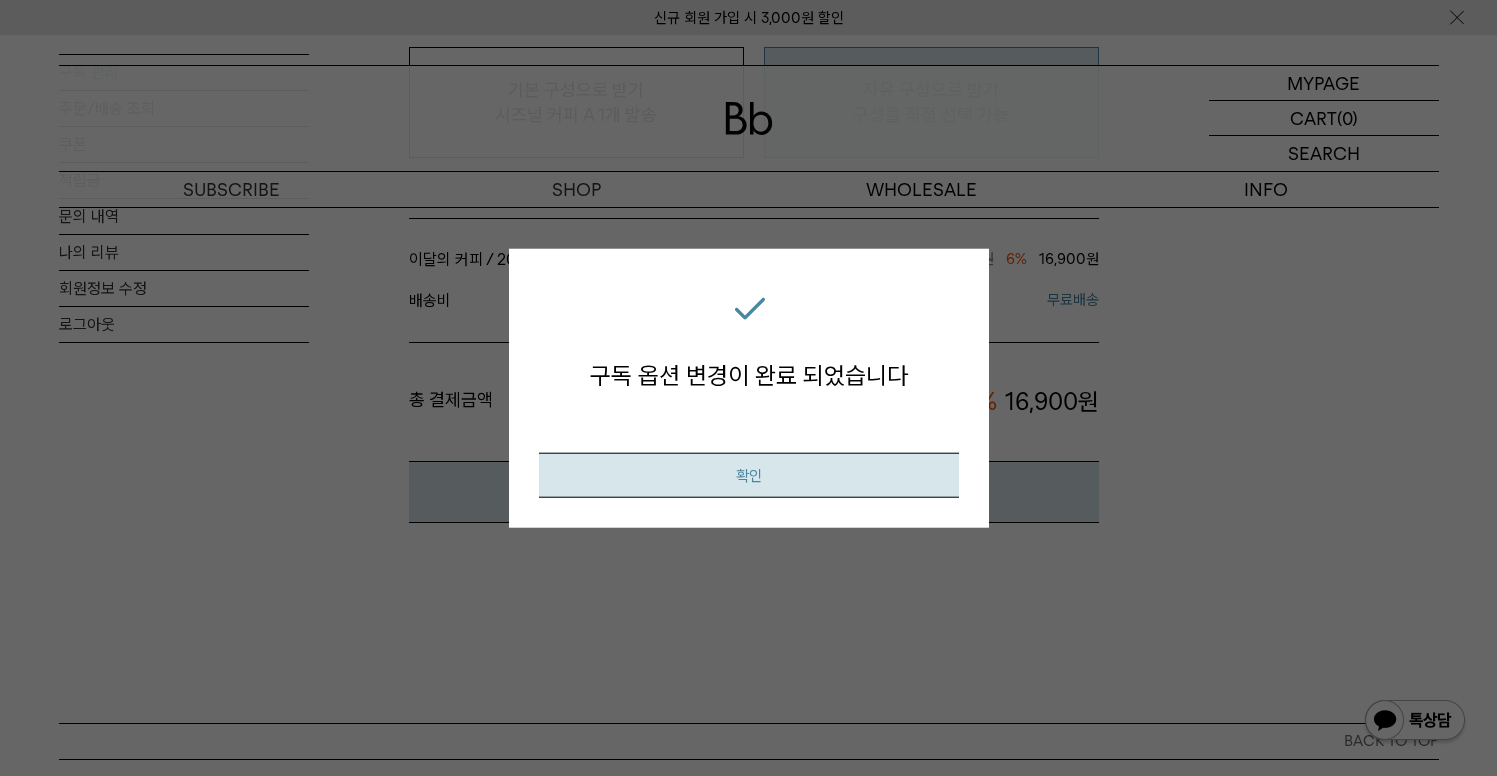 click on "확인" at bounding box center (749, 474) 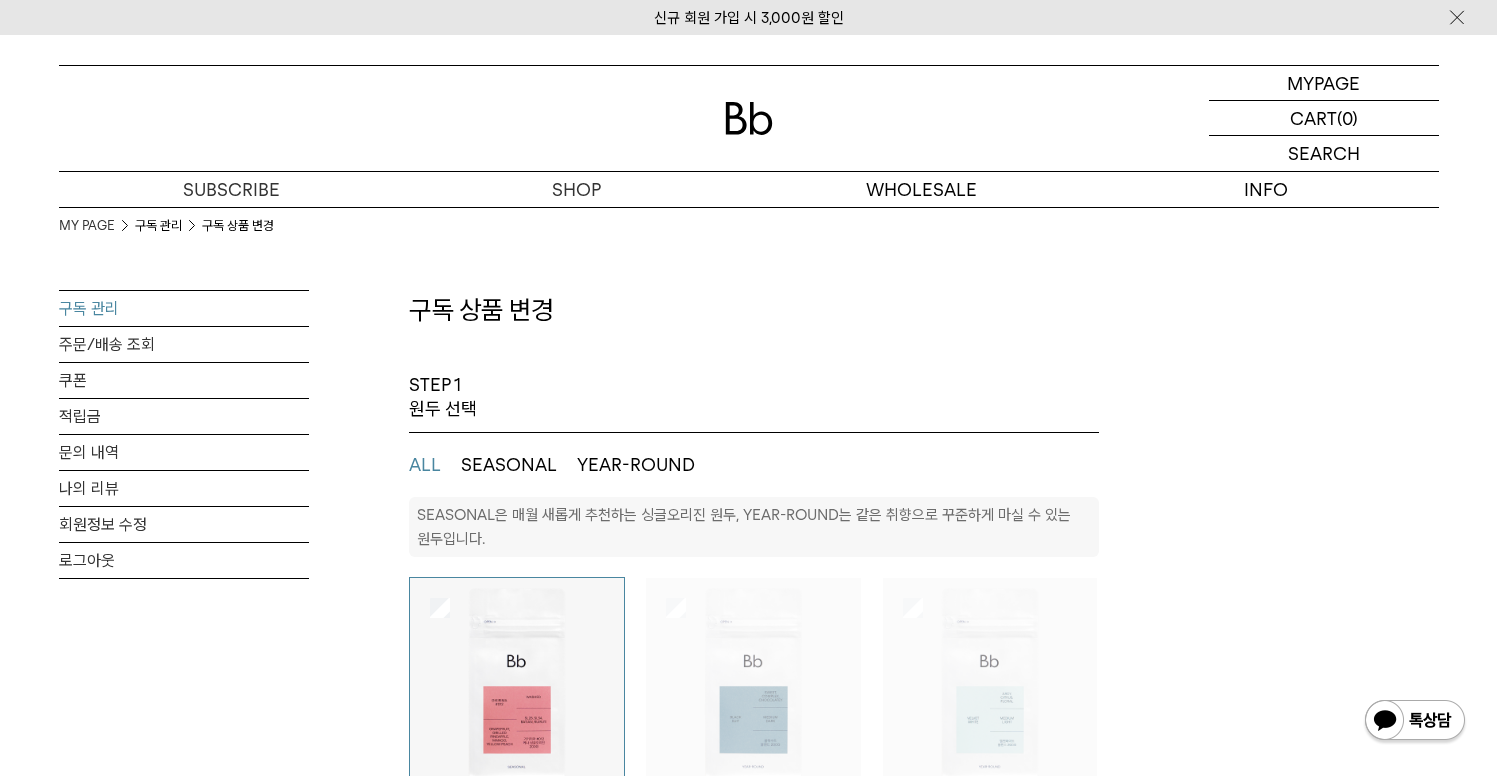 select on "**" 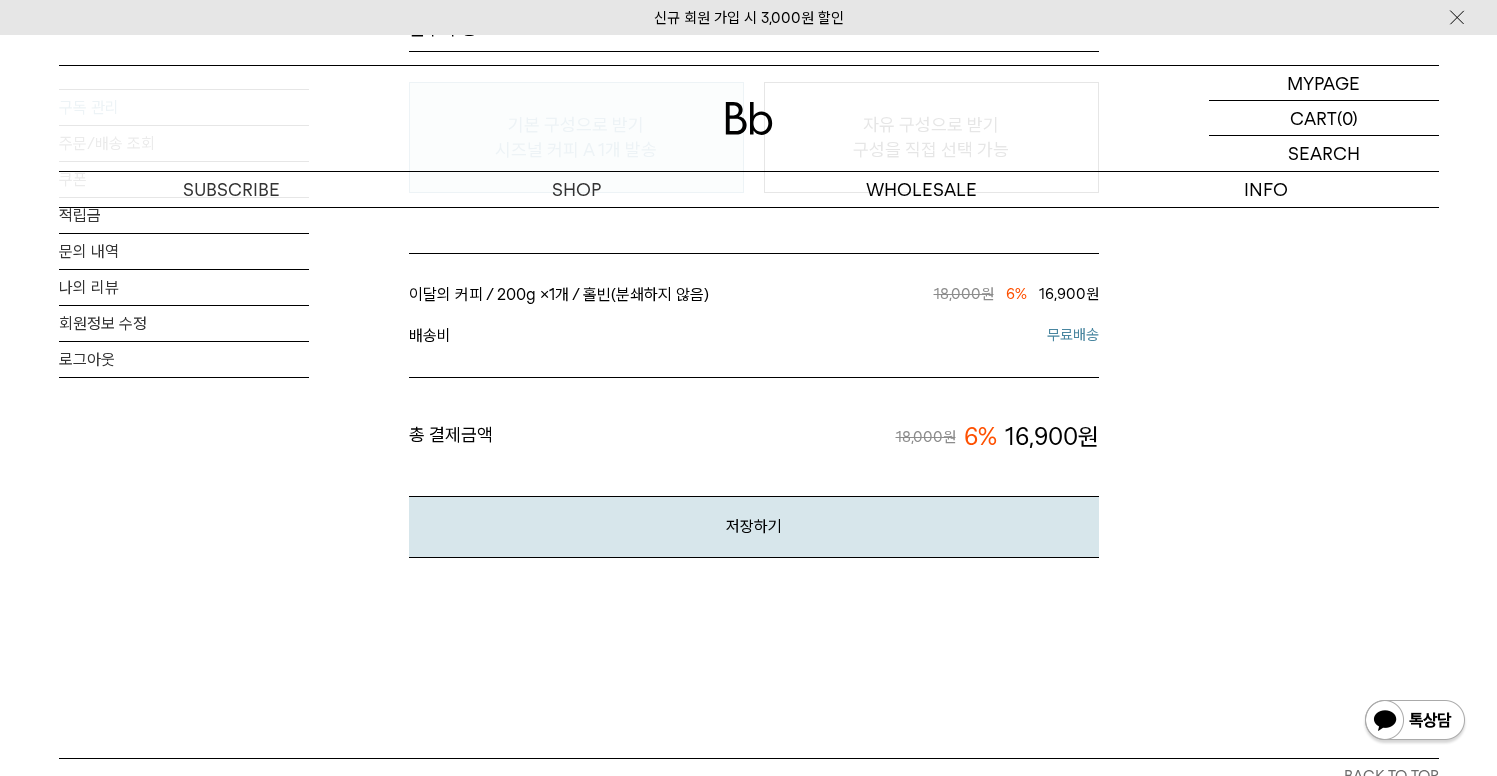 scroll, scrollTop: 0, scrollLeft: 0, axis: both 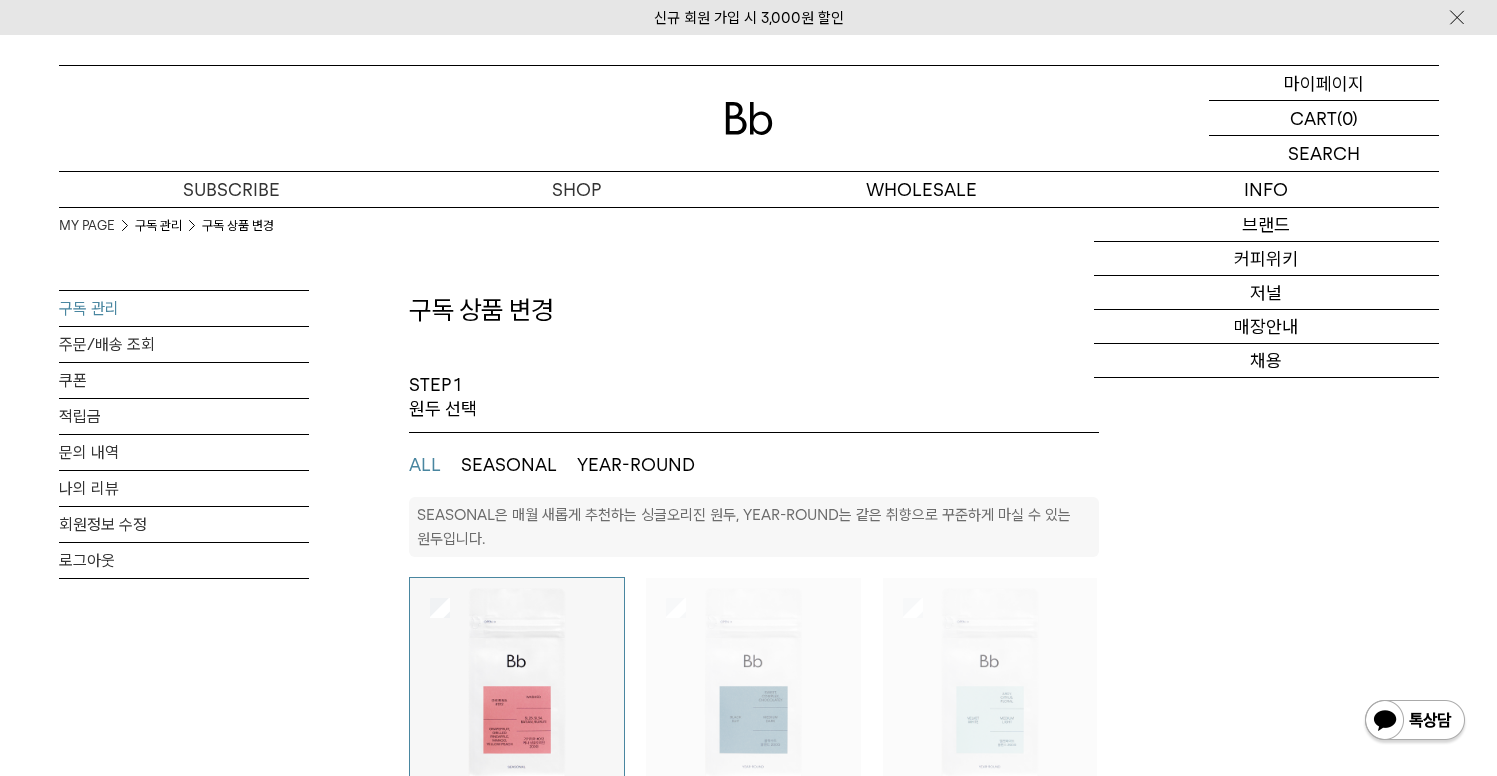 click on "마이페이지" at bounding box center [1324, 83] 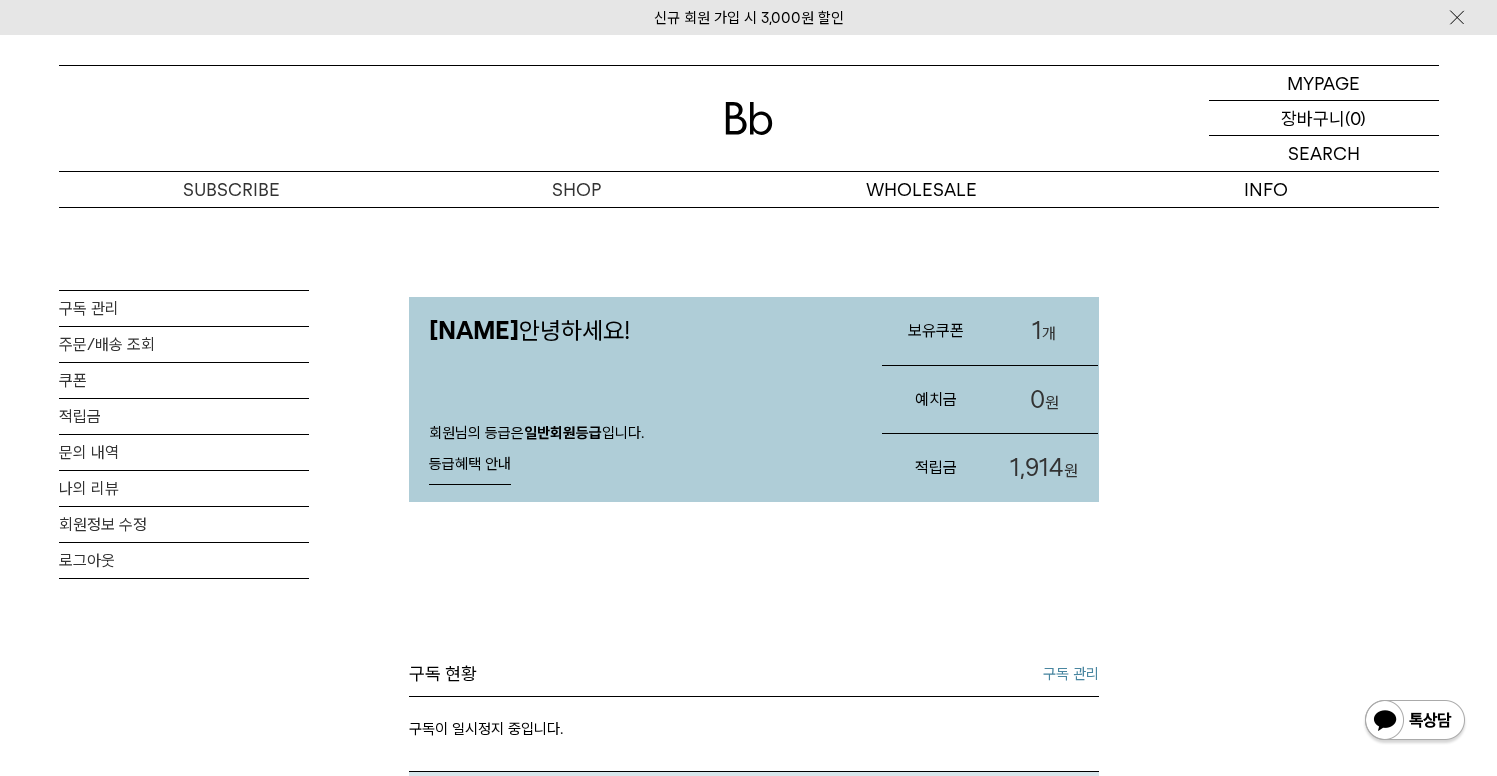 scroll, scrollTop: 0, scrollLeft: 0, axis: both 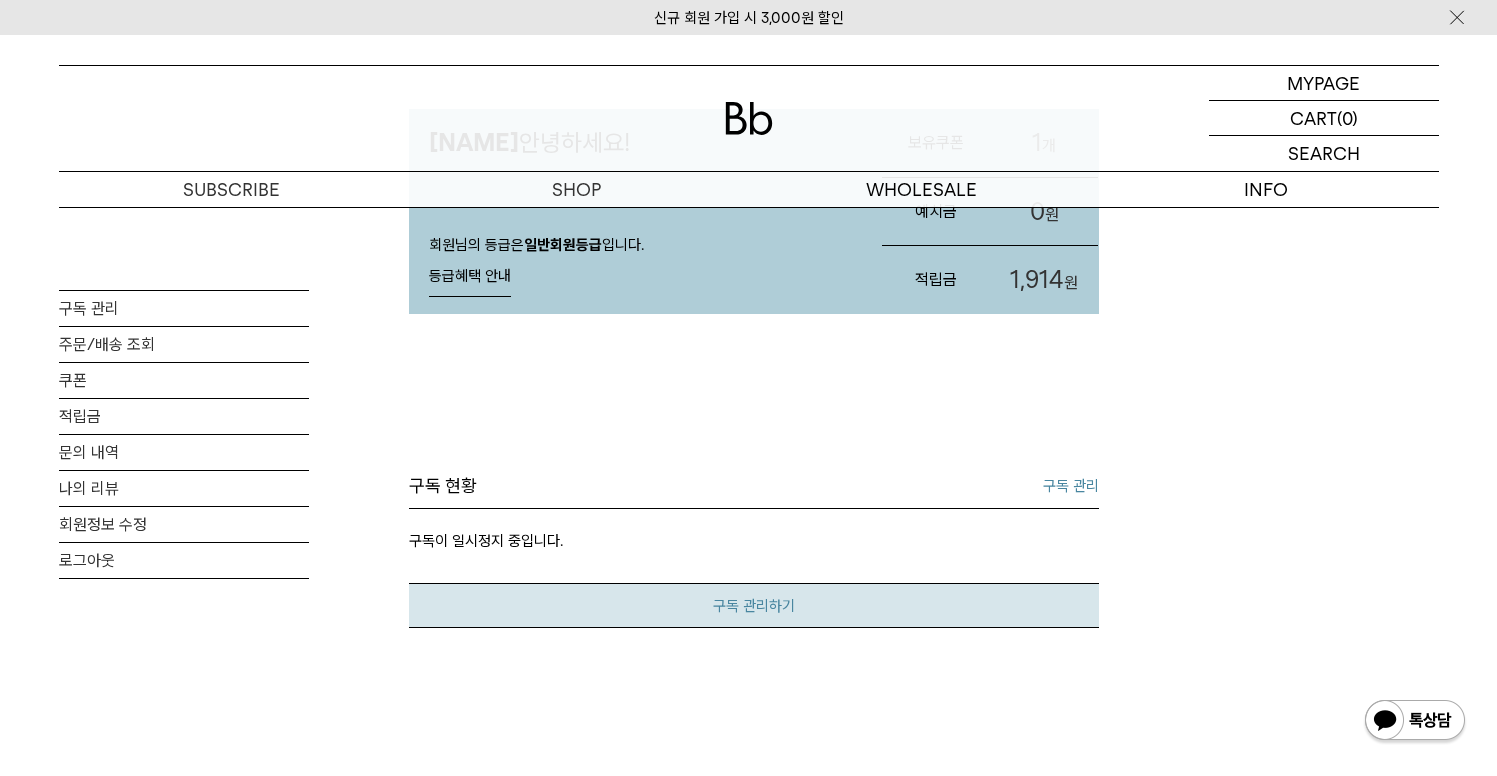click on "구독 관리하기" at bounding box center (754, 605) 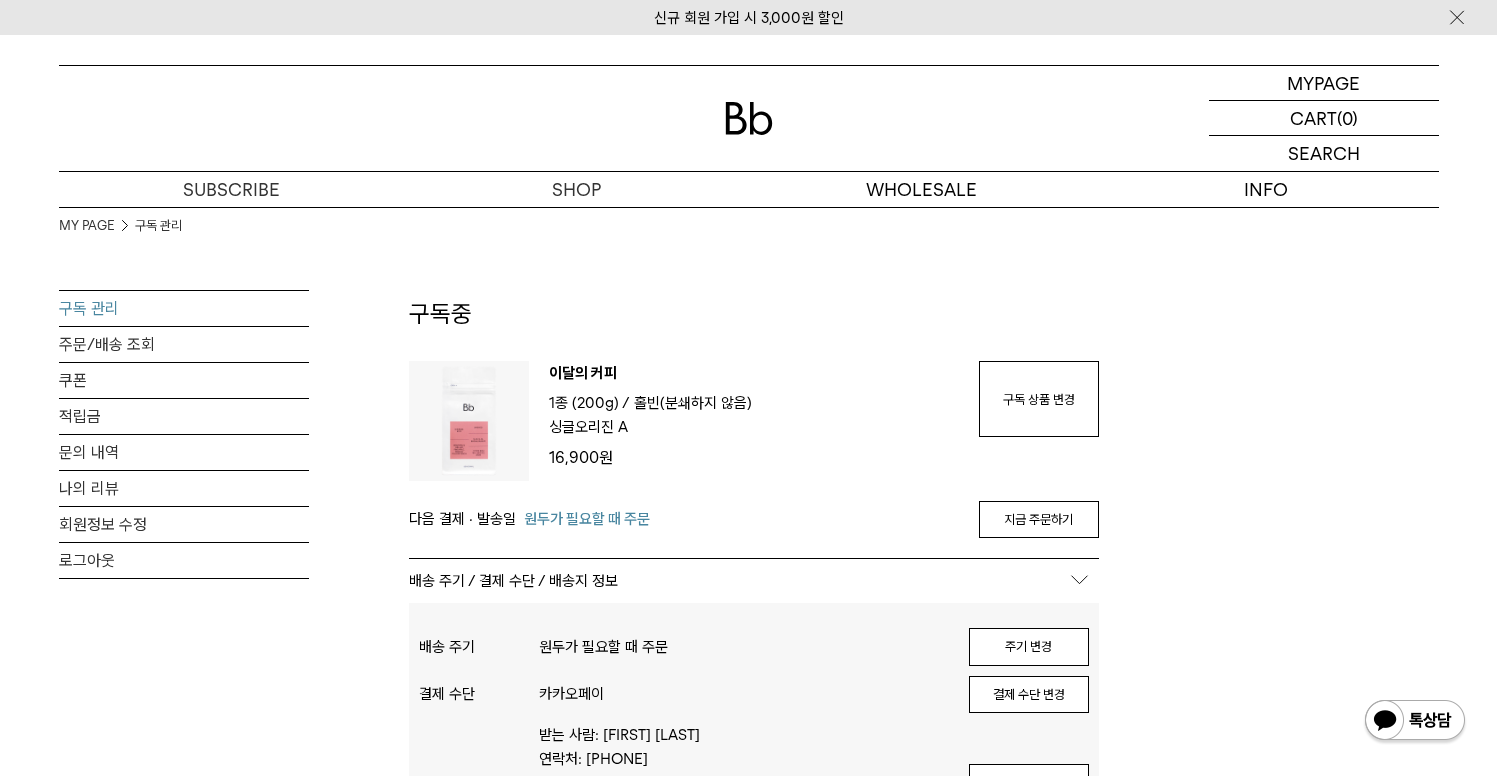 scroll, scrollTop: 0, scrollLeft: 0, axis: both 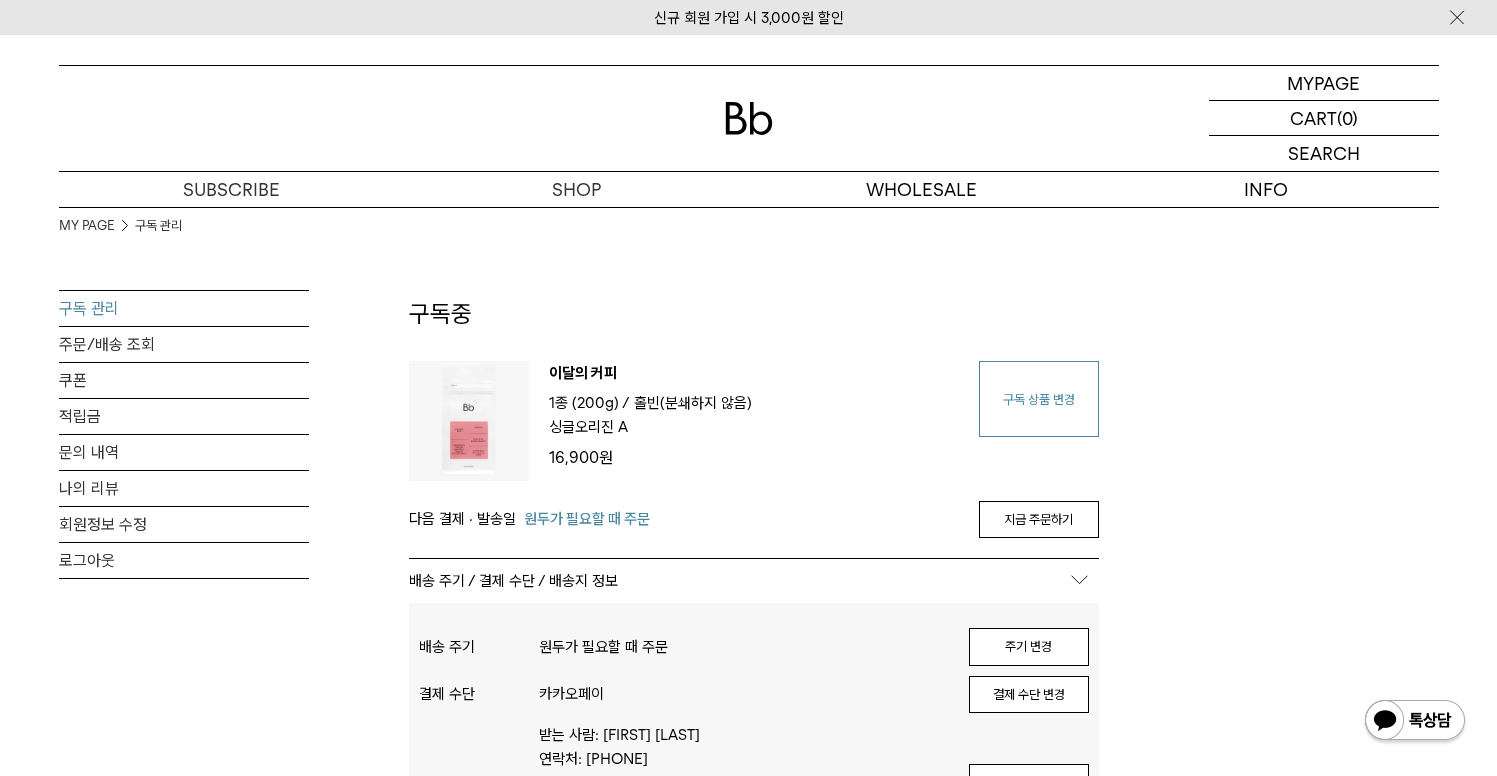 click on "구독 상품 변경" at bounding box center [1039, 399] 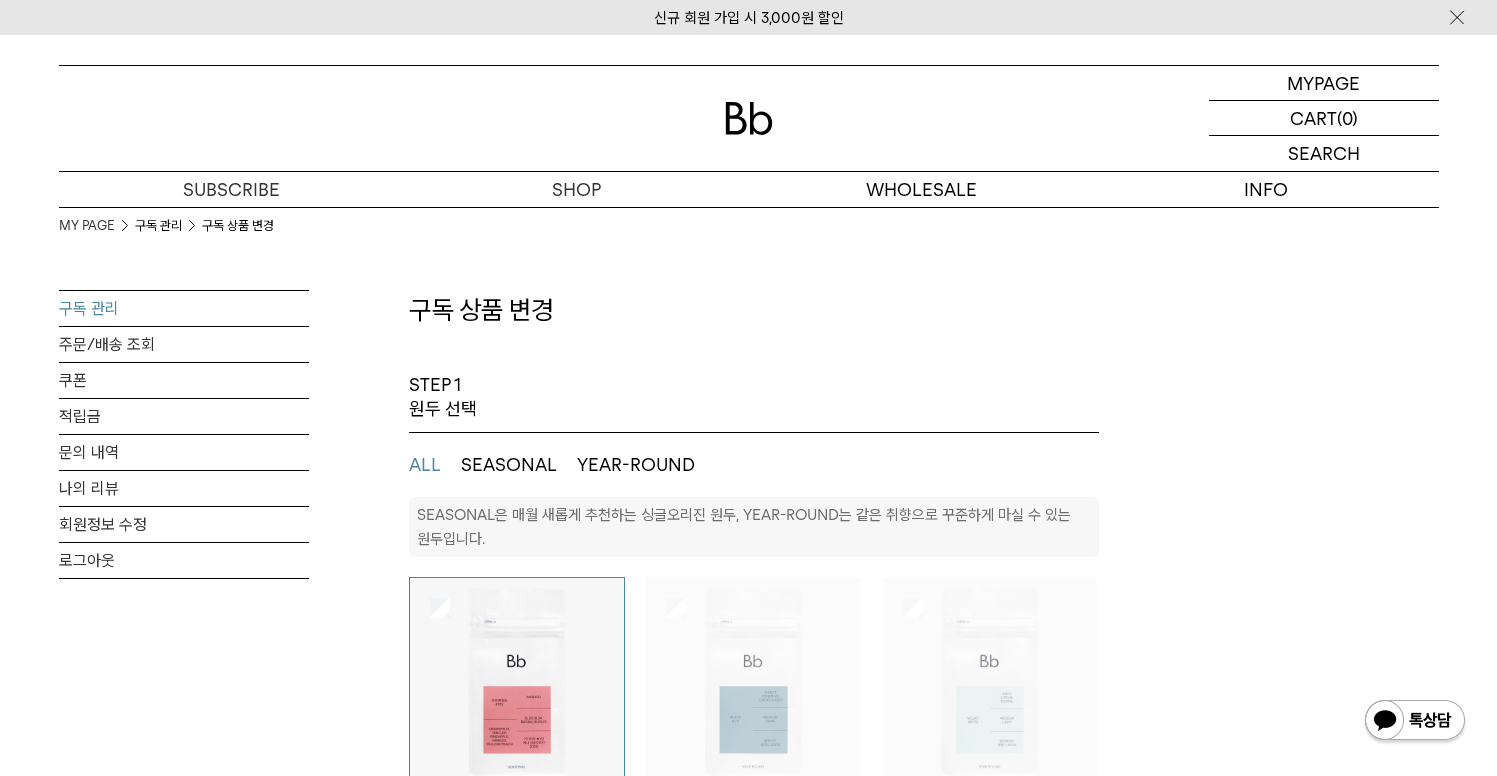 select on "**" 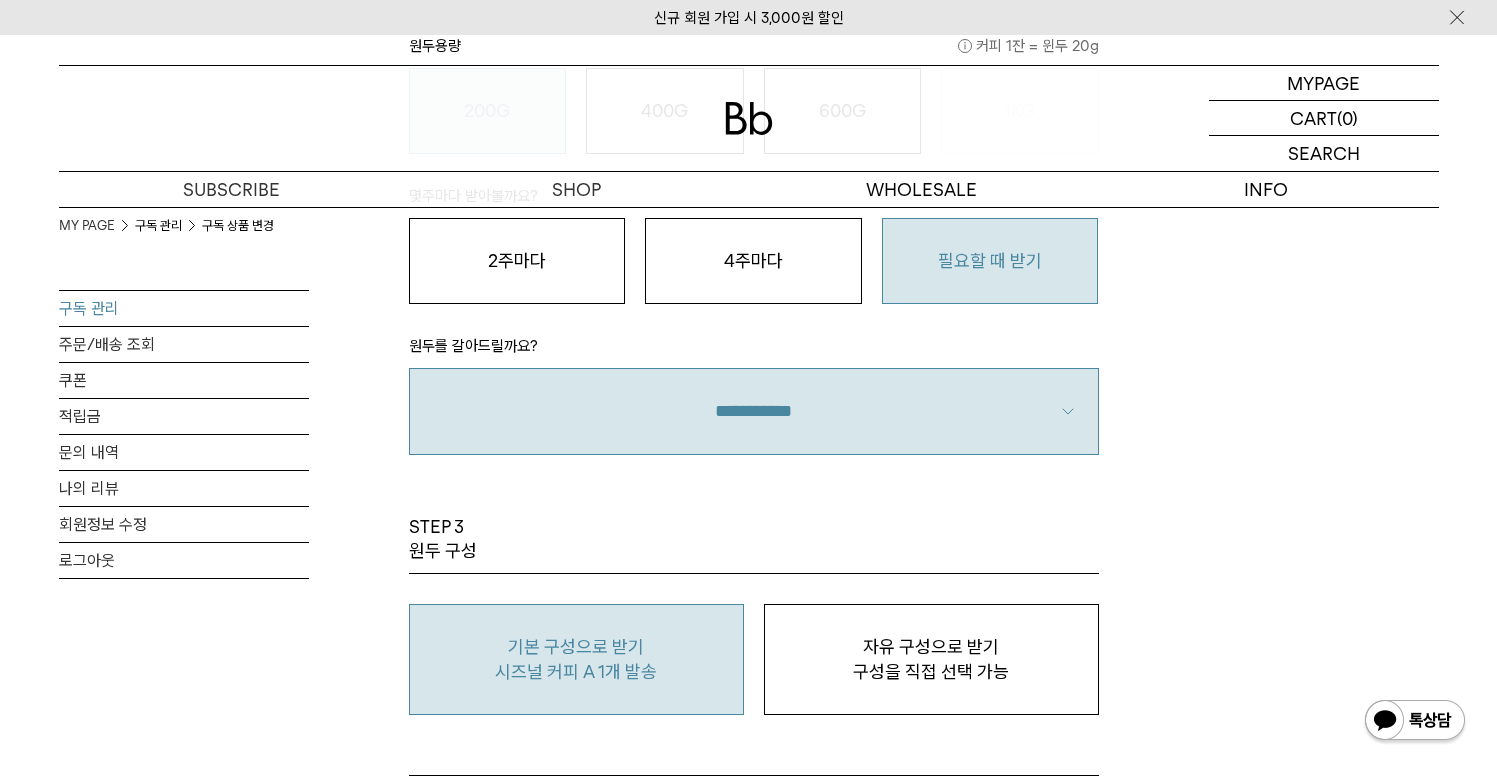 scroll, scrollTop: 1515, scrollLeft: 0, axis: vertical 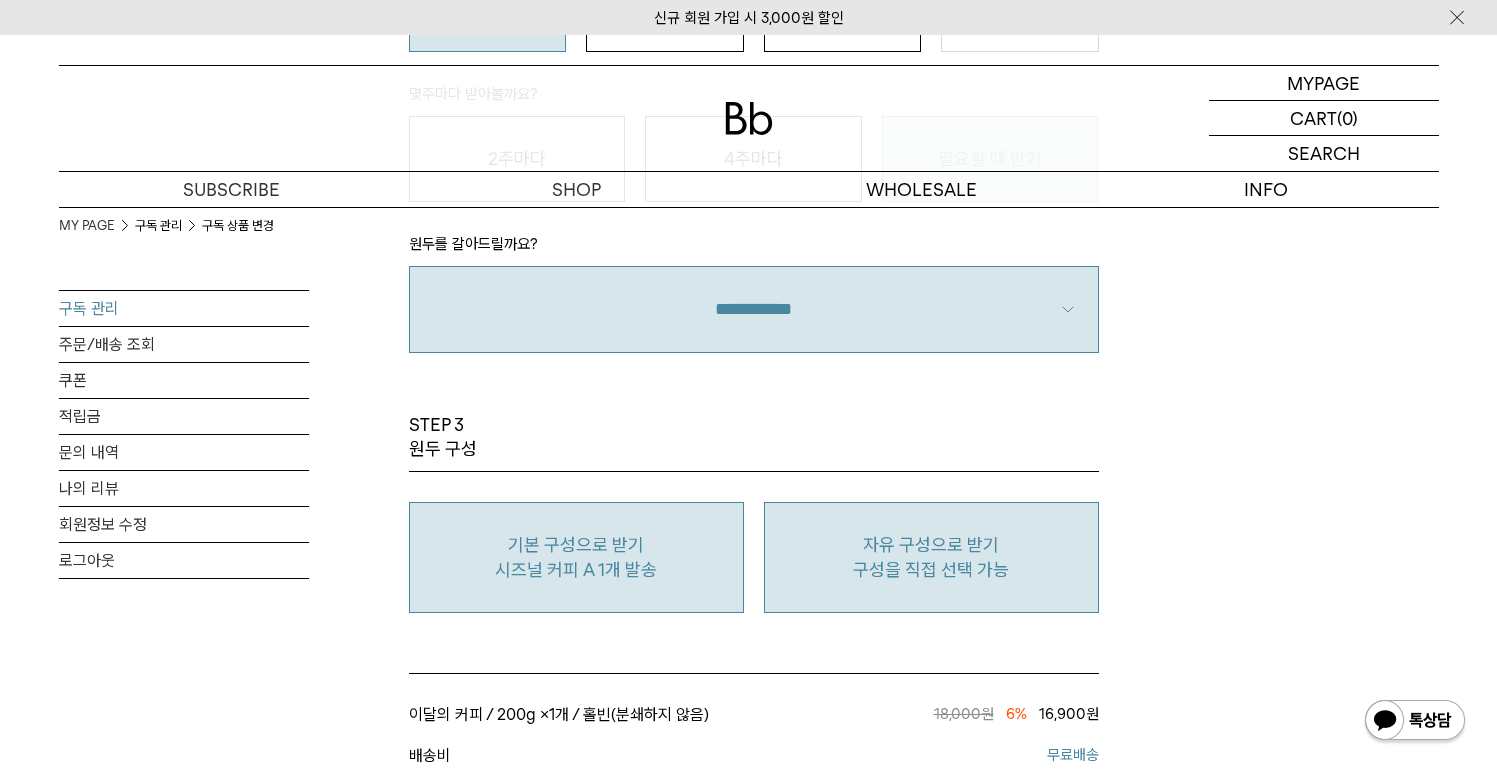 click on "자유 구성으로 받기
구성을 직접 선택 가능" at bounding box center [931, 557] 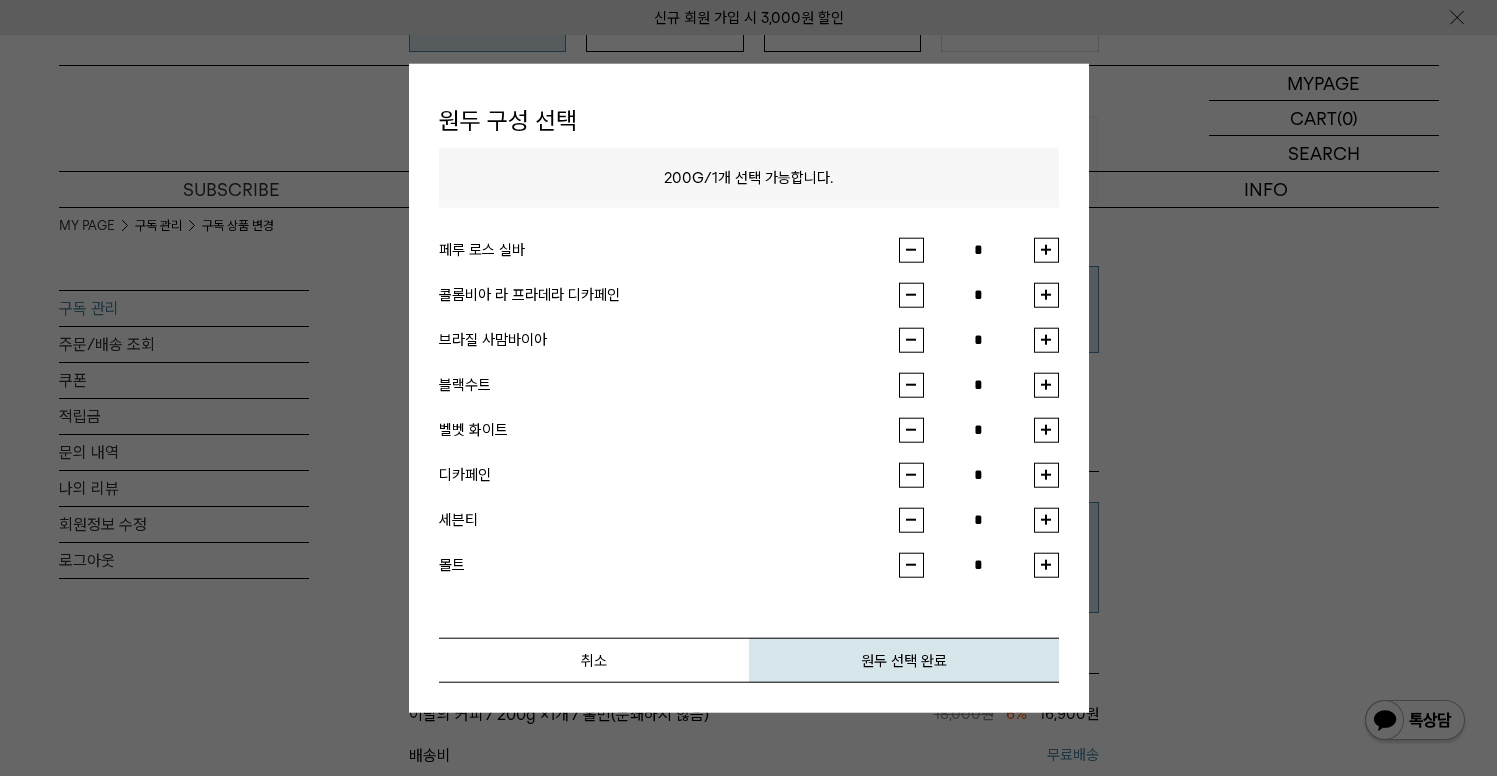 click at bounding box center (1046, 249) 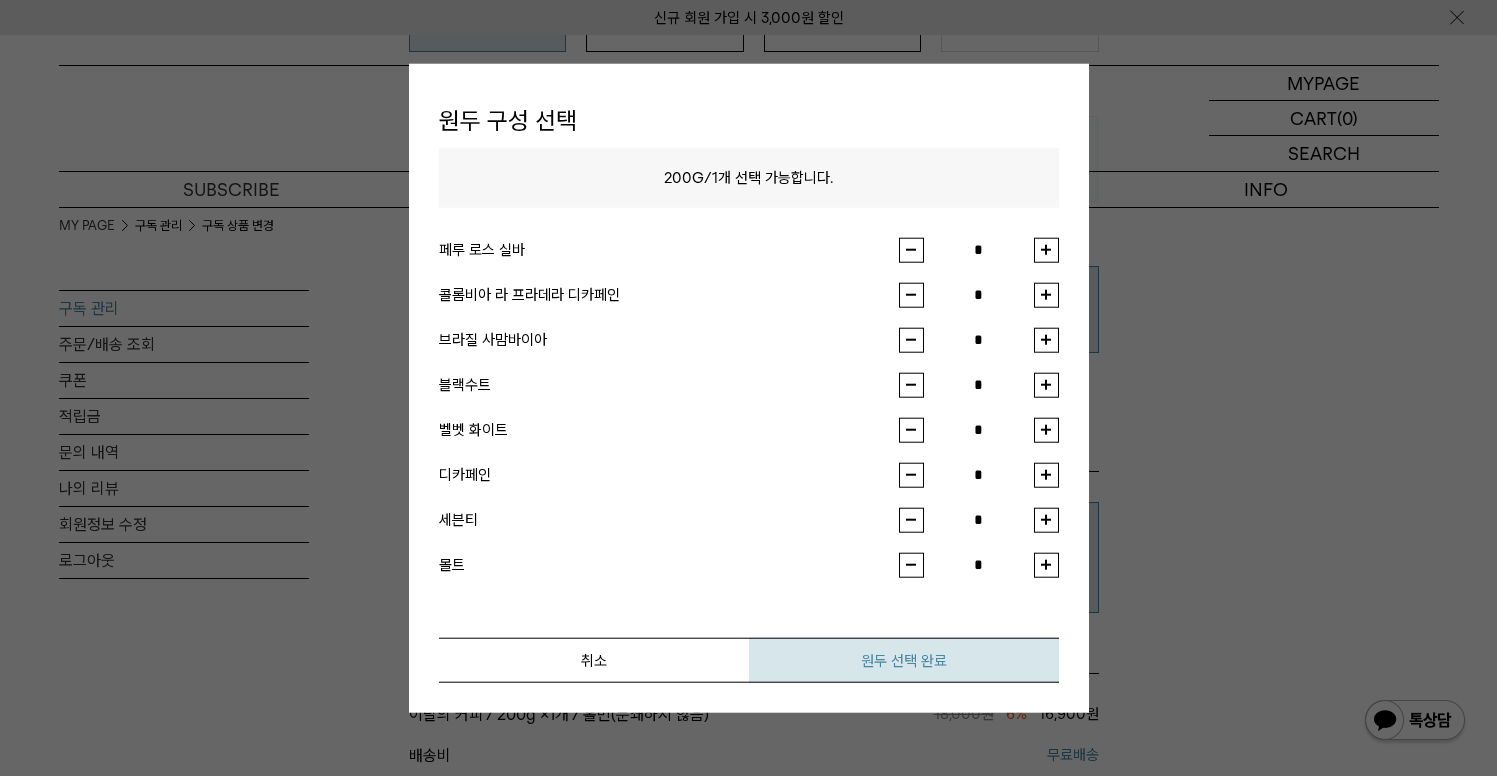 click on "원두 선택 완료" at bounding box center (904, 659) 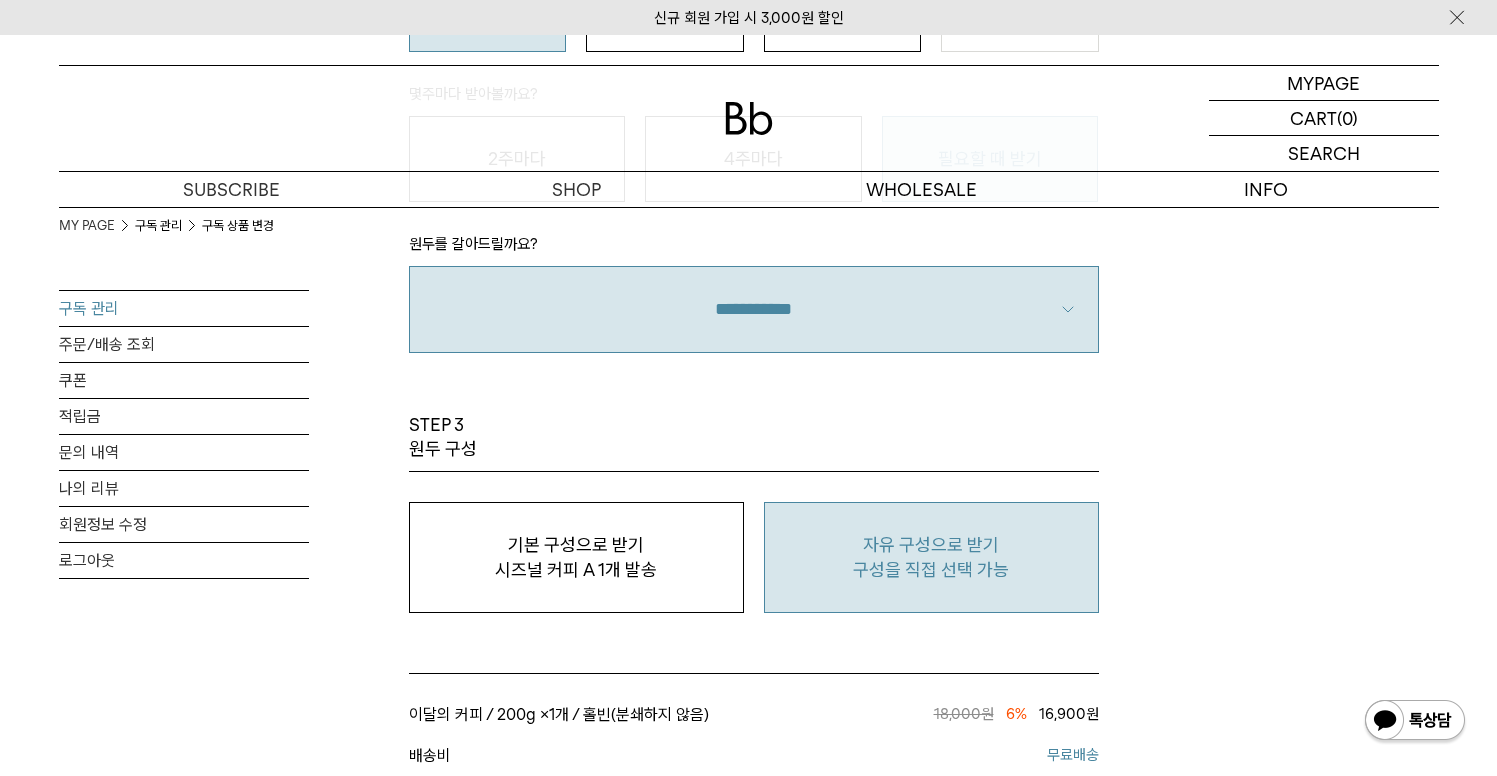 scroll, scrollTop: 1837, scrollLeft: 0, axis: vertical 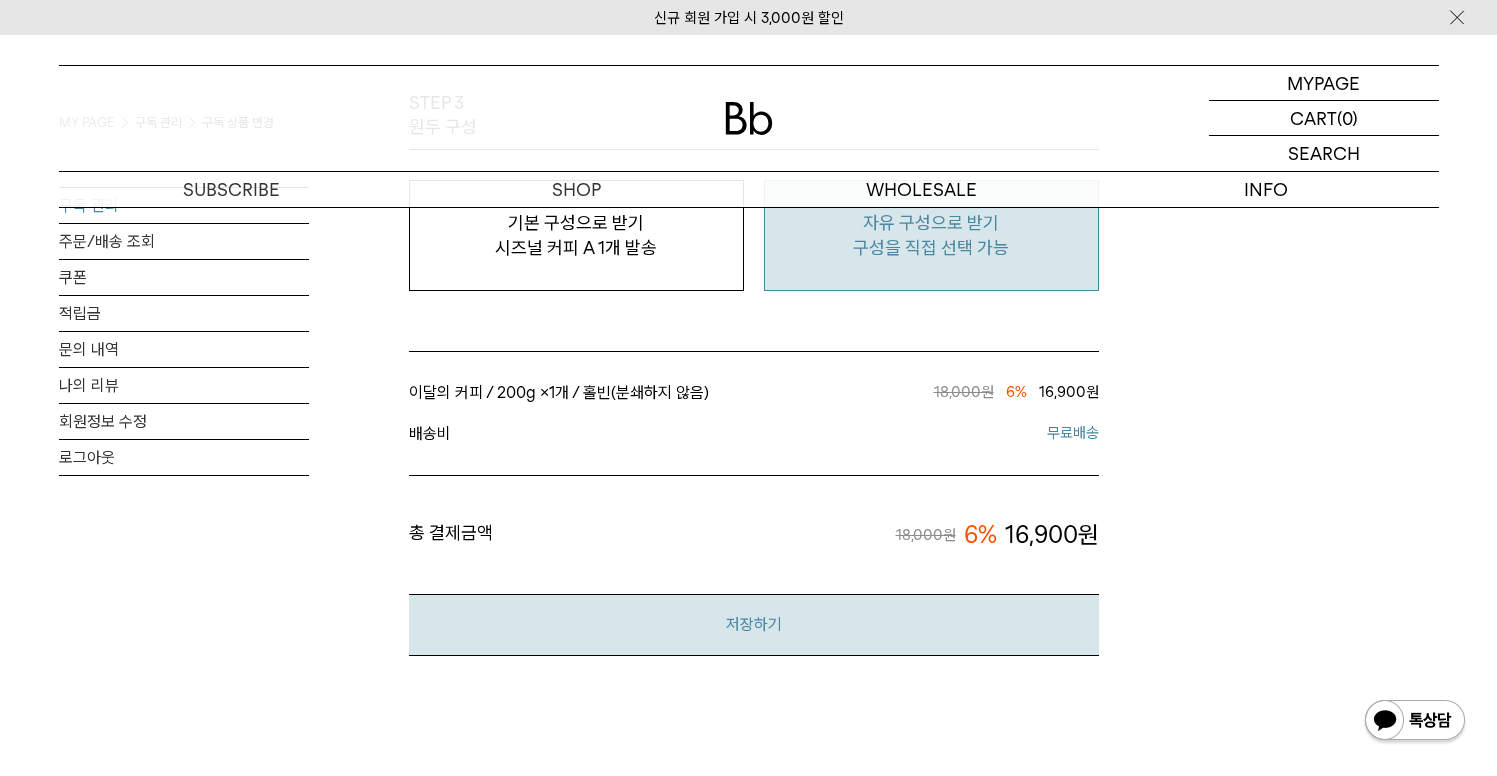click on "저장하기" at bounding box center [754, 624] 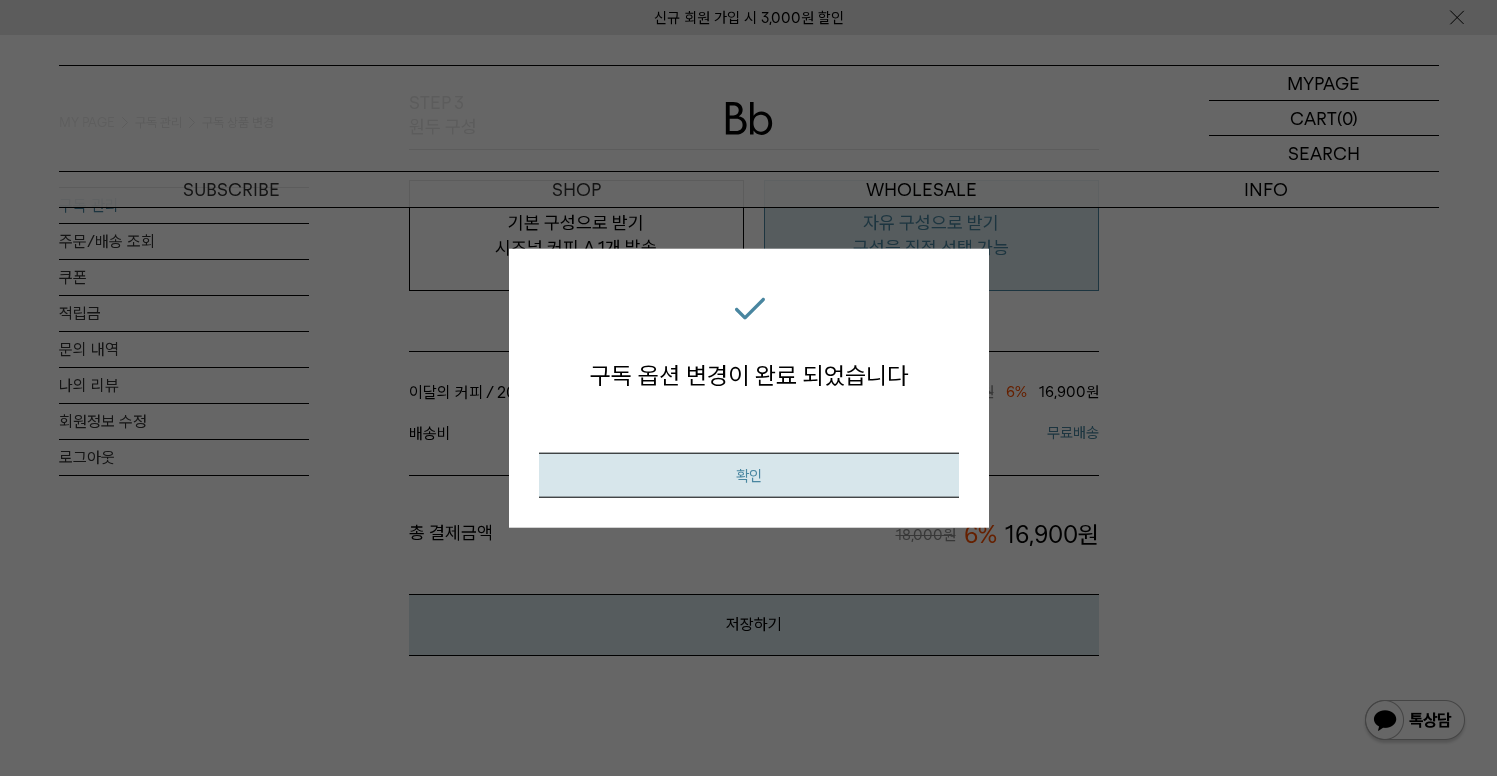 click on "확인" at bounding box center (749, 474) 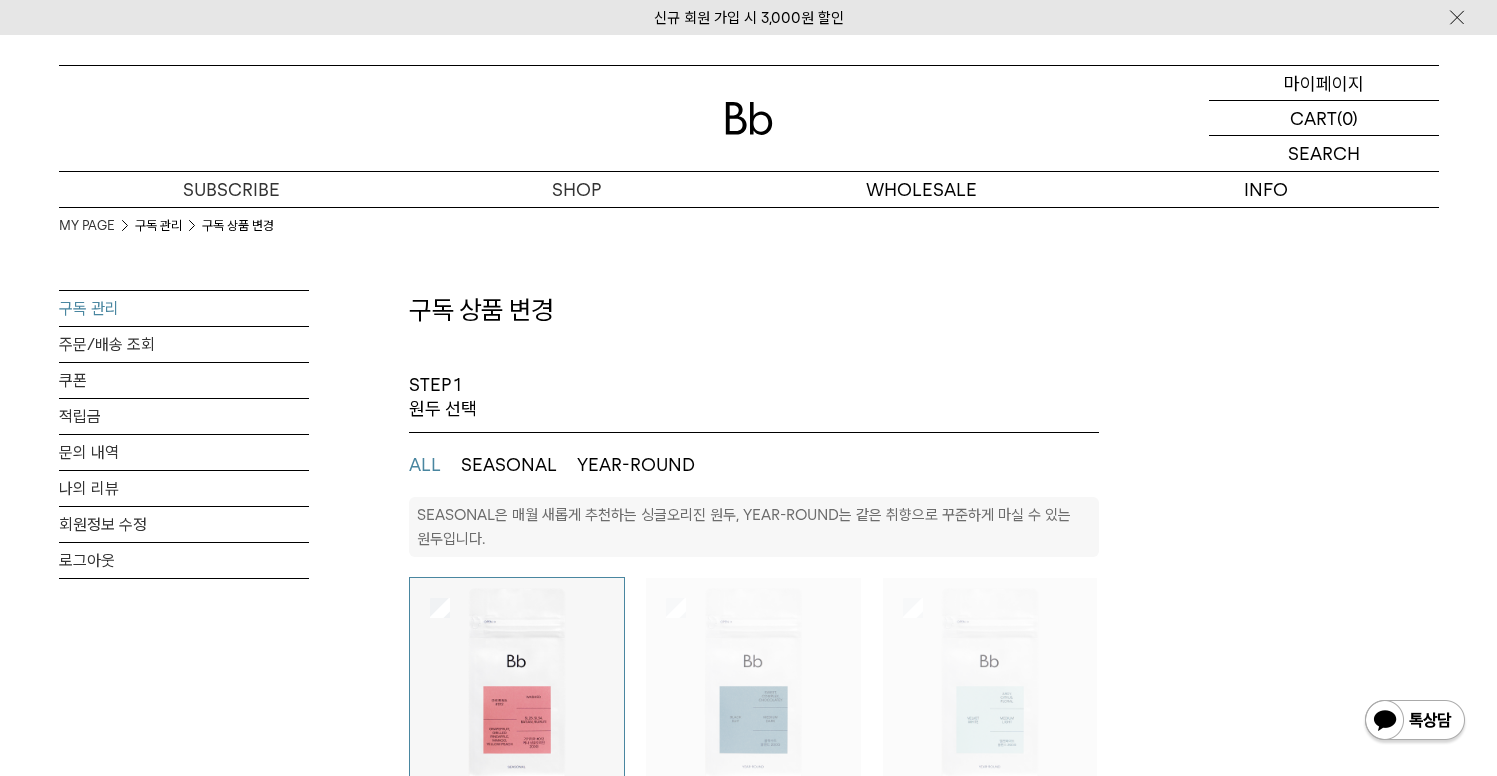 select on "**" 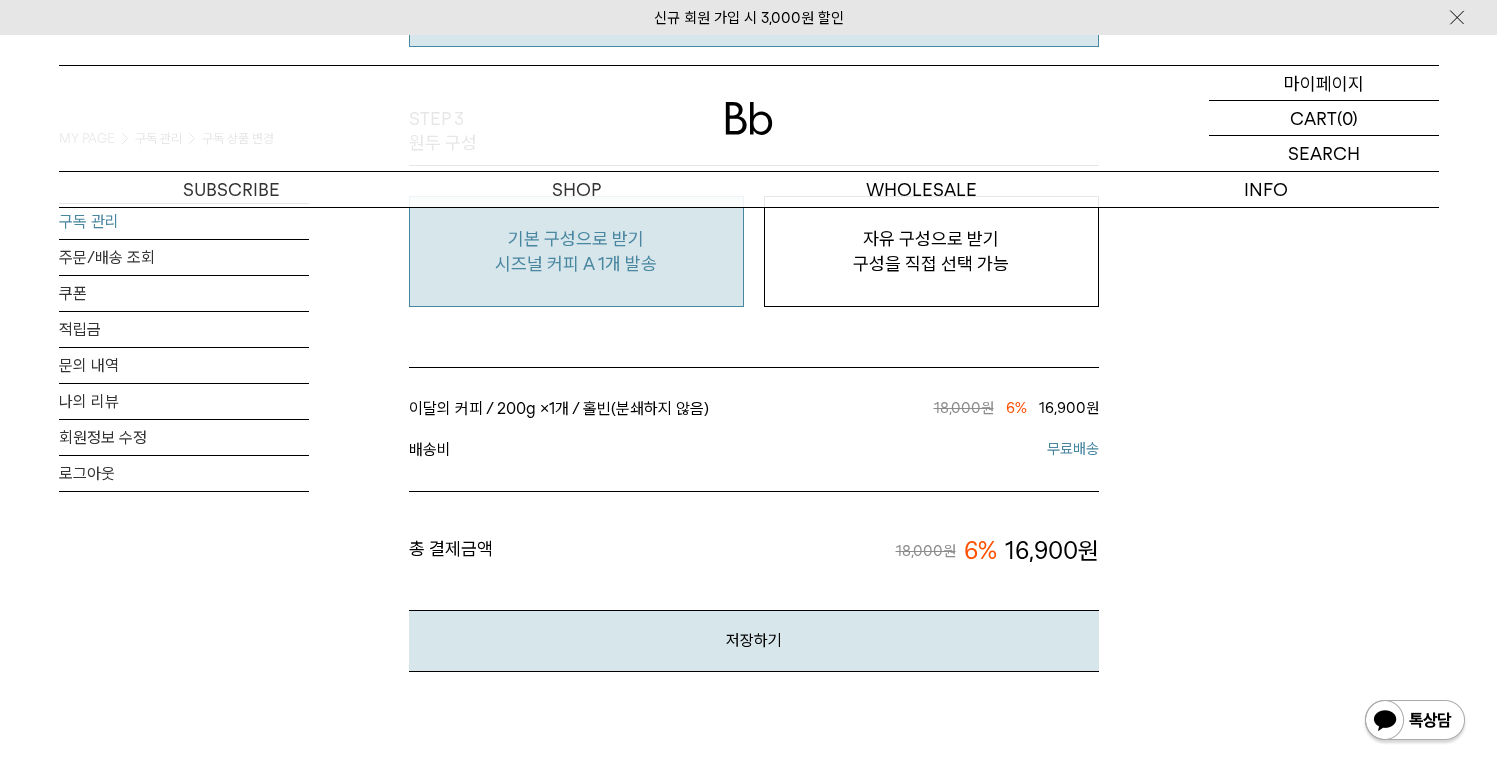 scroll, scrollTop: 0, scrollLeft: 0, axis: both 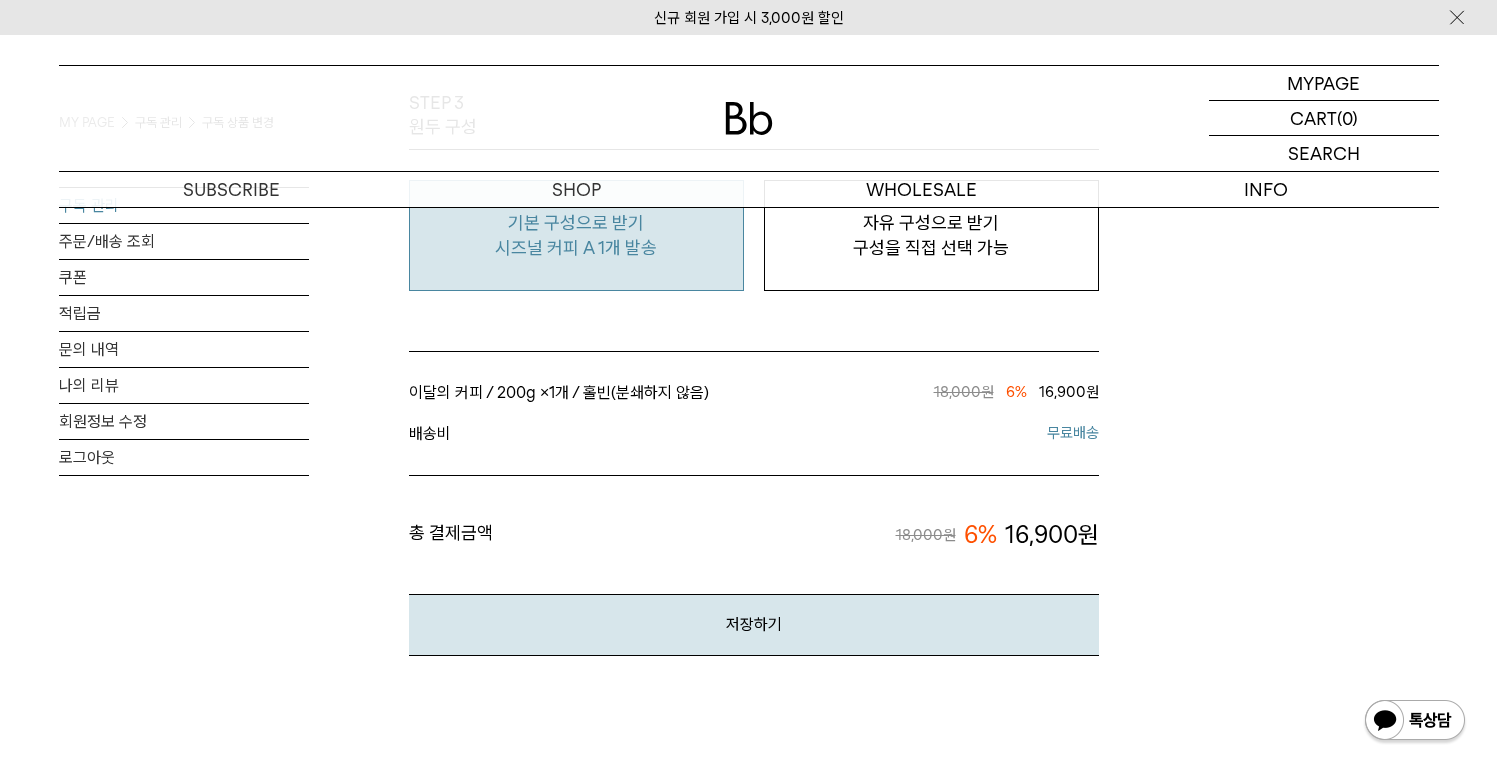 click on "MYPAGE
마이페이지
LOGOUT
로그아웃
CART
장바구니
(0)
SEARCH
검색
검색폼
**
추천상품" at bounding box center (748, 121) 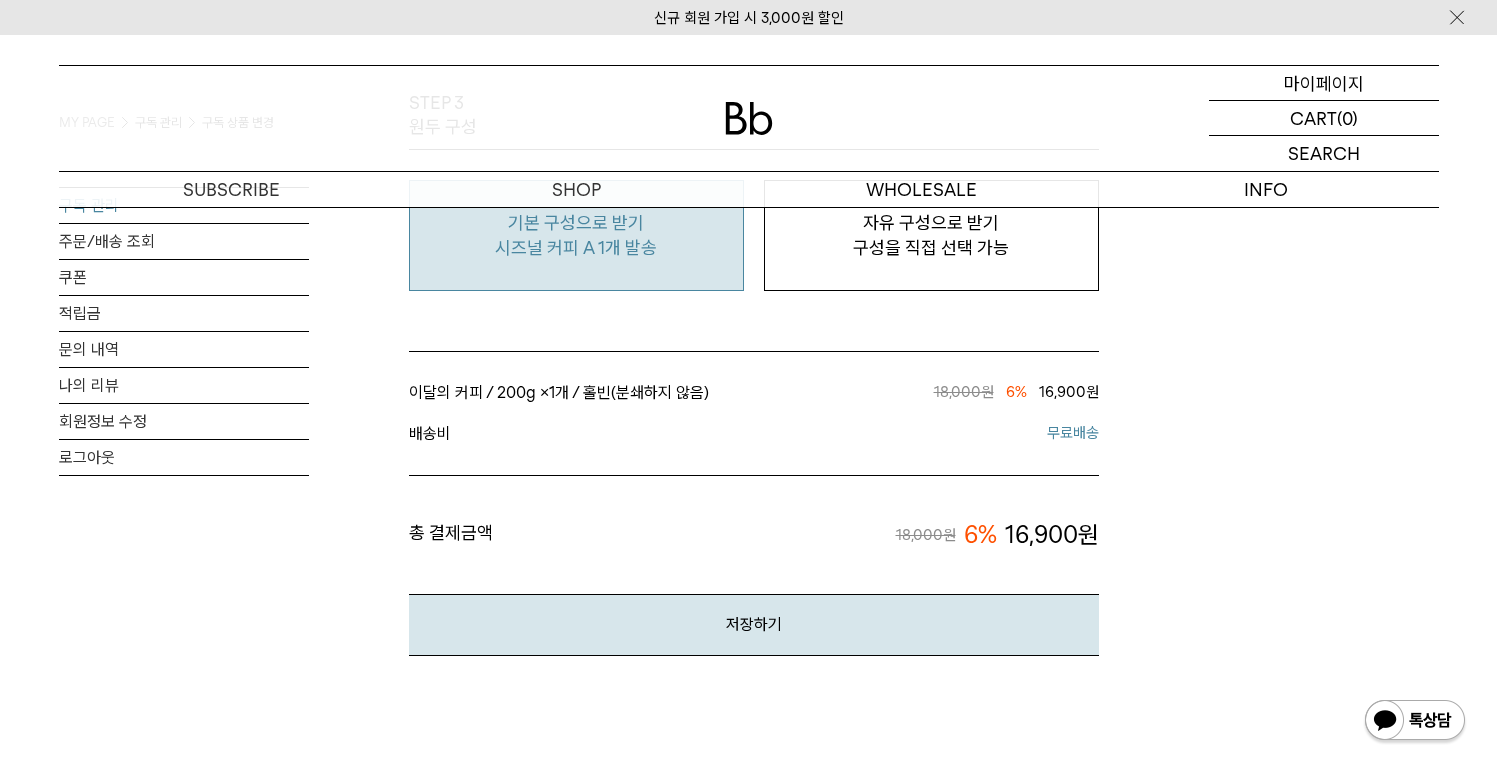 click on "마이페이지" at bounding box center (1324, 83) 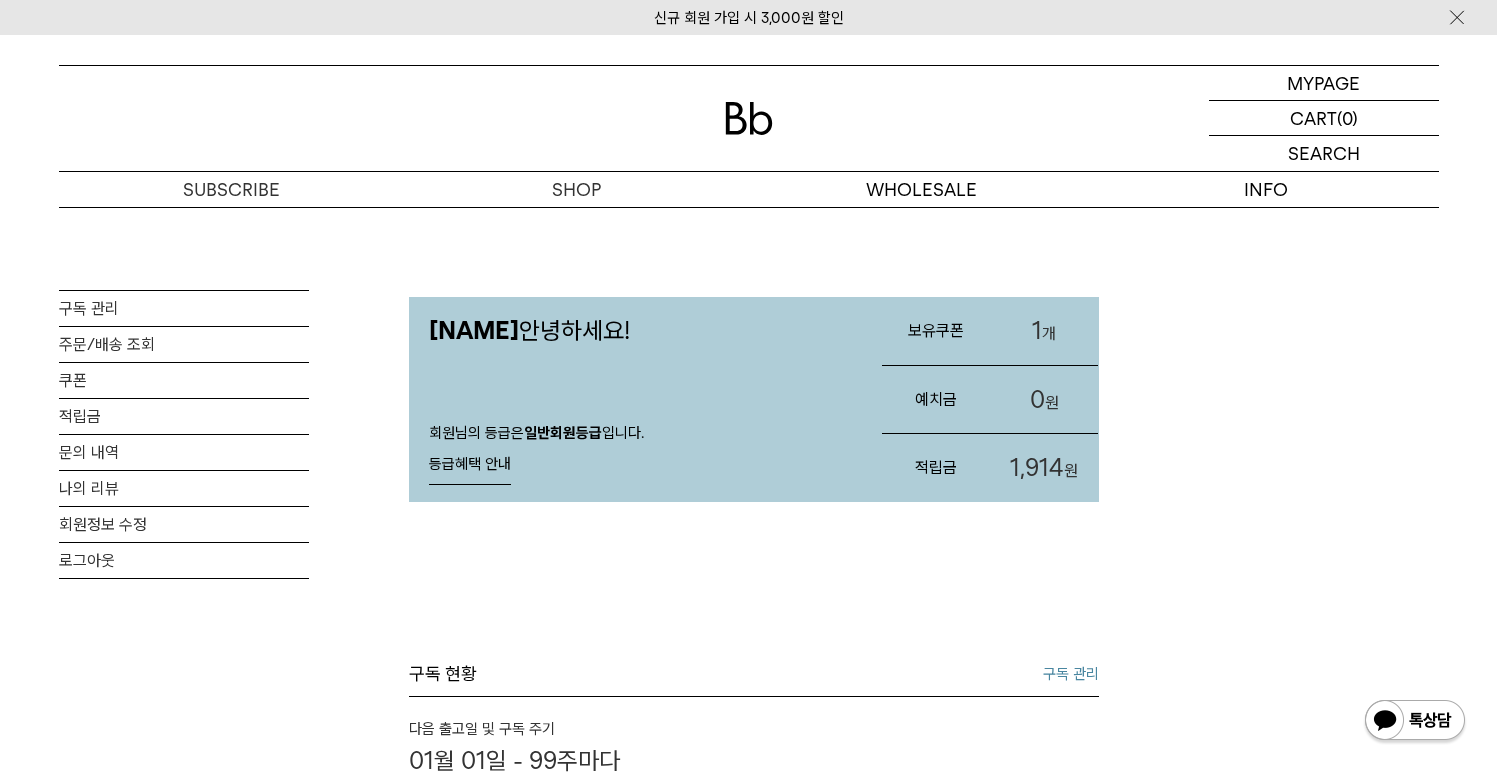 scroll, scrollTop: 0, scrollLeft: 0, axis: both 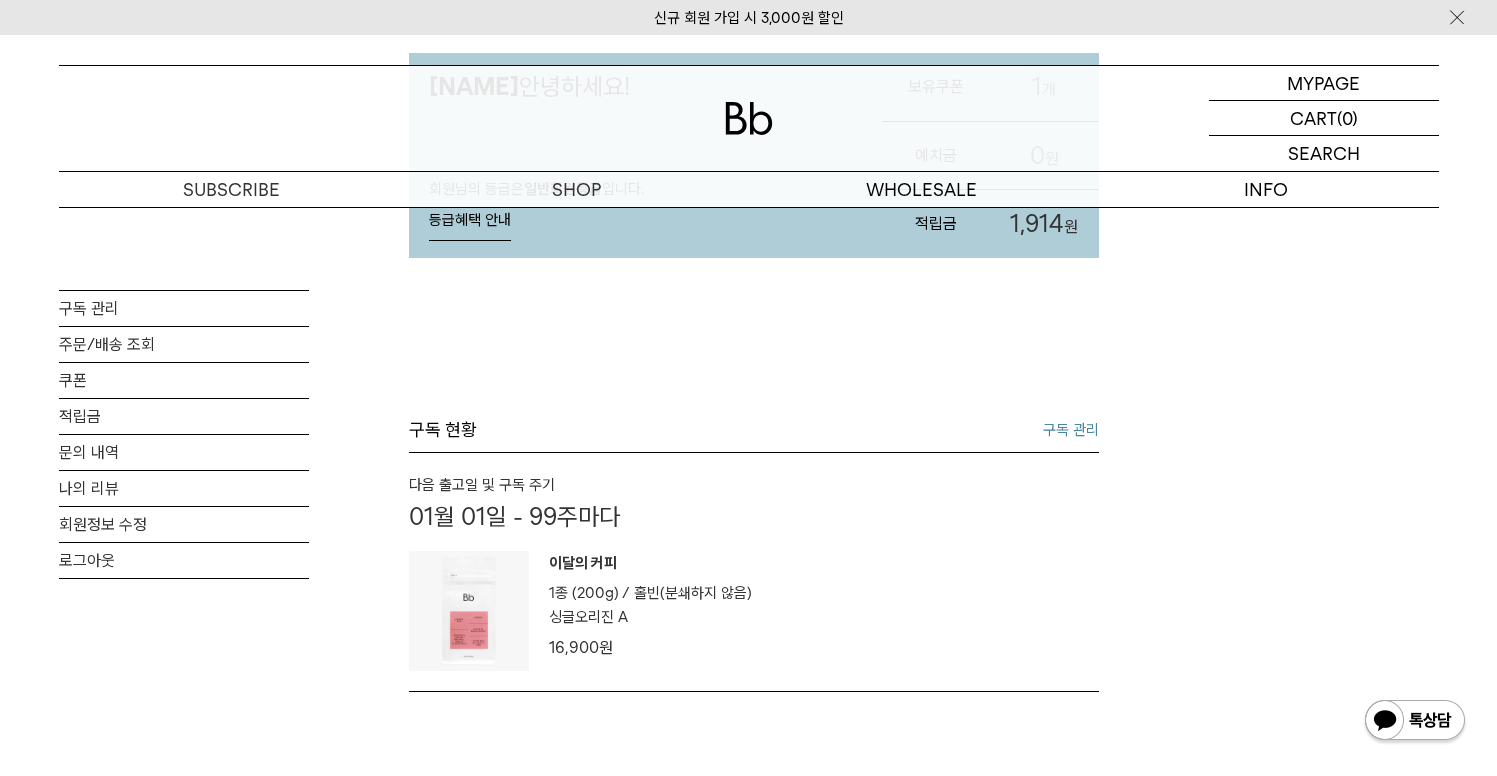 click on "구독 관리" at bounding box center [1071, 430] 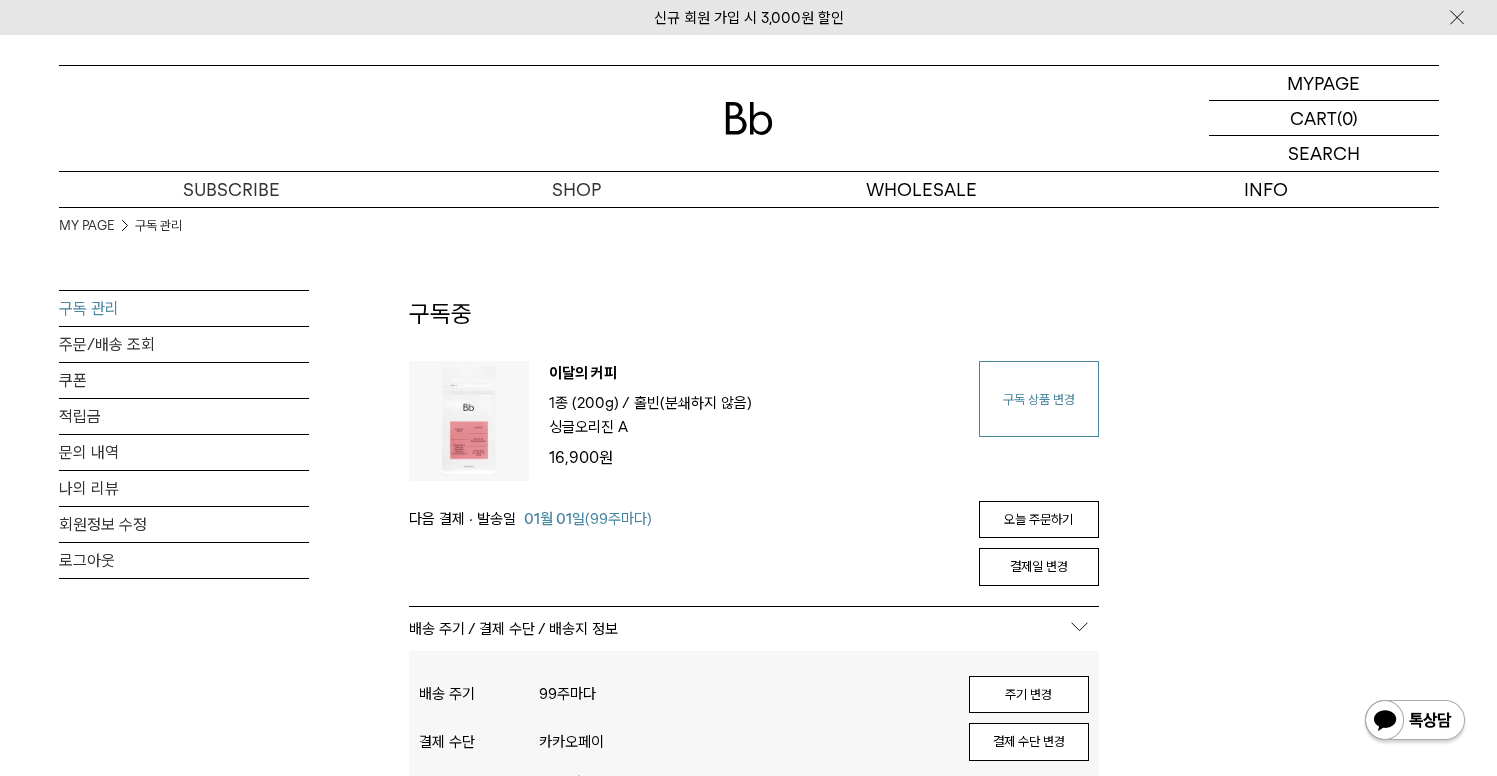 scroll, scrollTop: 25, scrollLeft: 0, axis: vertical 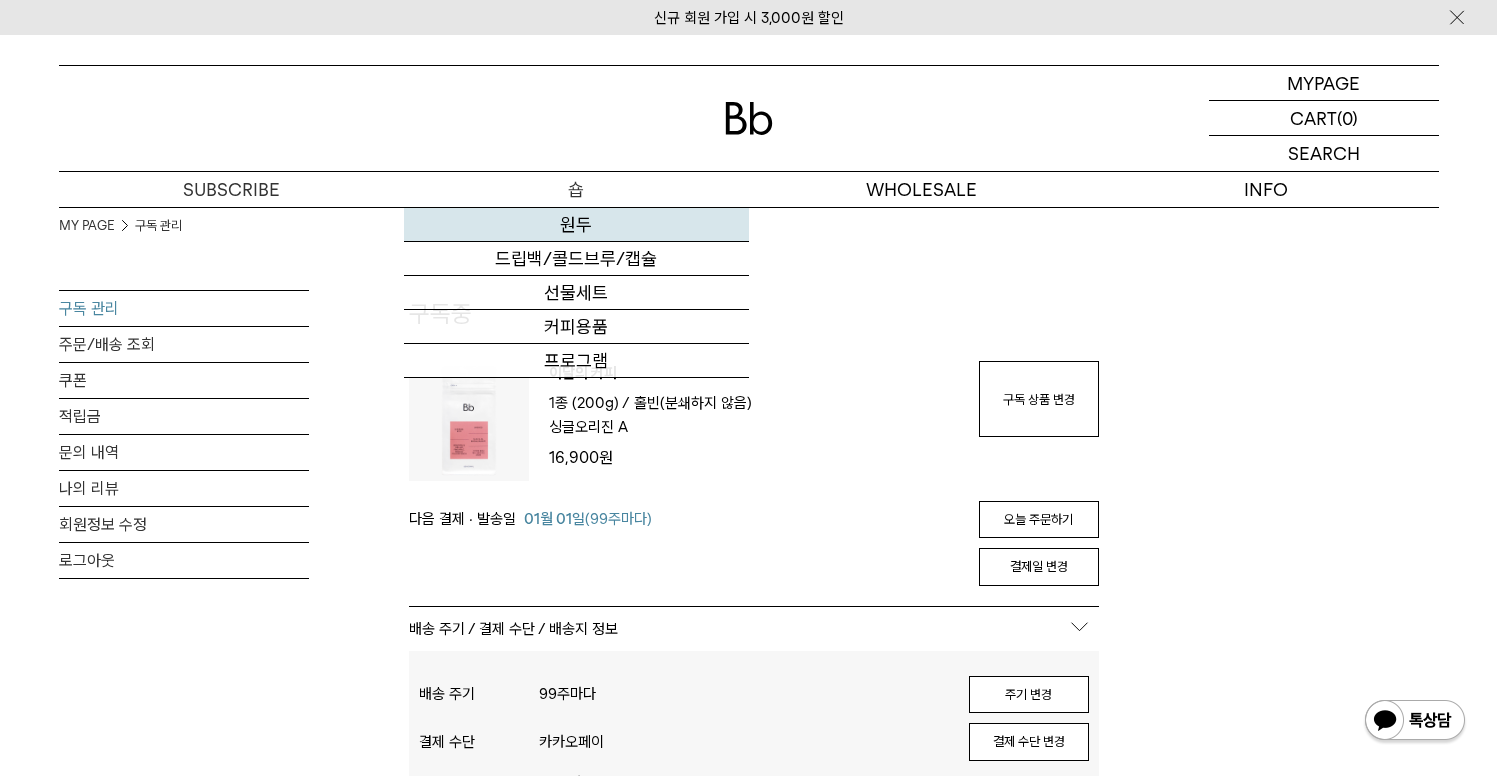 click on "원두" at bounding box center (576, 225) 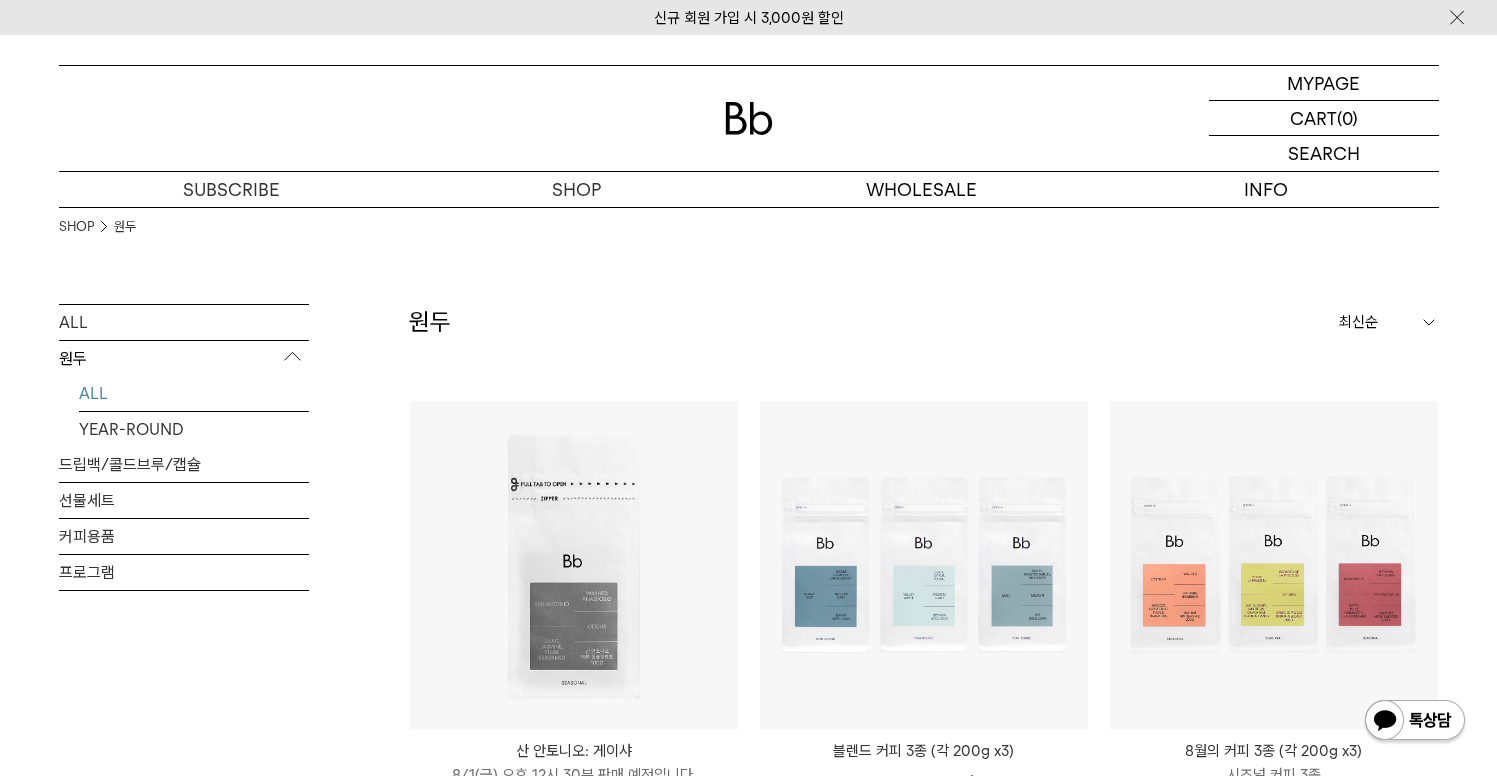 scroll, scrollTop: 0, scrollLeft: 0, axis: both 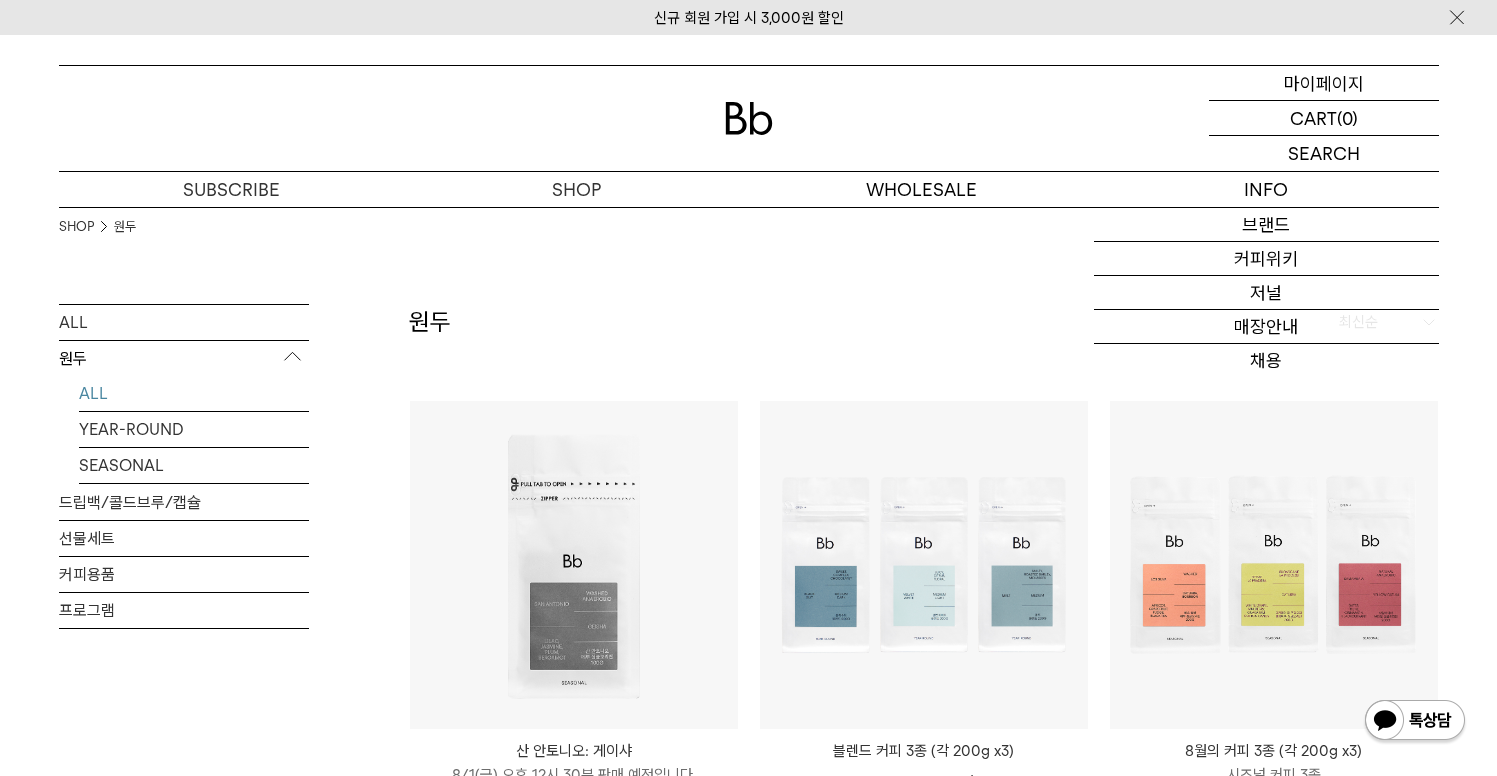click on "마이페이지" at bounding box center [1324, 83] 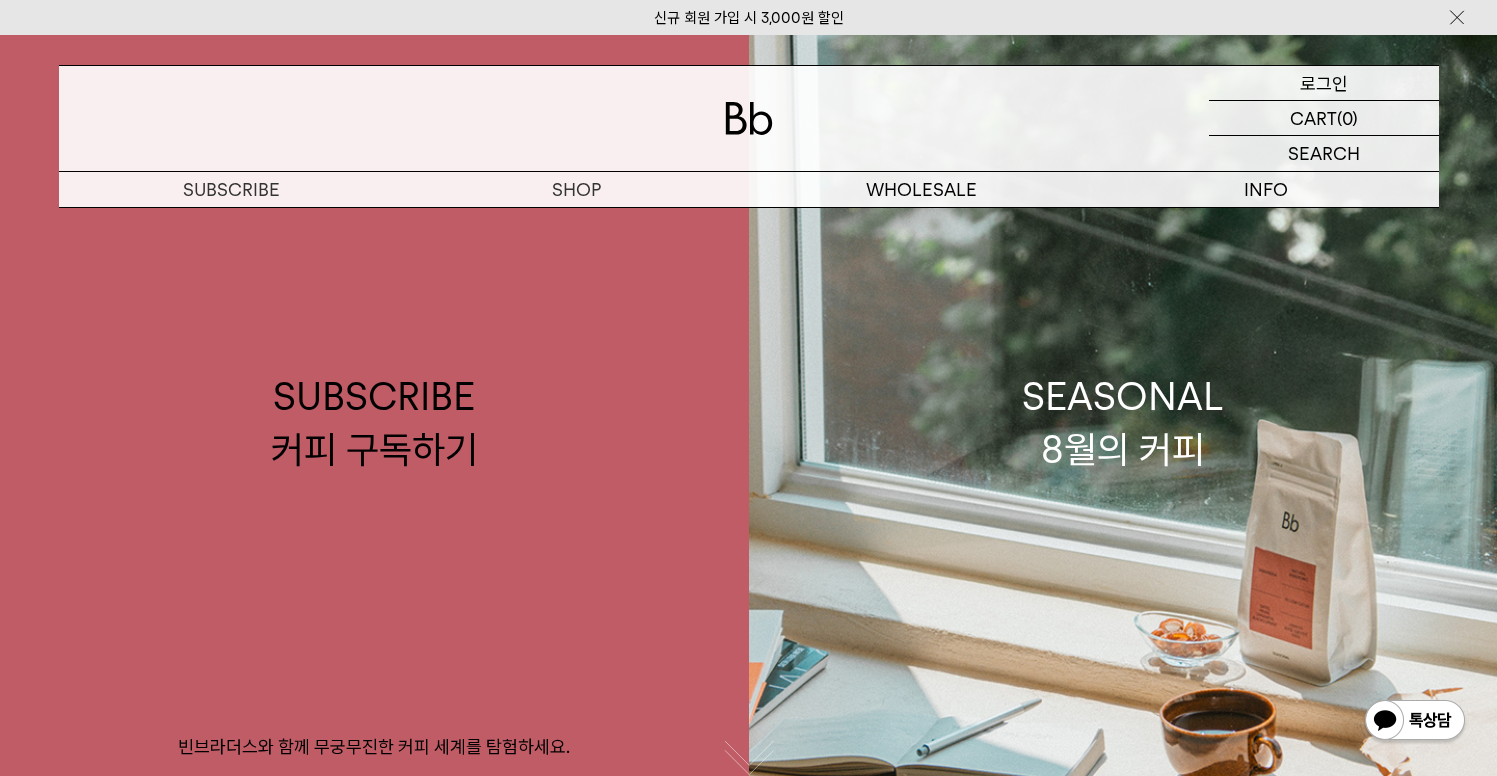 scroll, scrollTop: 0, scrollLeft: 0, axis: both 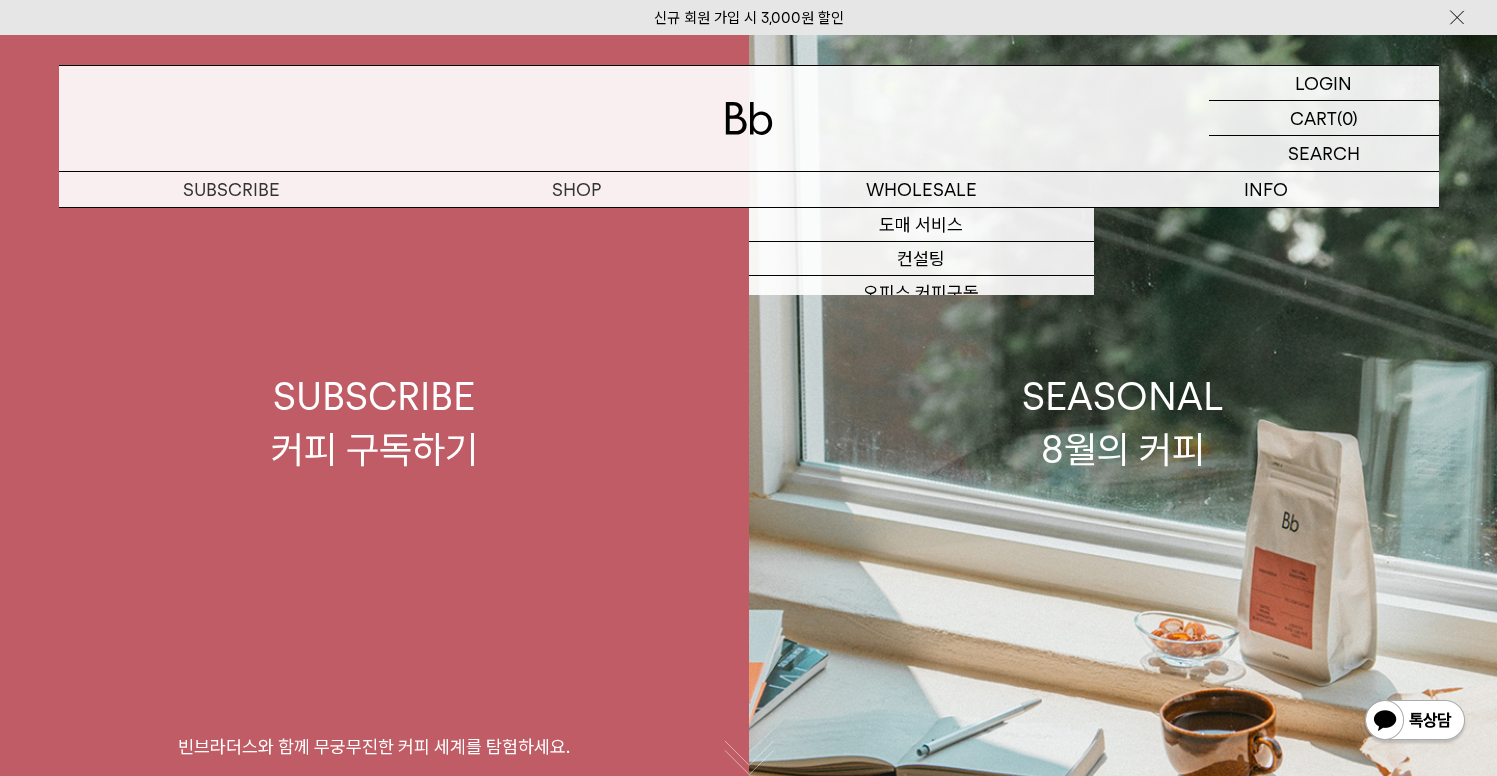 click on "SUBSCRIBE 커피 구독하기
빈브라더스와 함께 무궁무진한 커피 세계를 탐험하세요." at bounding box center (374, 423) 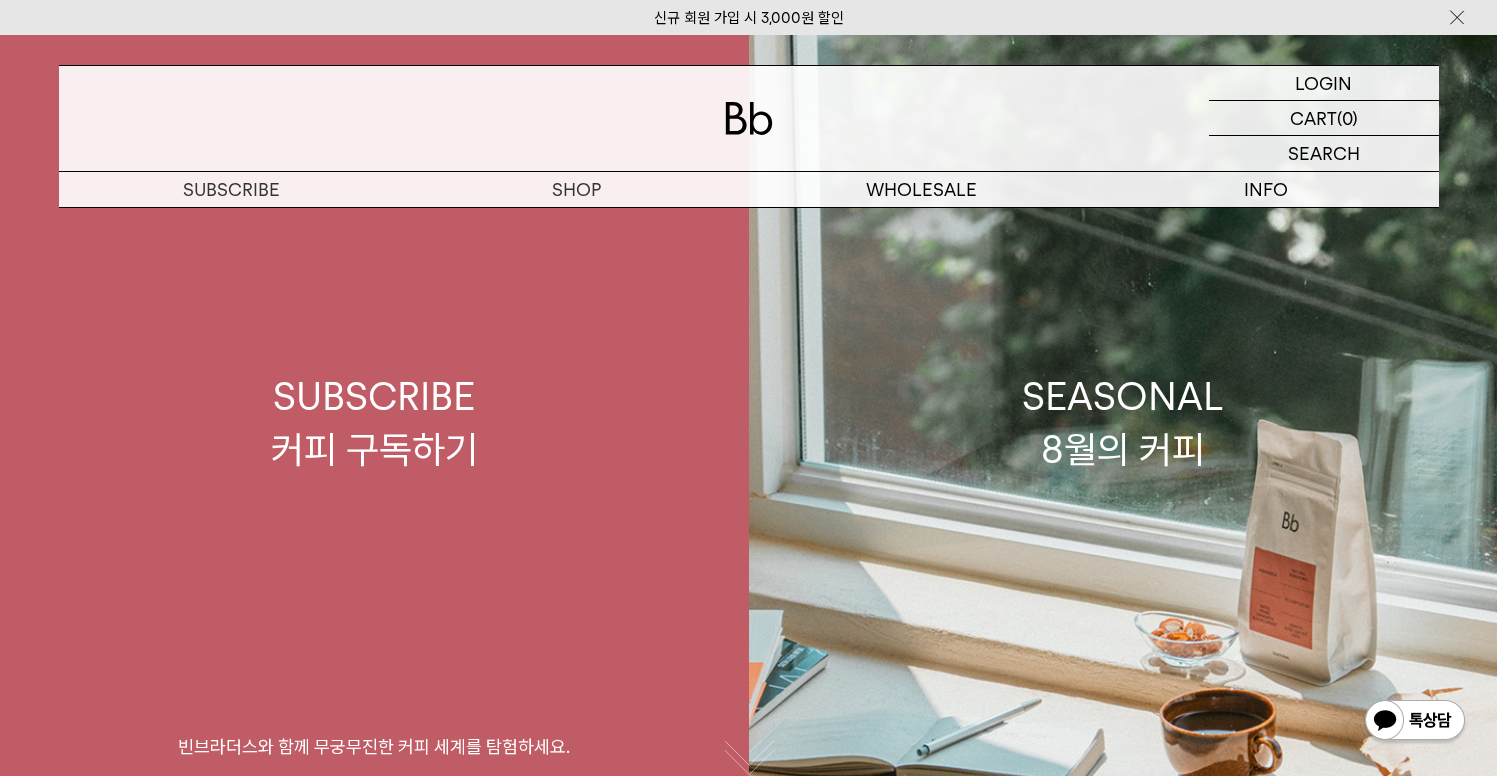 scroll, scrollTop: 0, scrollLeft: 0, axis: both 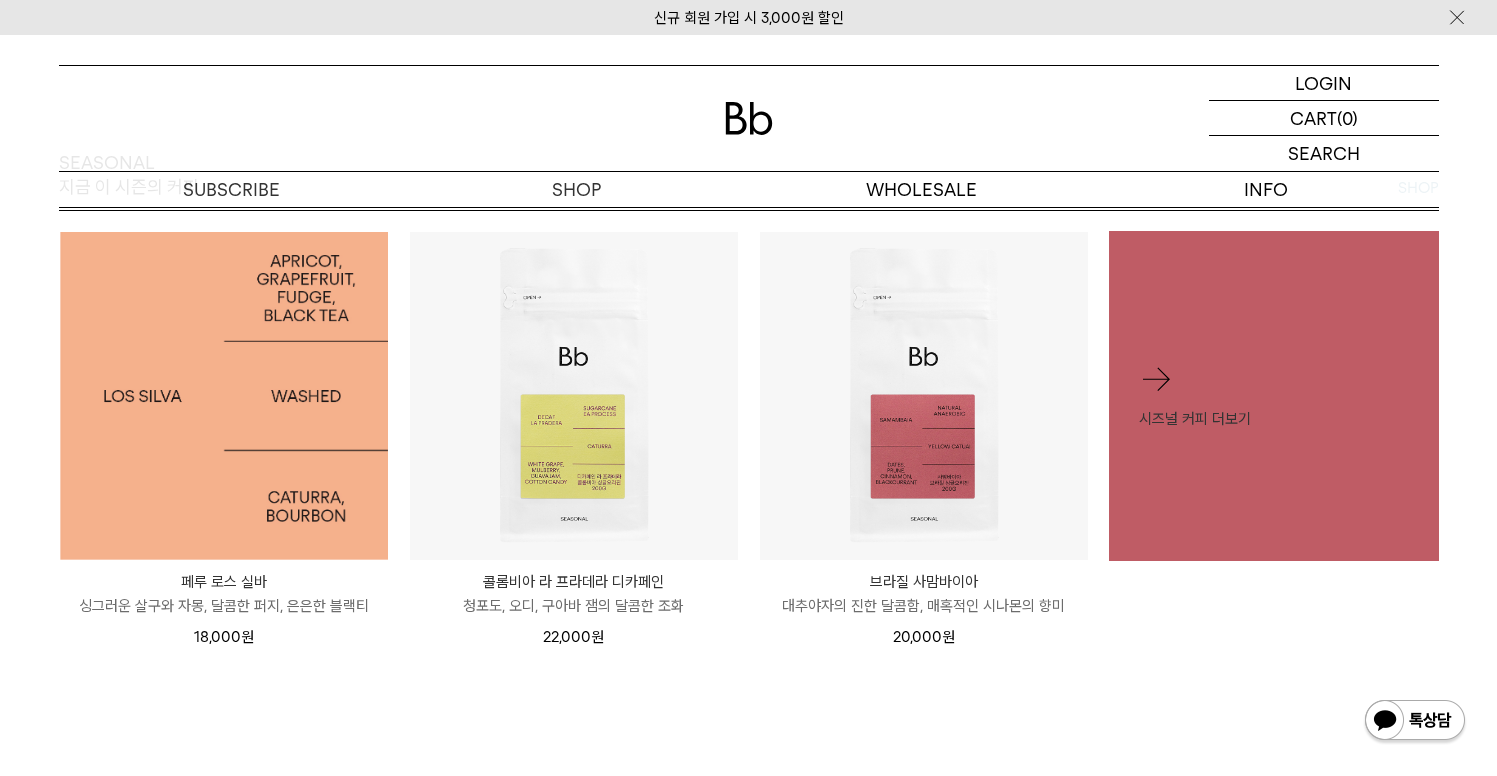 click at bounding box center [224, 396] 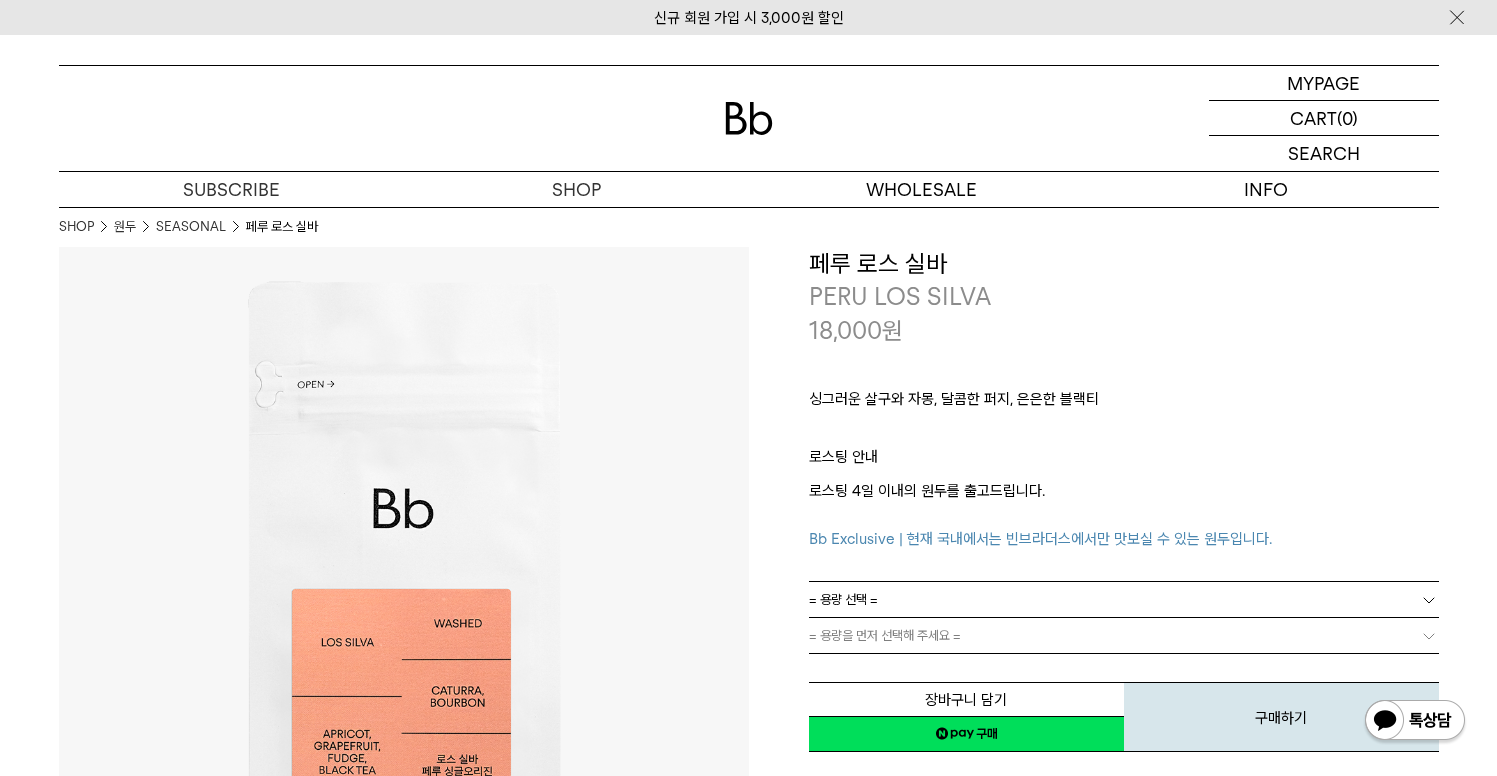 scroll, scrollTop: 453, scrollLeft: 0, axis: vertical 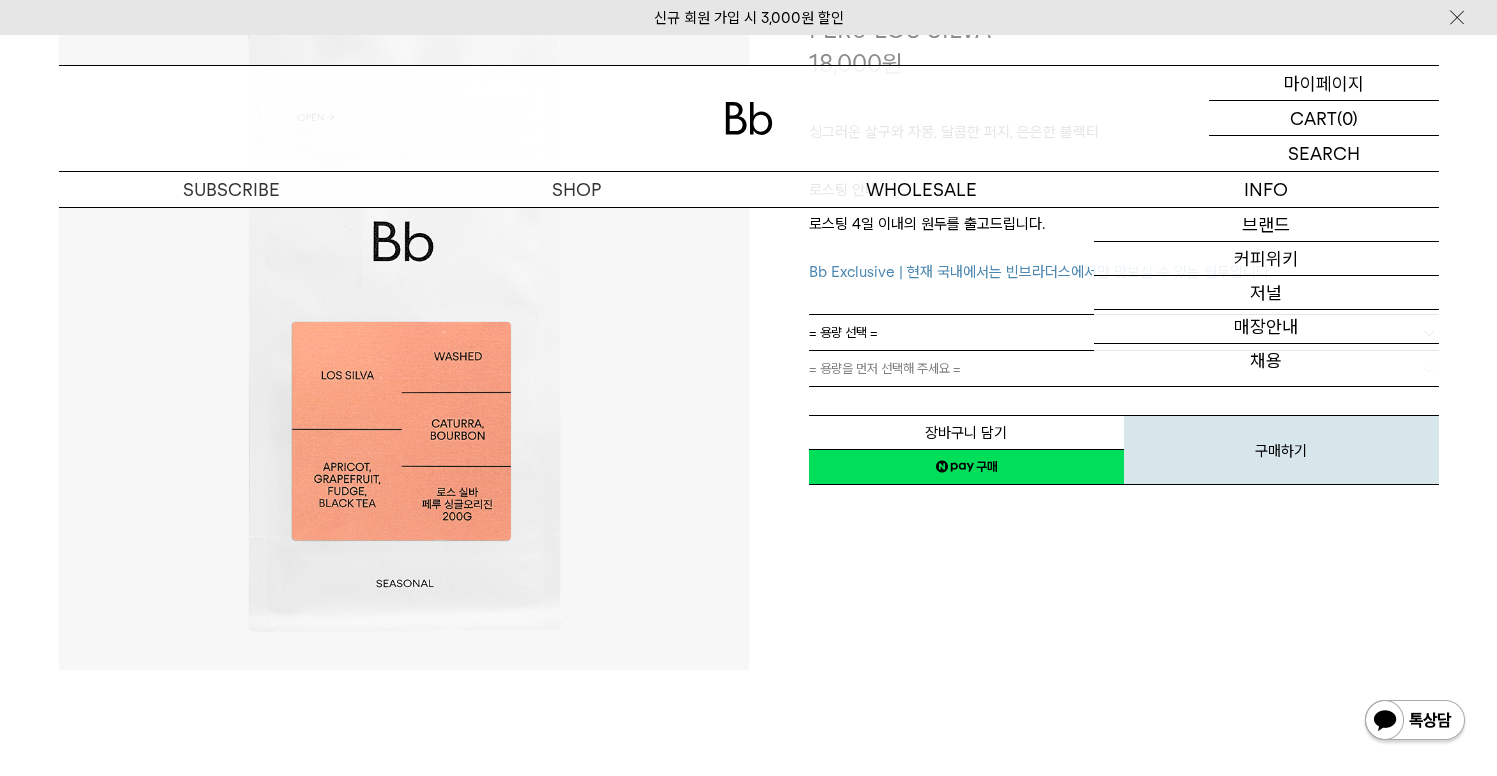 click on "MYPAGE
마이페이지" at bounding box center (1324, 83) 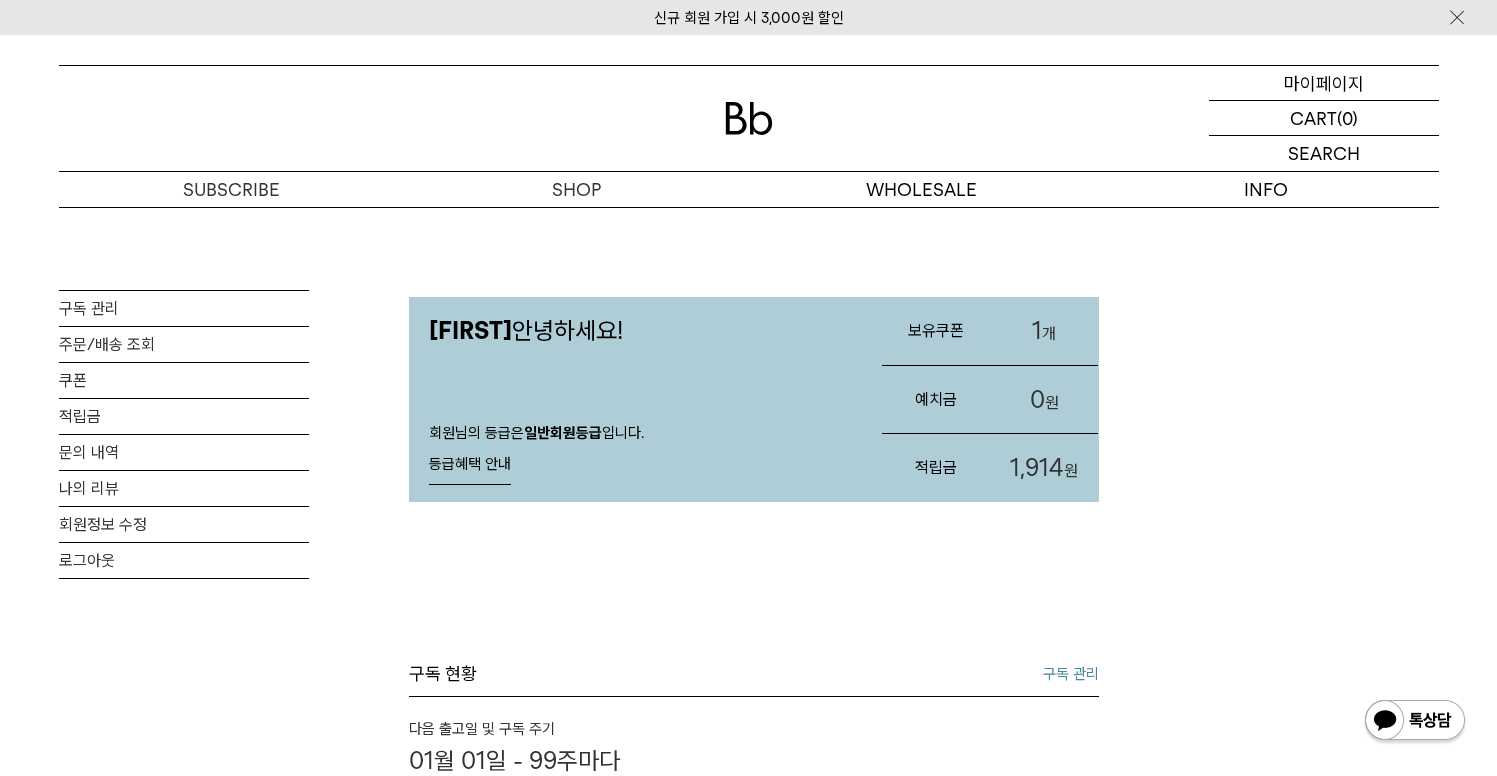 scroll, scrollTop: 0, scrollLeft: 0, axis: both 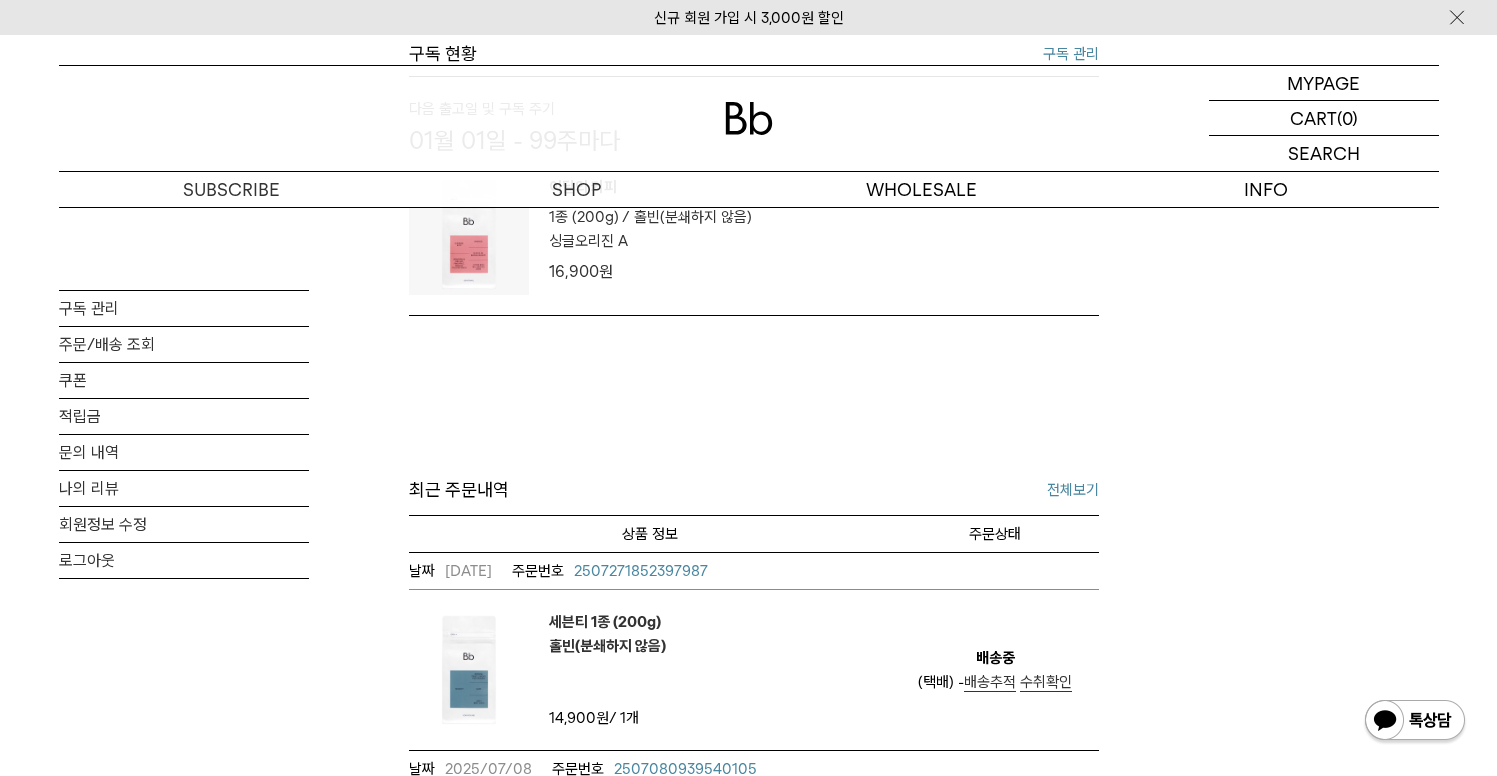 click on "다음 출고일 및 구독 주기
01월 01일 - 99주마다
이달의 커피
1종 (200g) /
분쇄도
원두 옵션 원" at bounding box center [754, 196] 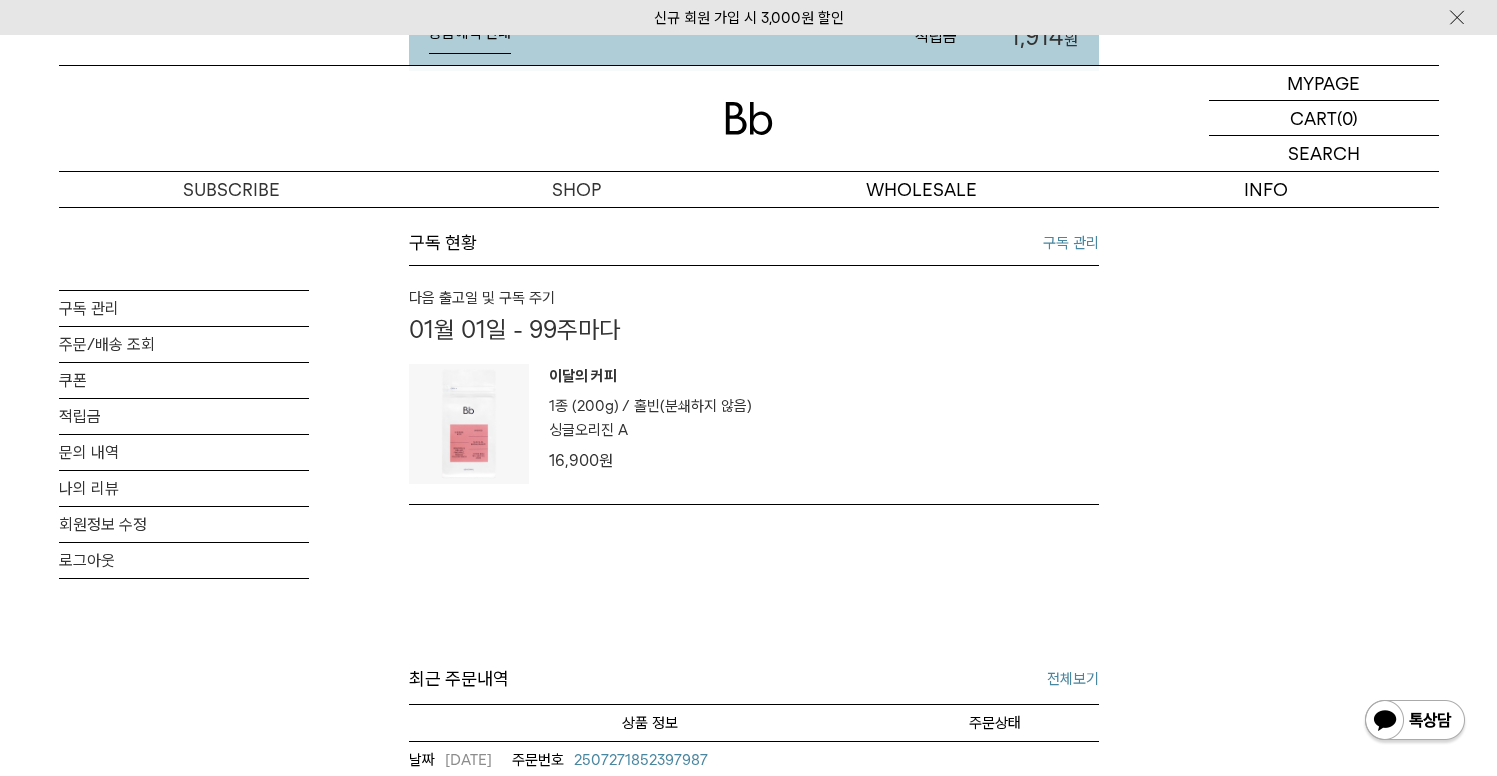 click on "구독 관리" at bounding box center [1071, 243] 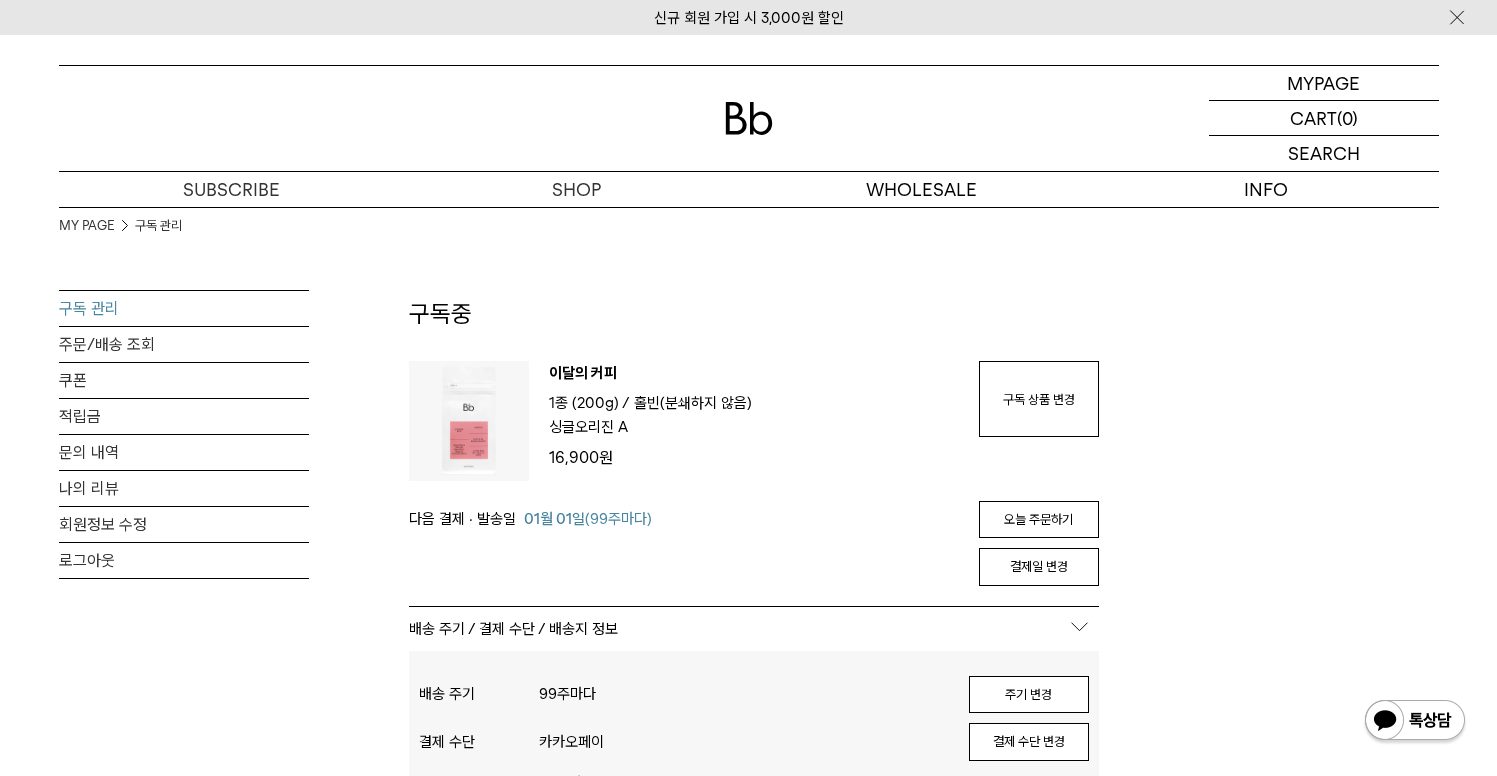 scroll, scrollTop: 0, scrollLeft: 0, axis: both 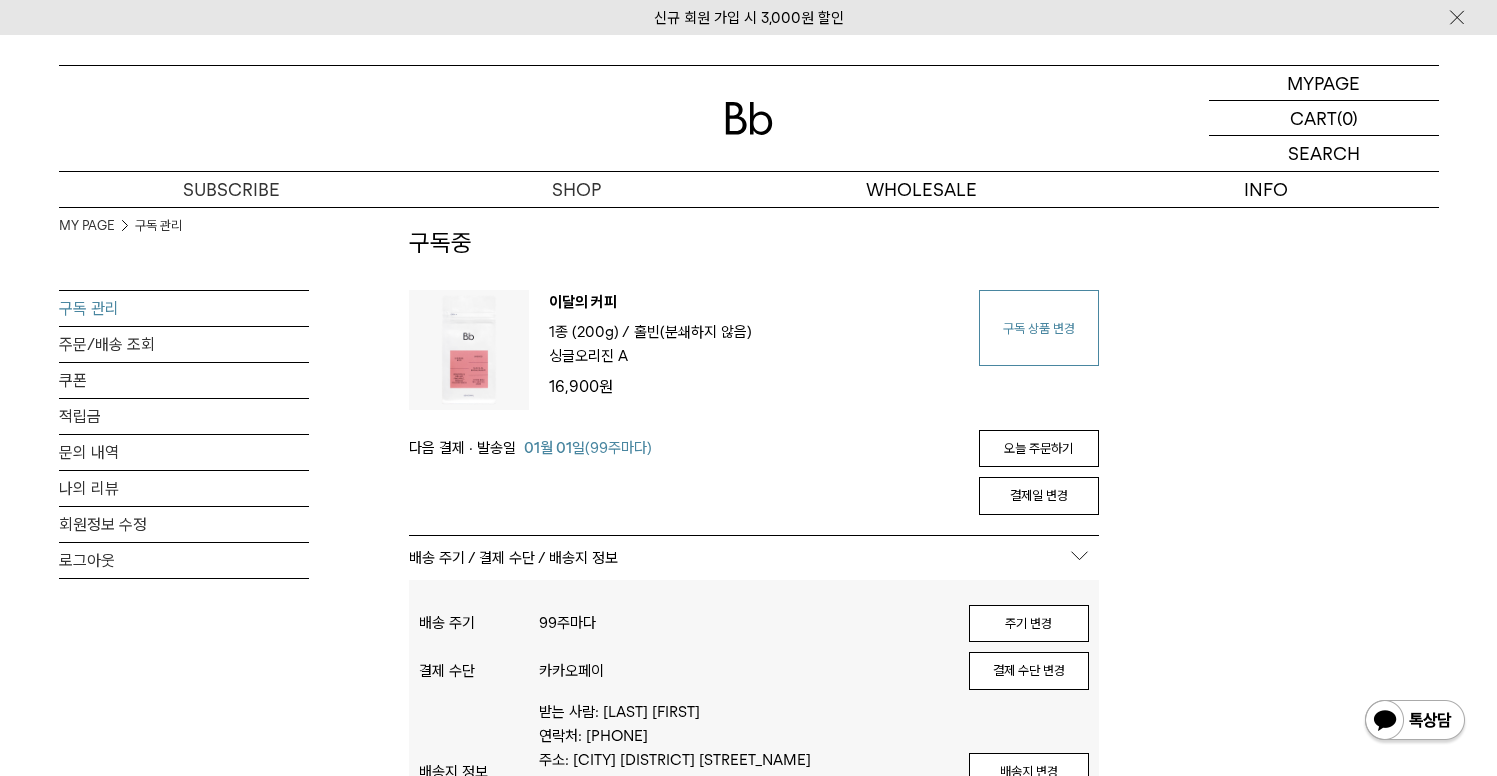 click on "구독 상품 변경" at bounding box center [1039, 328] 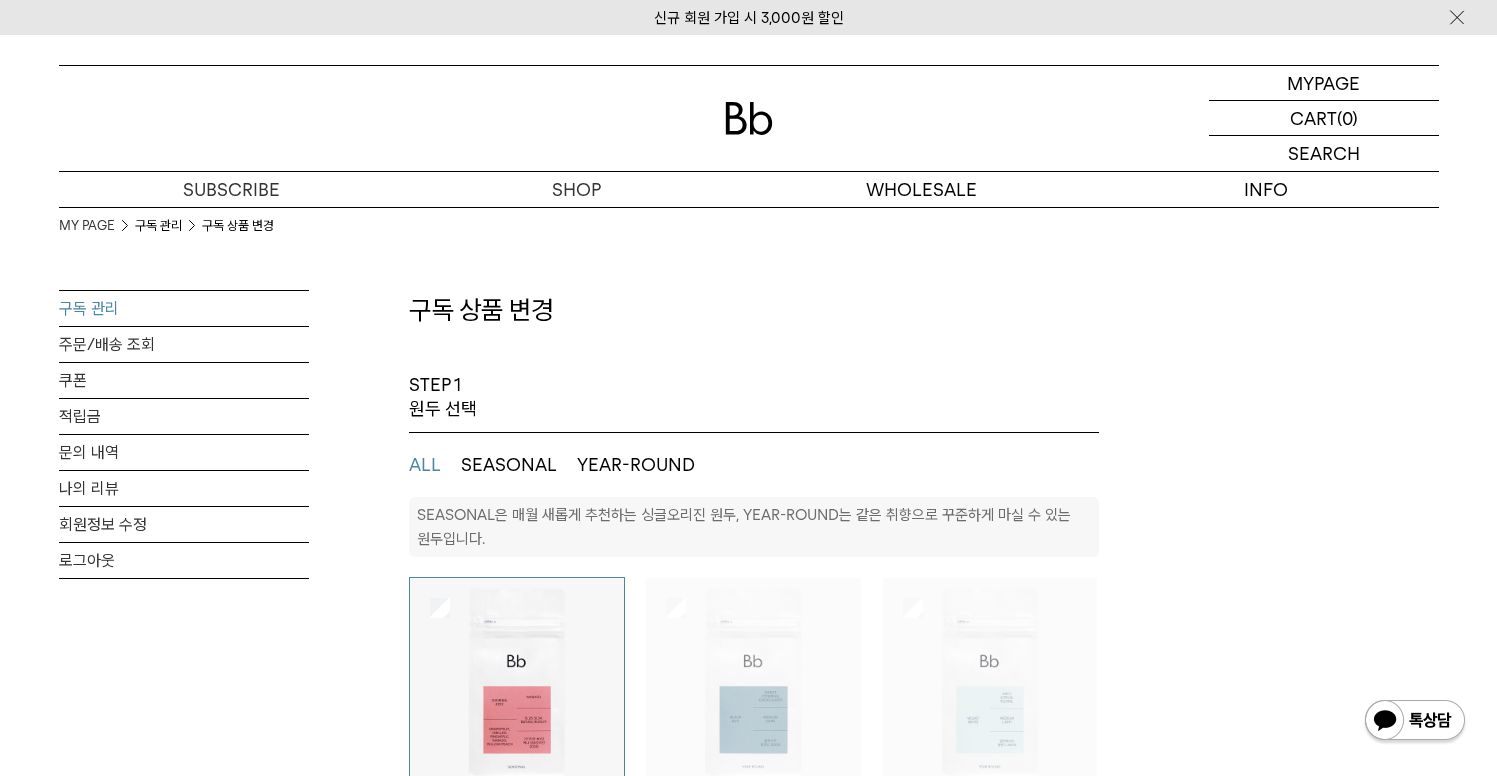 select on "**" 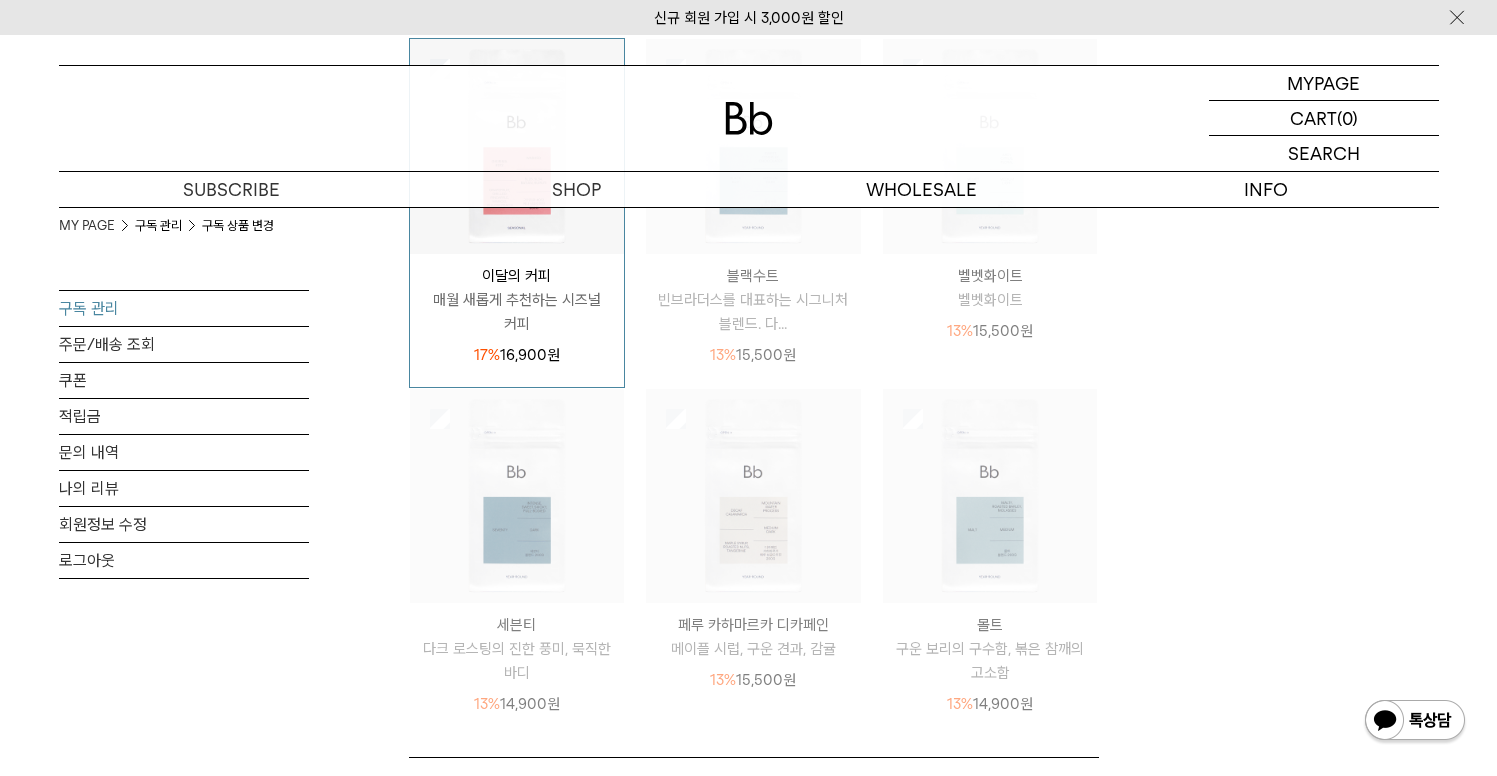 scroll, scrollTop: 1189, scrollLeft: 0, axis: vertical 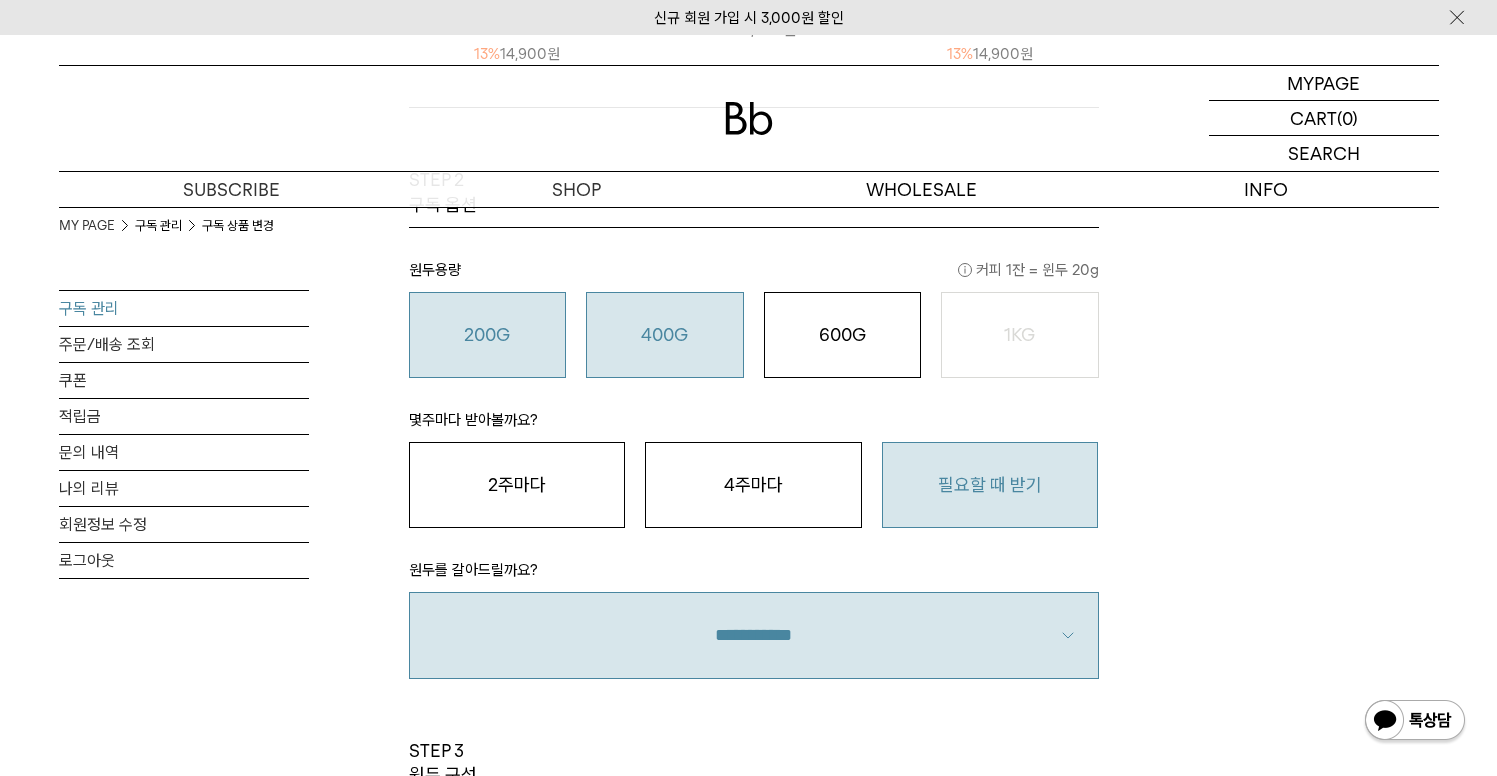 click on "400G
31,000 원" at bounding box center (665, 335) 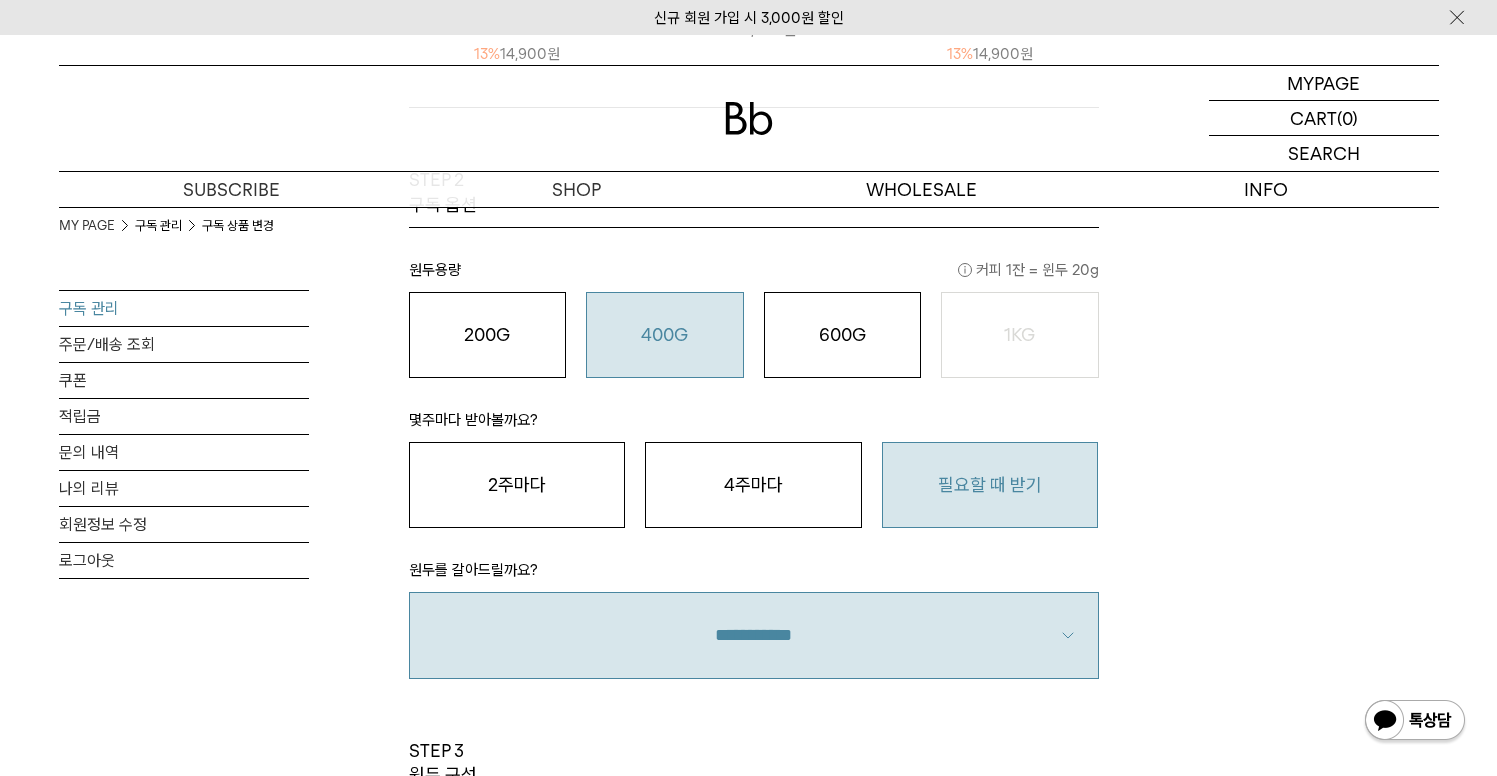 click on "커피 1잔 = 윈두 20g" at bounding box center [1028, 270] 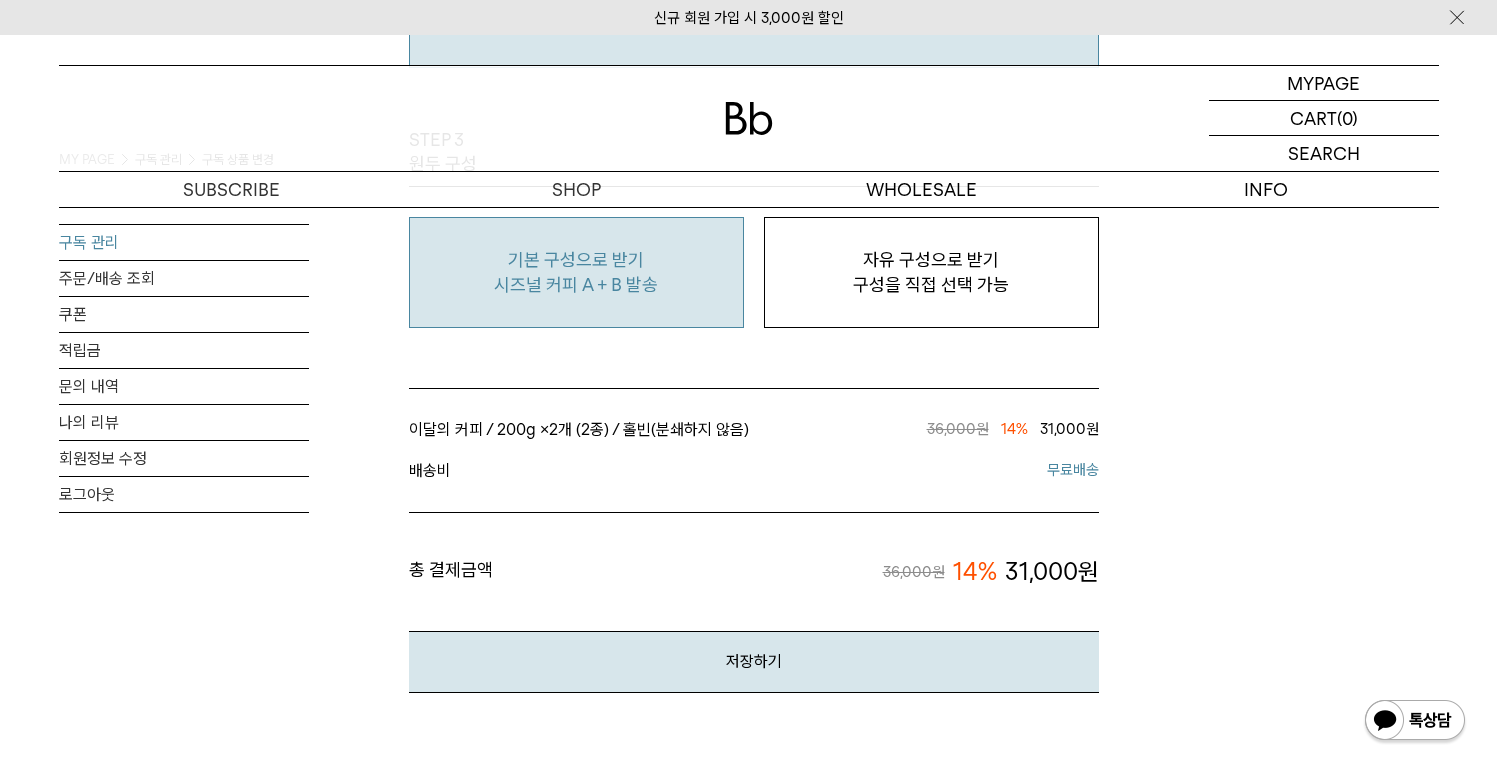 scroll, scrollTop: 1788, scrollLeft: 0, axis: vertical 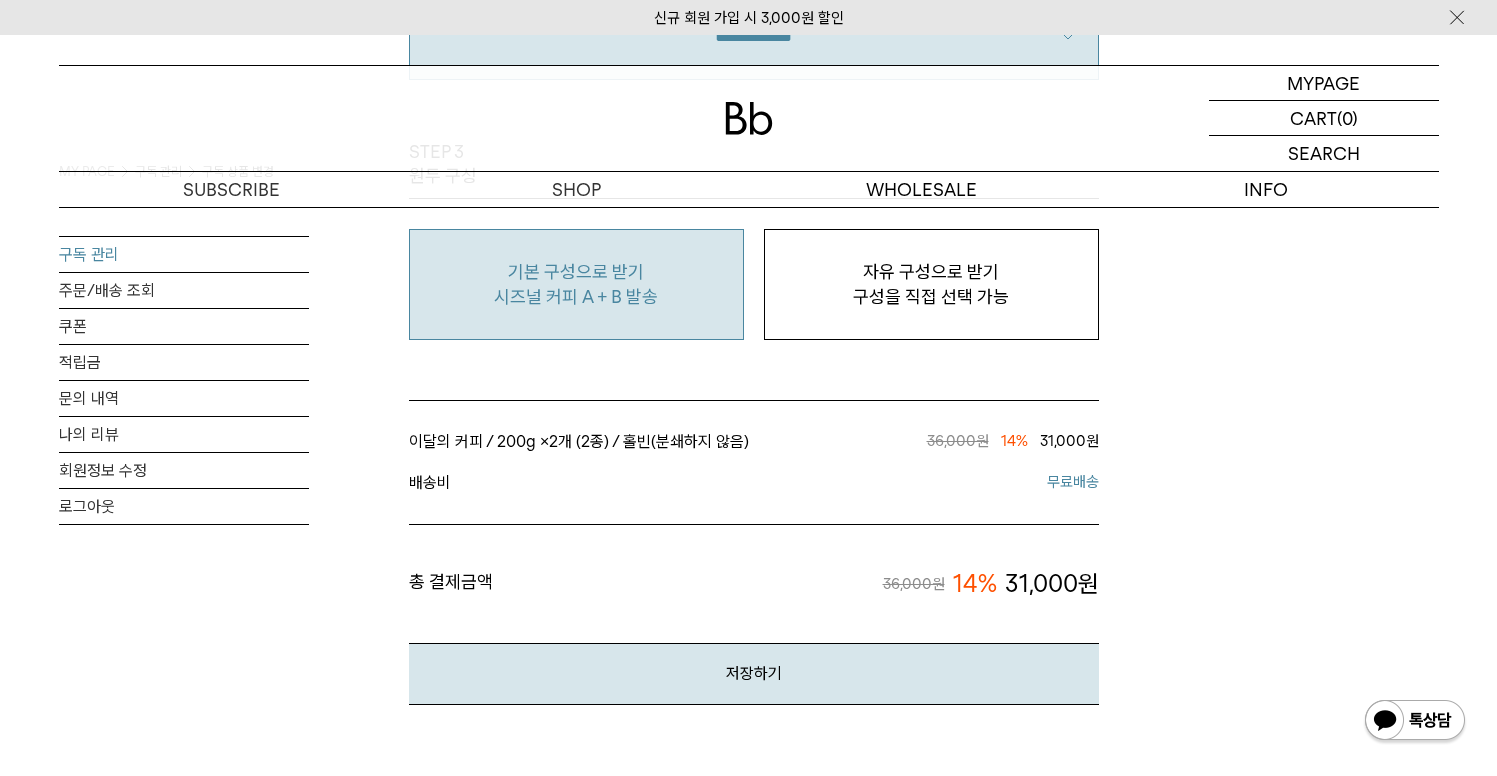 click on "시즈널 커피 A + B 발송" at bounding box center (576, 297) 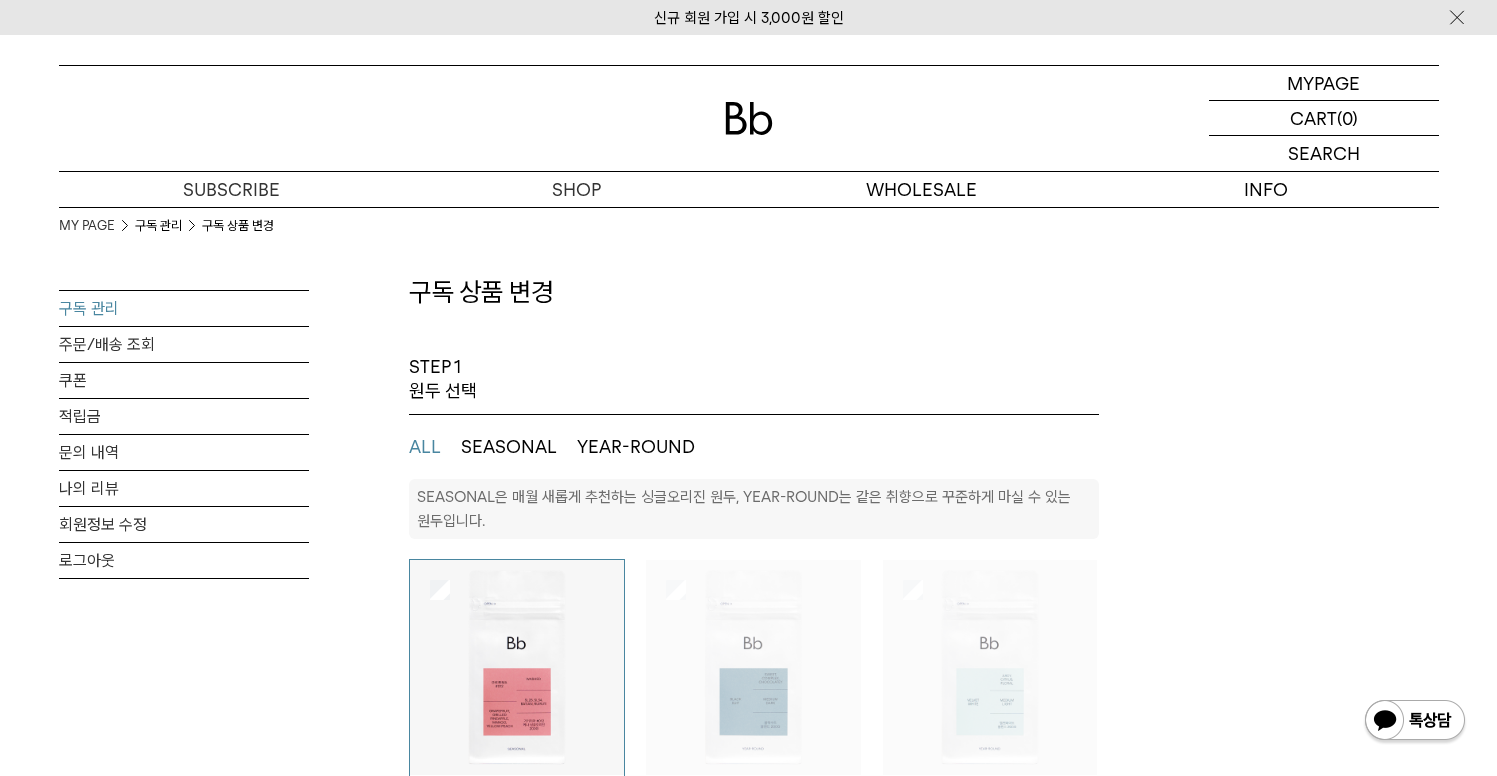 click on "ALL
SEASONAL
YEAR-ROUND" at bounding box center (754, 447) 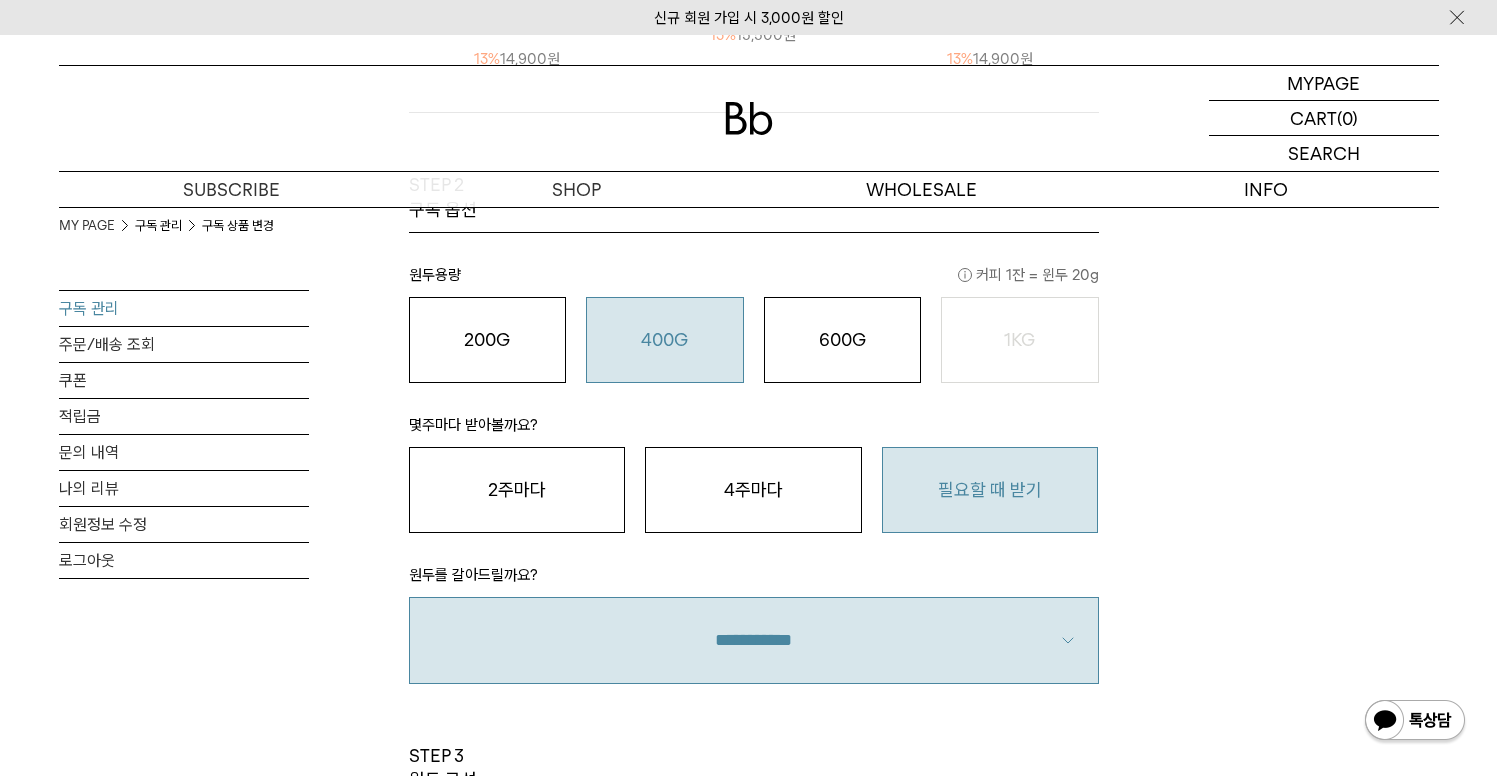 scroll, scrollTop: 1390, scrollLeft: 0, axis: vertical 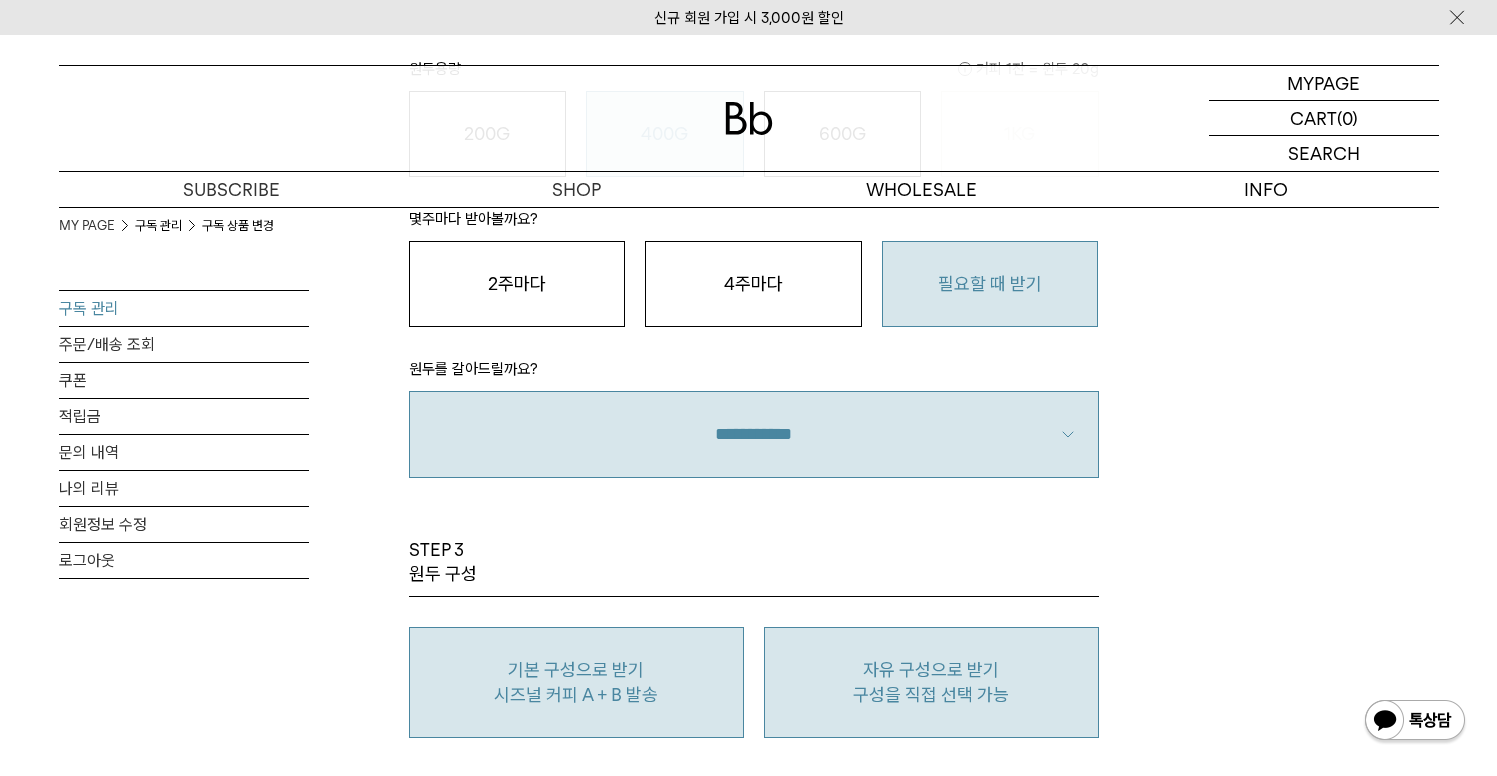 click on "자유 구성으로 받기
구성을 직접 선택 가능" at bounding box center (931, 682) 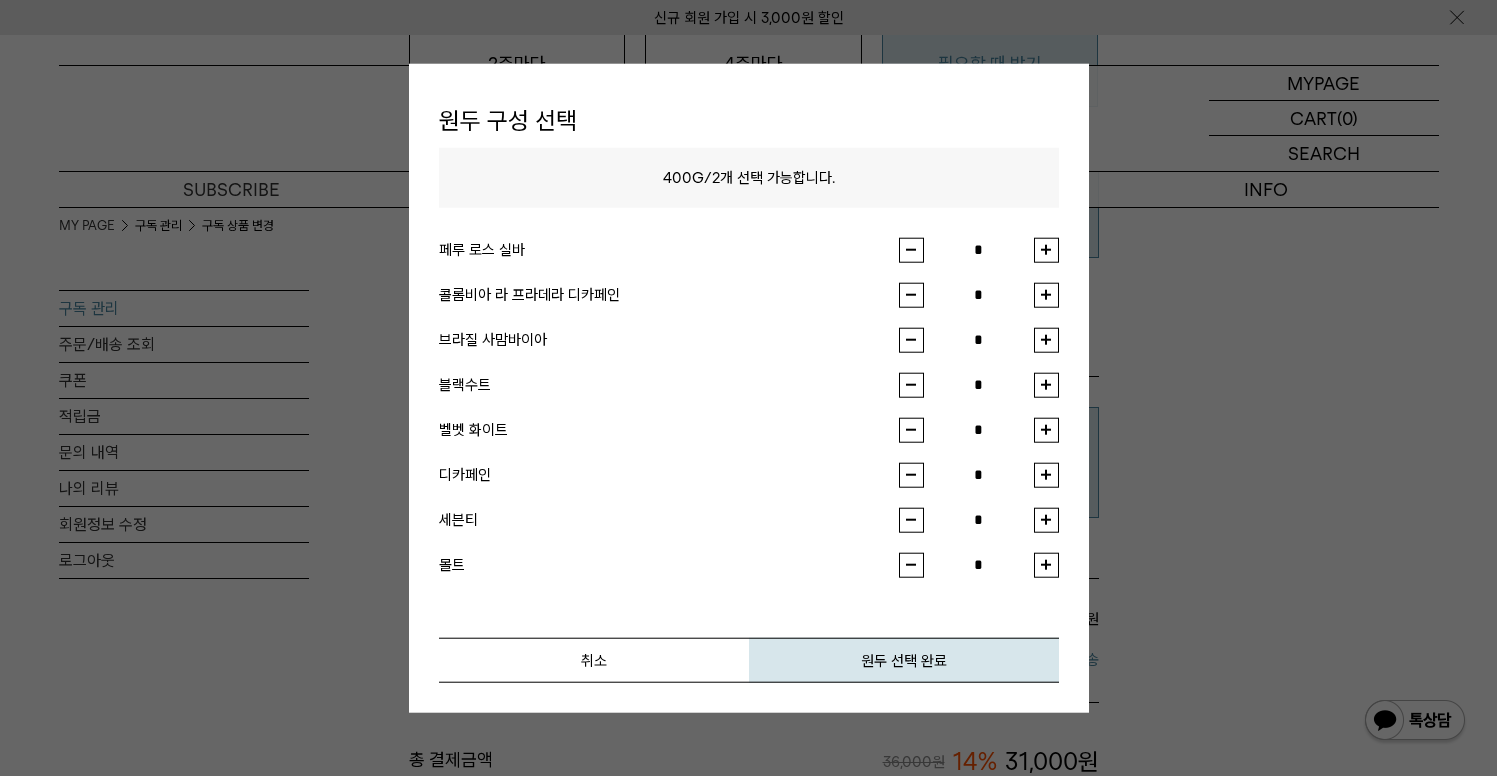 scroll, scrollTop: 1597, scrollLeft: 0, axis: vertical 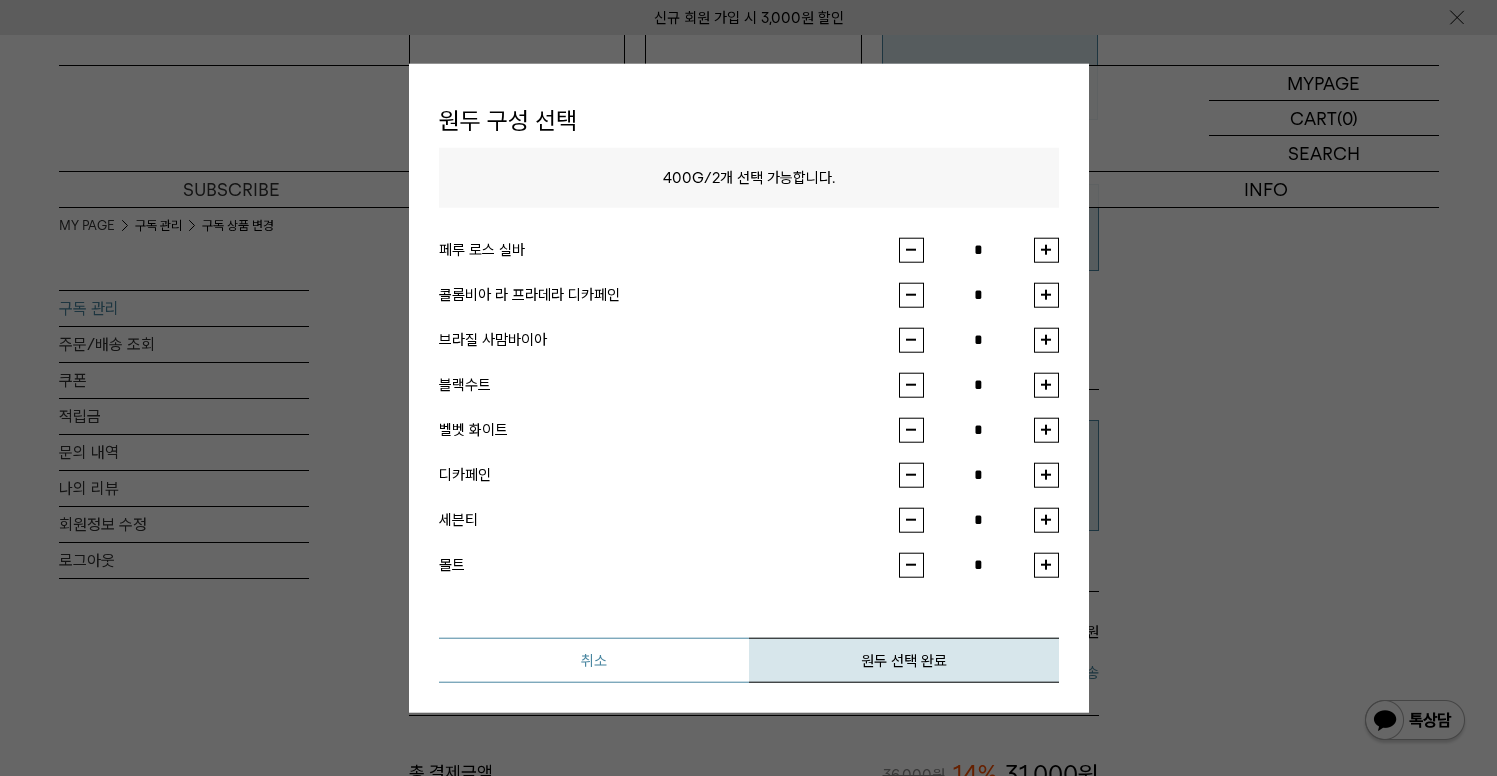 click on "취소" at bounding box center (594, 659) 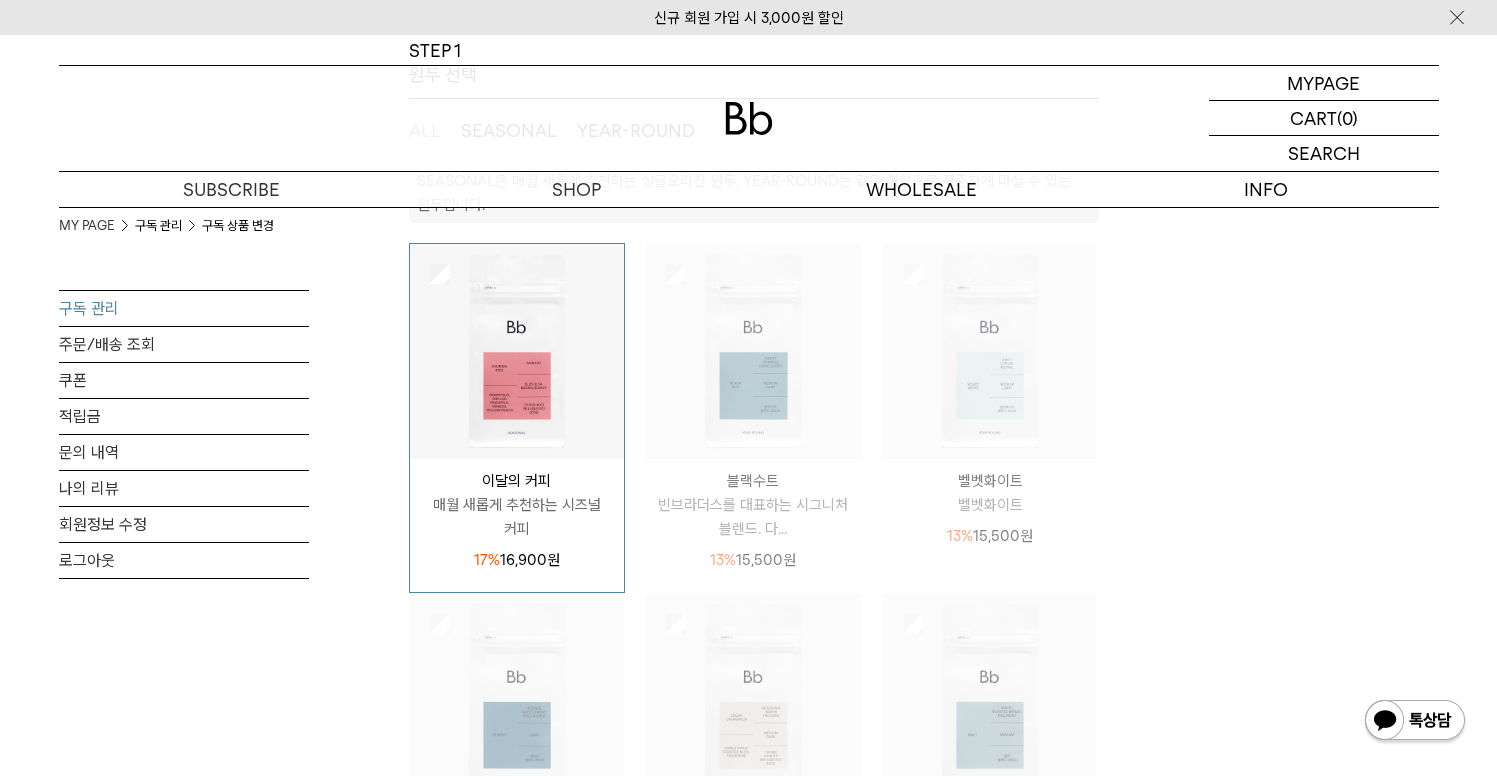scroll, scrollTop: 436, scrollLeft: 0, axis: vertical 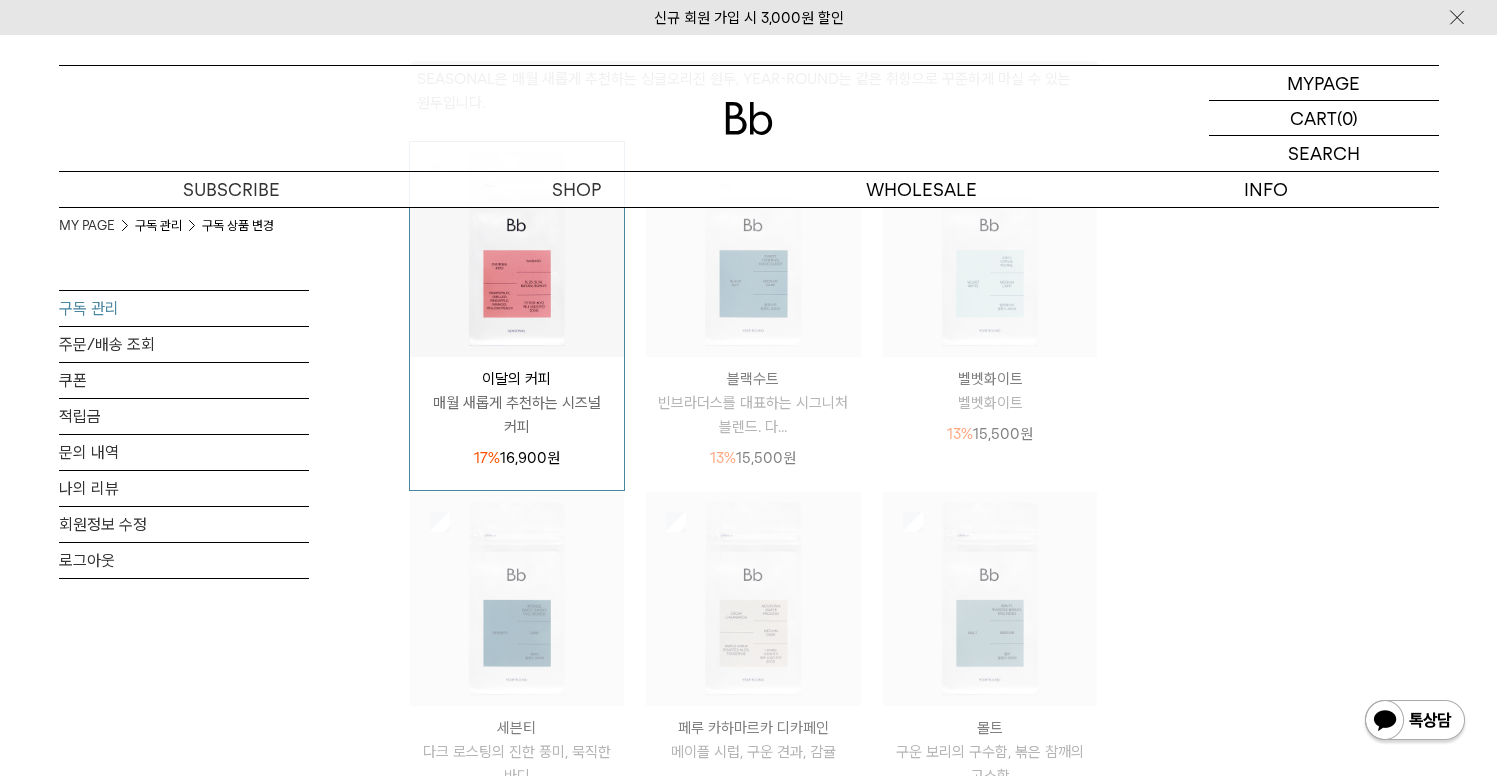 click at bounding box center (517, 249) 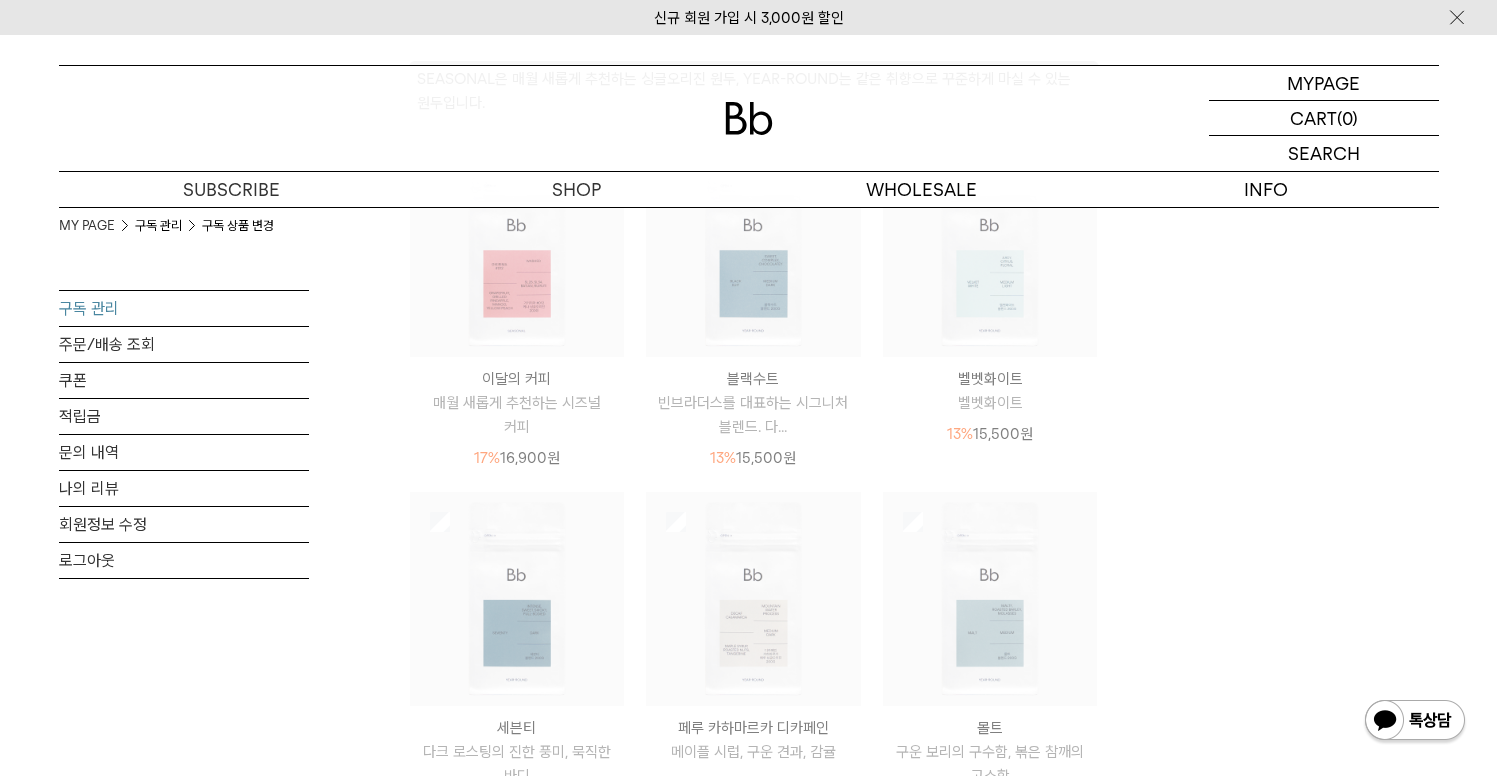click at bounding box center (517, 249) 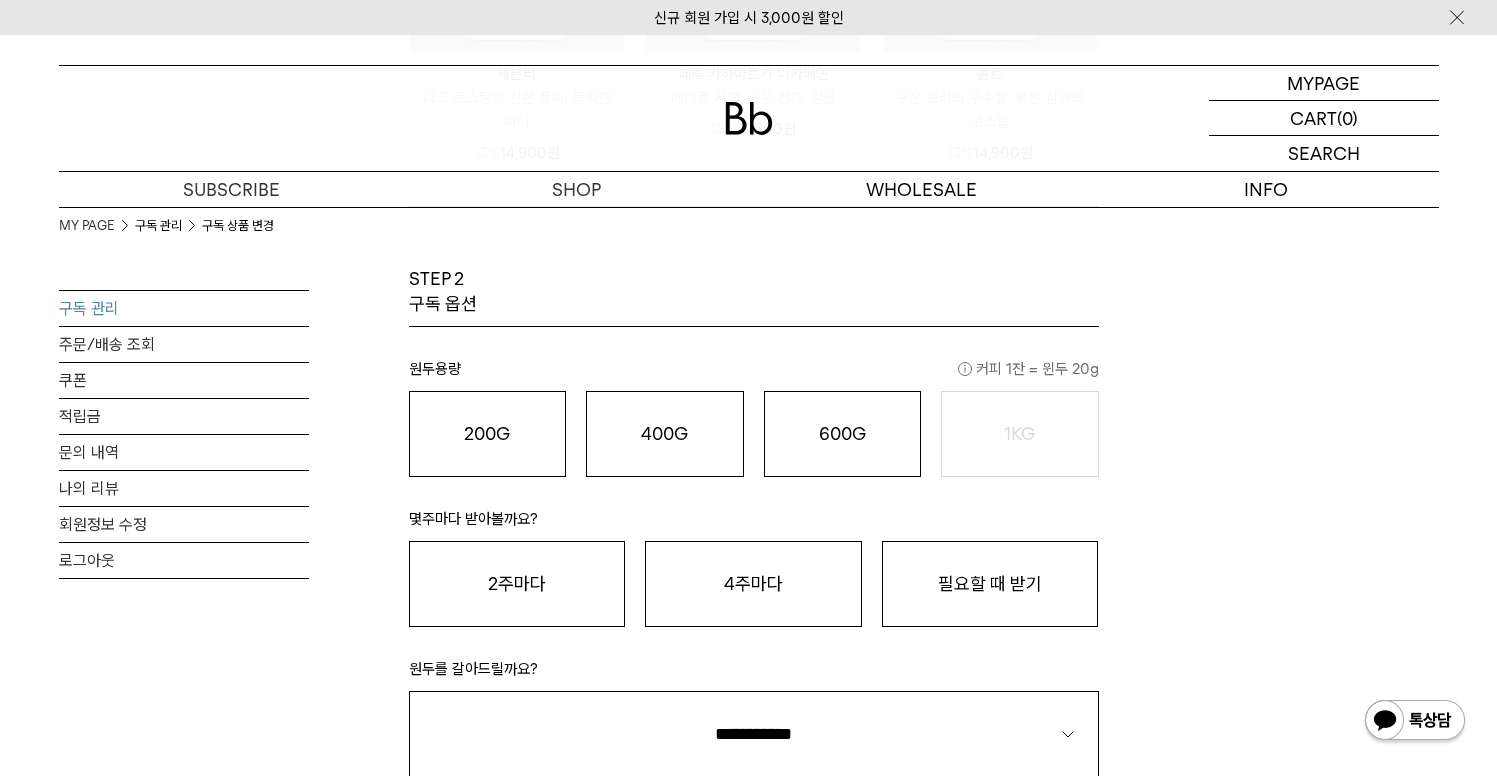 scroll, scrollTop: 1193, scrollLeft: 0, axis: vertical 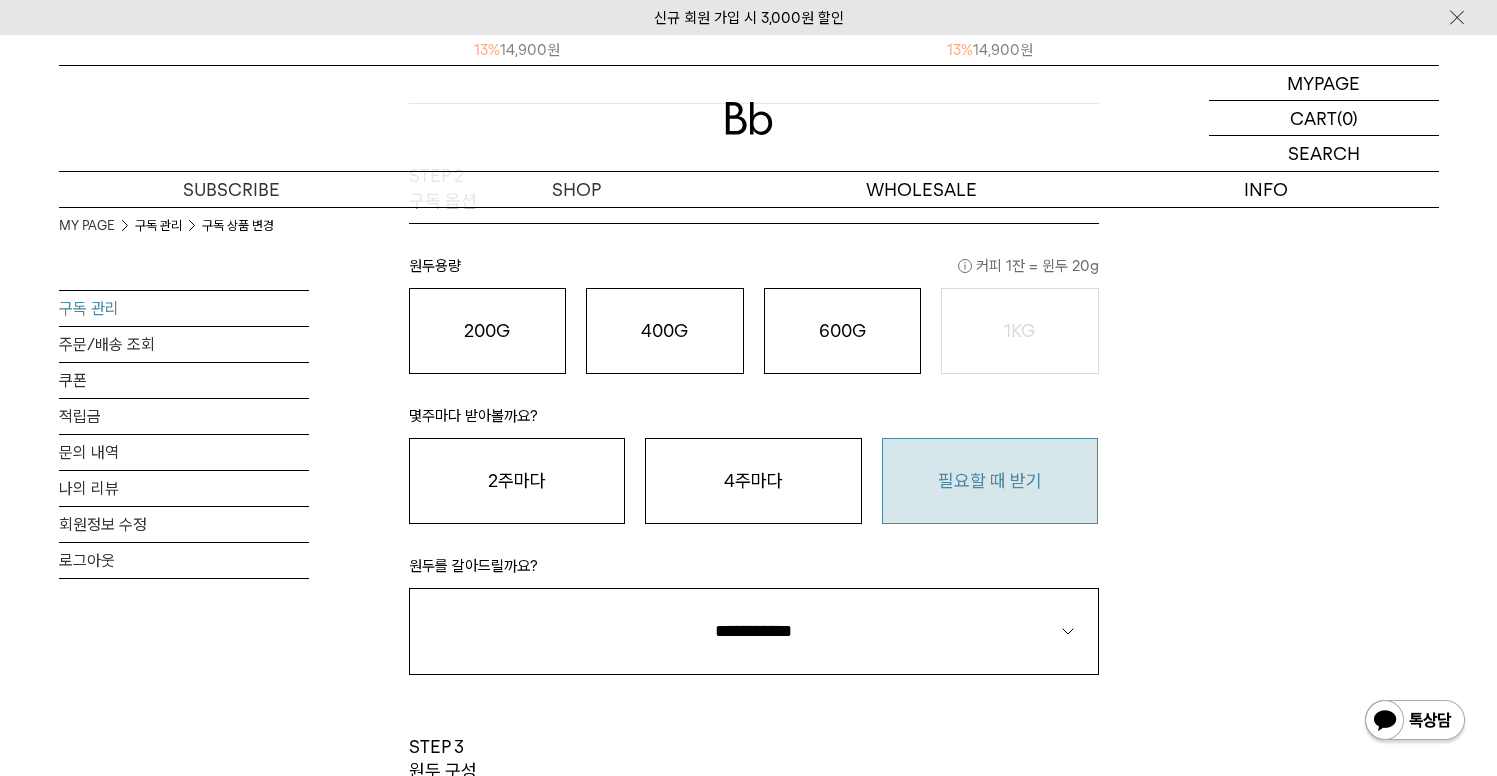 click on "필요할 때
받기" at bounding box center (990, 481) 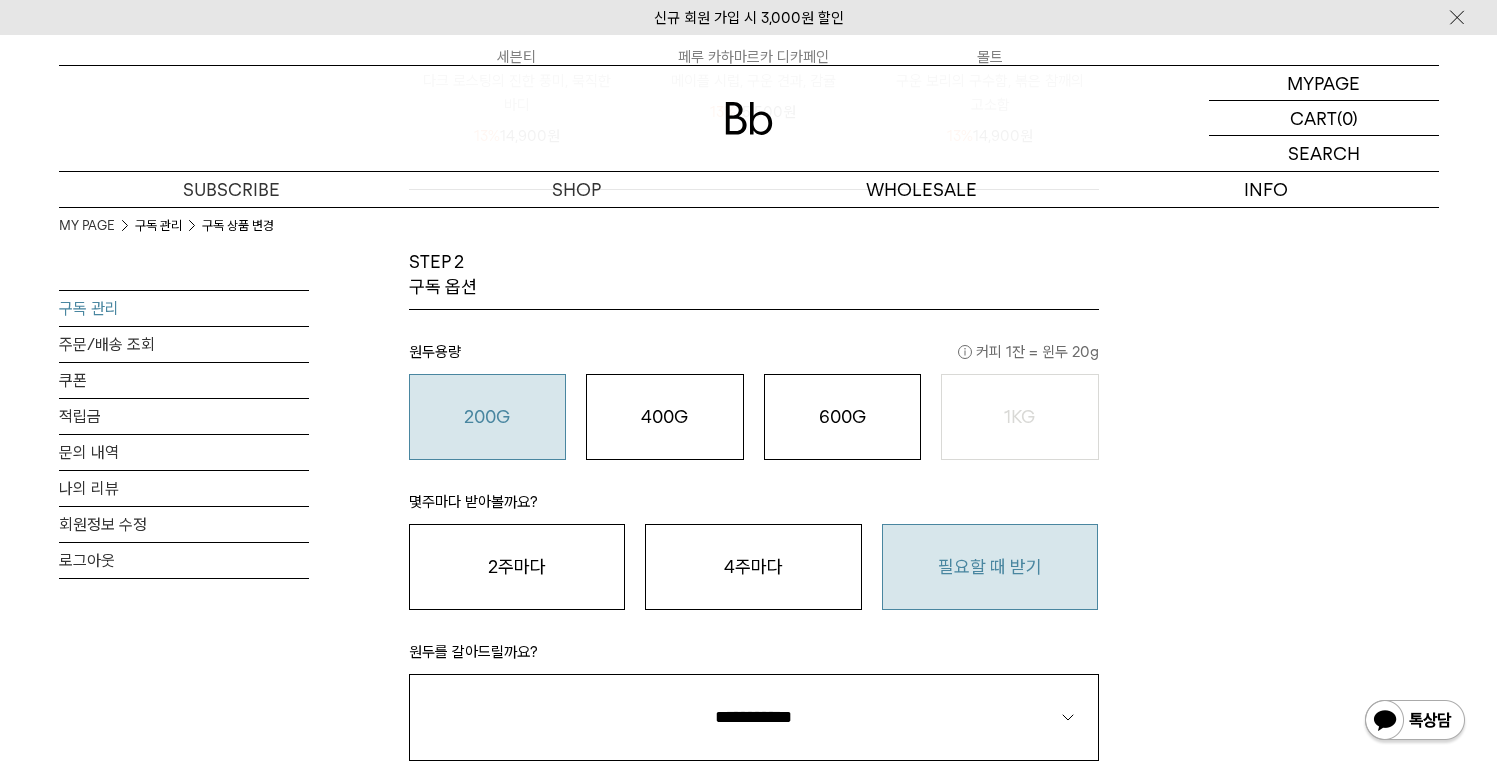 click on "200G
16,900 원" at bounding box center (488, 417) 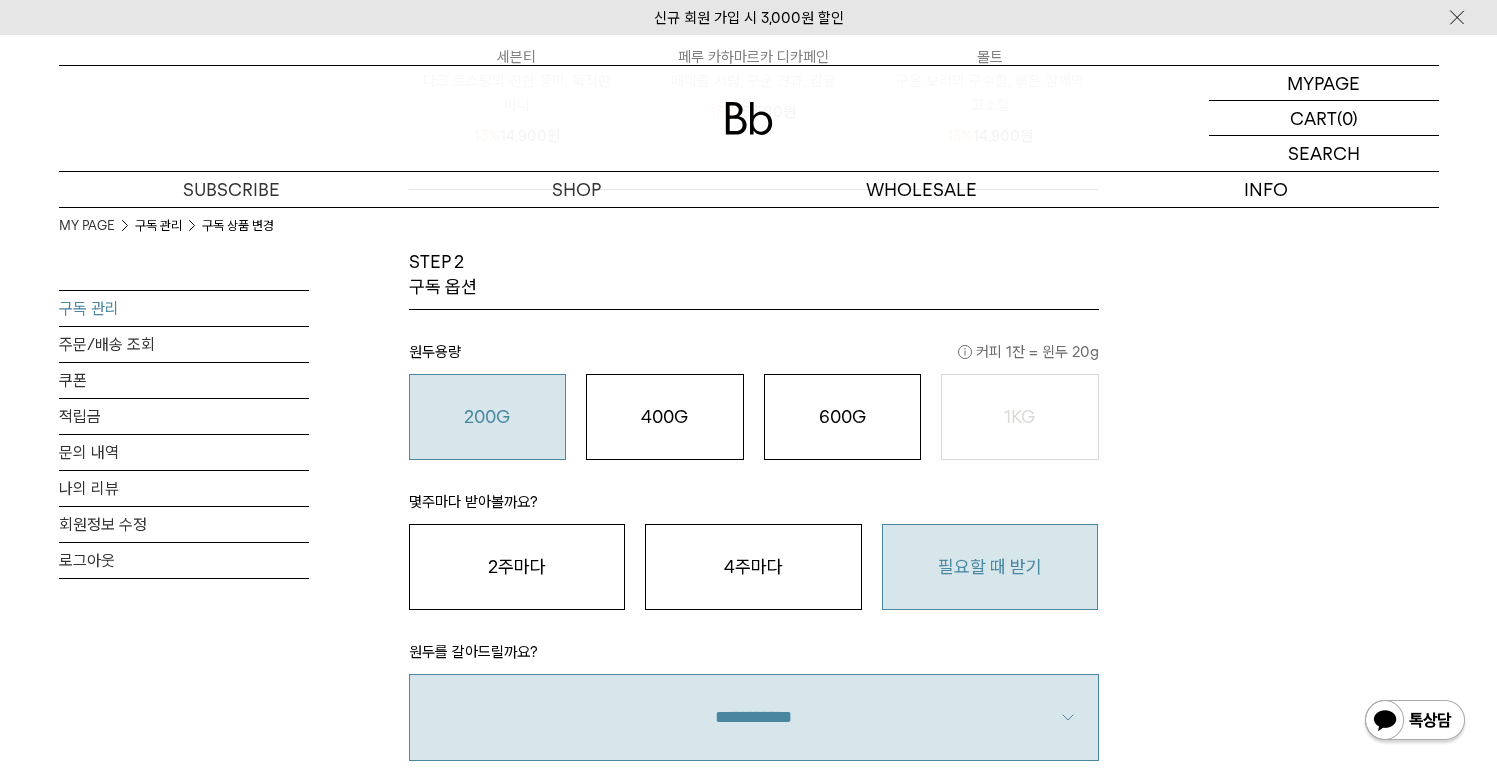 scroll, scrollTop: 1503, scrollLeft: 0, axis: vertical 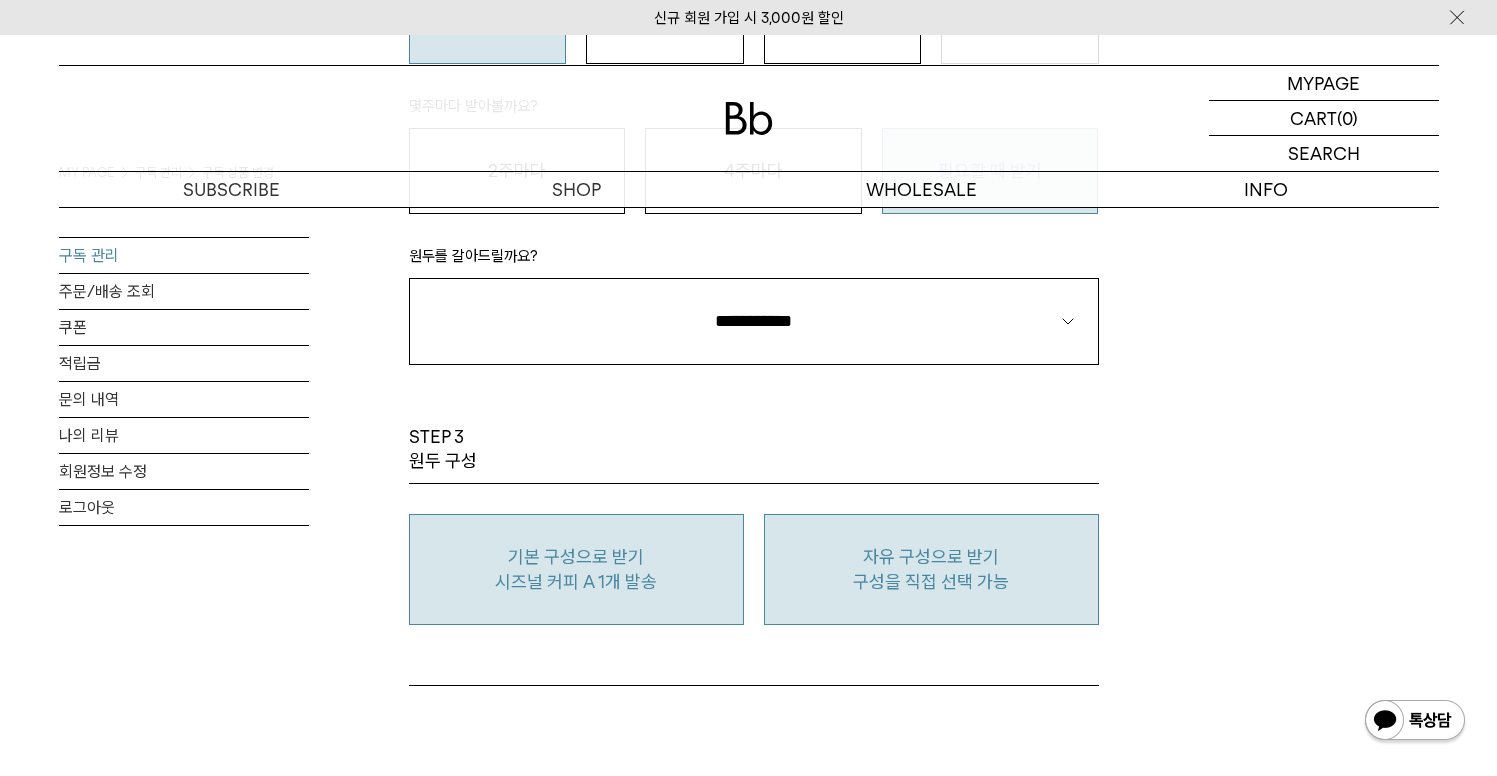 click on "자유 구성으로 받기" at bounding box center [931, 557] 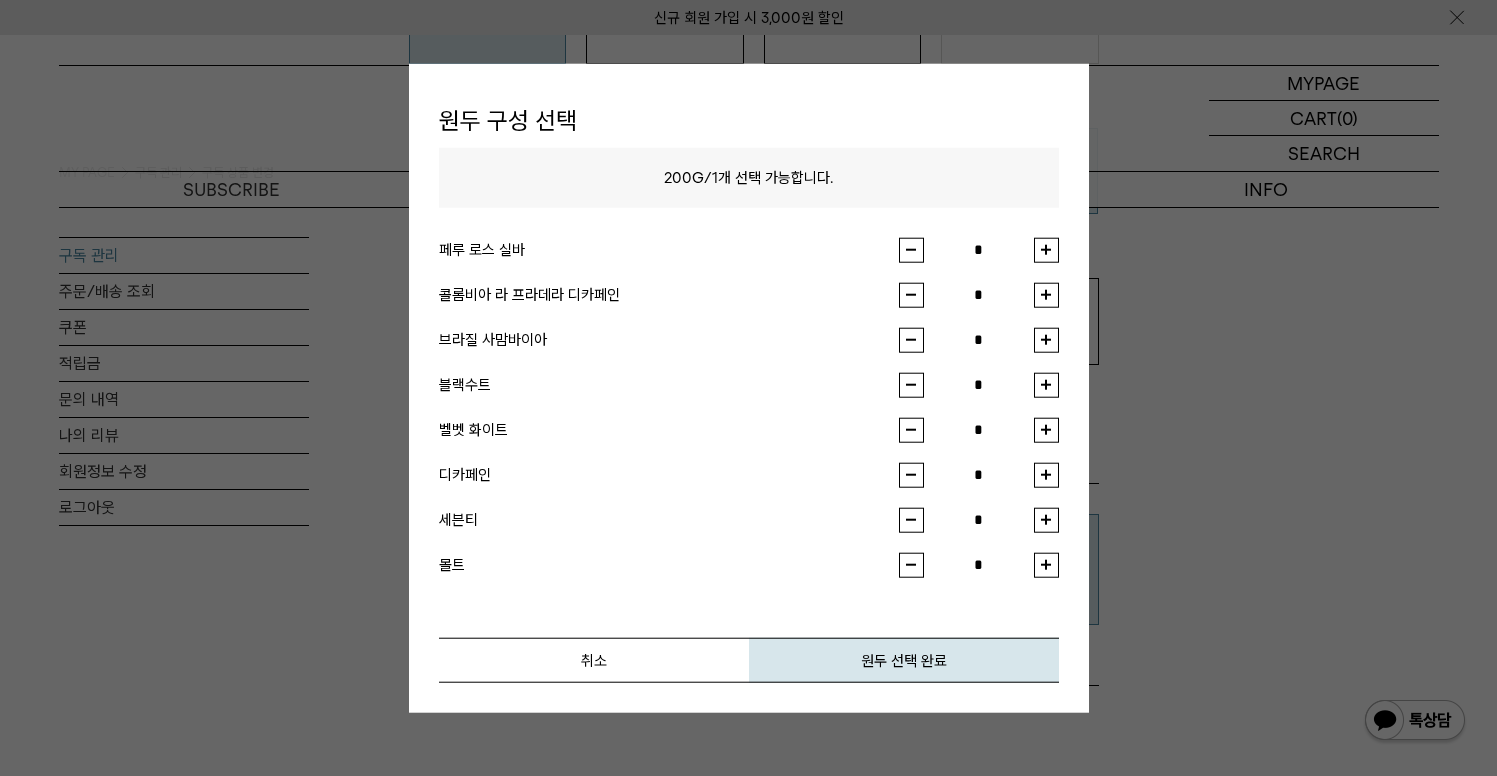 click at bounding box center (1046, 249) 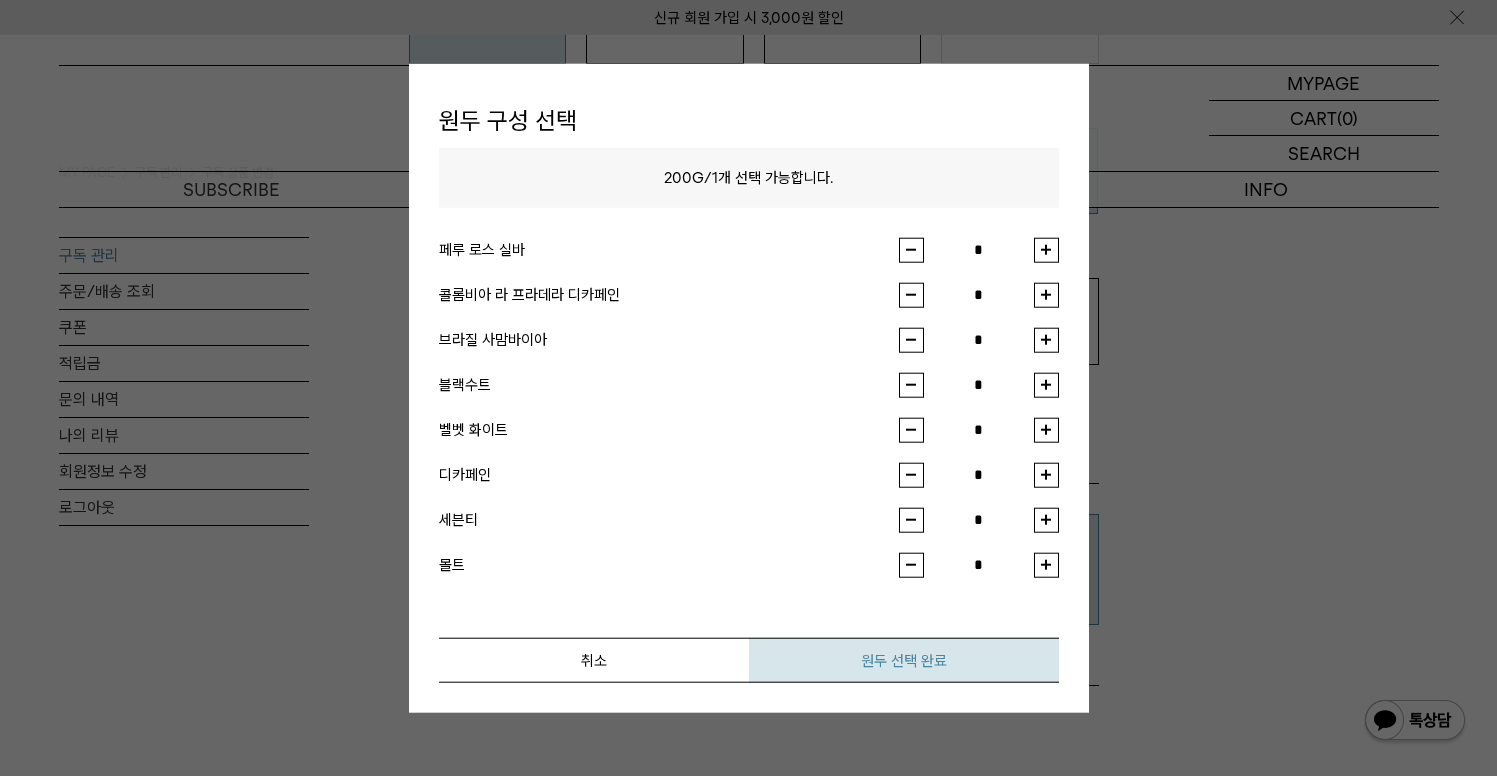 click on "원두 선택 완료" at bounding box center [904, 659] 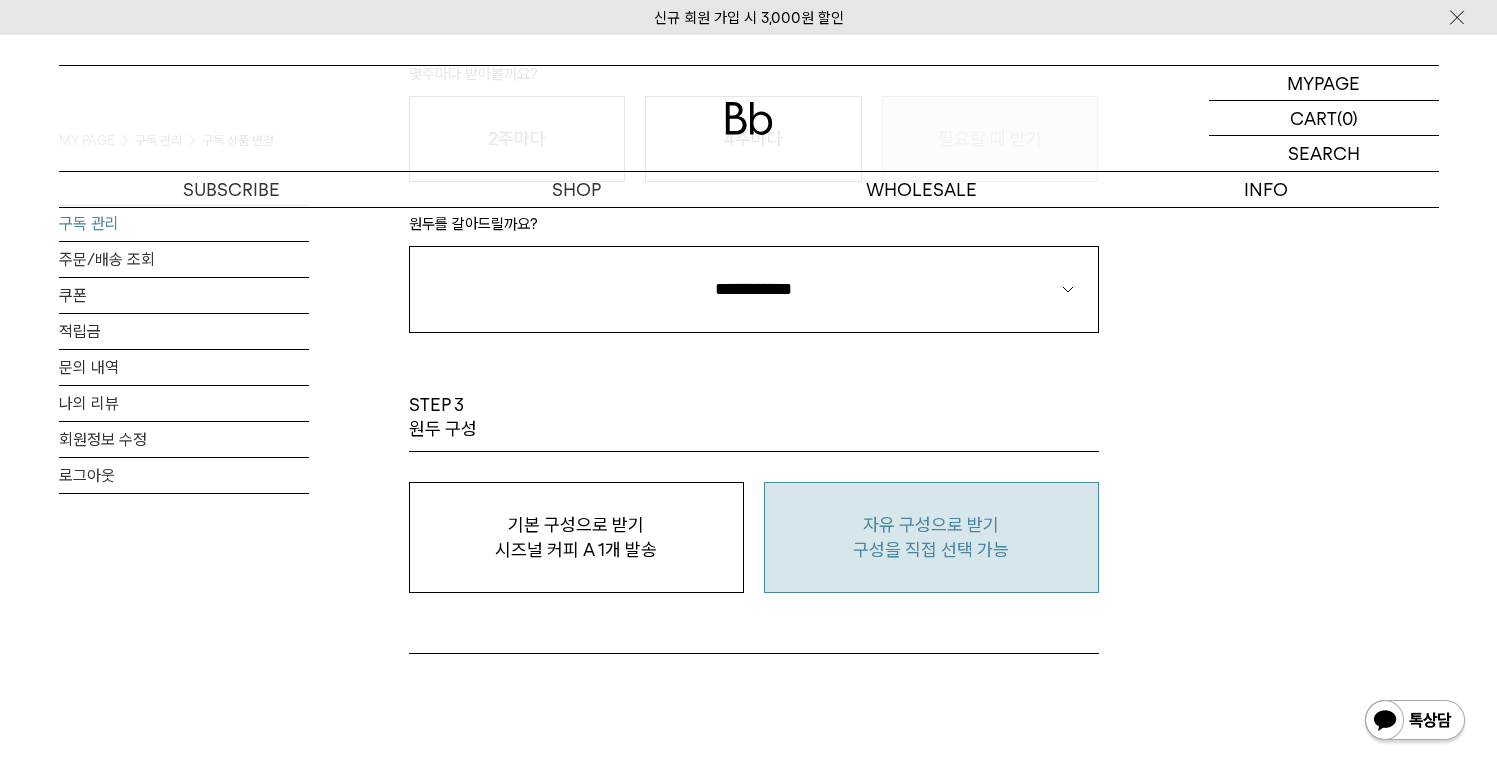 scroll, scrollTop: 1523, scrollLeft: 0, axis: vertical 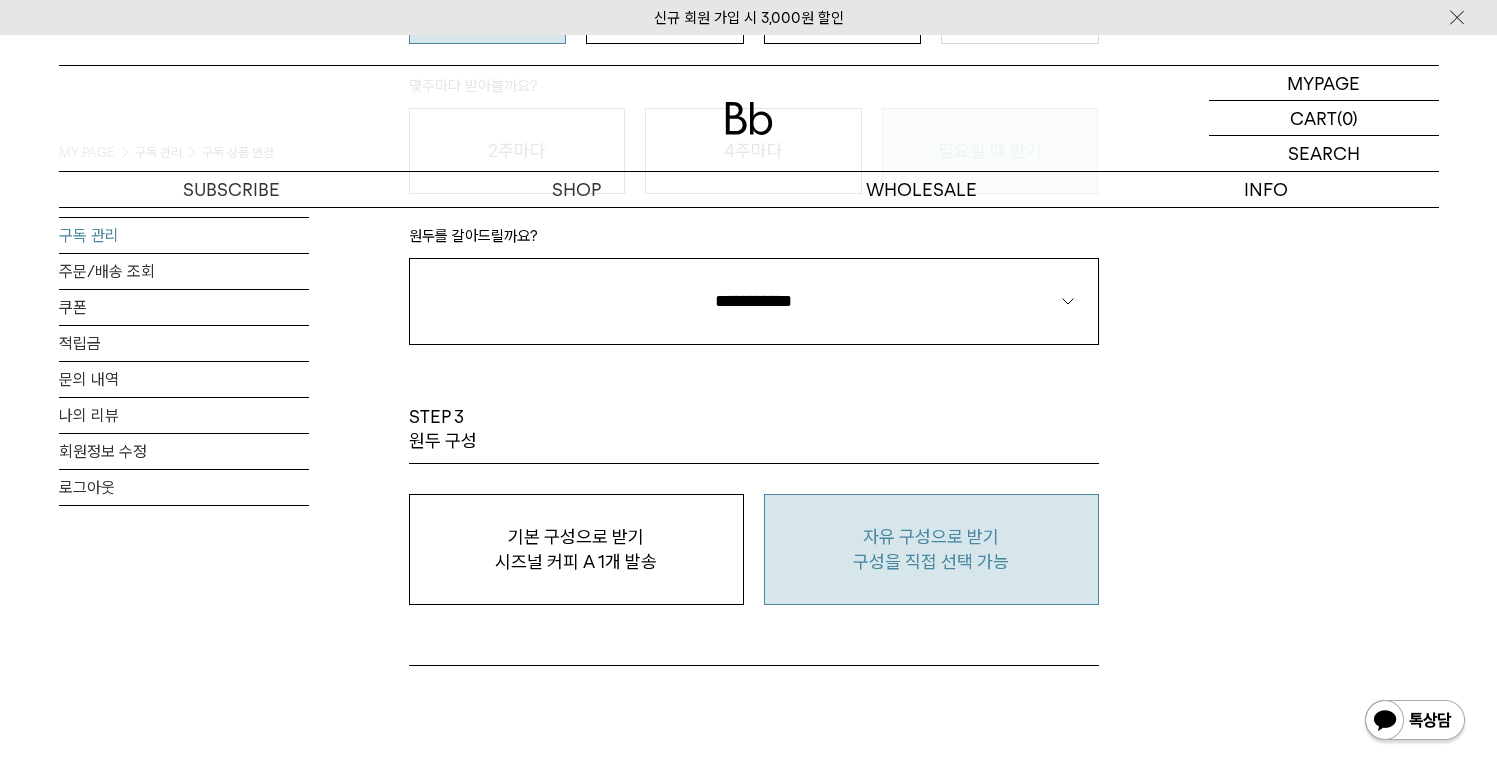 click on "구성을 직접 선택 가능" at bounding box center [931, 562] 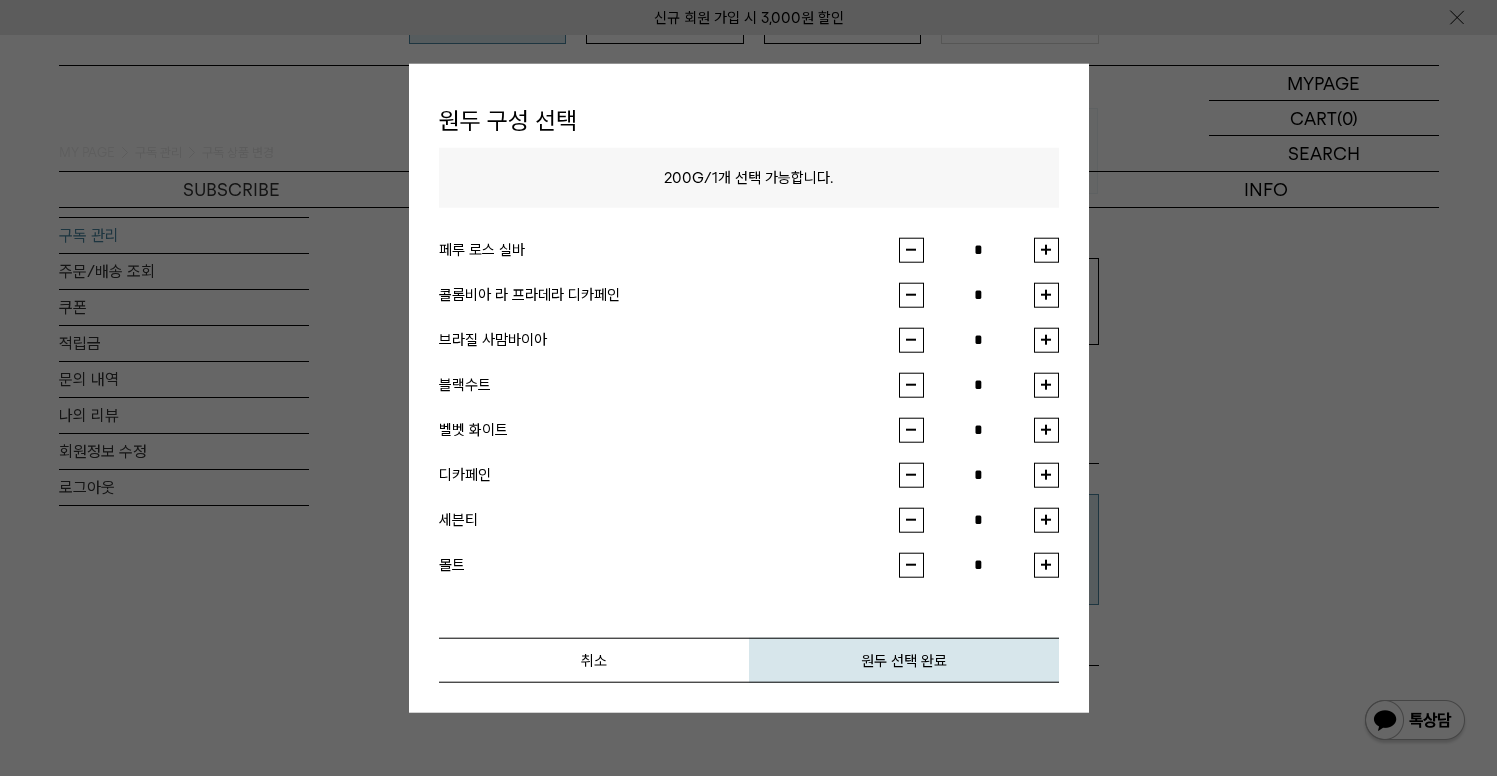 click at bounding box center (1046, 249) 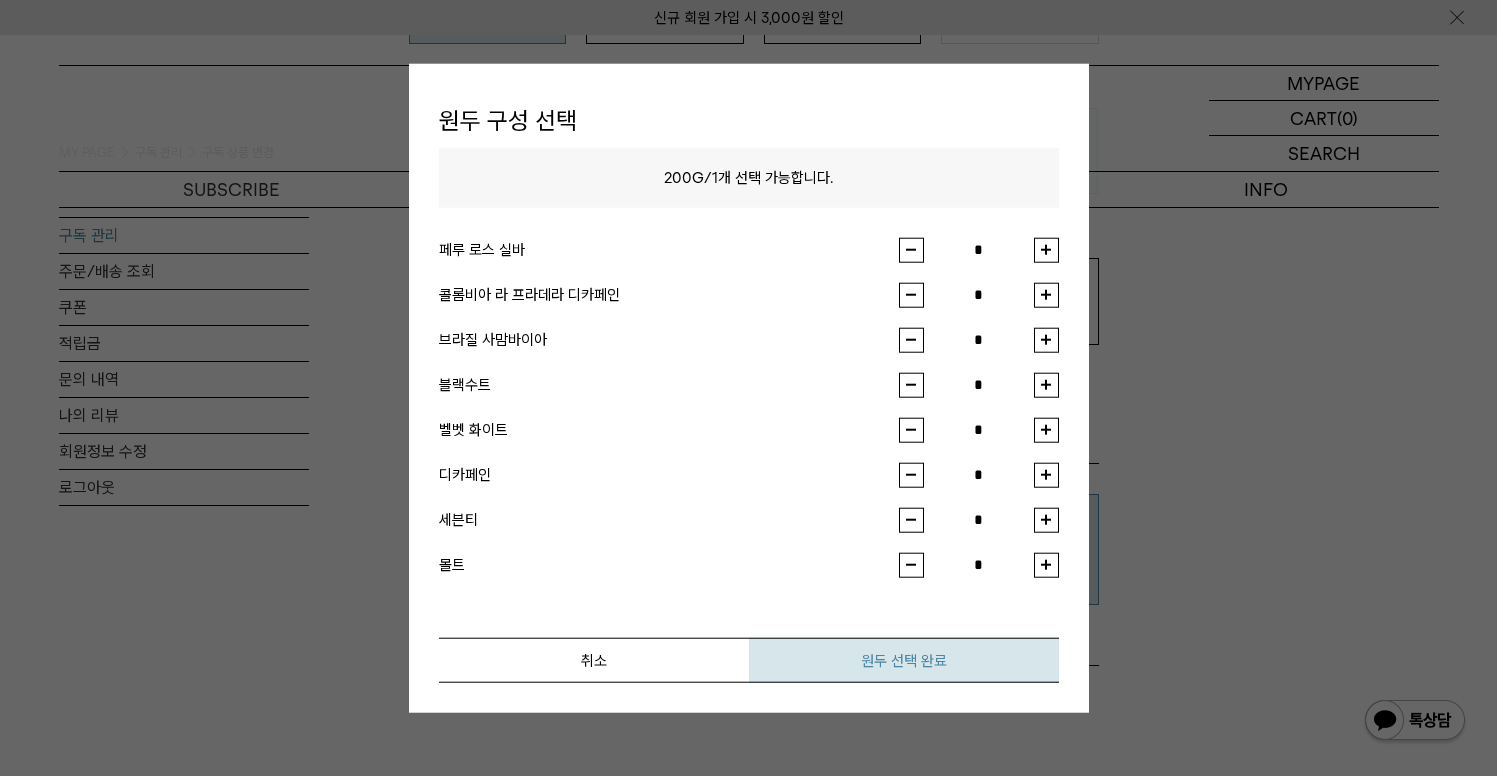click on "원두 선택 완료" at bounding box center [904, 659] 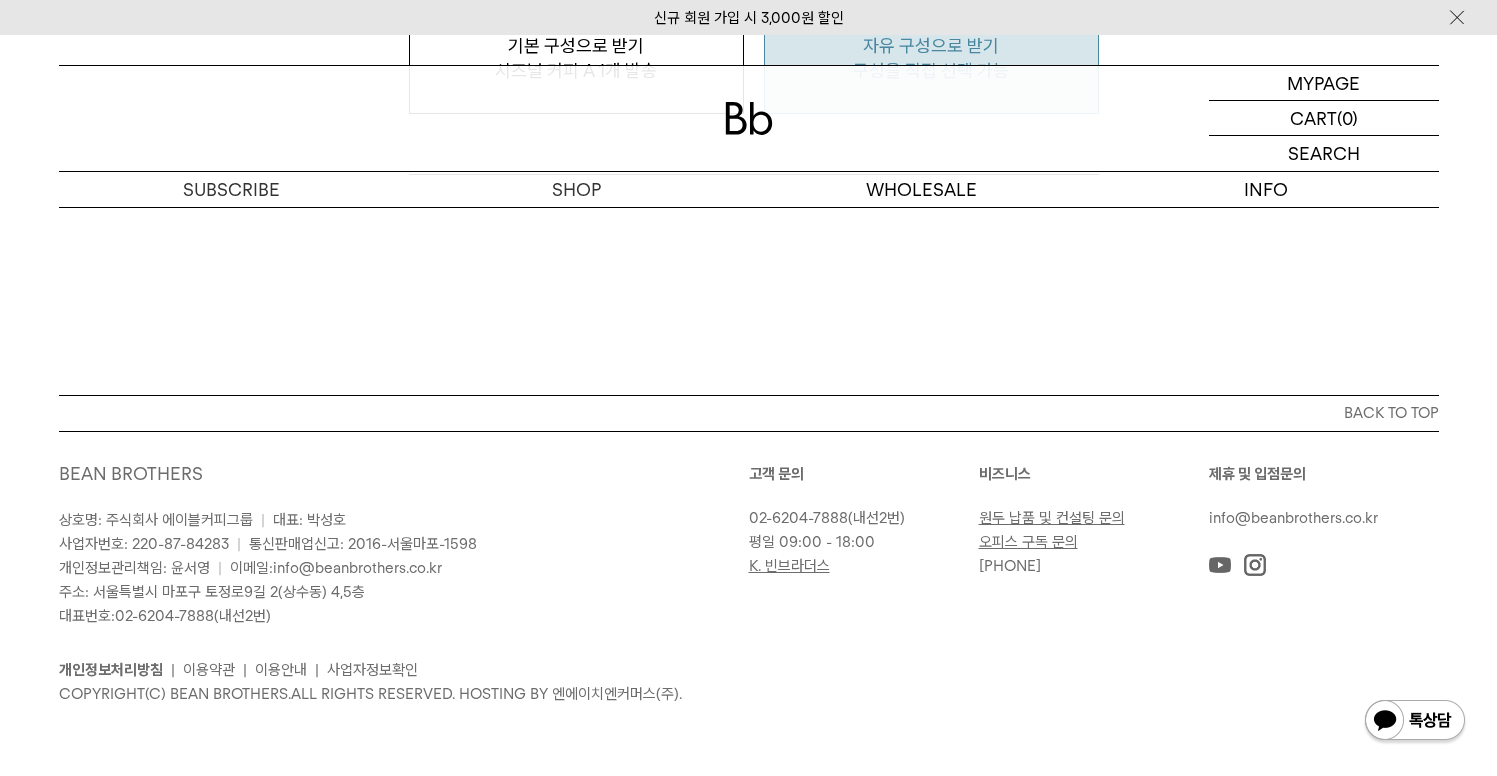 scroll, scrollTop: 1784, scrollLeft: 0, axis: vertical 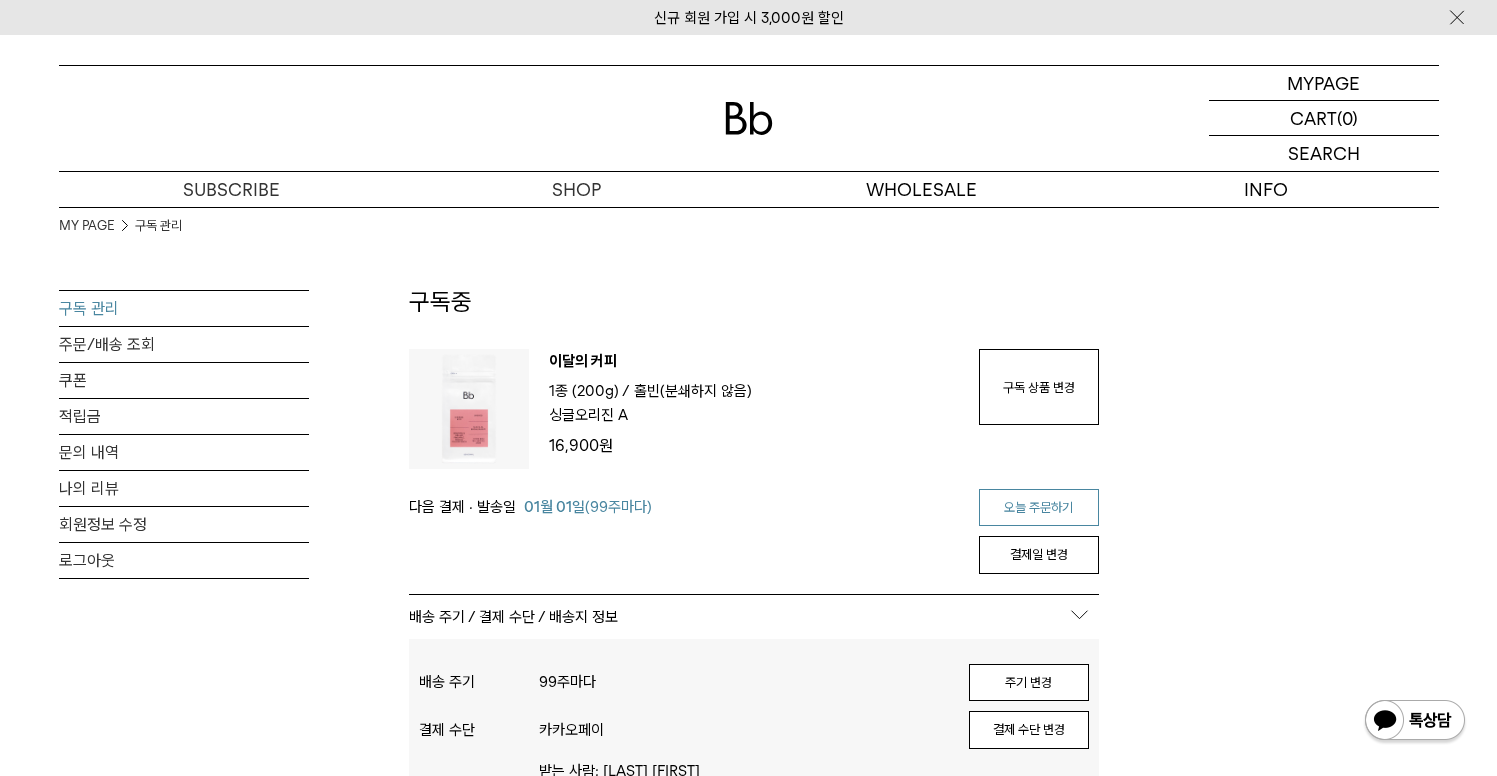 click on "오늘 주문하기" at bounding box center [1039, 508] 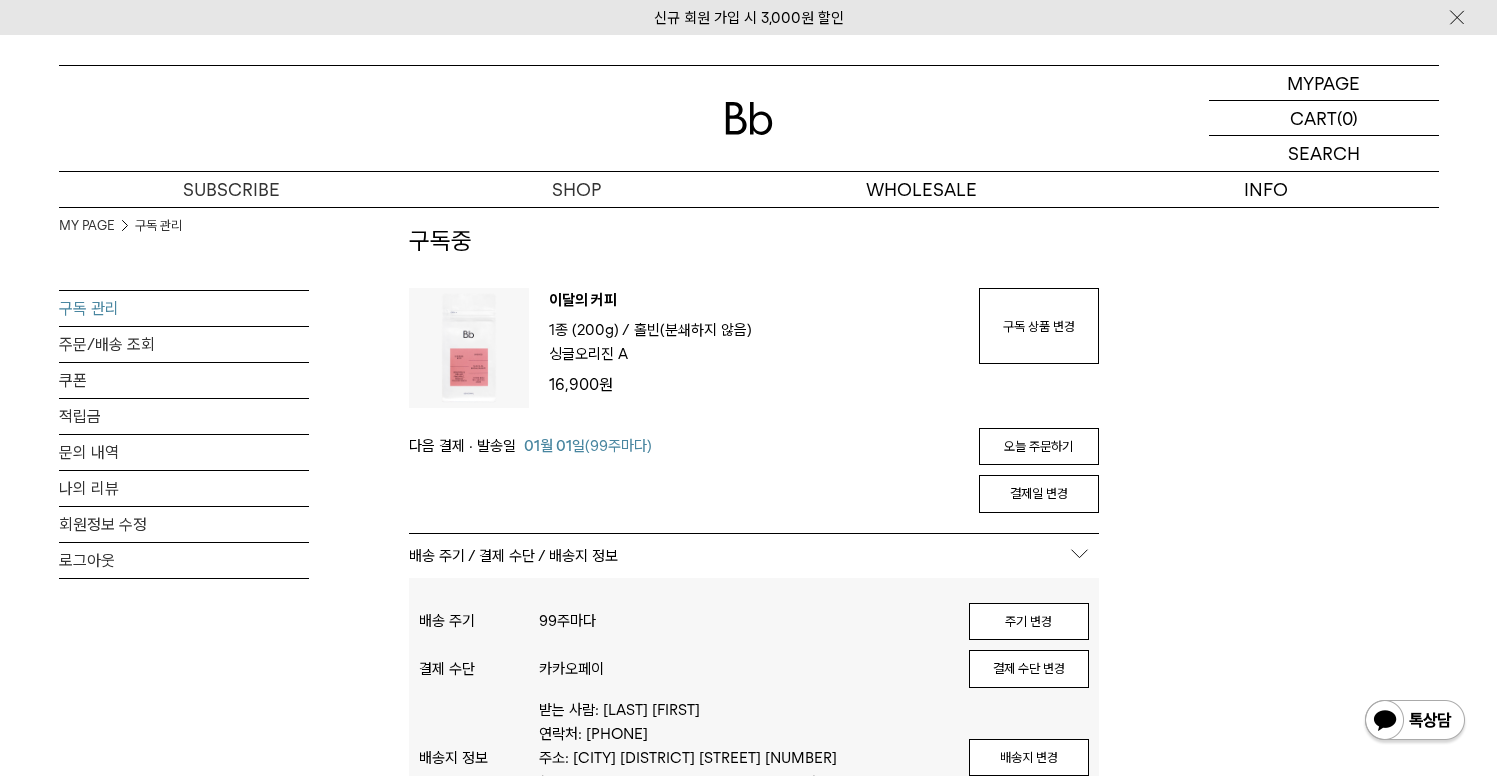 click at bounding box center [469, 348] 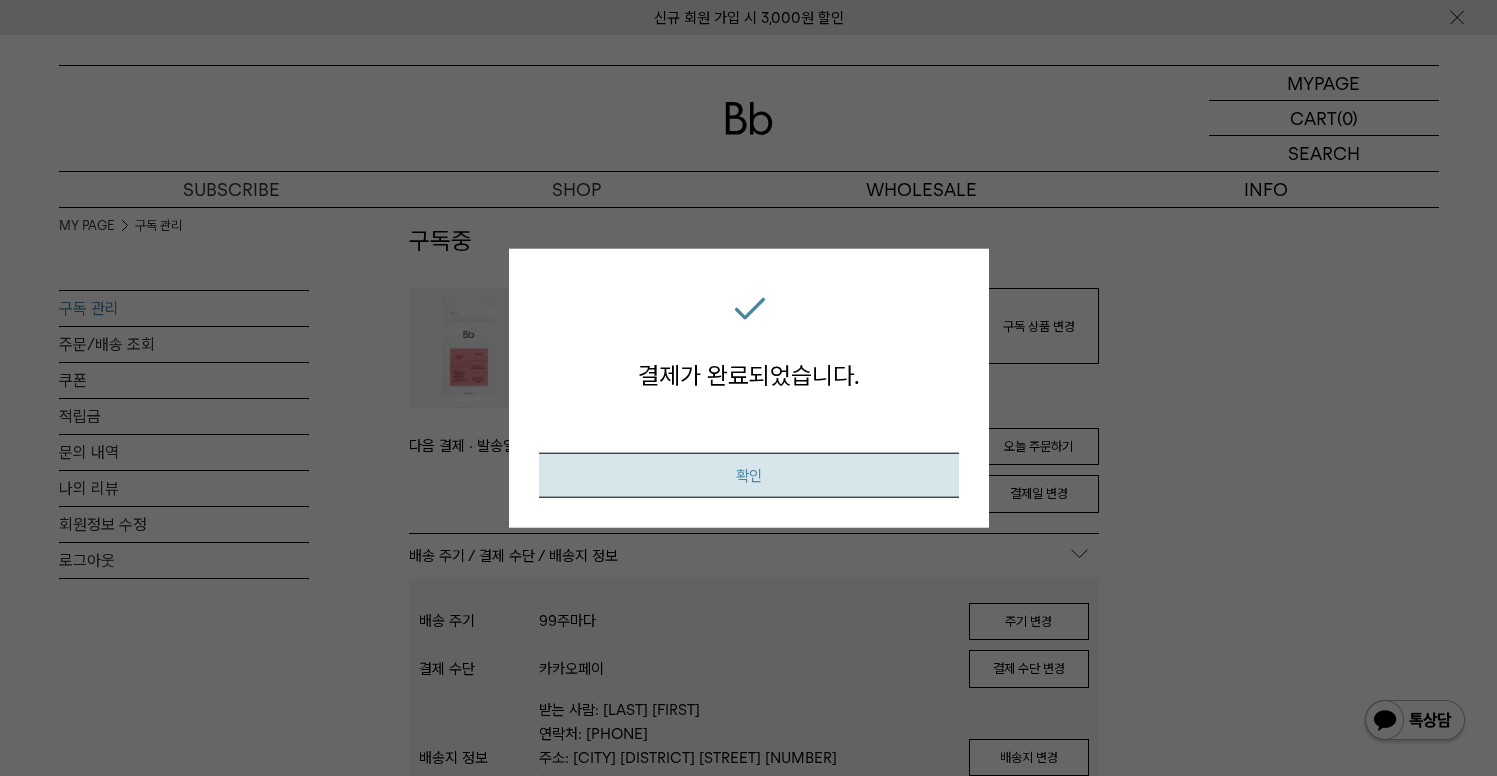 click on "확인" at bounding box center (749, 474) 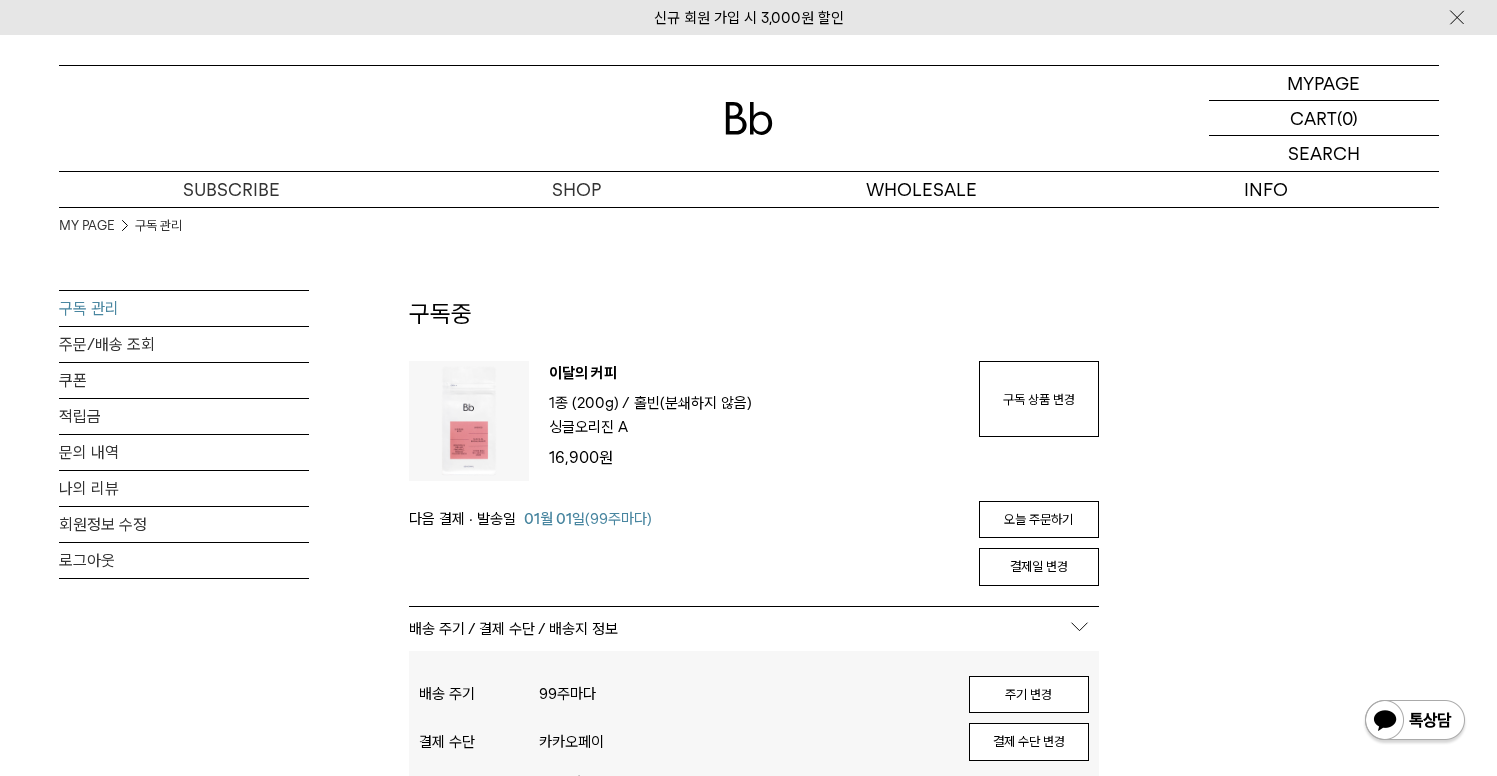 scroll, scrollTop: 73, scrollLeft: 0, axis: vertical 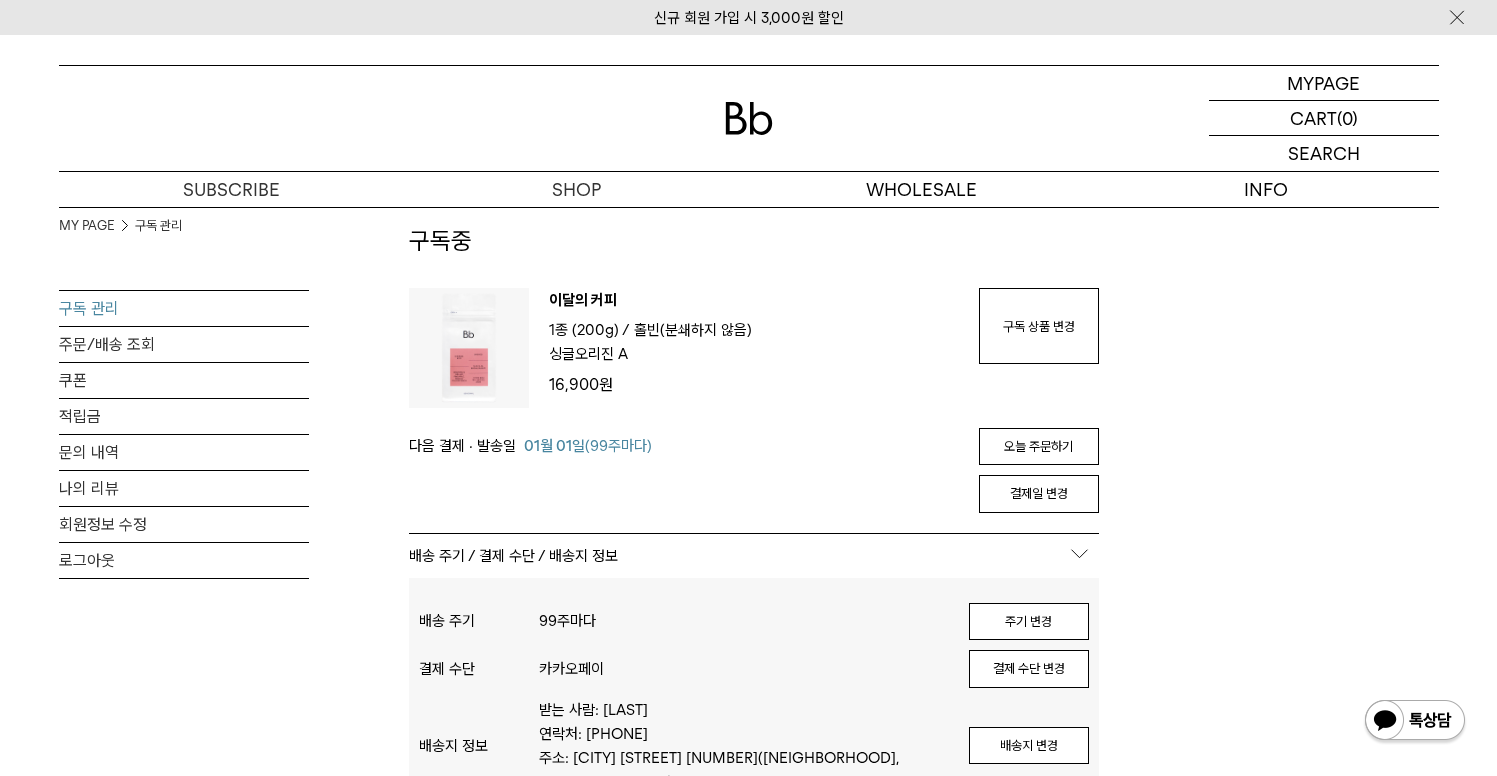 click on "1종 (200g) /" at bounding box center [589, 330] 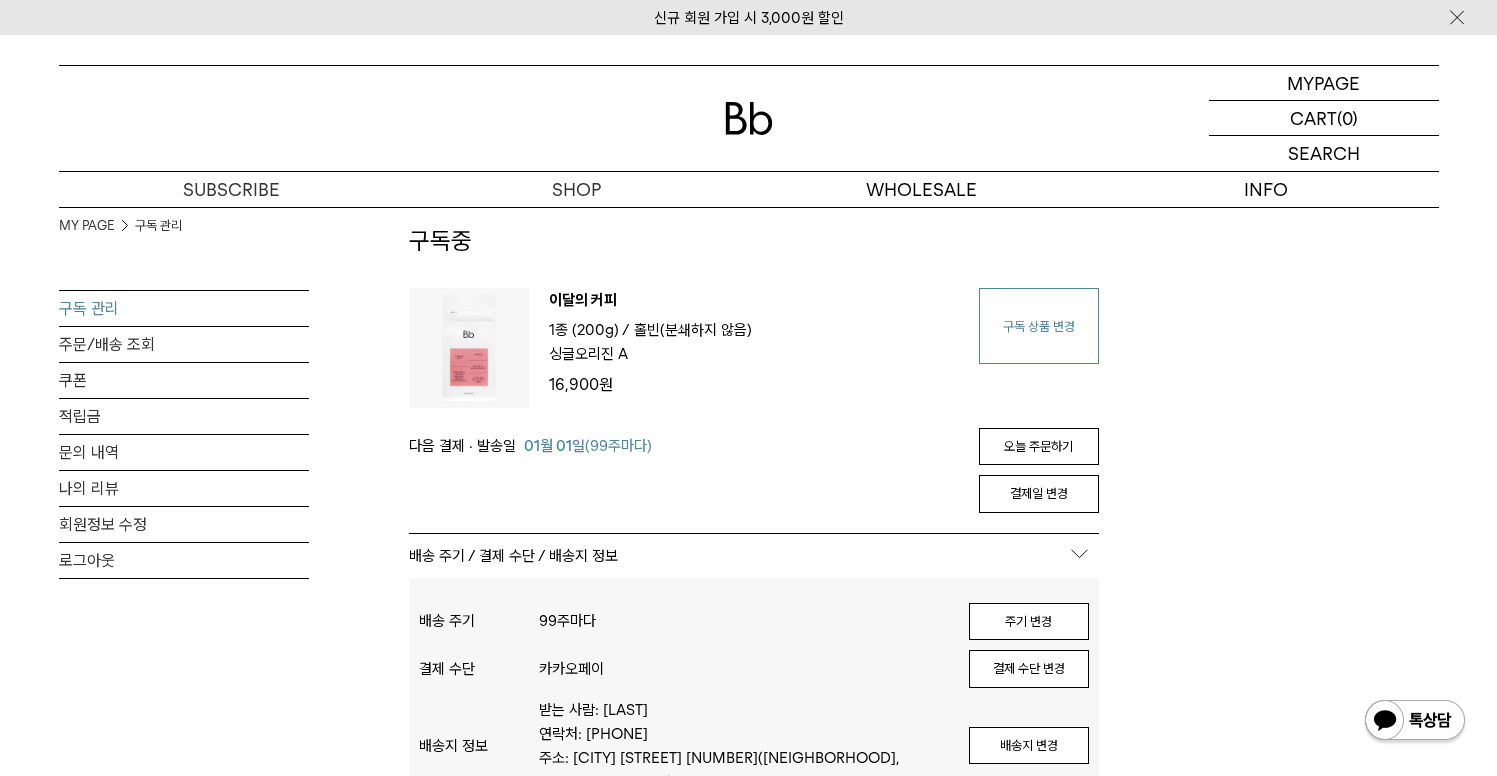 click on "구독 상품 변경" at bounding box center (1039, 326) 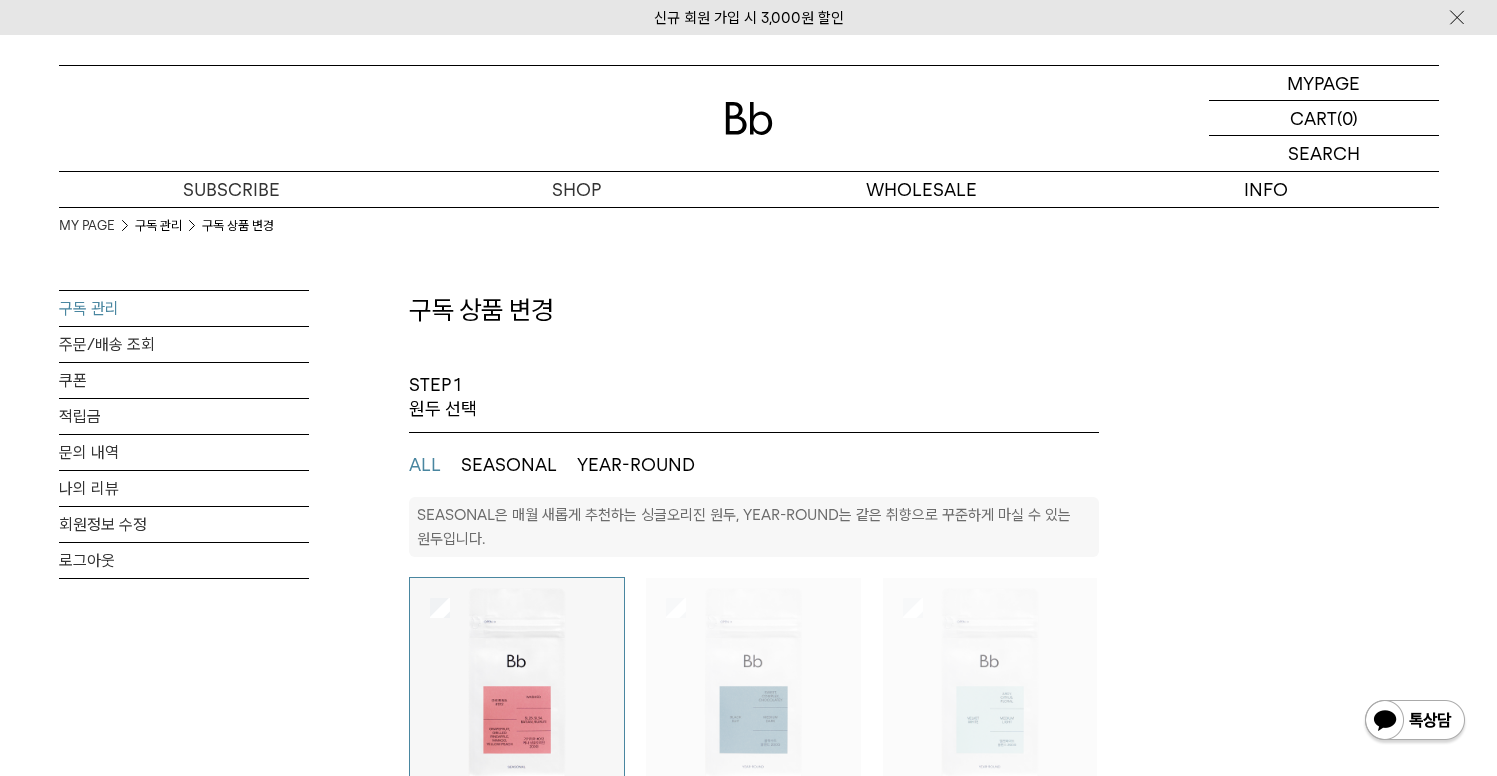 select on "**" 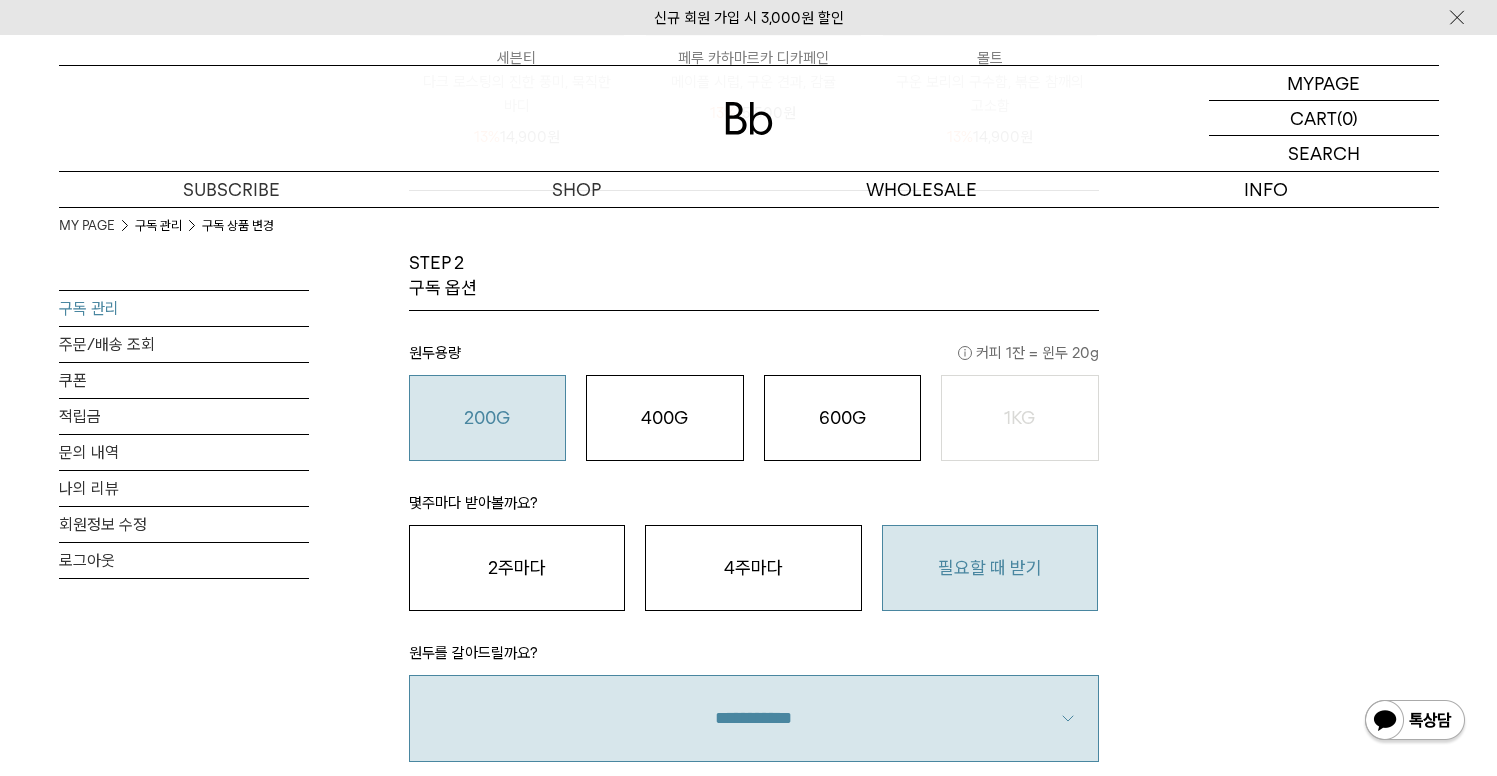 scroll, scrollTop: 1094, scrollLeft: 0, axis: vertical 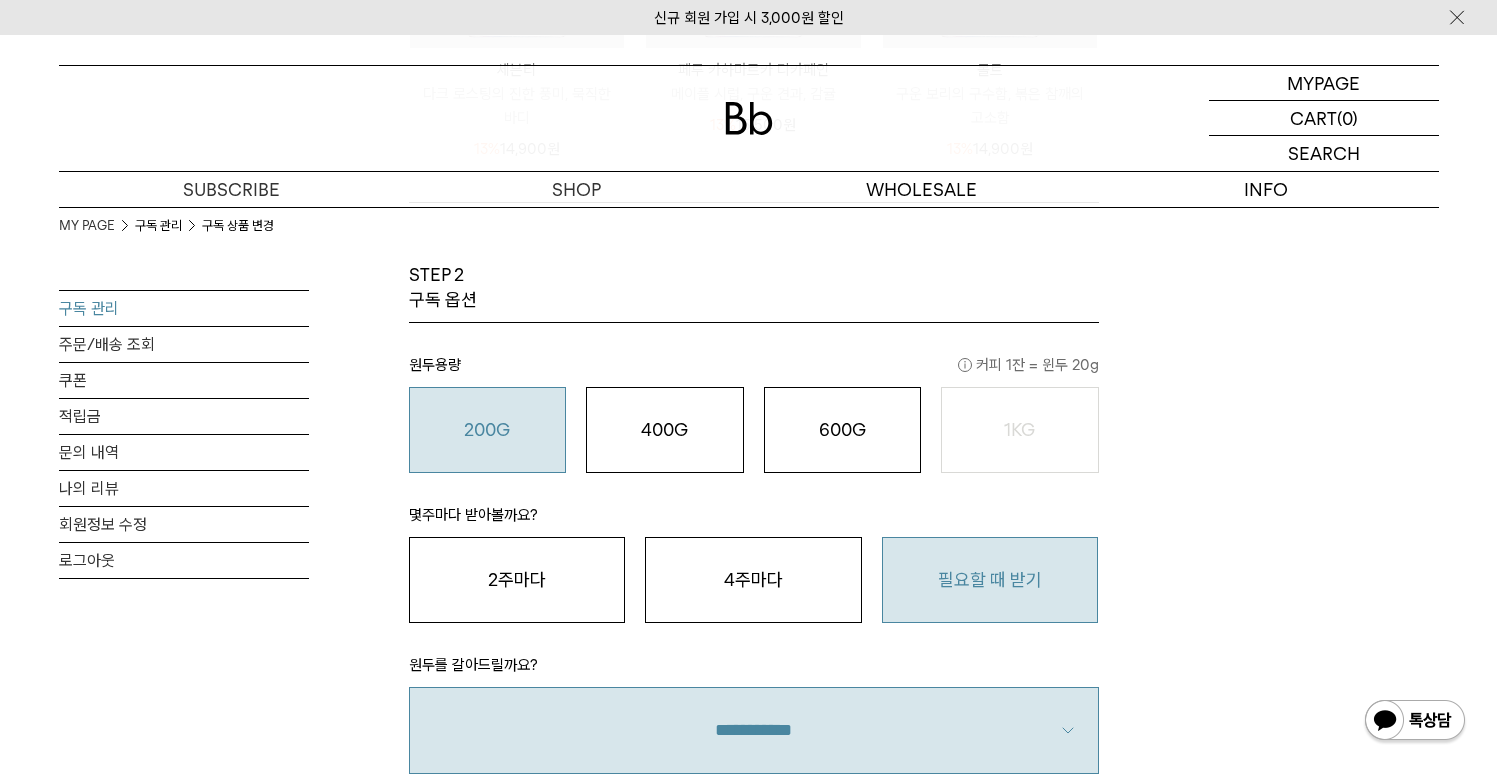click on "커피 1잔 = 윈두 20g" at bounding box center [1028, 365] 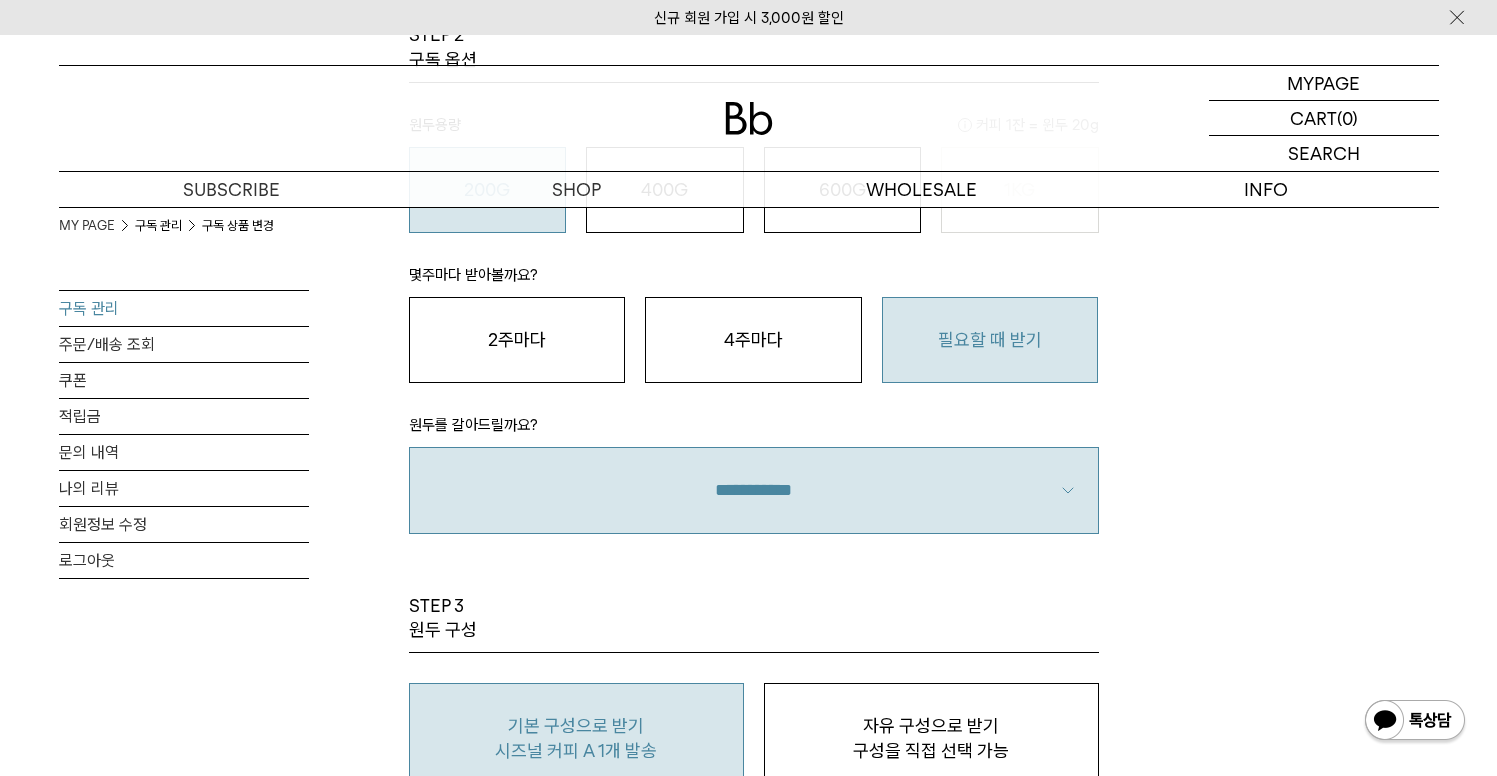 scroll, scrollTop: 1655, scrollLeft: 0, axis: vertical 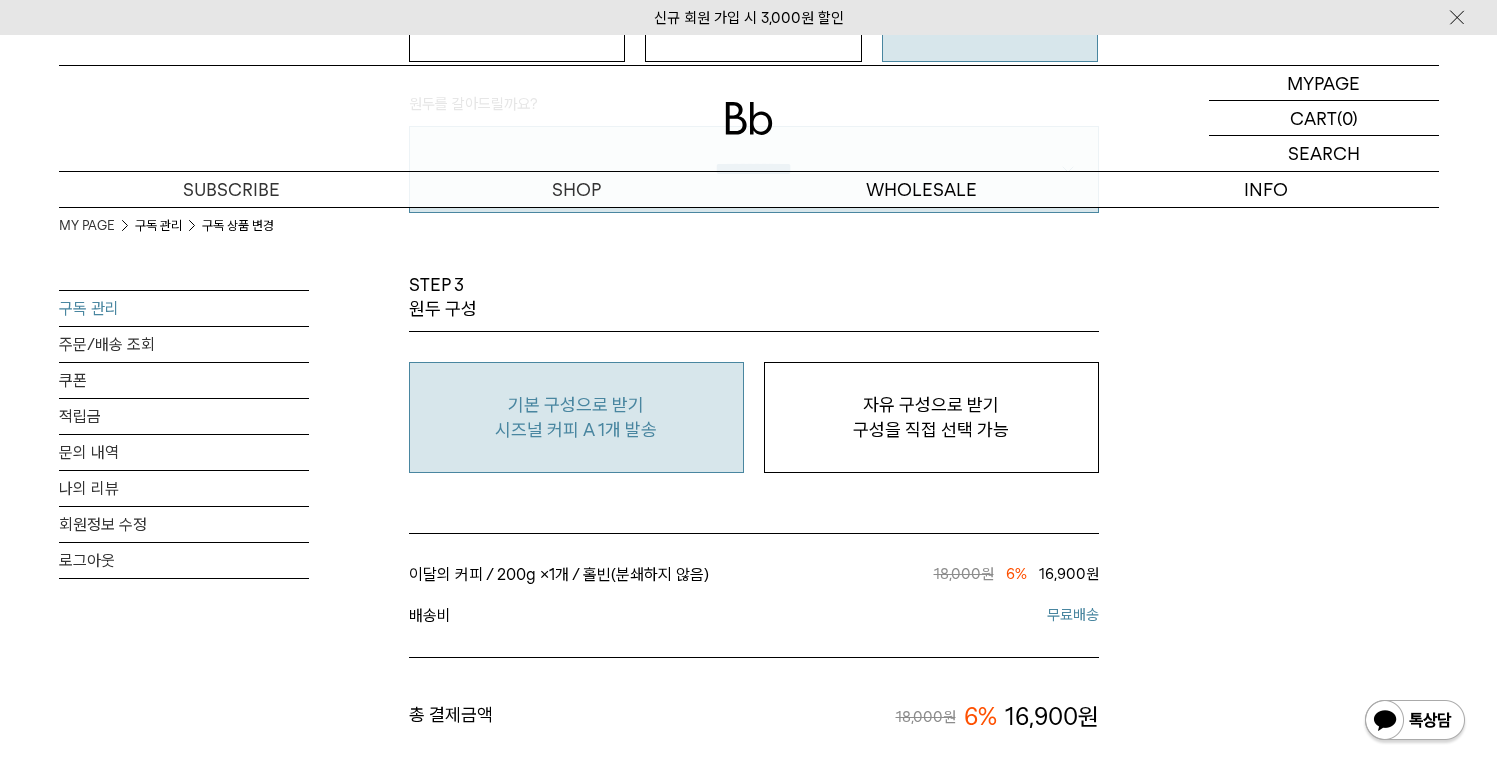 click on "STEP 3 원두 구성" at bounding box center (443, 297) 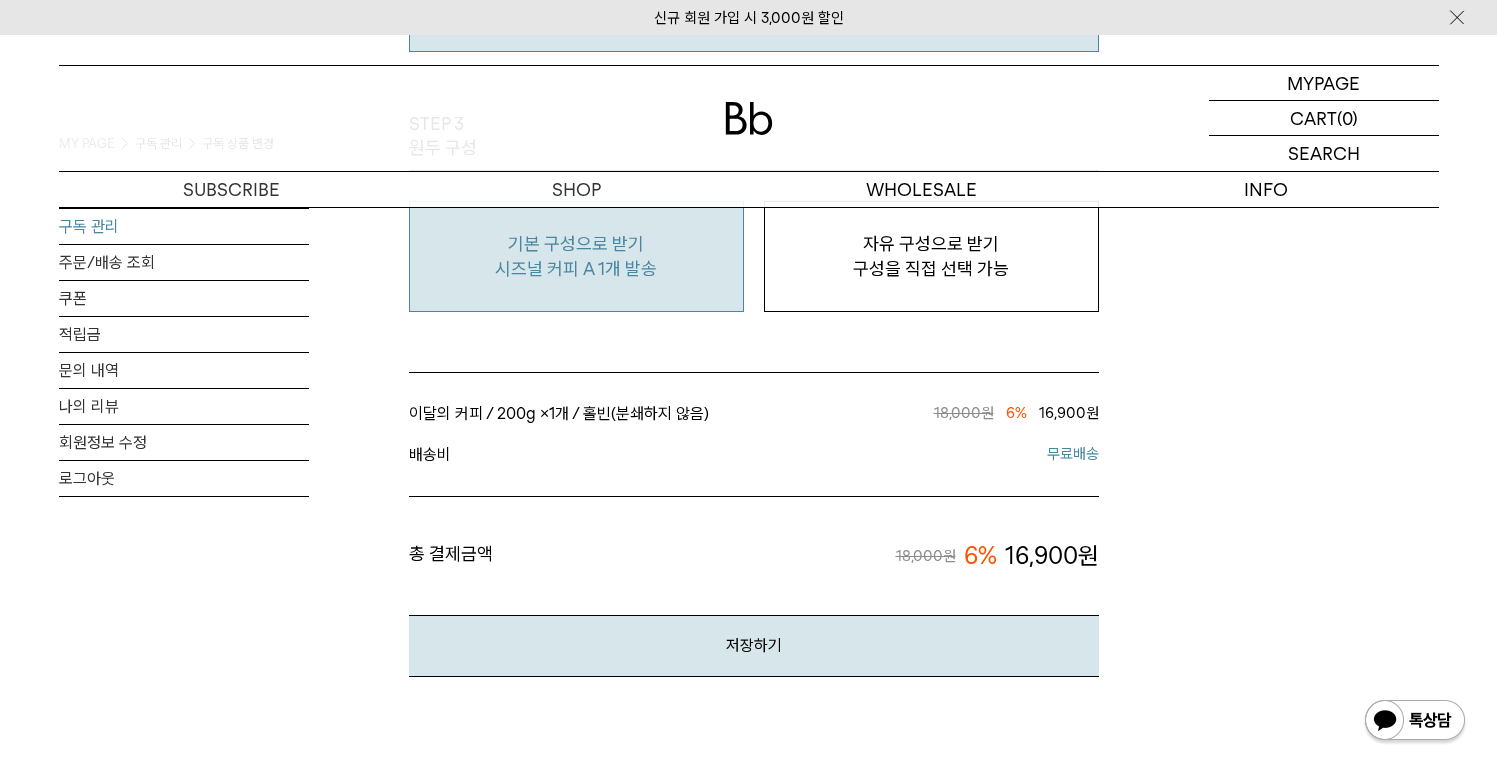 scroll, scrollTop: 1622, scrollLeft: 0, axis: vertical 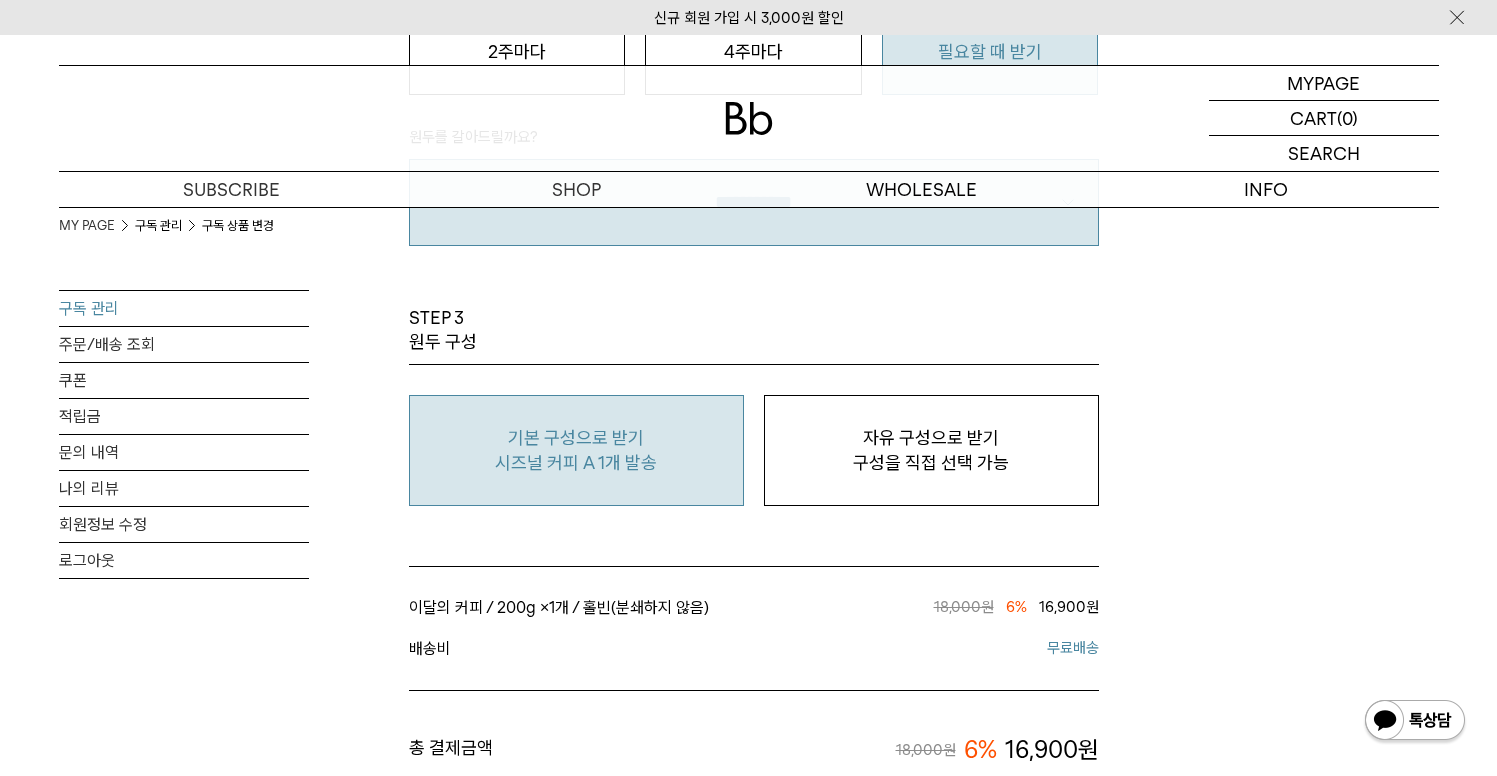 click on "기본 구성으로 받기" at bounding box center [576, 438] 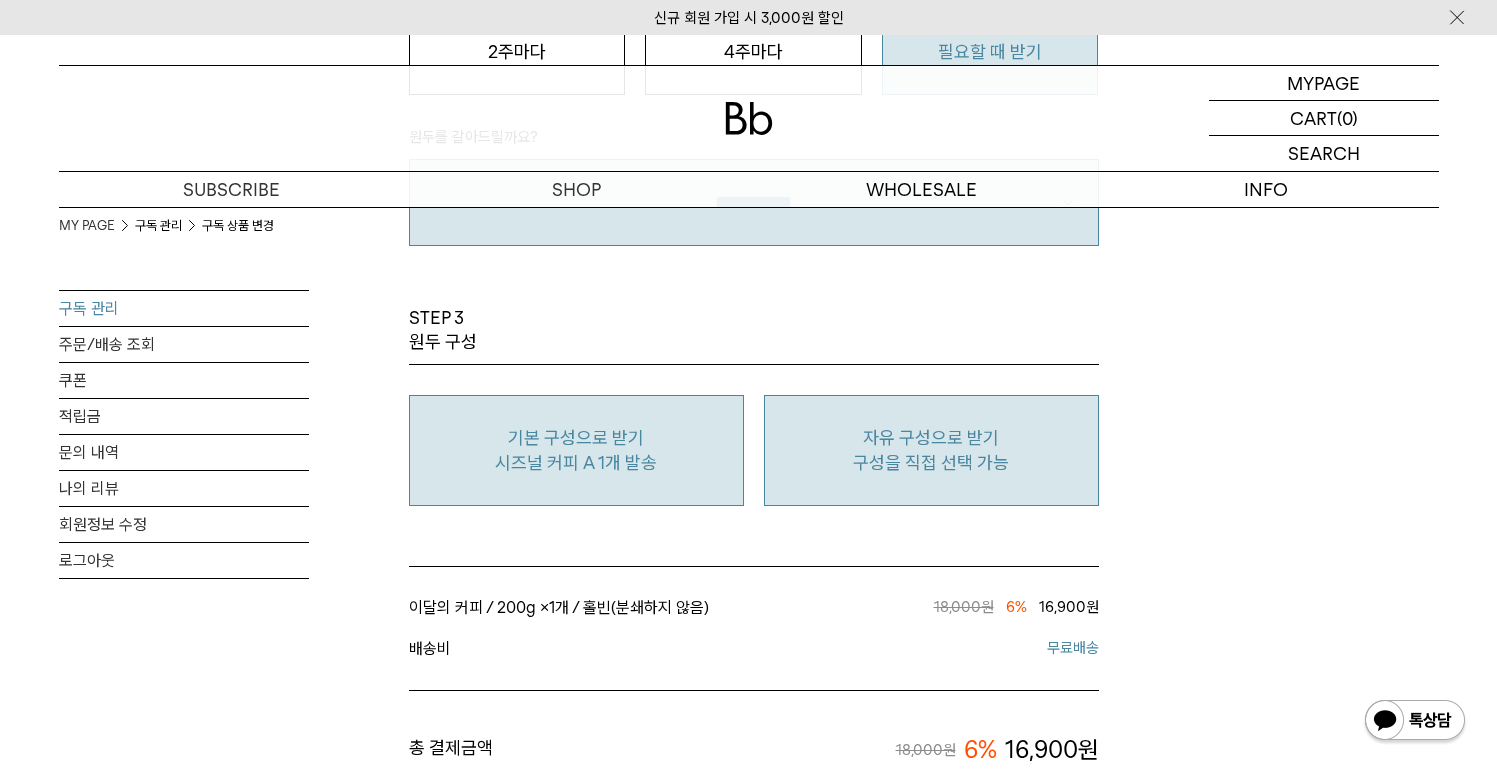 click on "자유 구성으로 받기
구성을 직접 선택 가능" at bounding box center (931, 450) 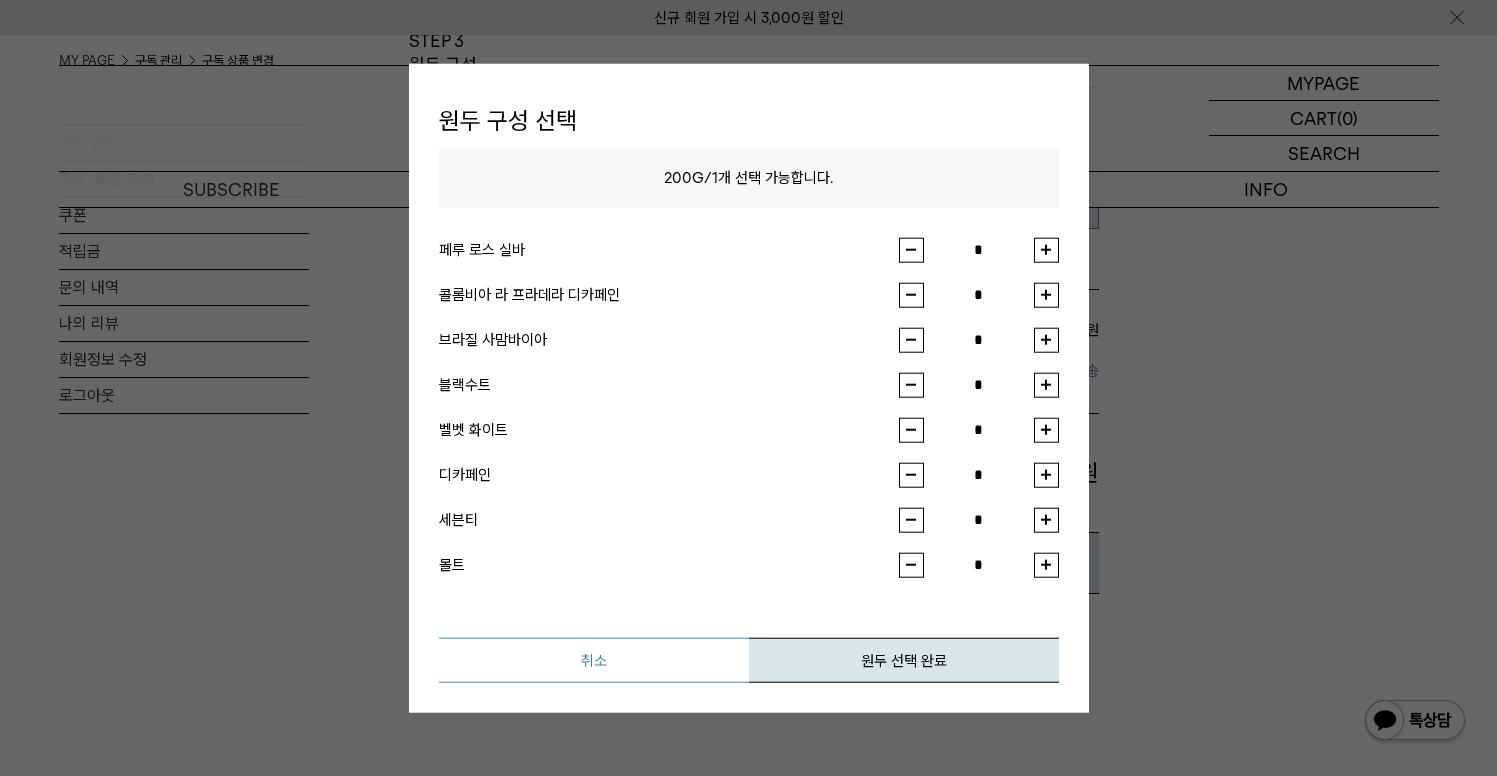 click on "취소" at bounding box center (594, 659) 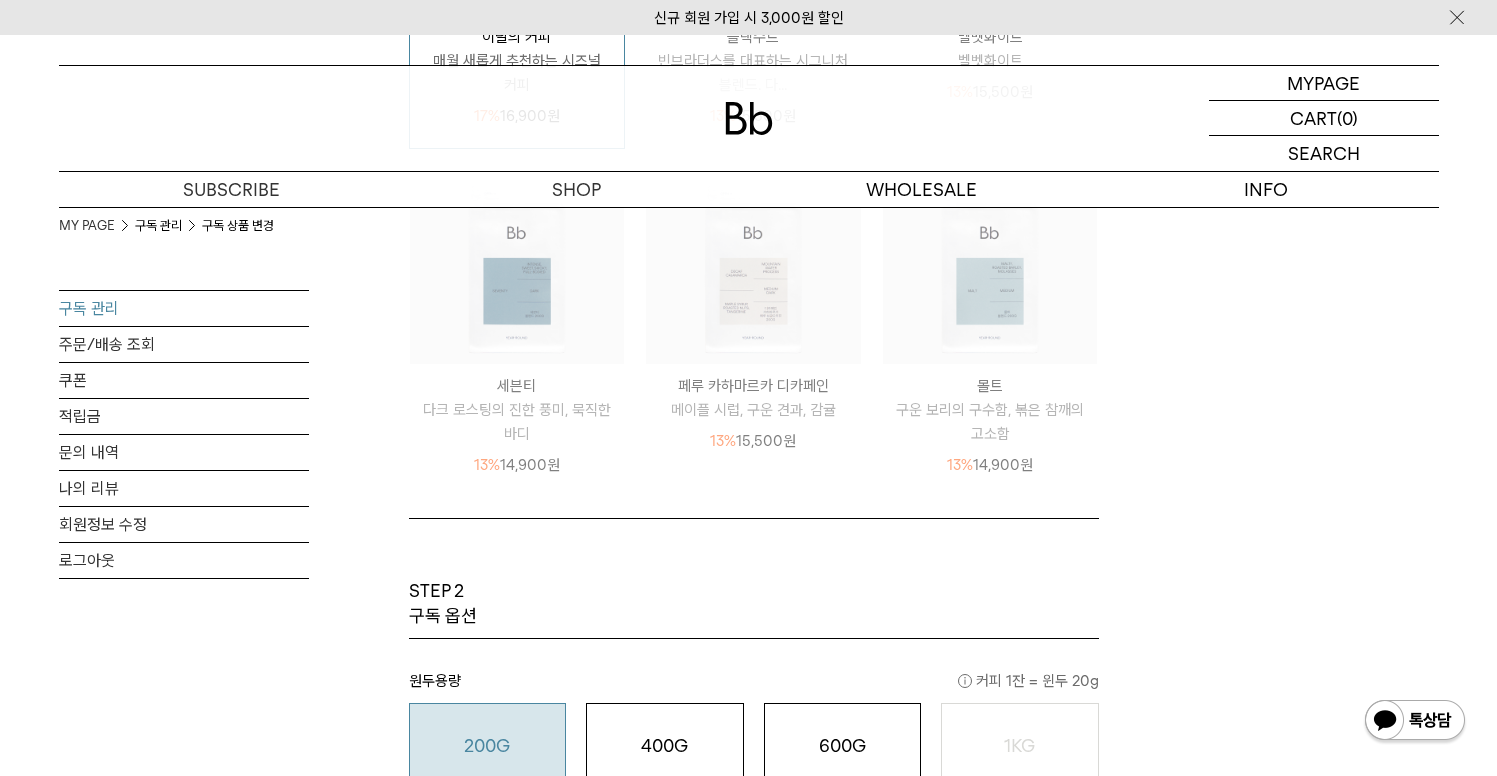 scroll, scrollTop: 0, scrollLeft: 0, axis: both 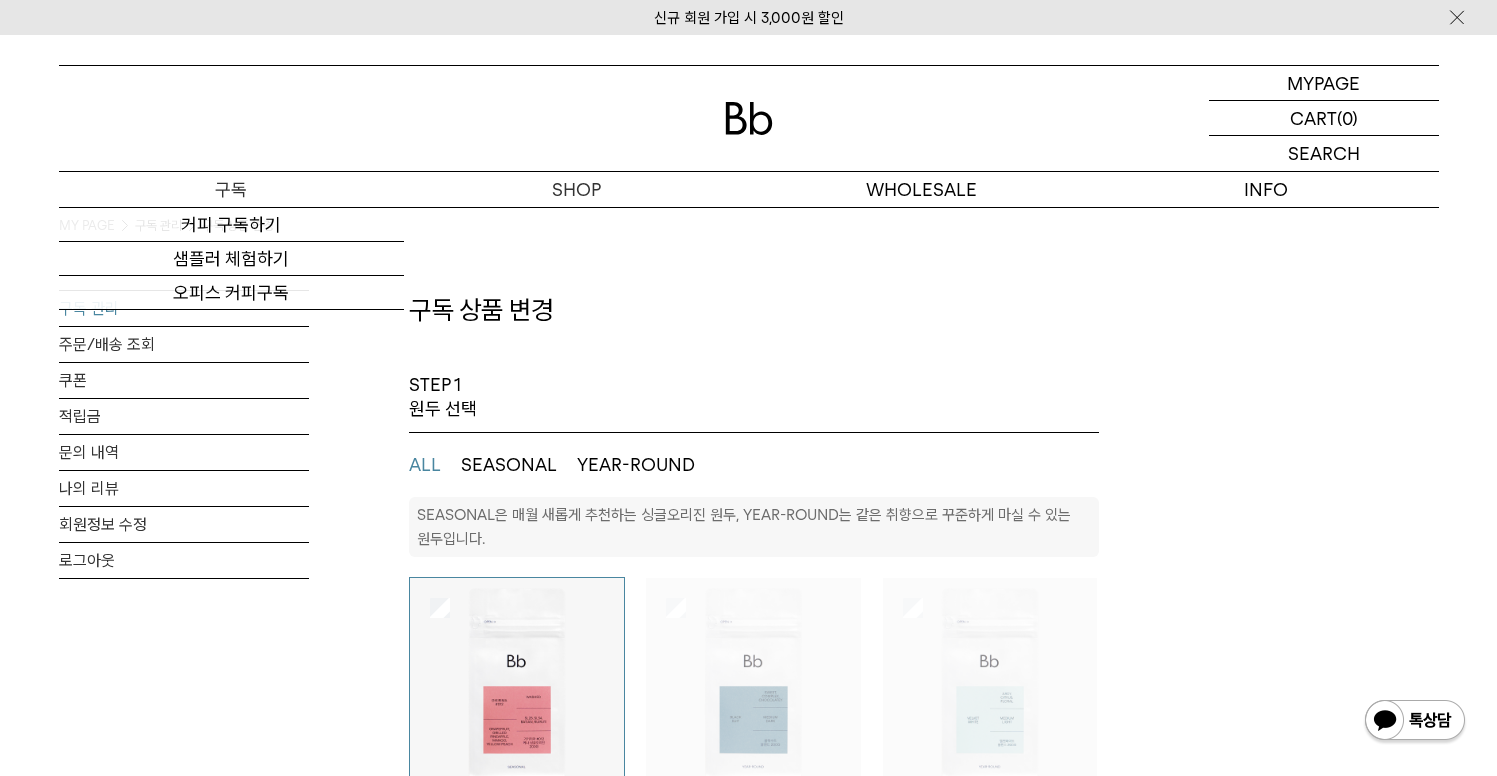 click on "구독" at bounding box center [231, 189] 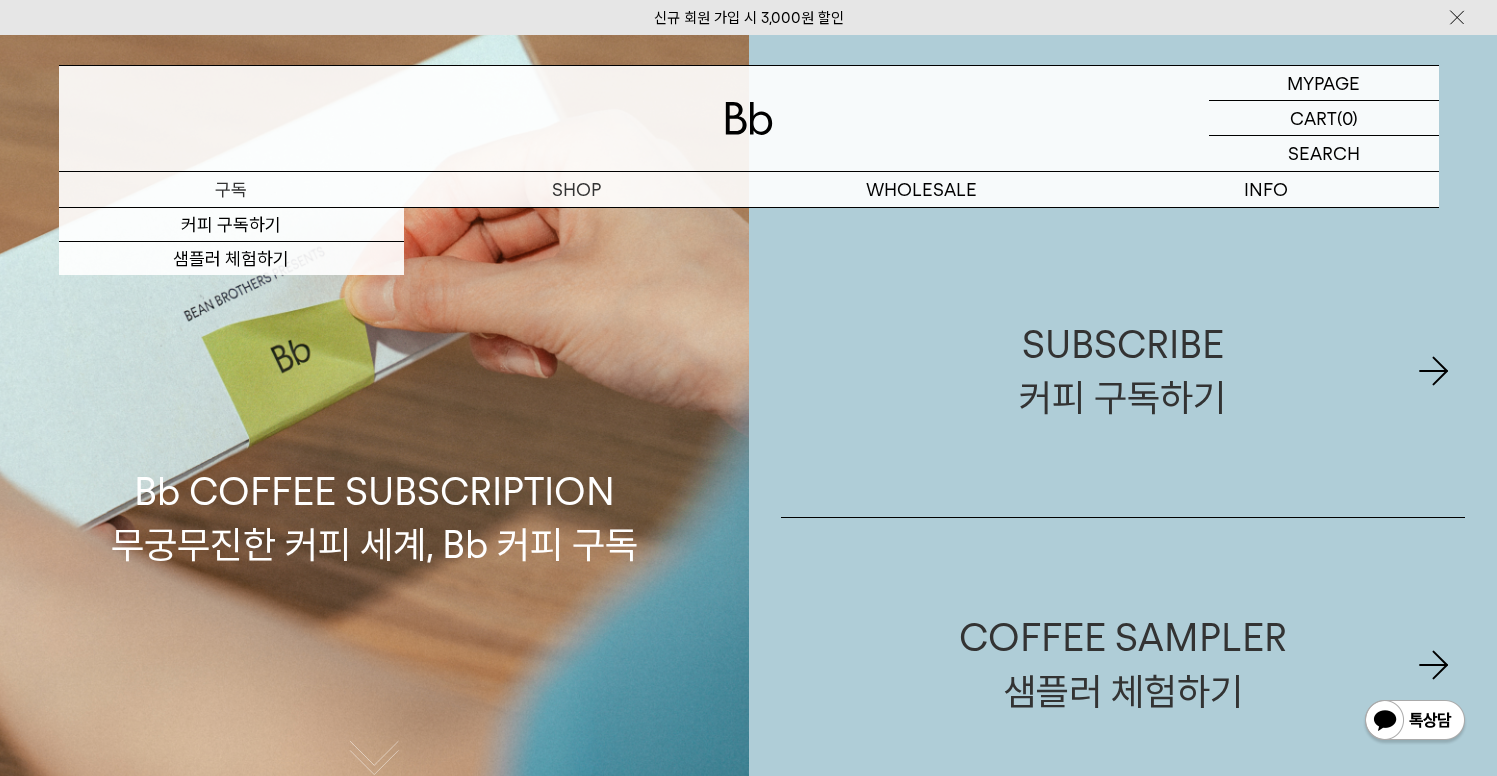 scroll, scrollTop: 0, scrollLeft: 0, axis: both 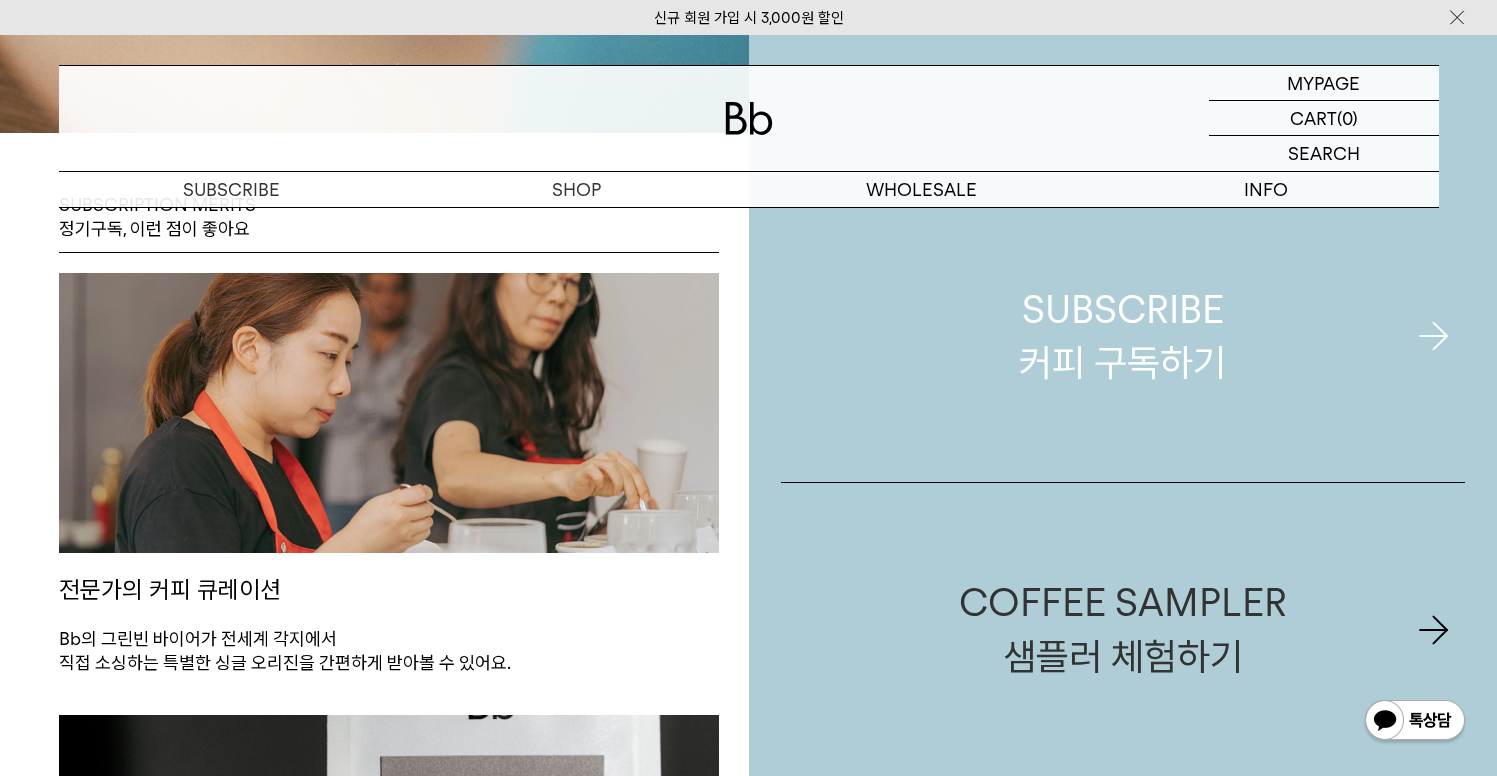 click on "SUBSCRIBE 커피 구독하기" at bounding box center [1122, 336] 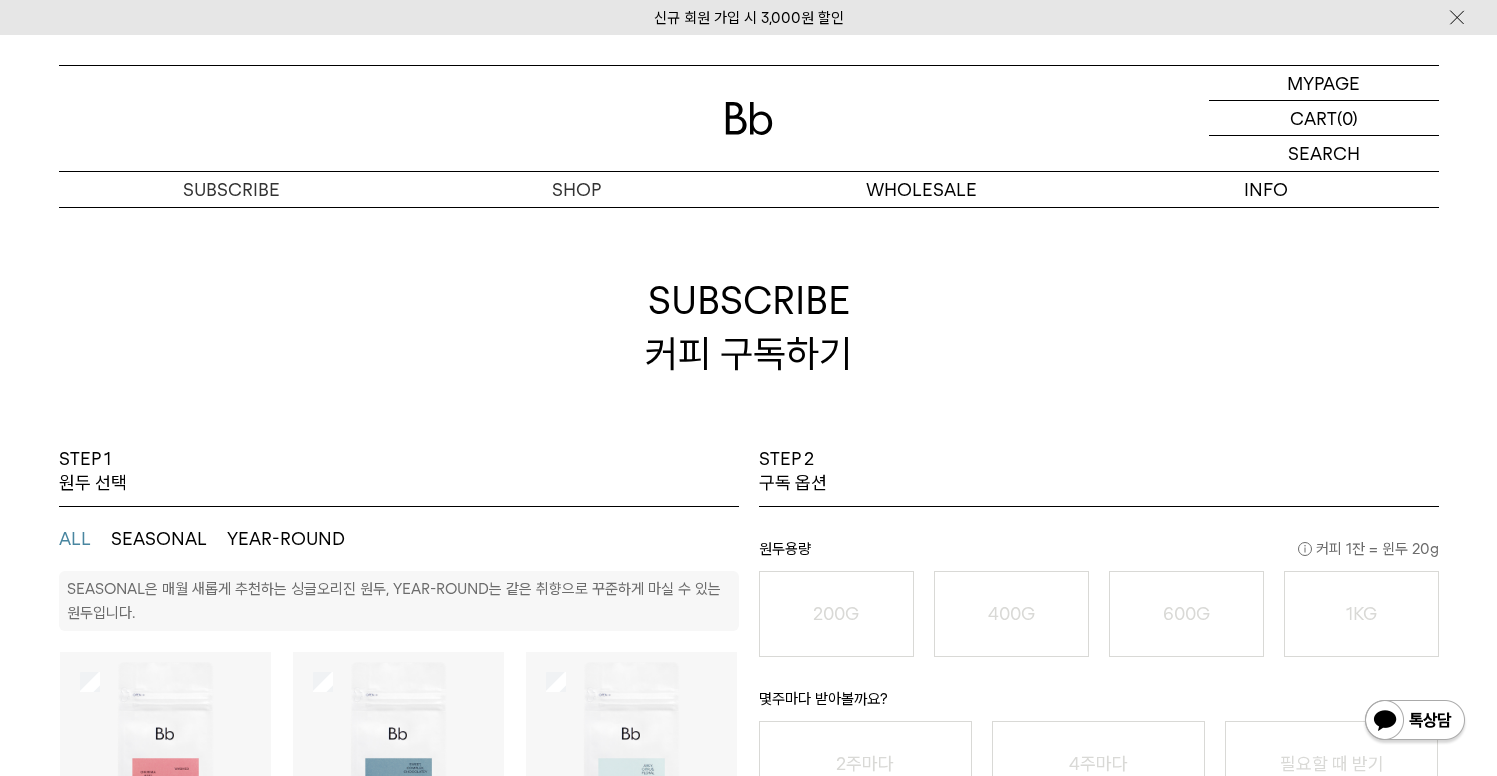 scroll, scrollTop: 149, scrollLeft: 0, axis: vertical 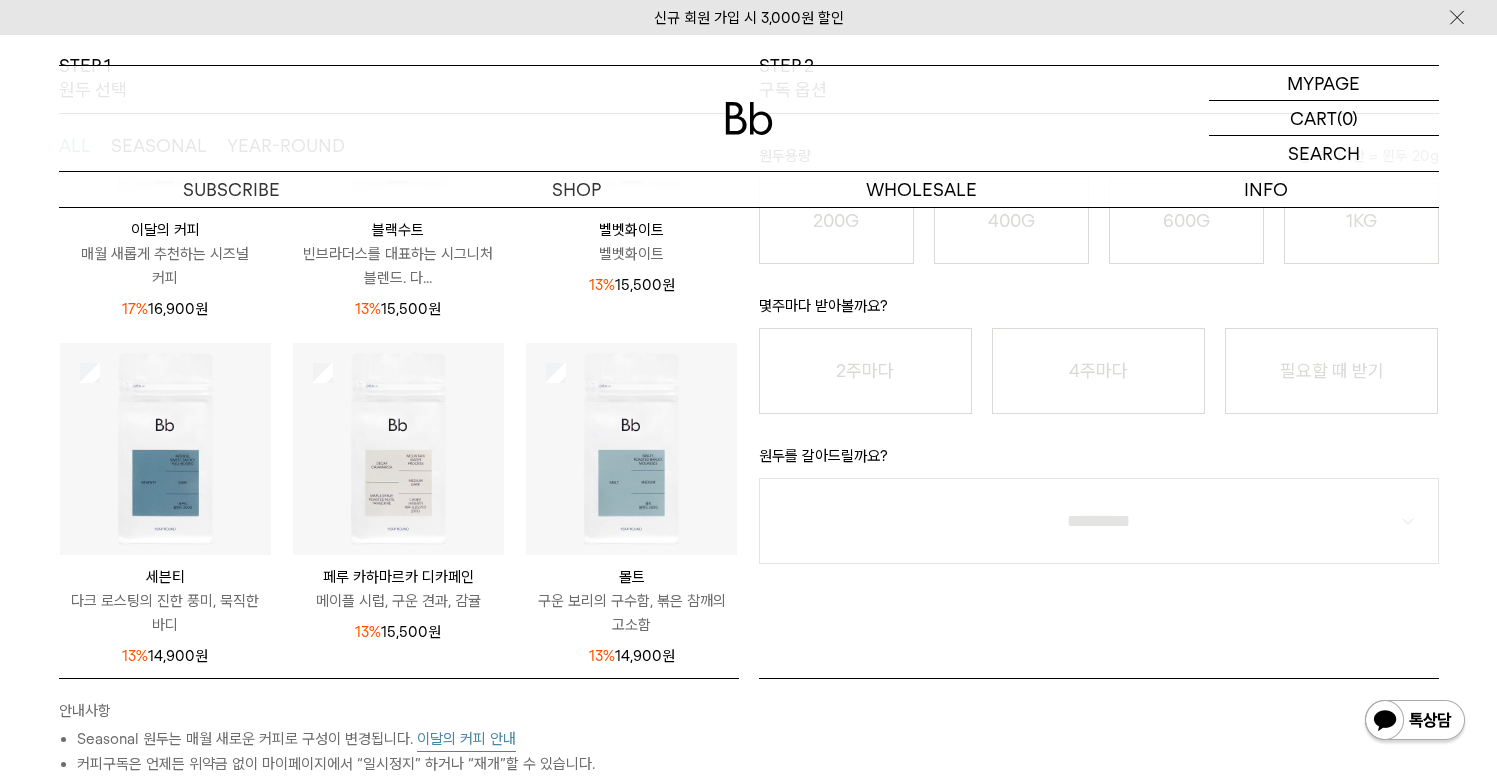 click on "이달의 커피 안내" at bounding box center [466, 739] 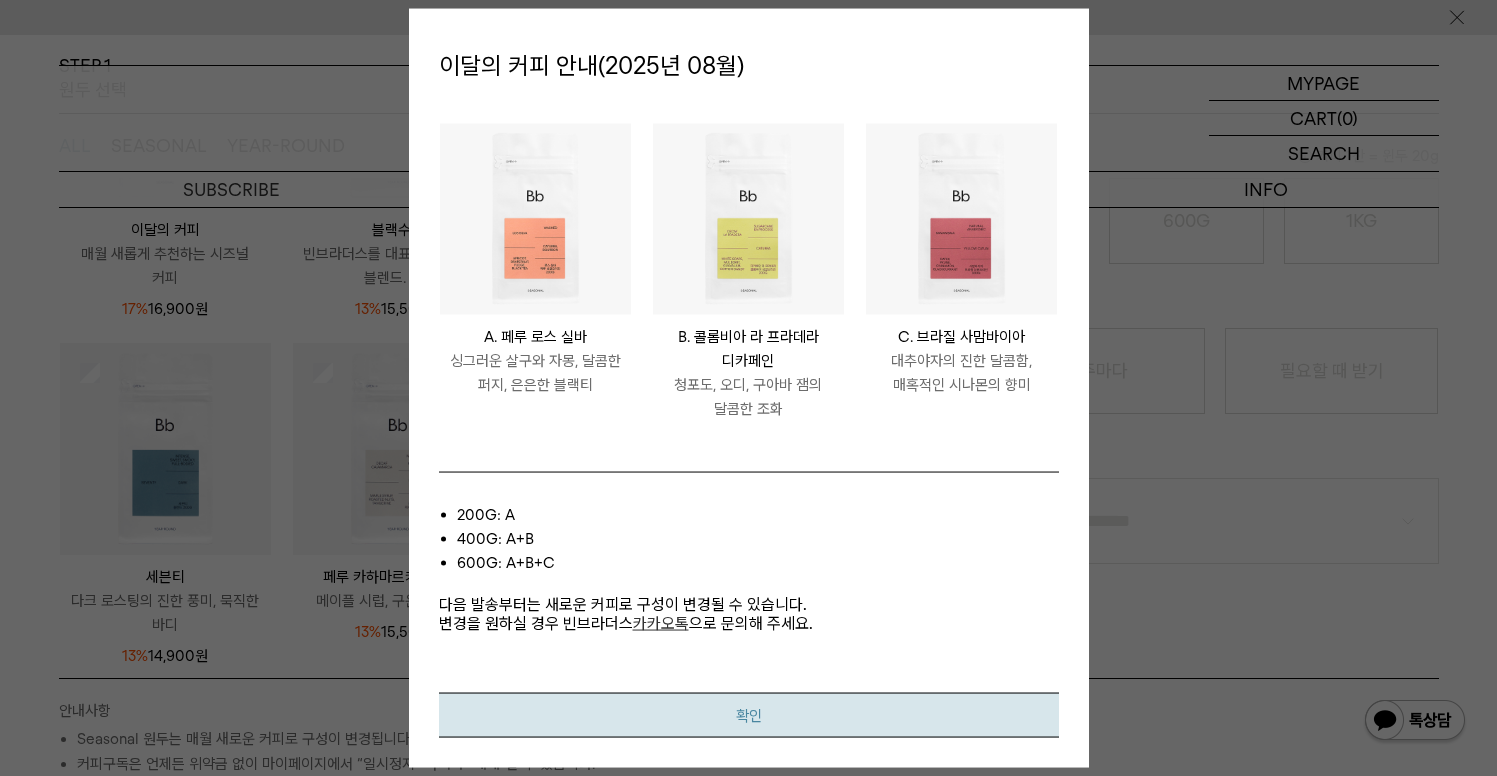 click on "확인" at bounding box center [749, 714] 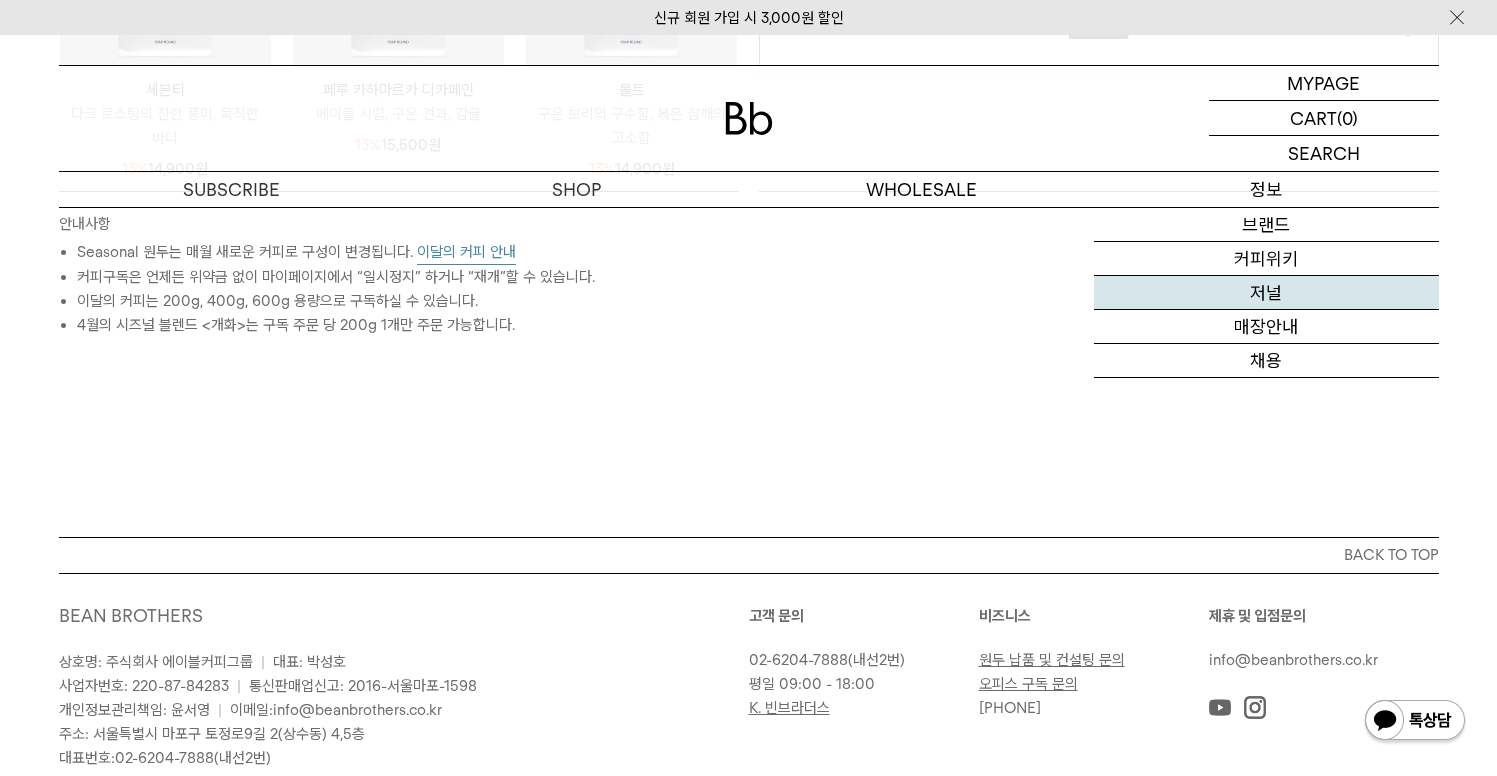 scroll, scrollTop: 0, scrollLeft: 0, axis: both 